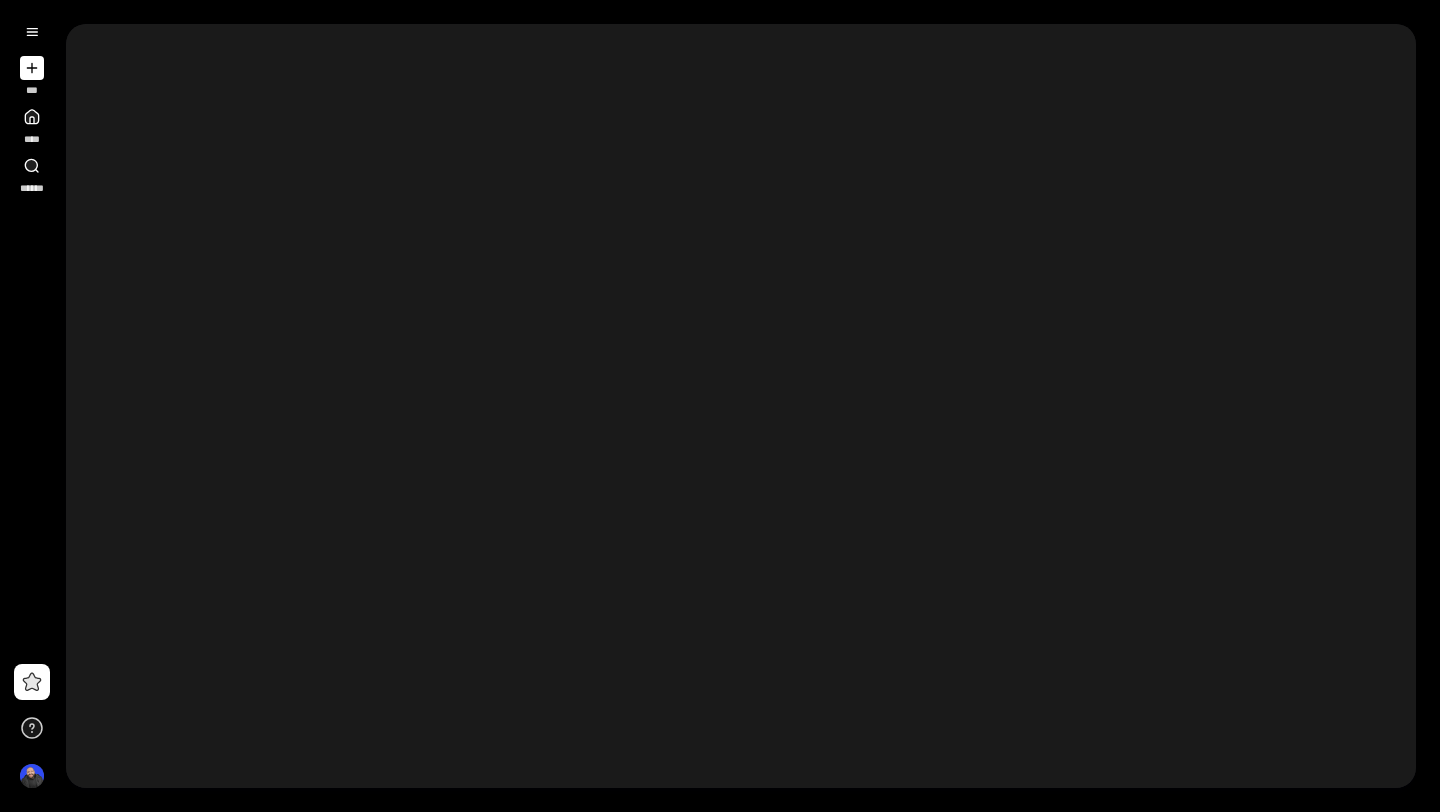 scroll, scrollTop: 0, scrollLeft: 0, axis: both 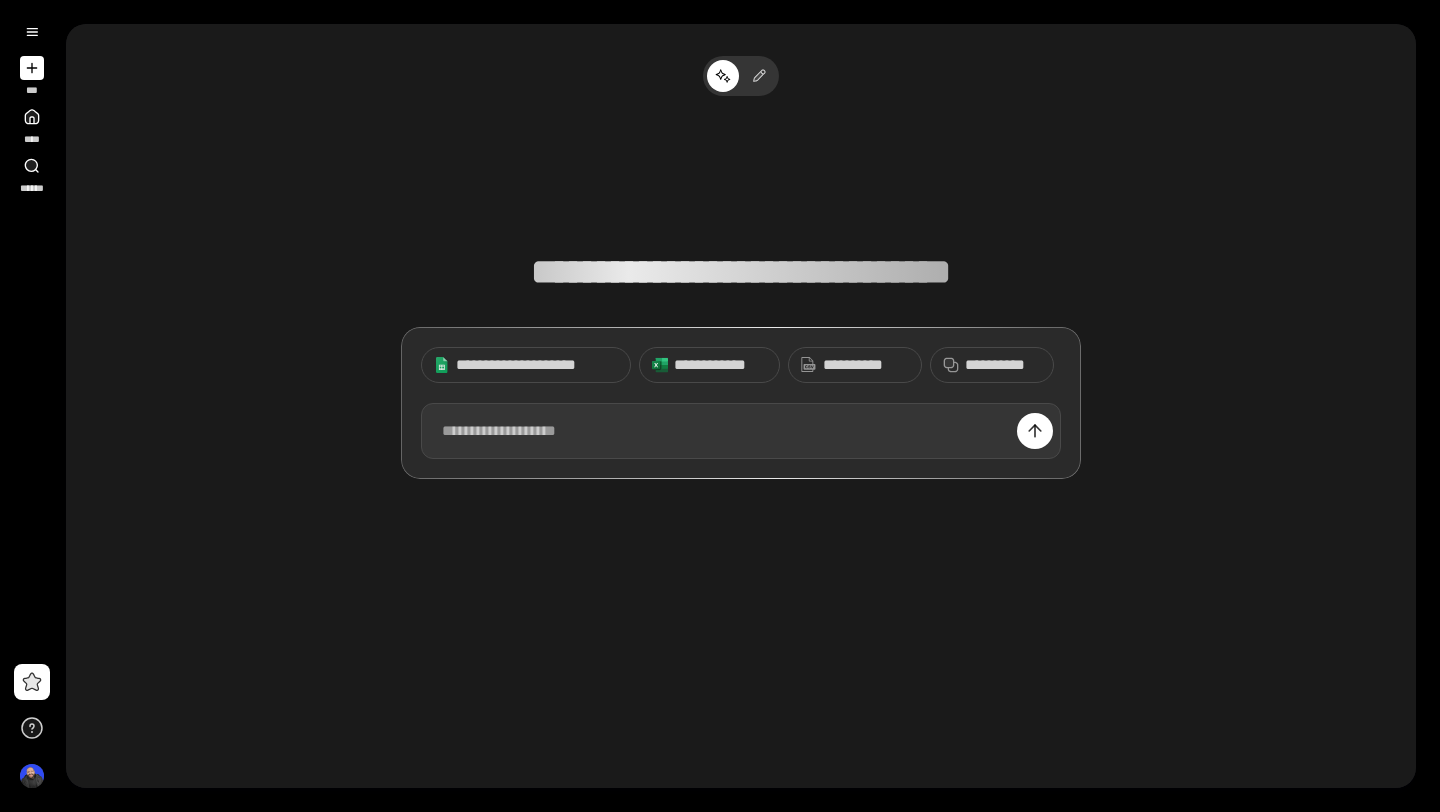 click at bounding box center (741, 431) 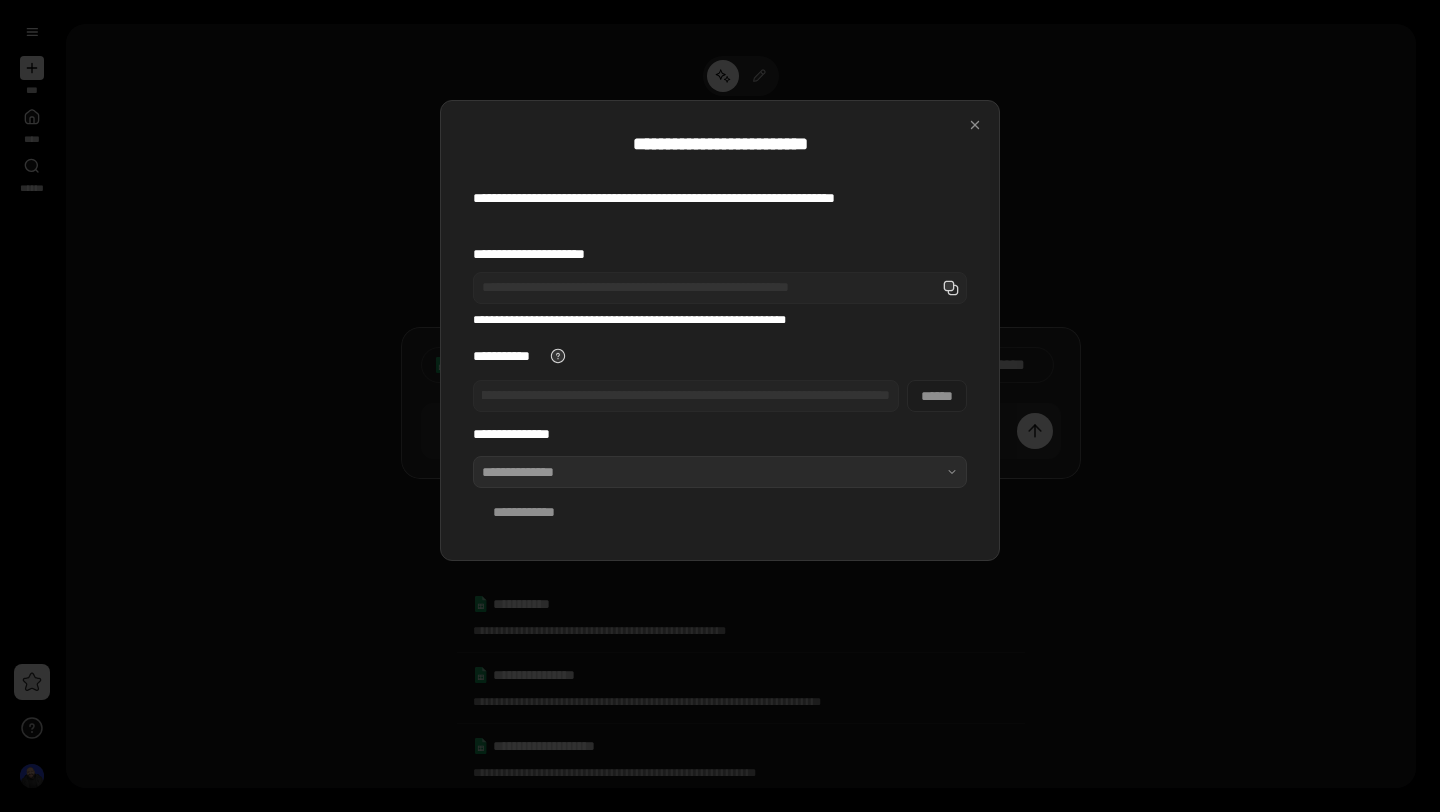 scroll, scrollTop: 0, scrollLeft: 0, axis: both 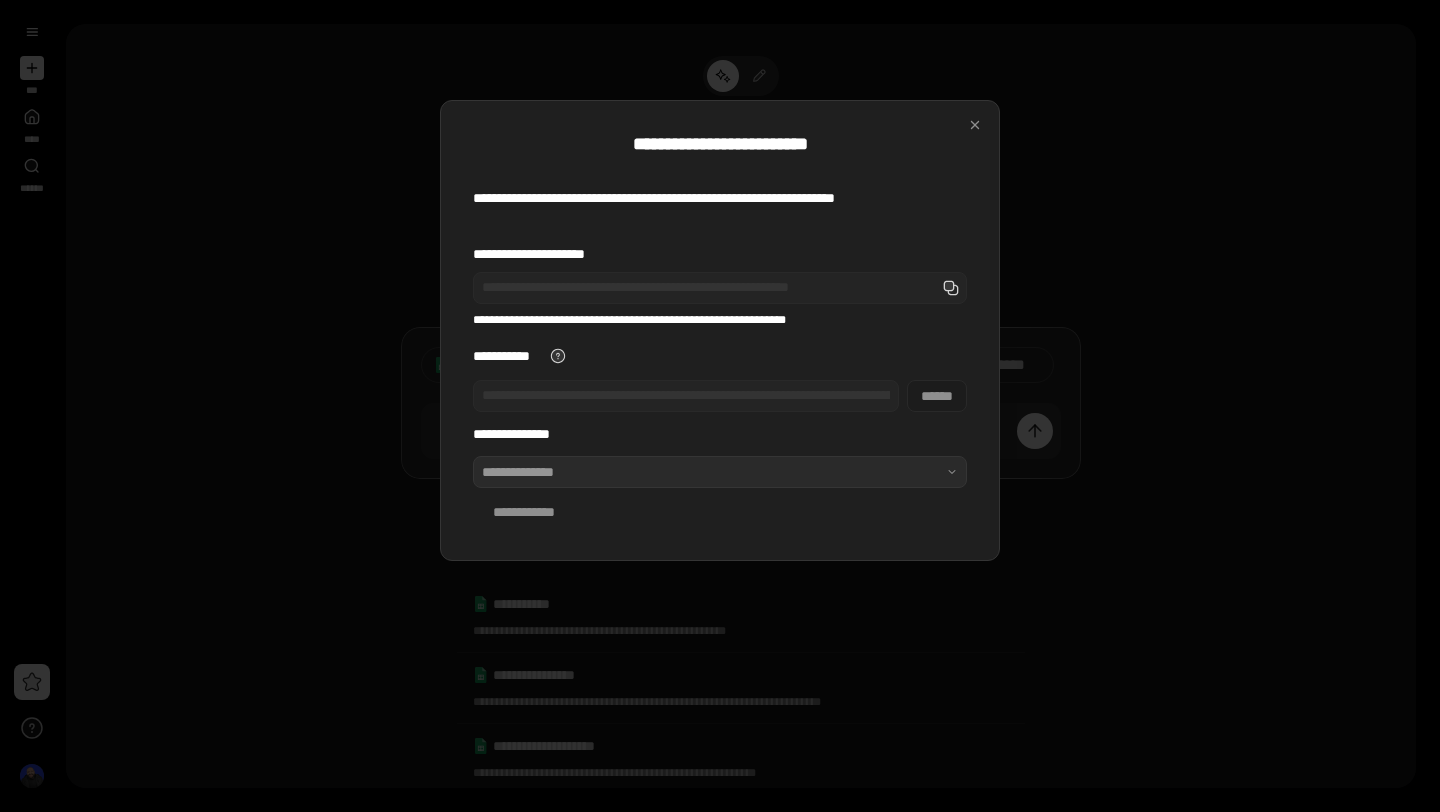 click on "**********" at bounding box center [720, 386] 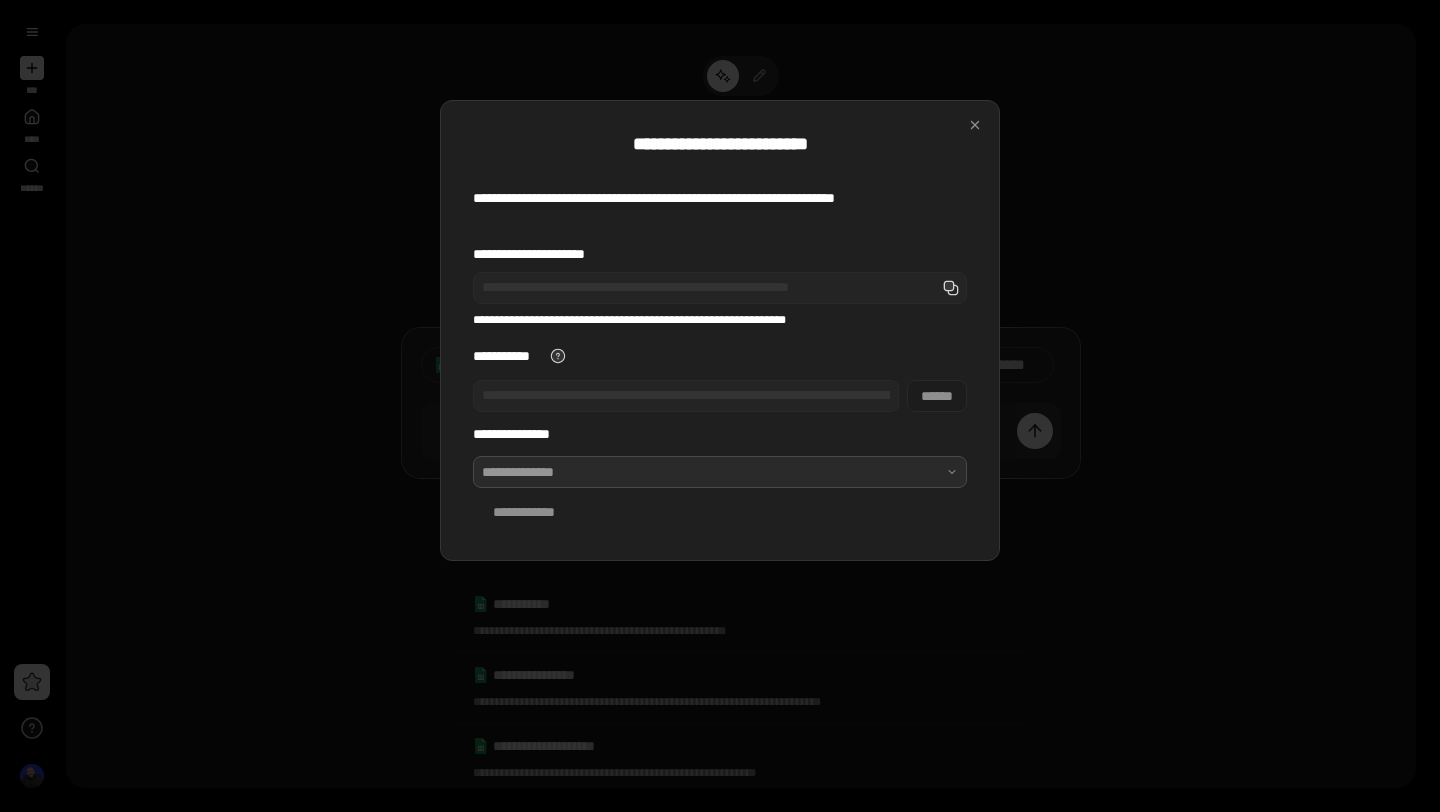 click at bounding box center [720, 472] 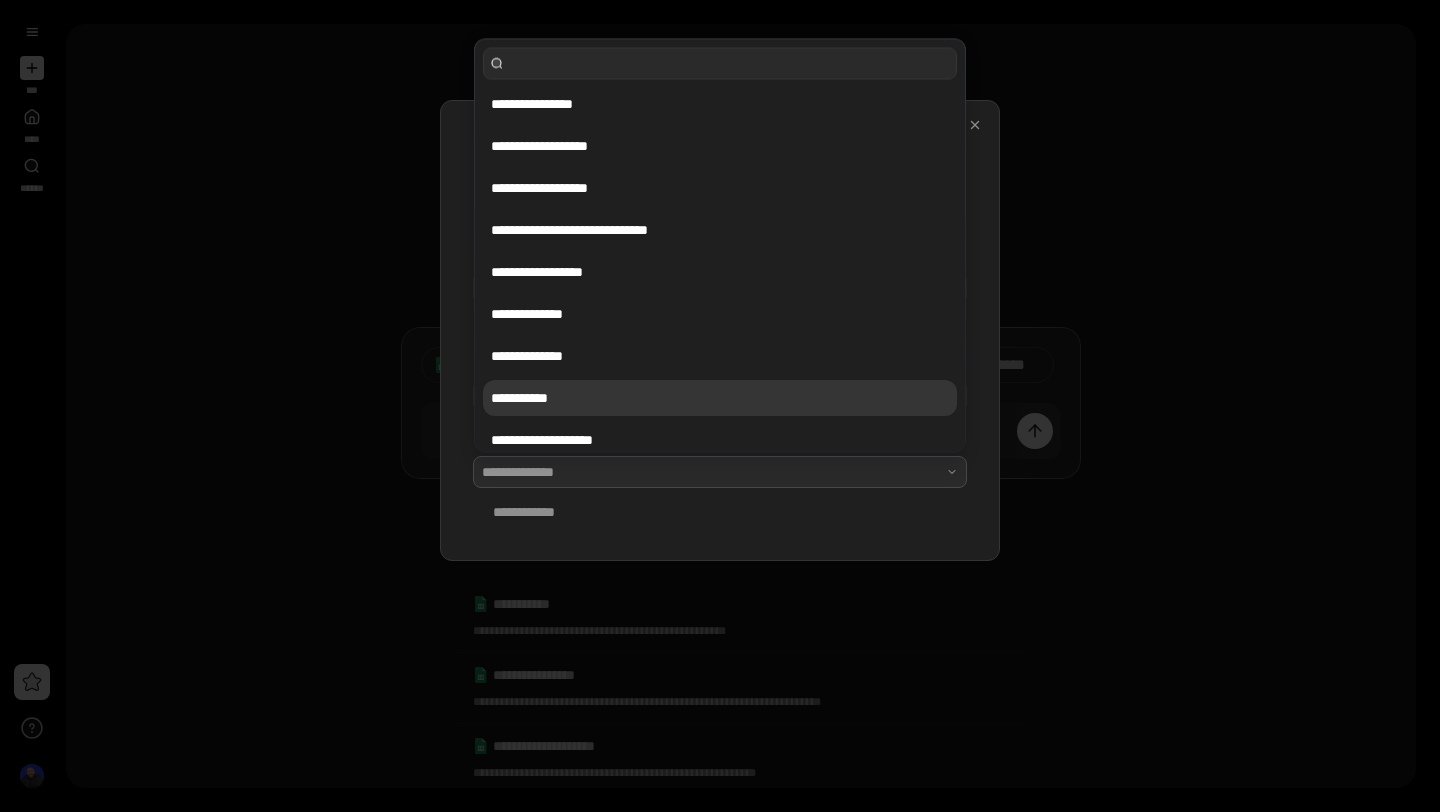 click on "**********" at bounding box center [720, 398] 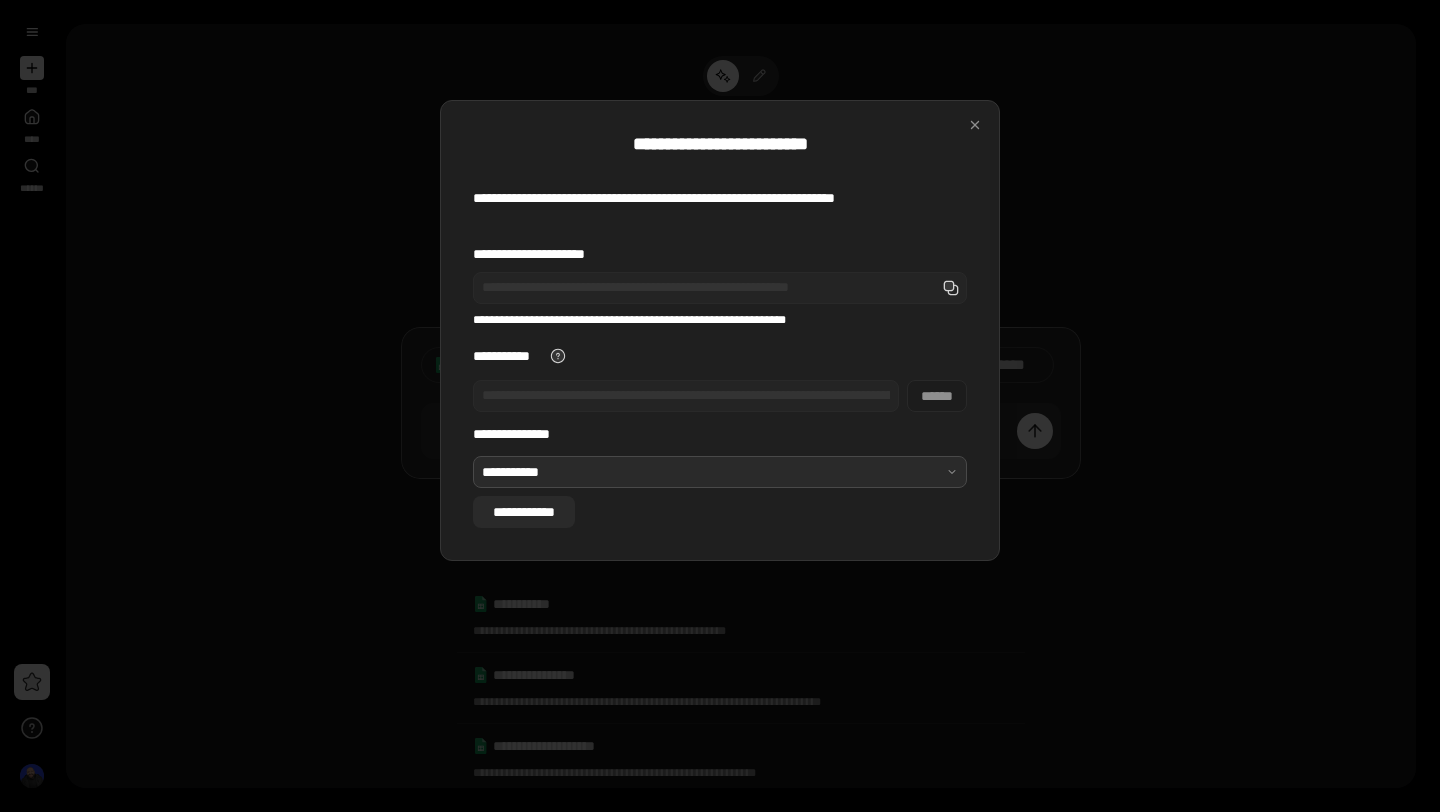 click on "**********" at bounding box center (524, 512) 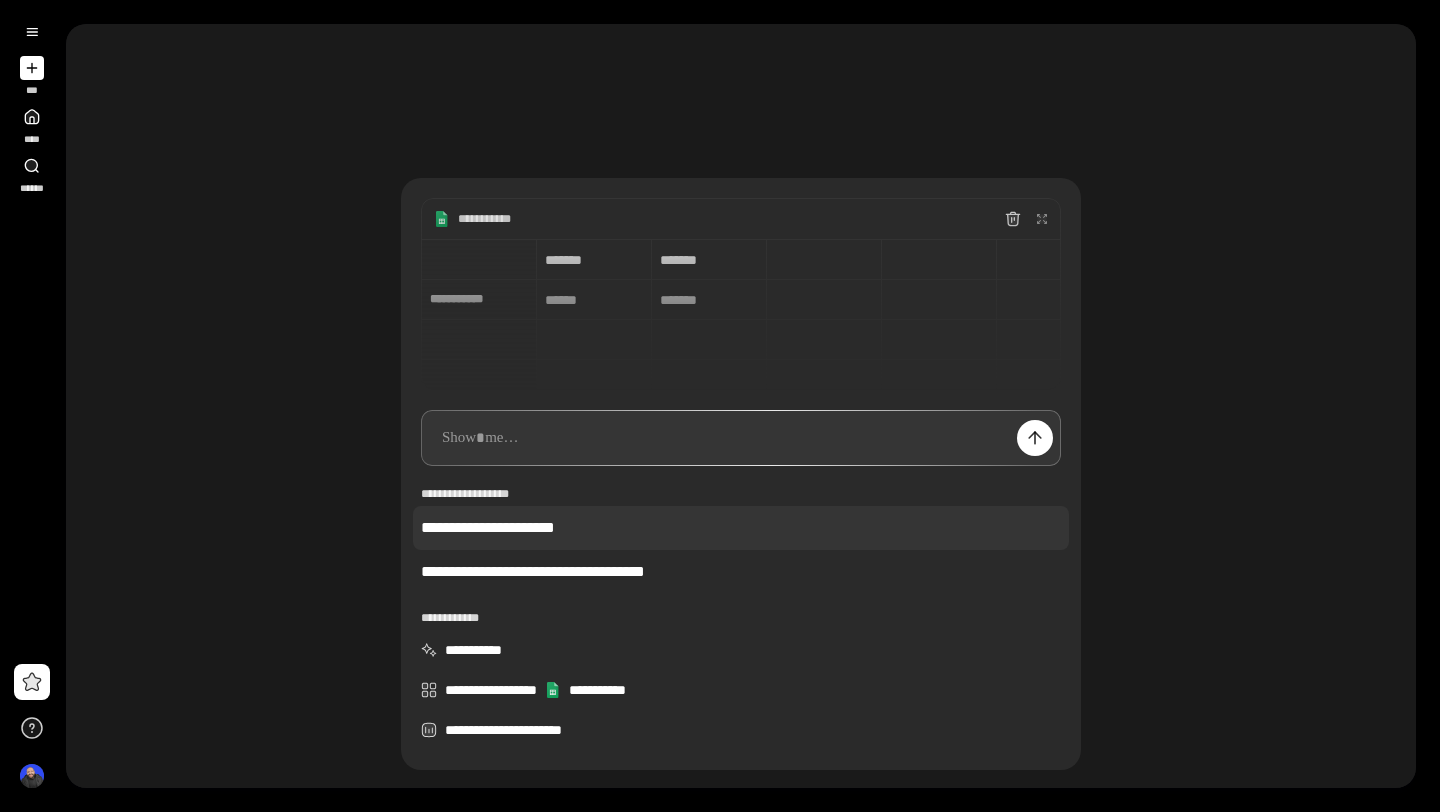 click on "**********" at bounding box center (741, 528) 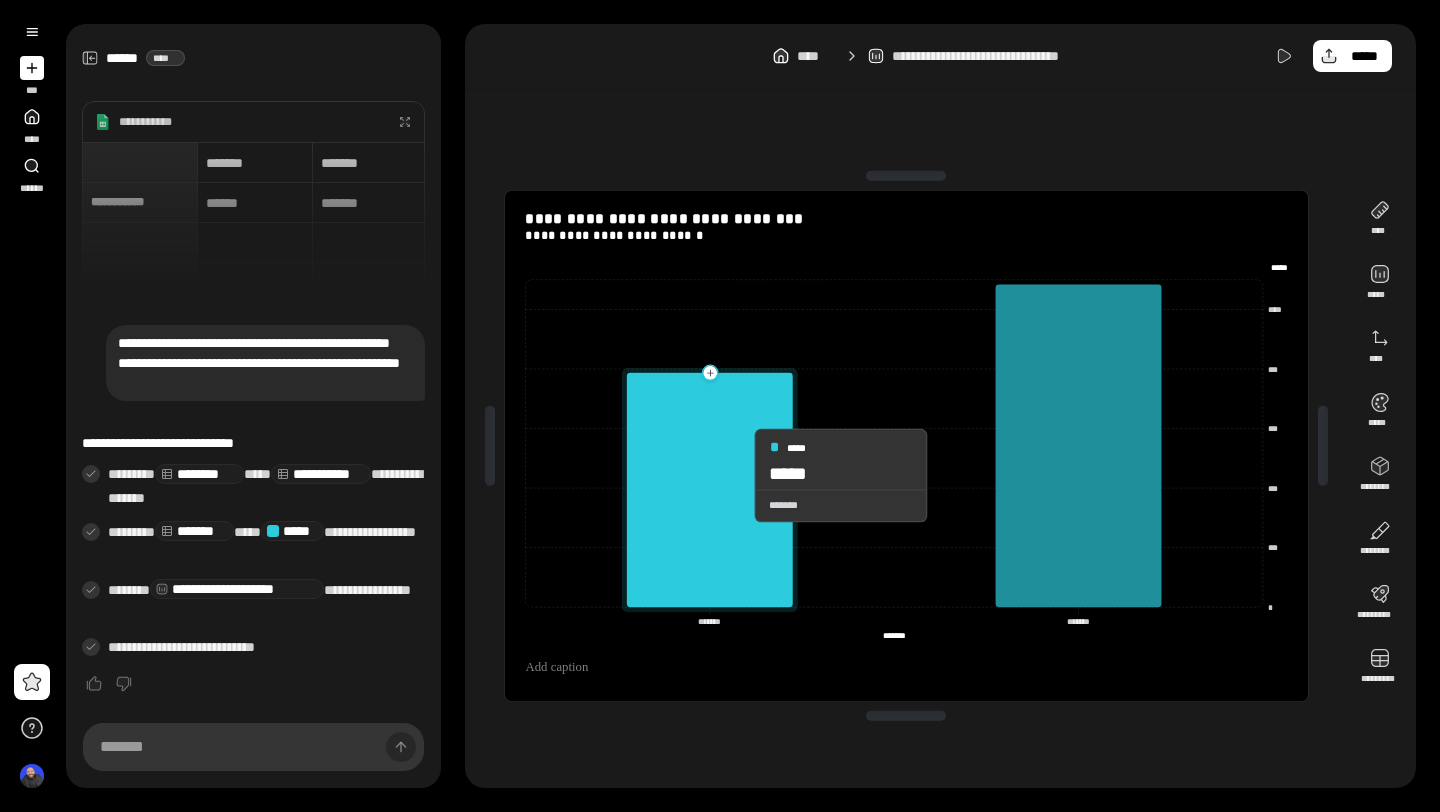 click 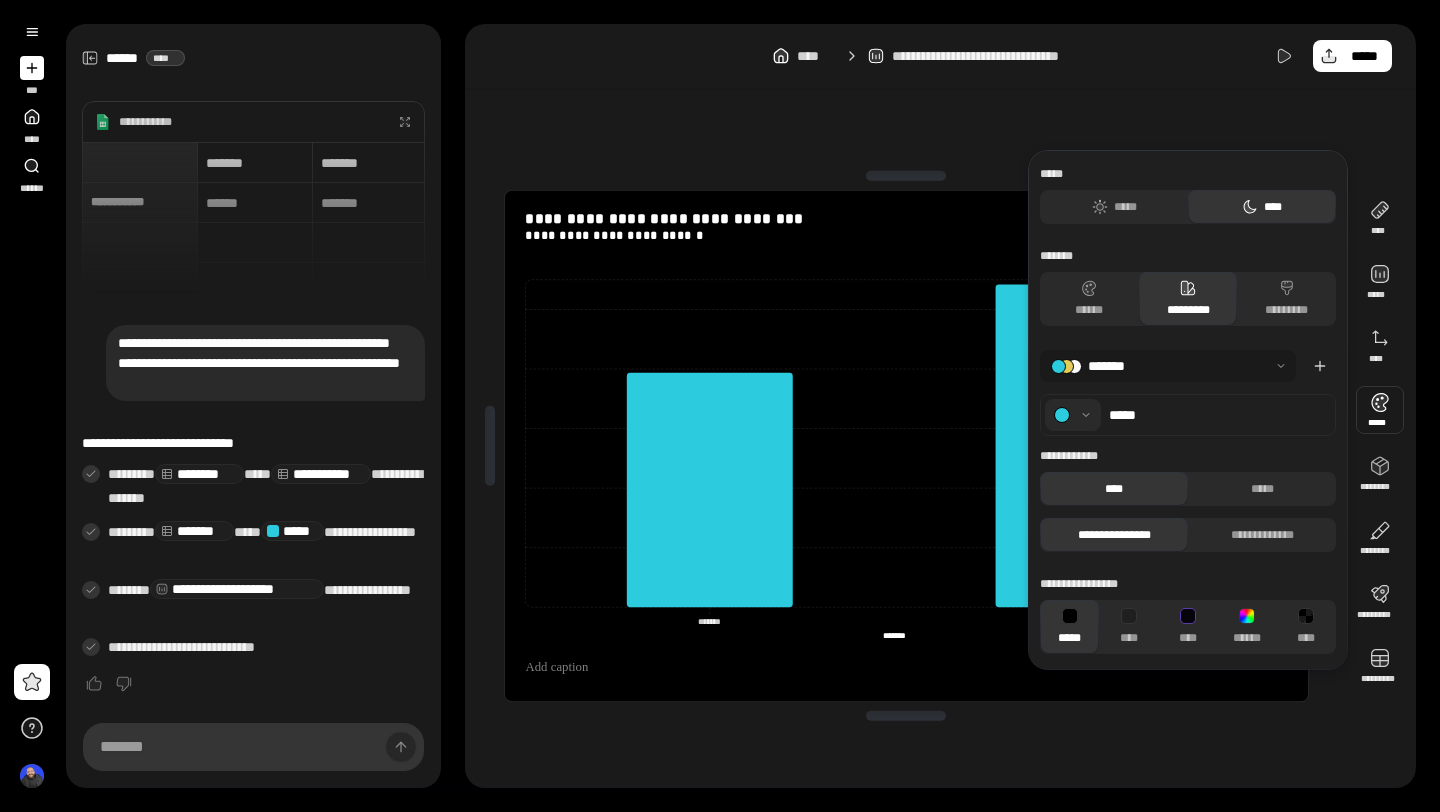 click at bounding box center [1073, 415] 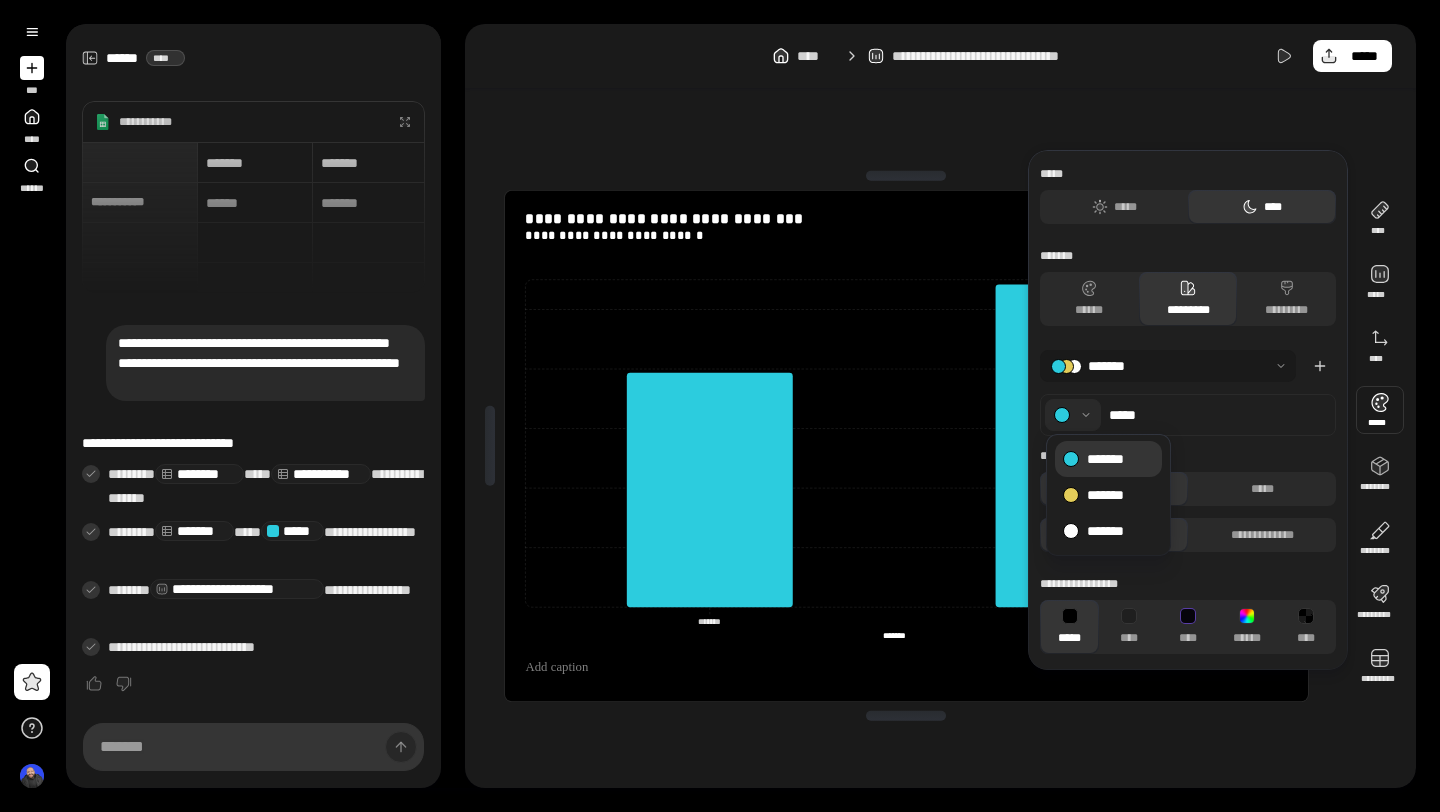 click at bounding box center [1073, 415] 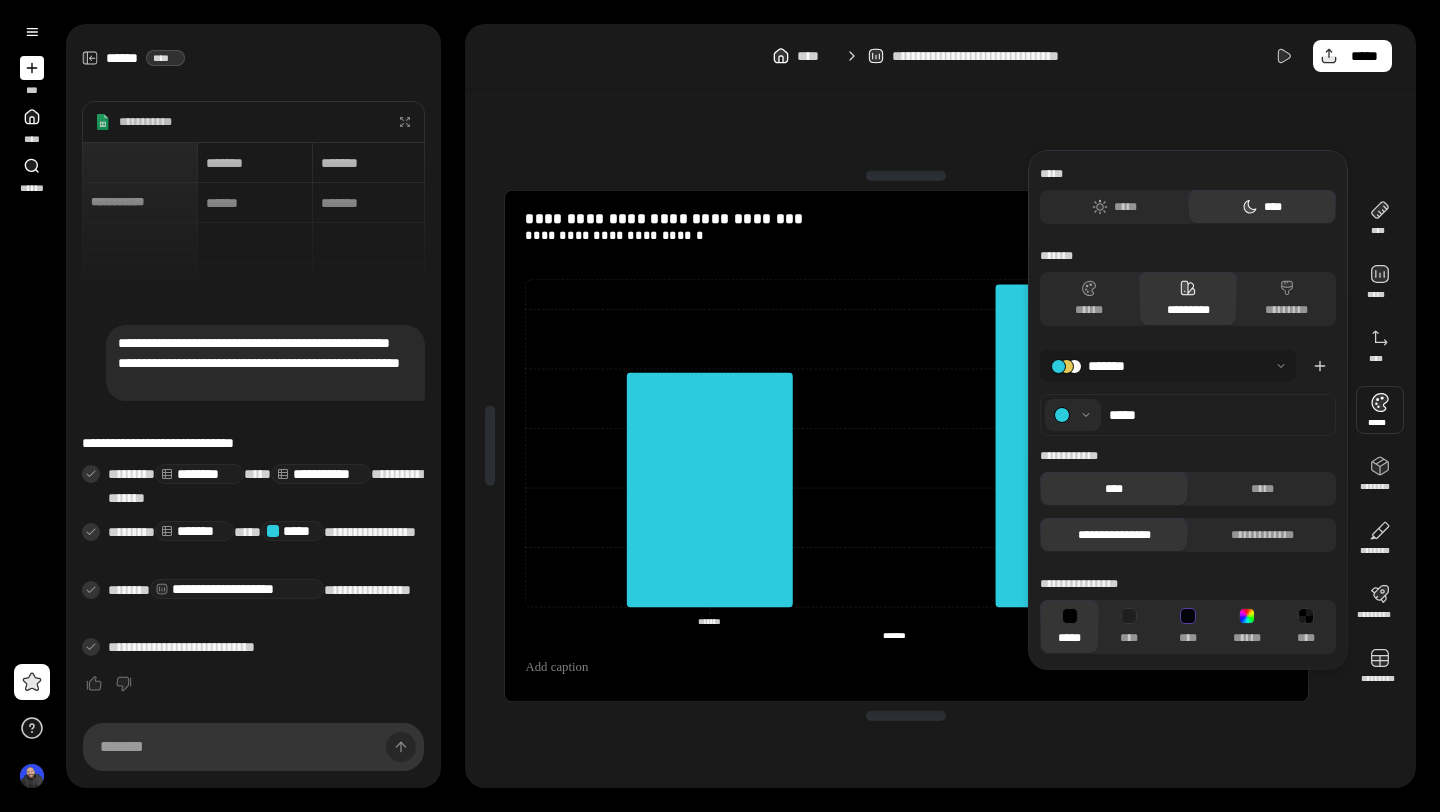 click at bounding box center (1168, 366) 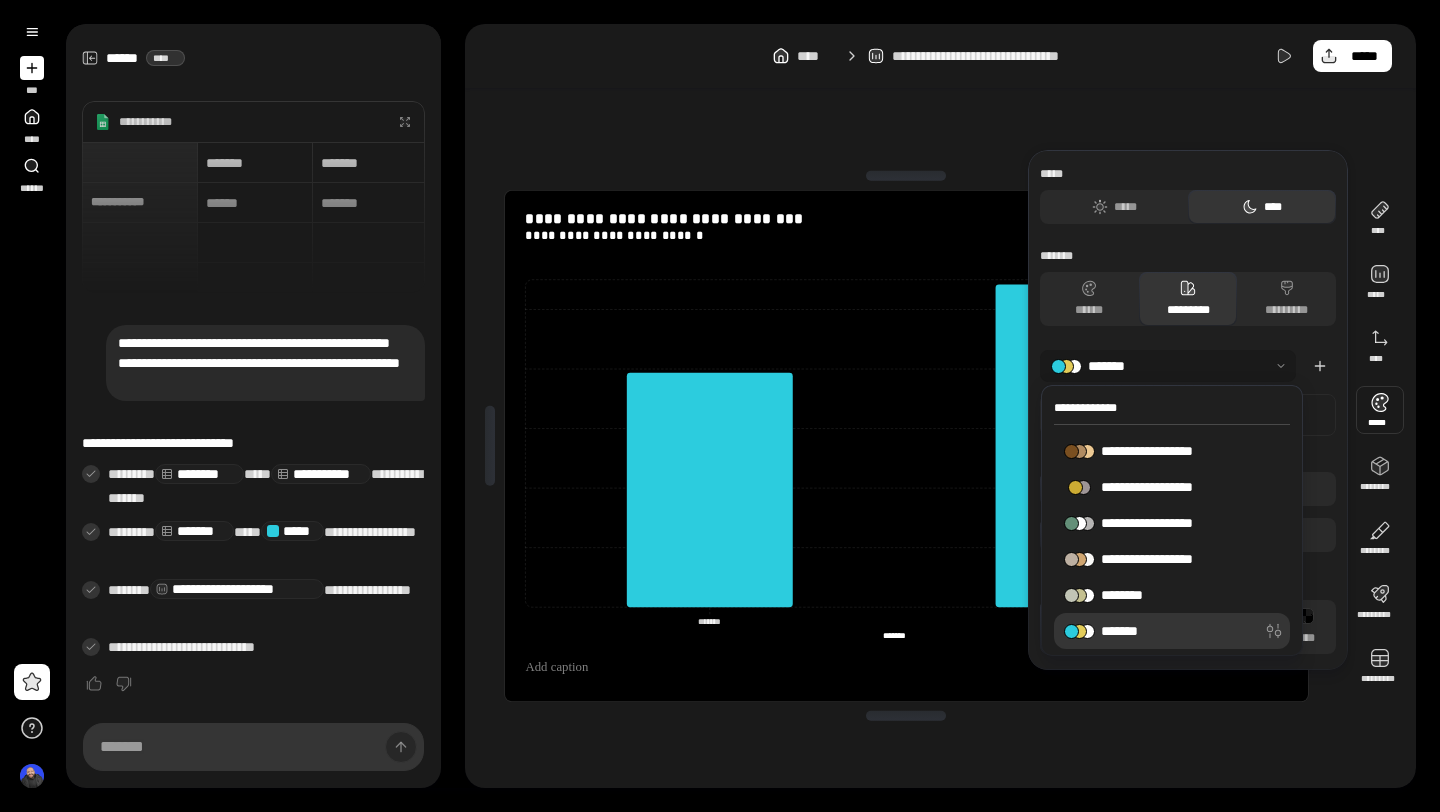 click at bounding box center [1168, 366] 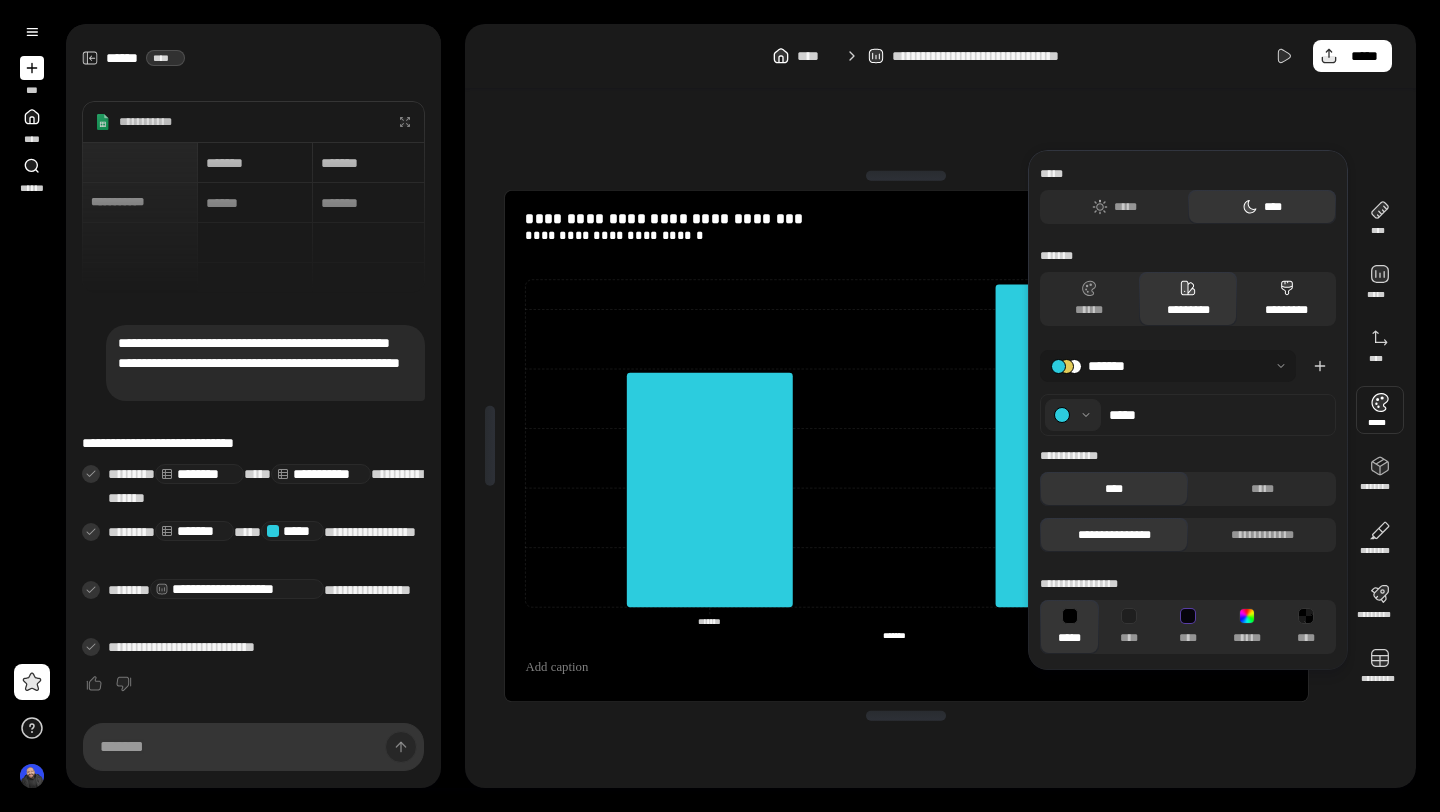click on "*********" at bounding box center (1286, 299) 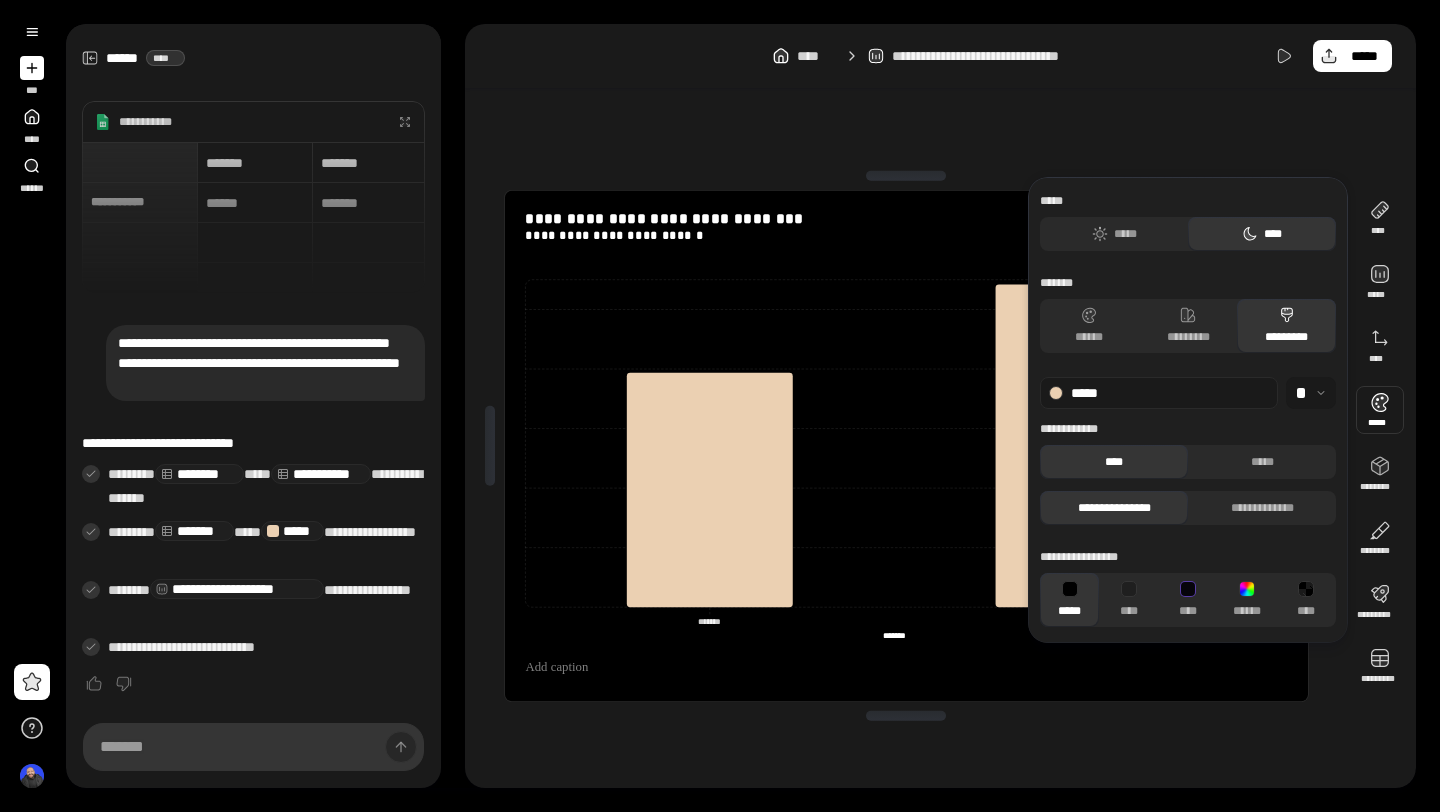 click on "*****" at bounding box center (1159, 393) 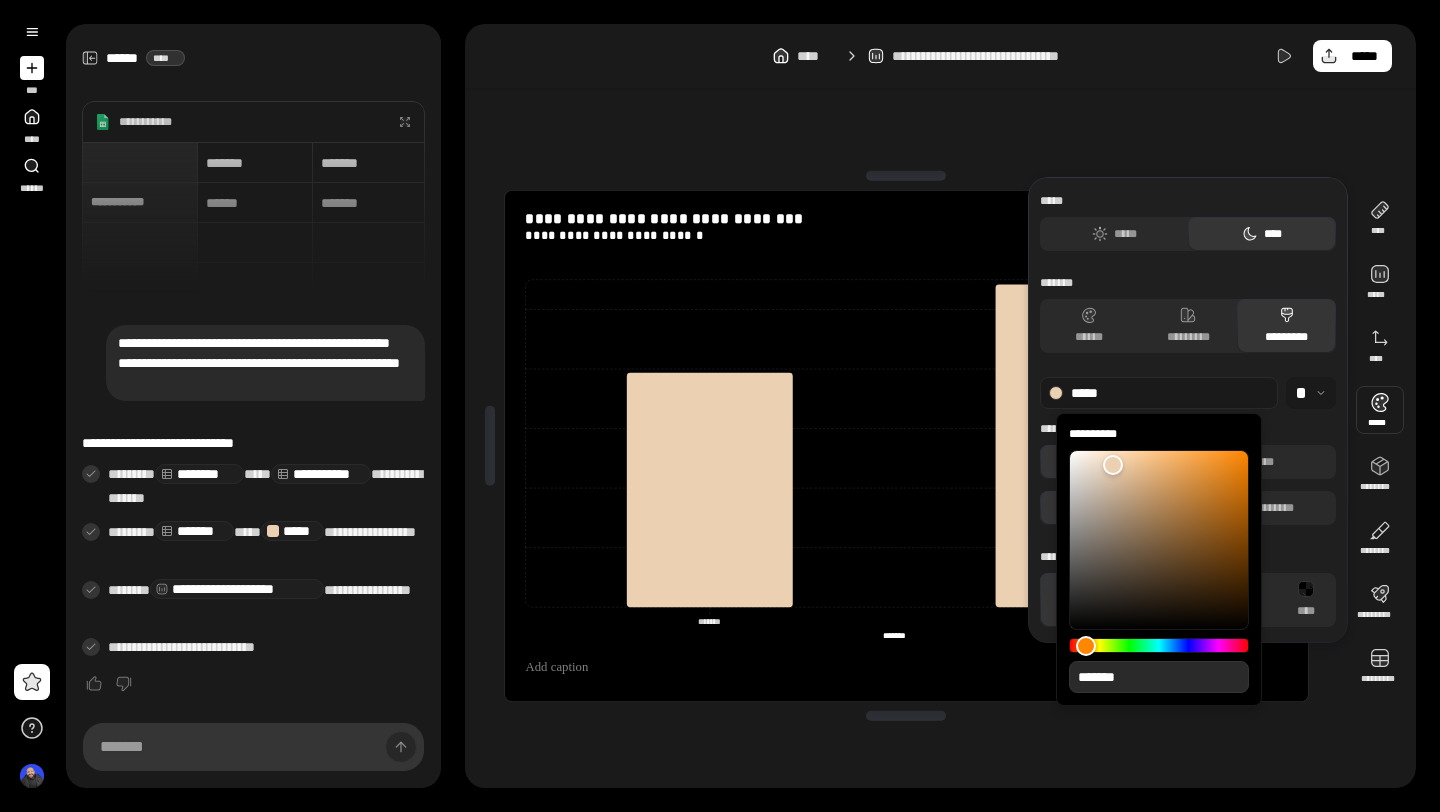 type on "**" 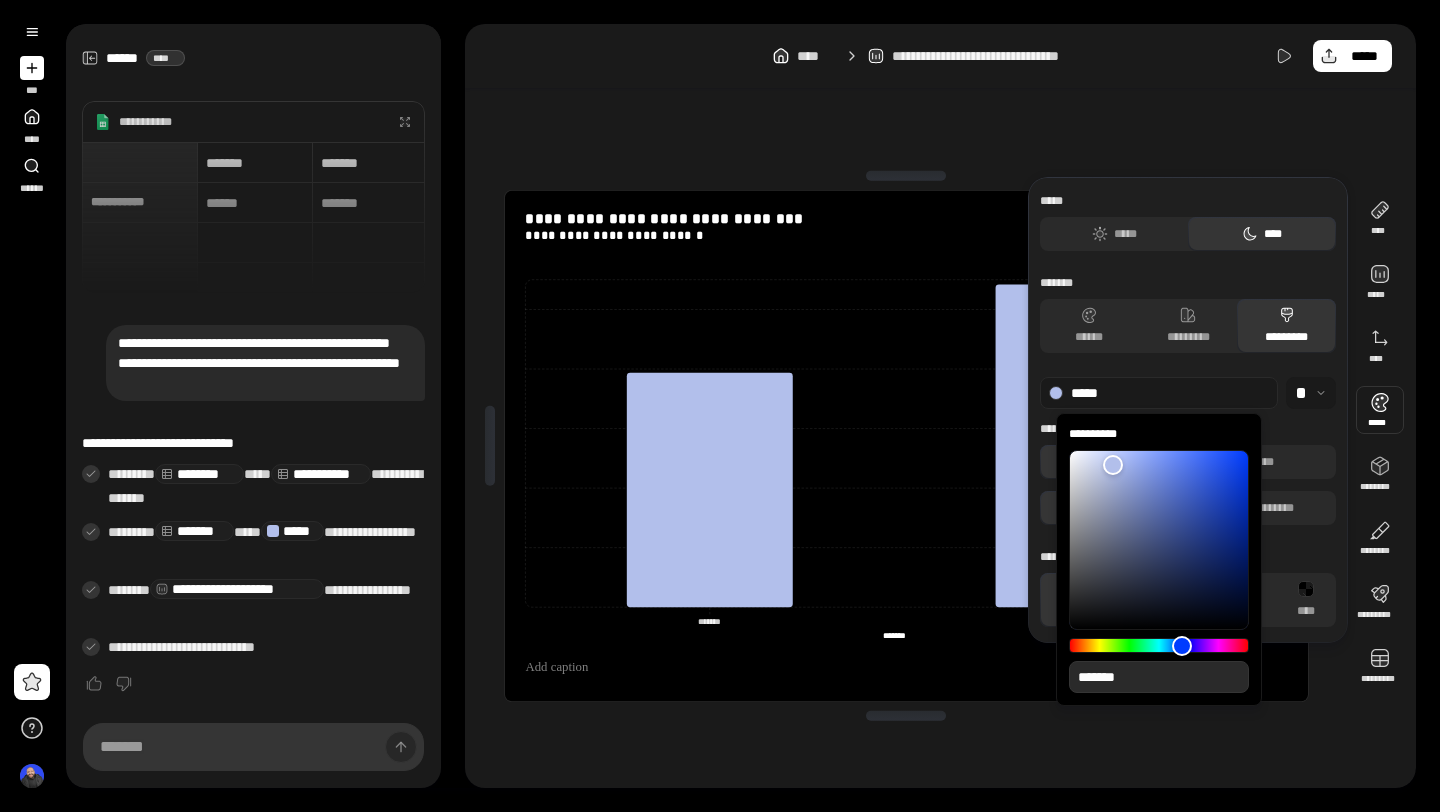 click at bounding box center [1159, 645] 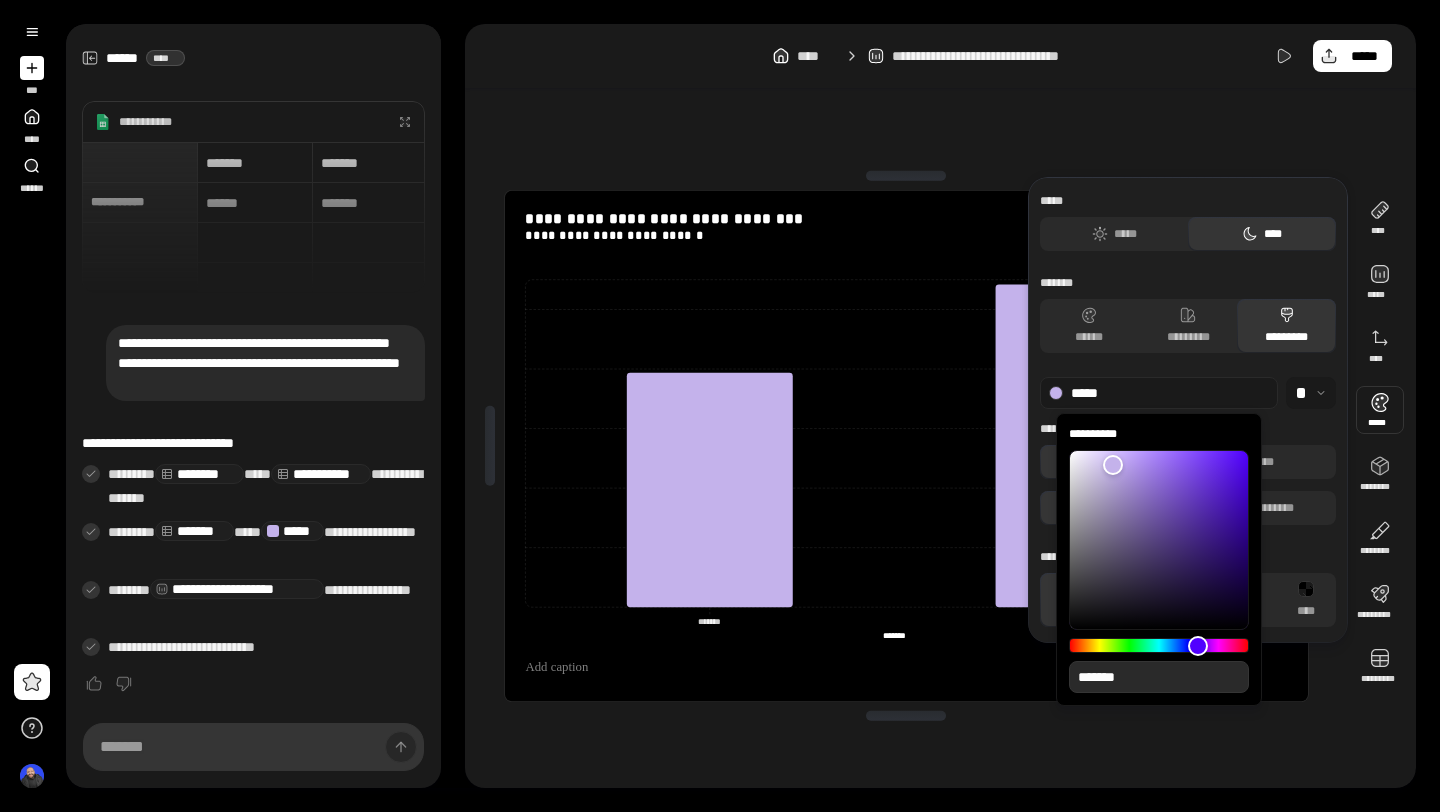 click at bounding box center [1159, 645] 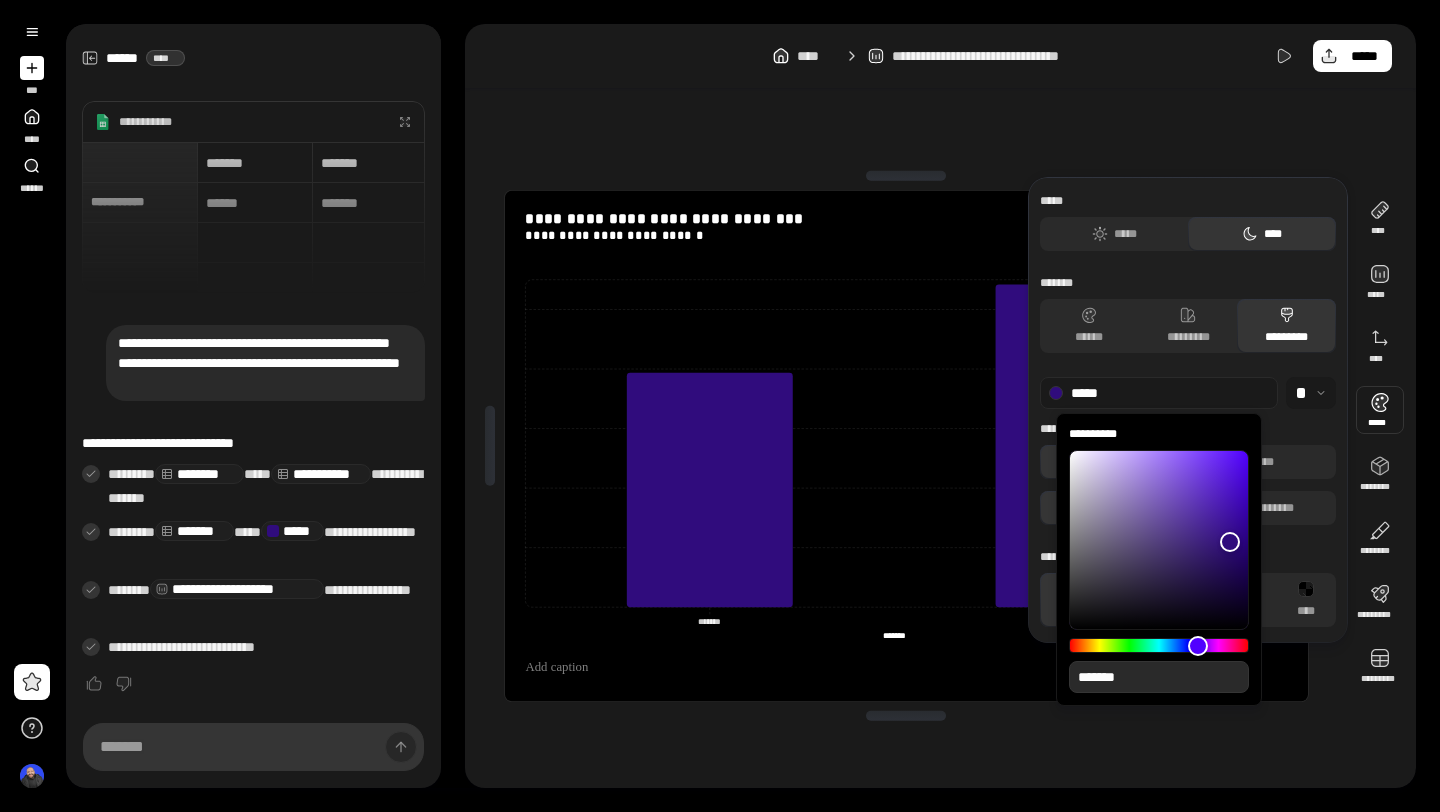 type on "**" 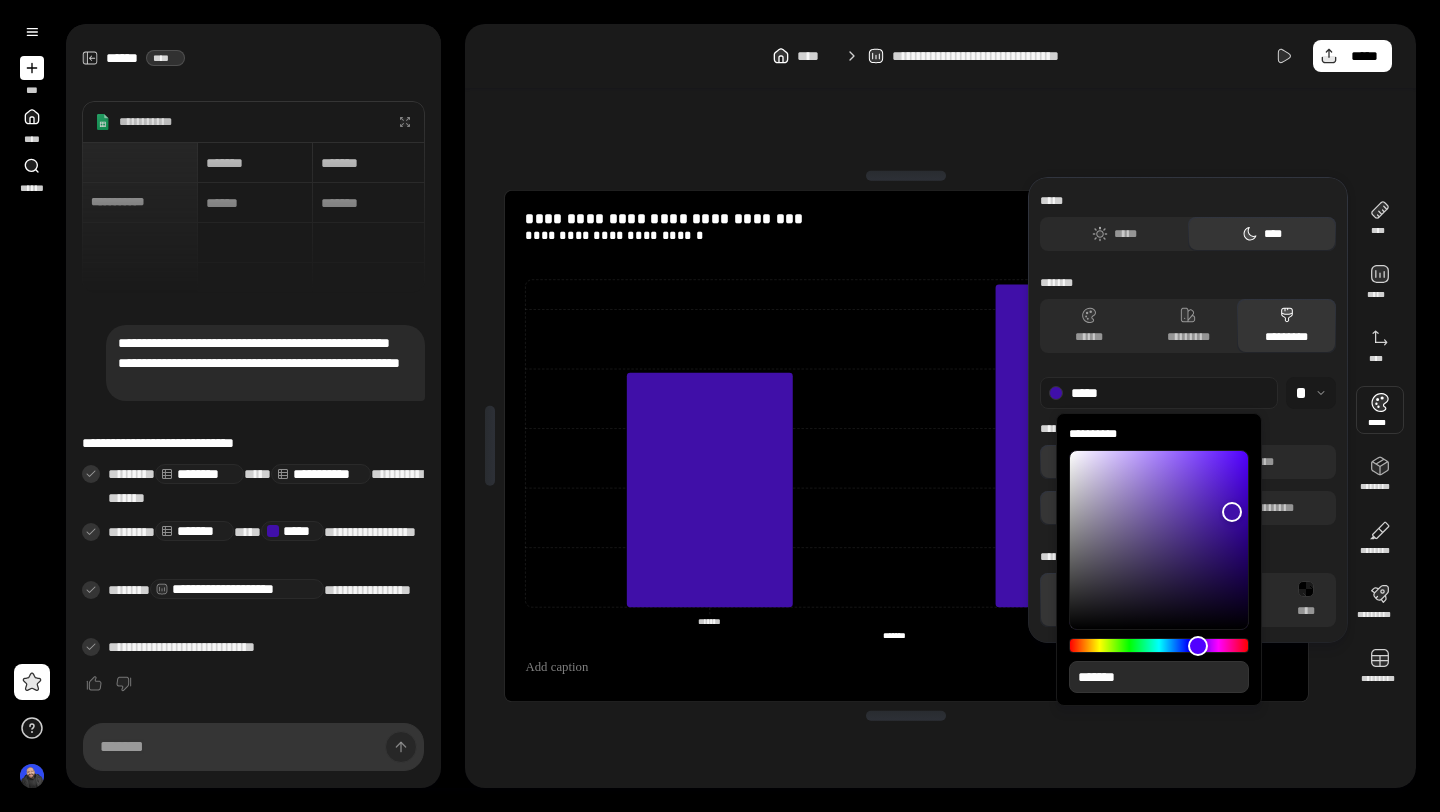 click at bounding box center [1159, 540] 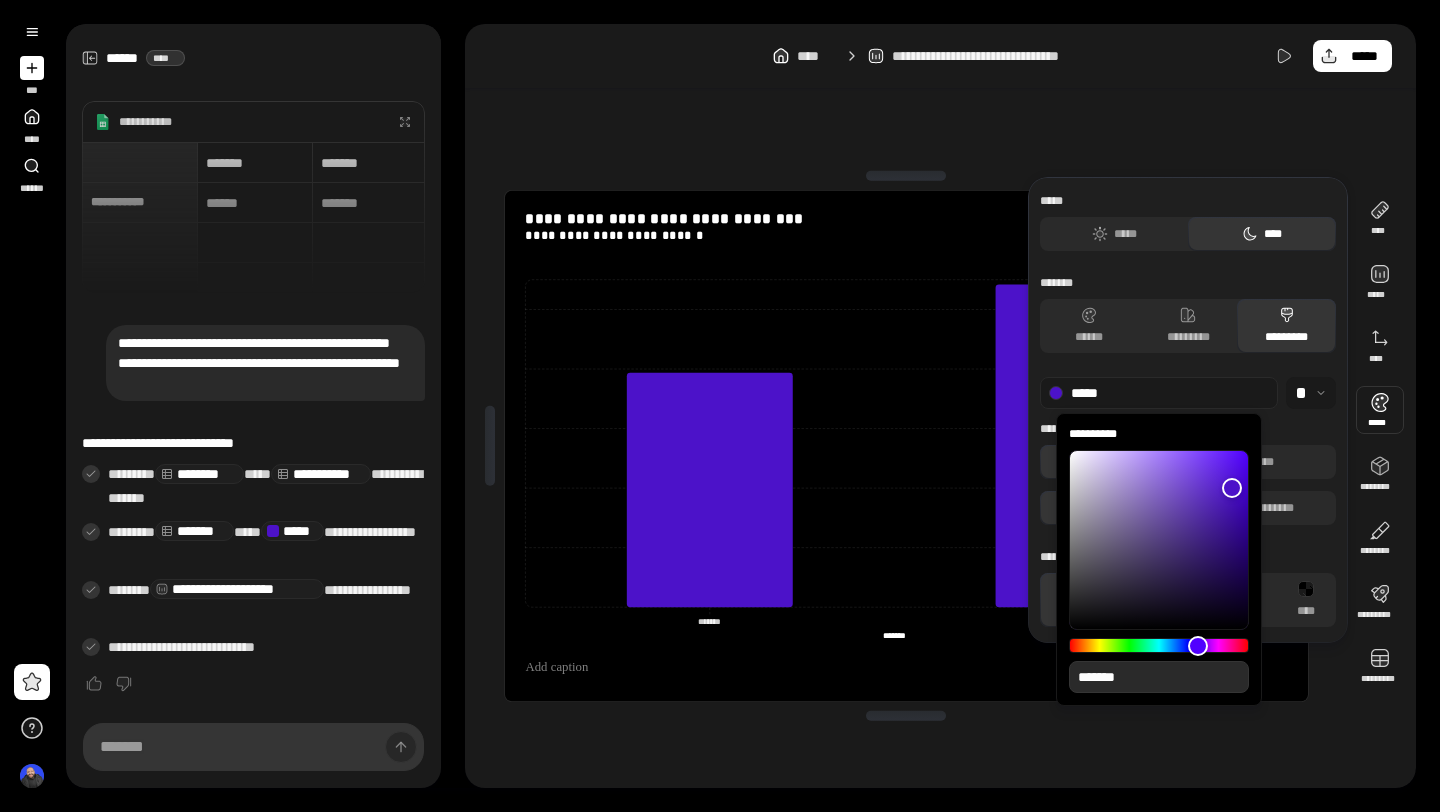 click at bounding box center (1159, 540) 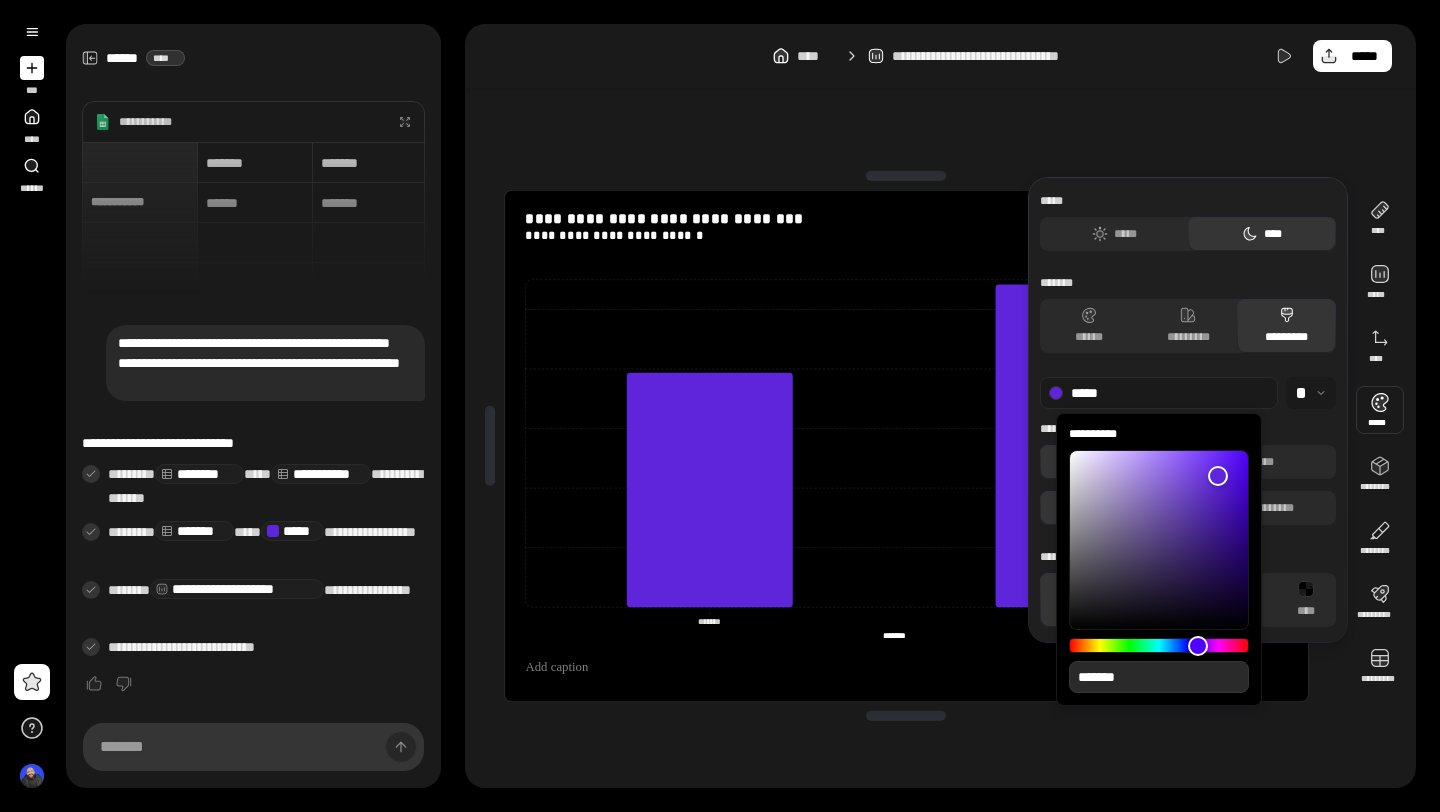 click at bounding box center (1159, 540) 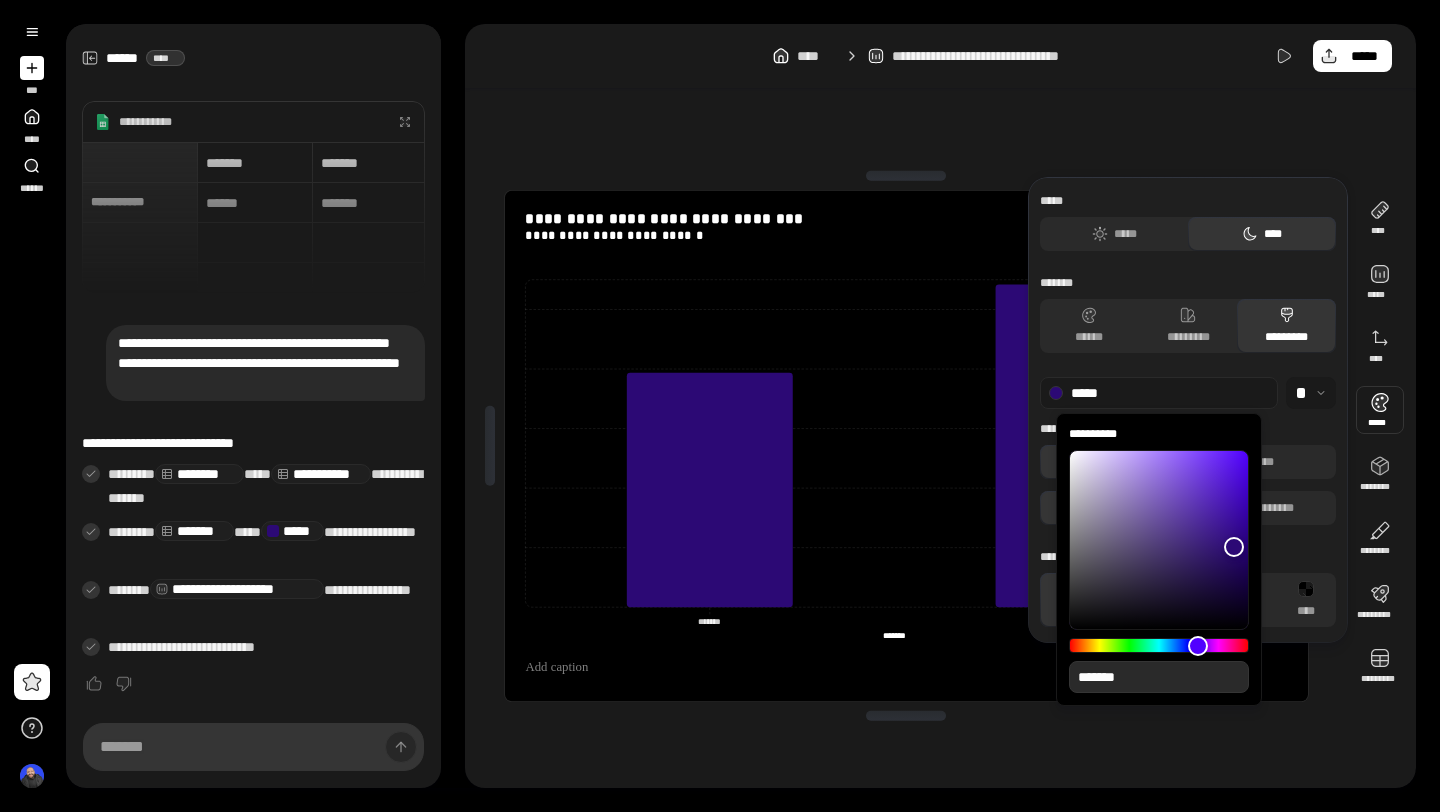 type on "**" 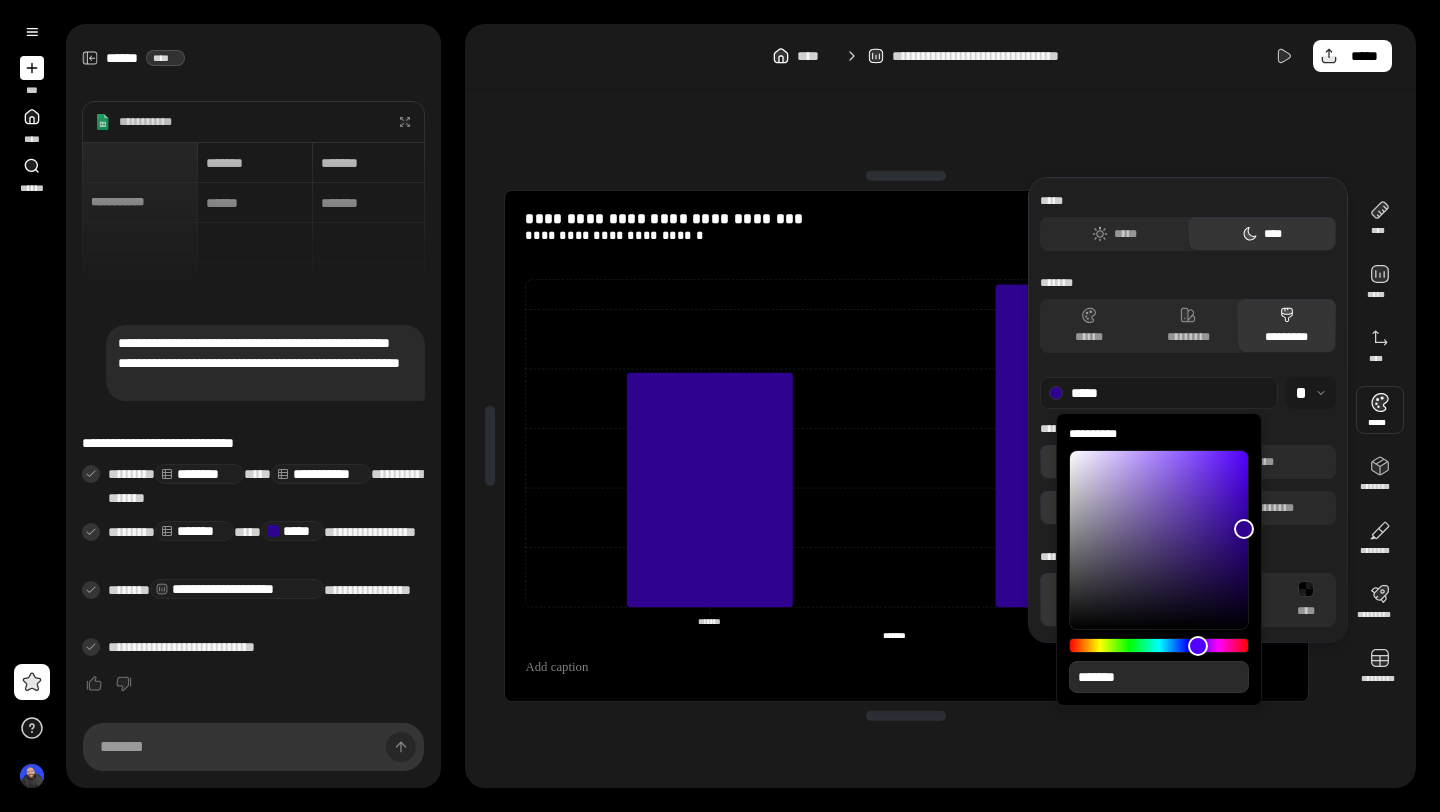 click at bounding box center [1159, 540] 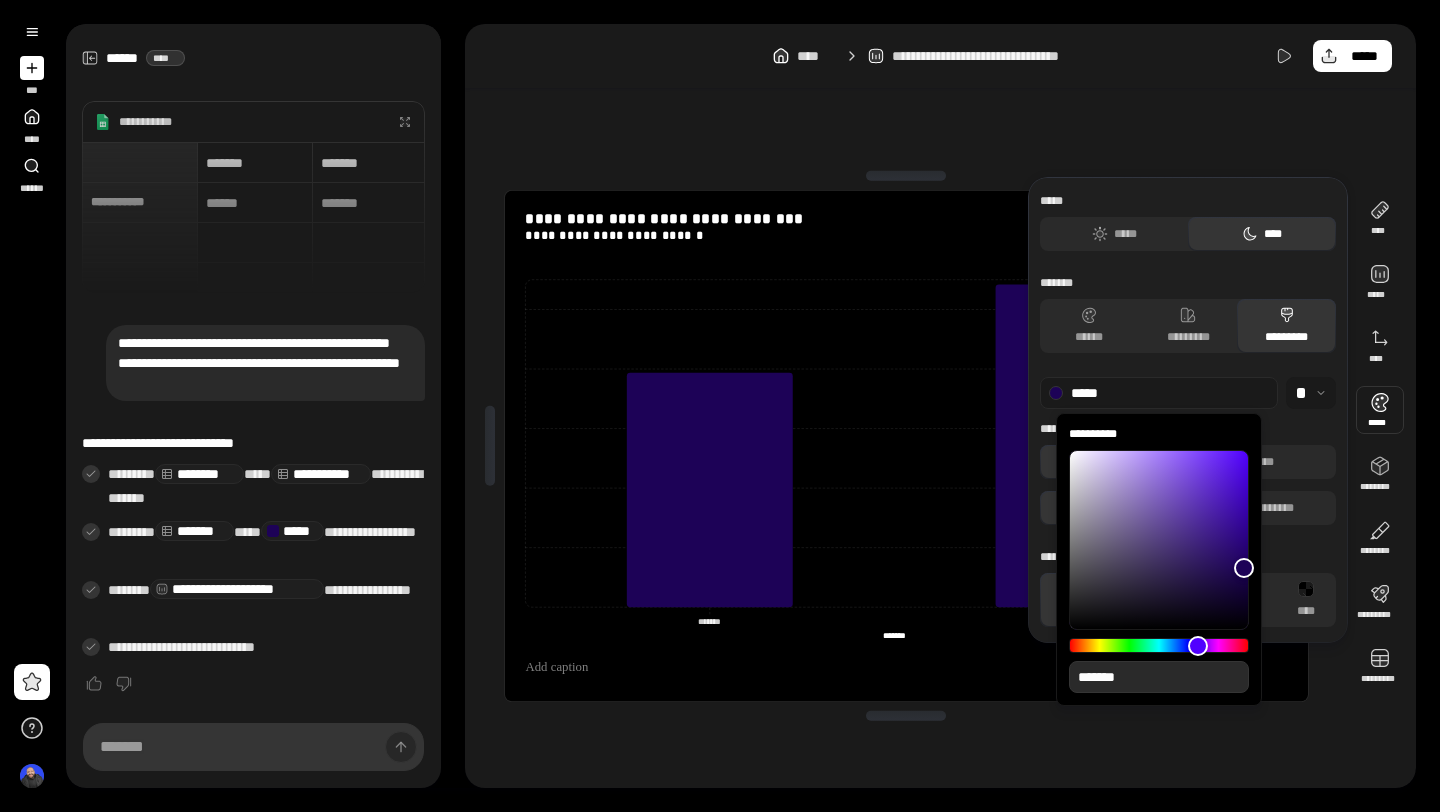type on "**" 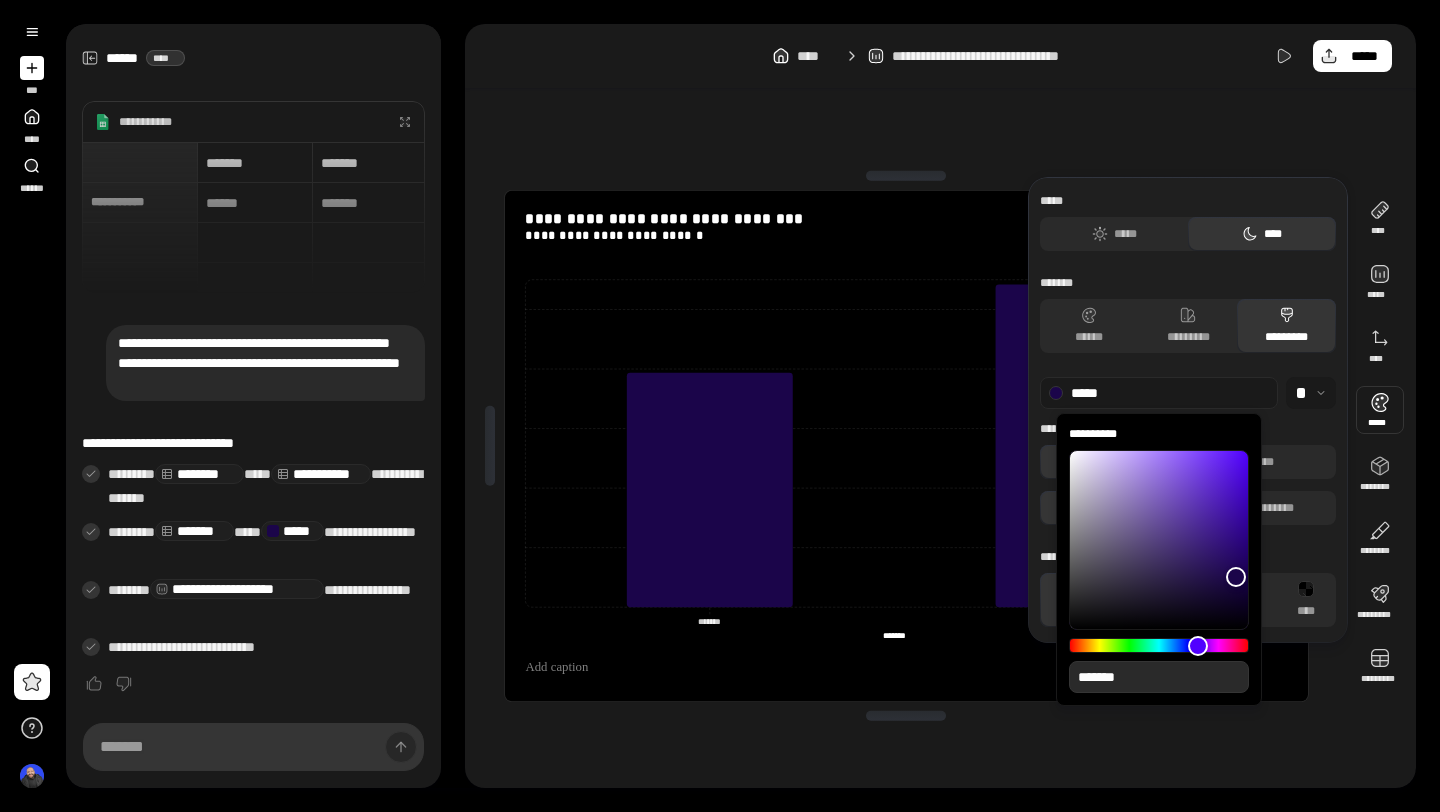 click at bounding box center [1159, 540] 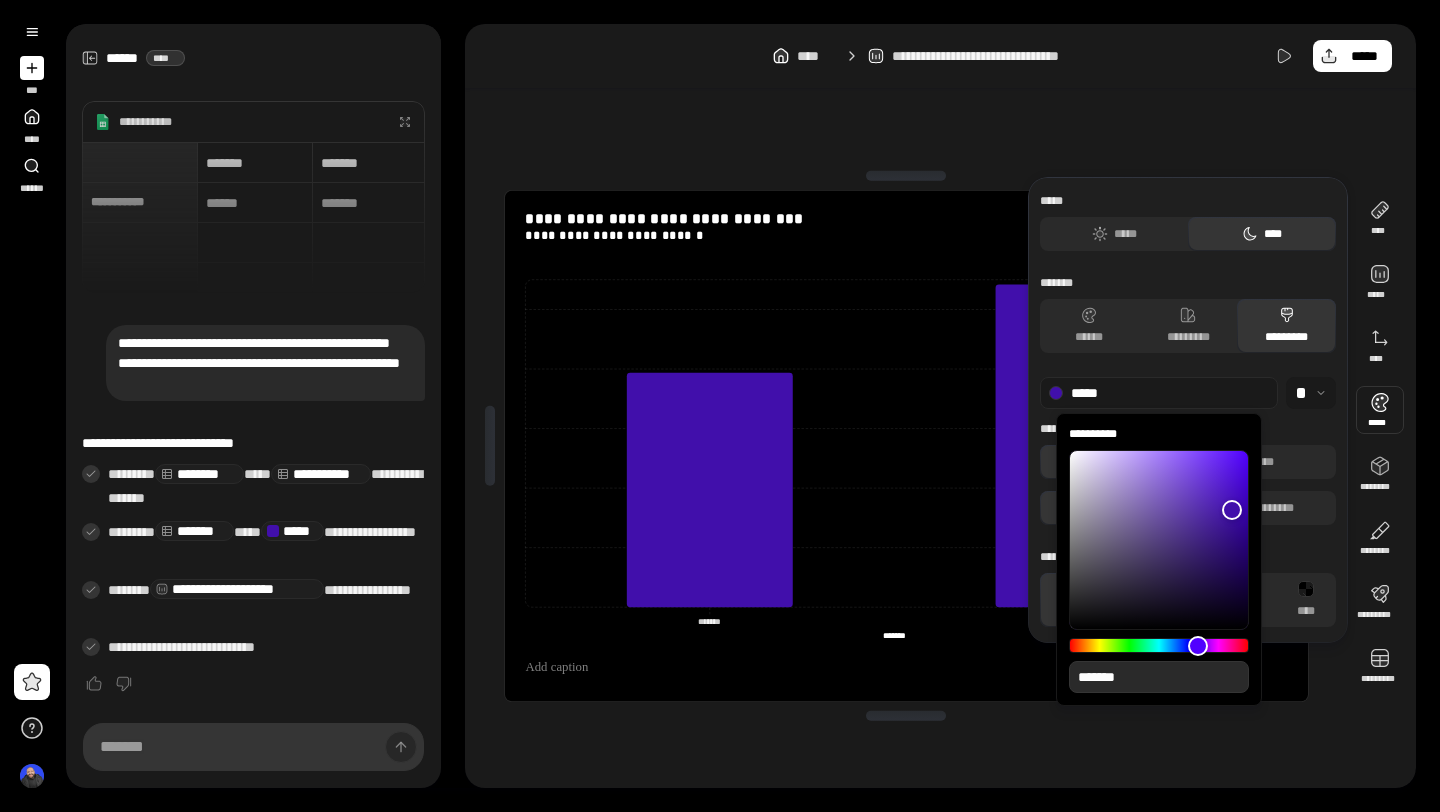 click at bounding box center [1159, 540] 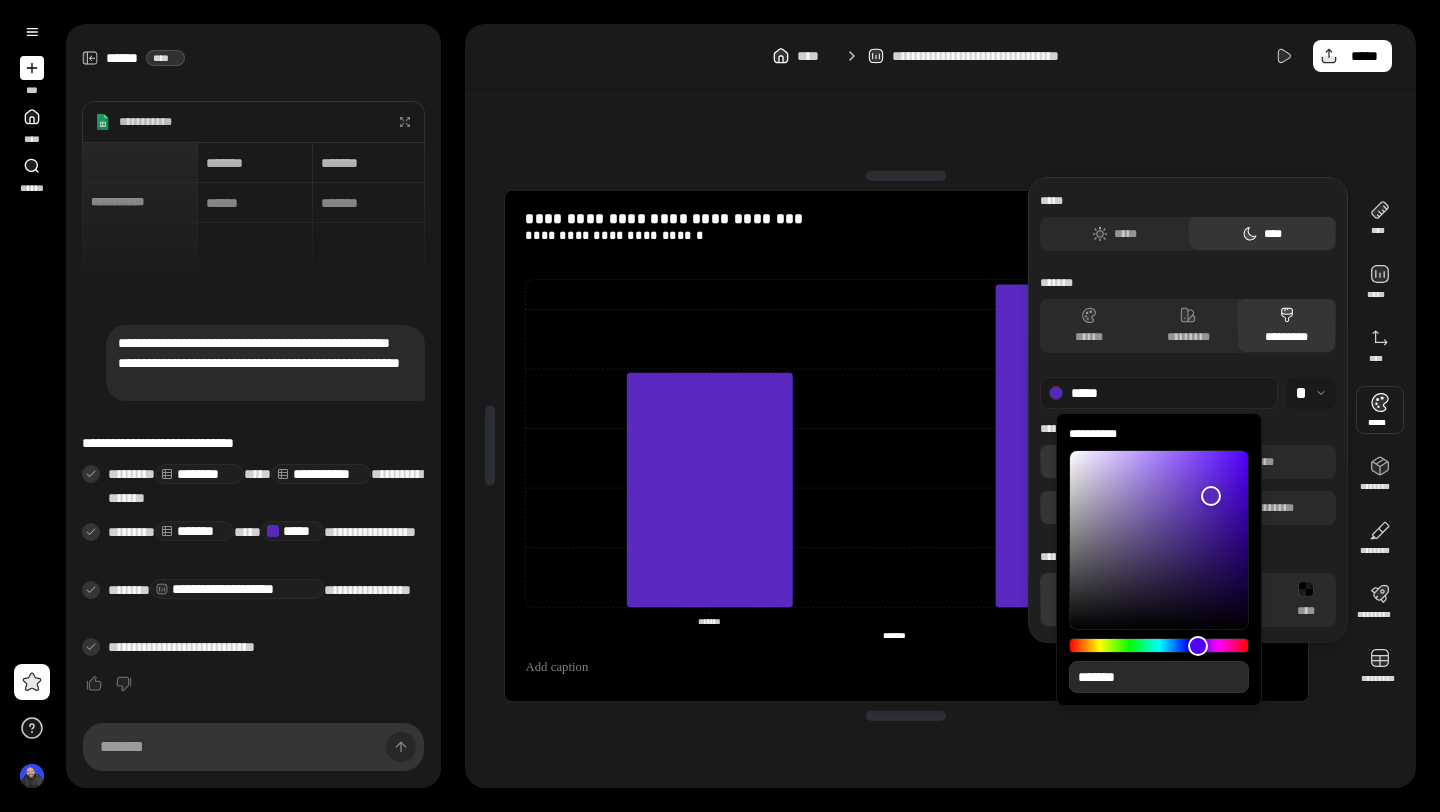 type on "**" 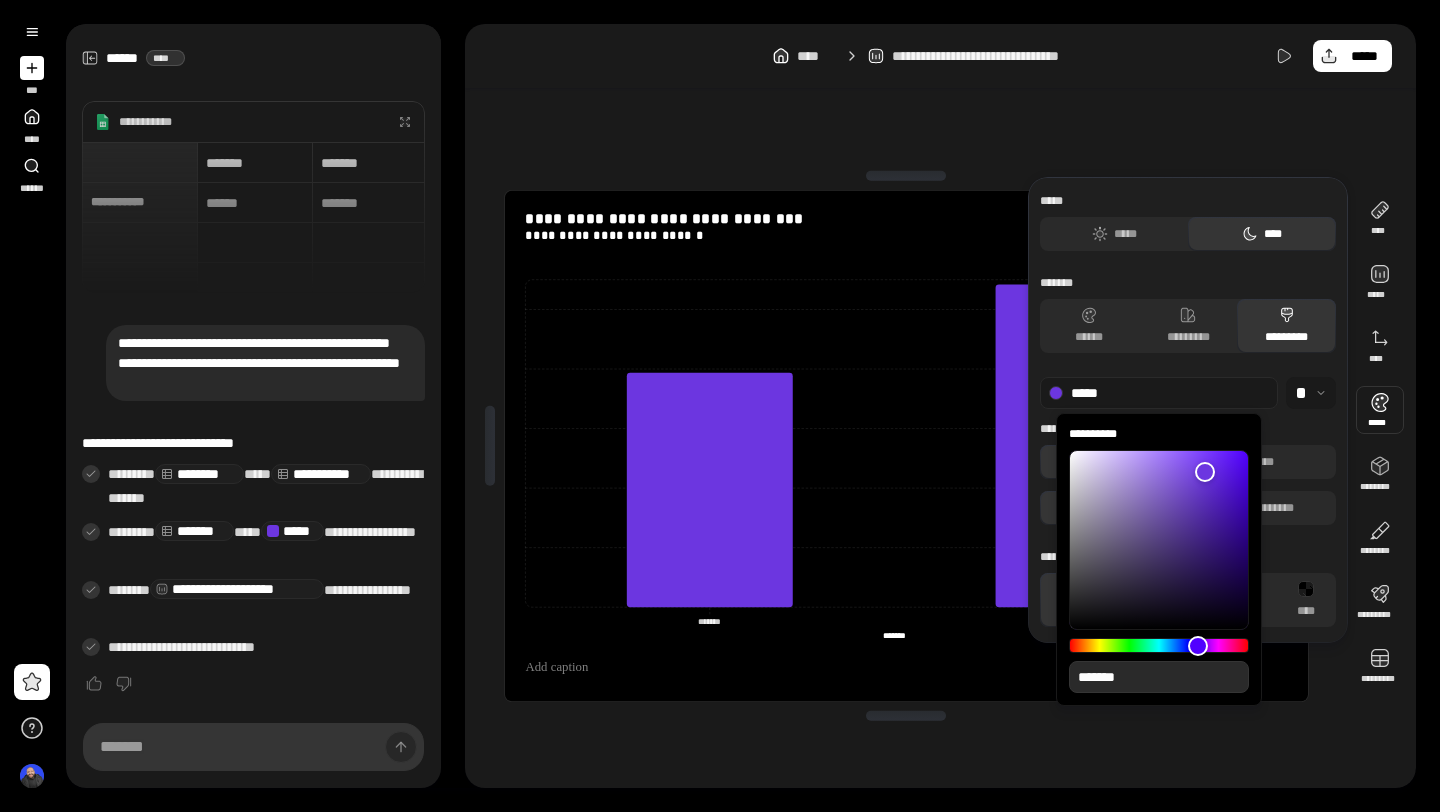 type on "***" 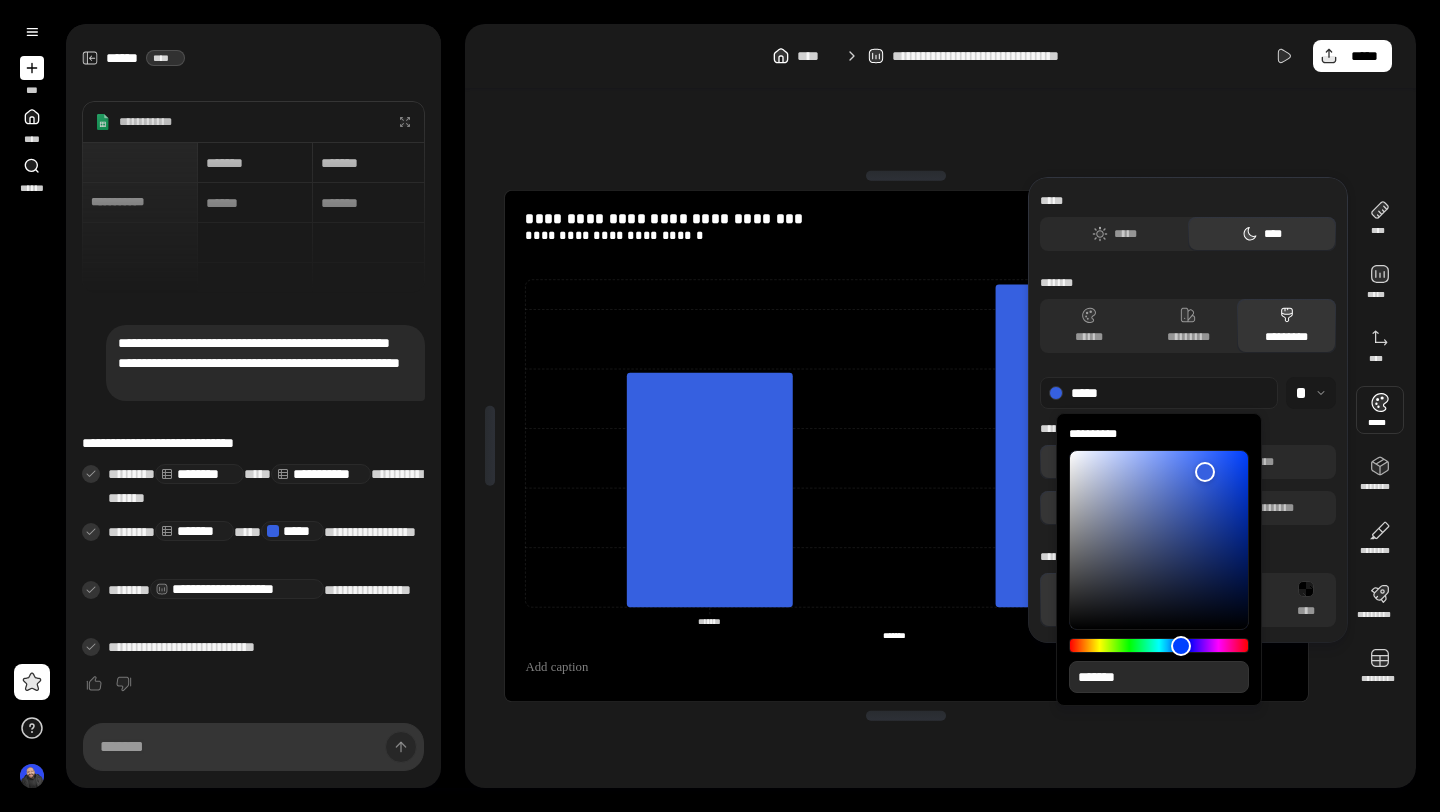 type on "***" 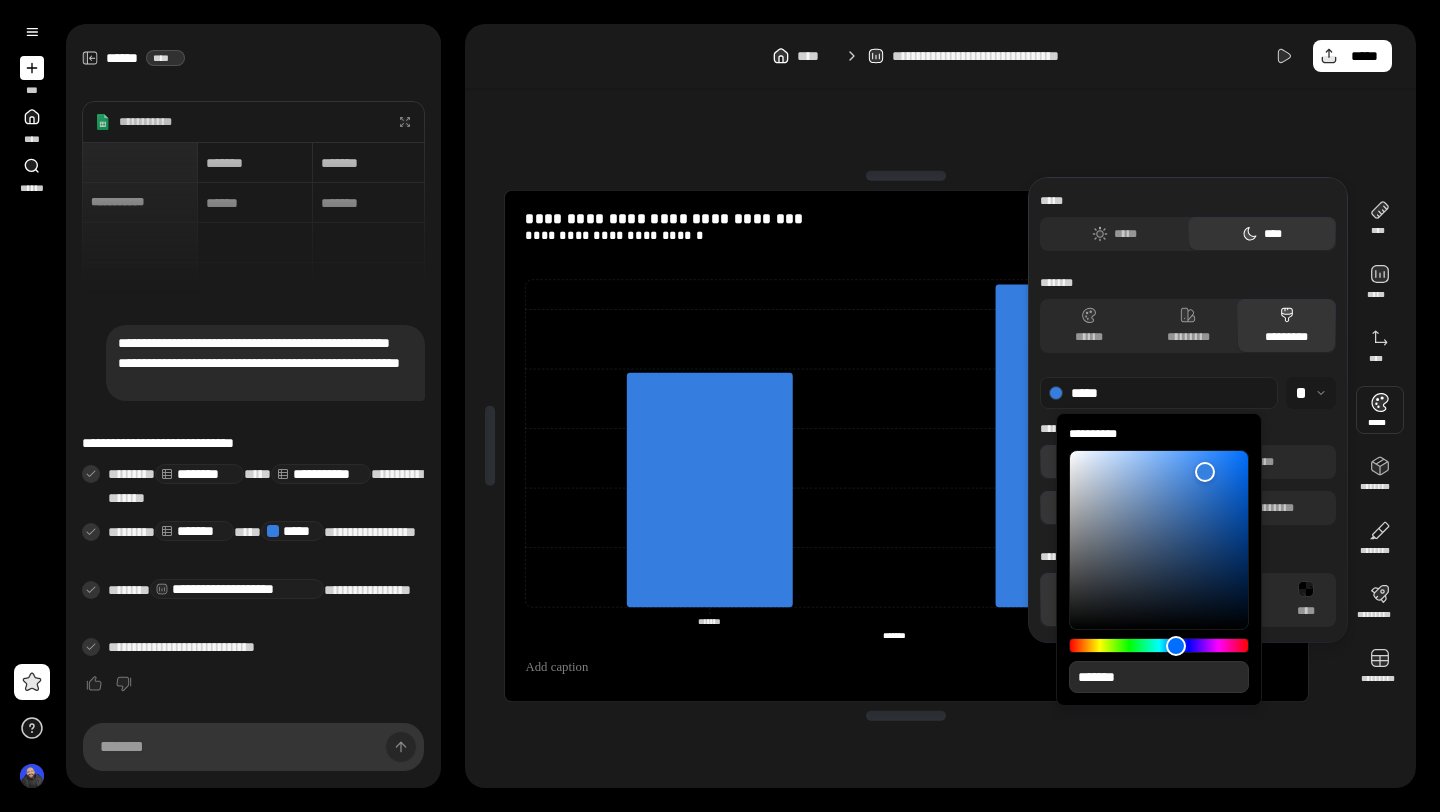 type on "***" 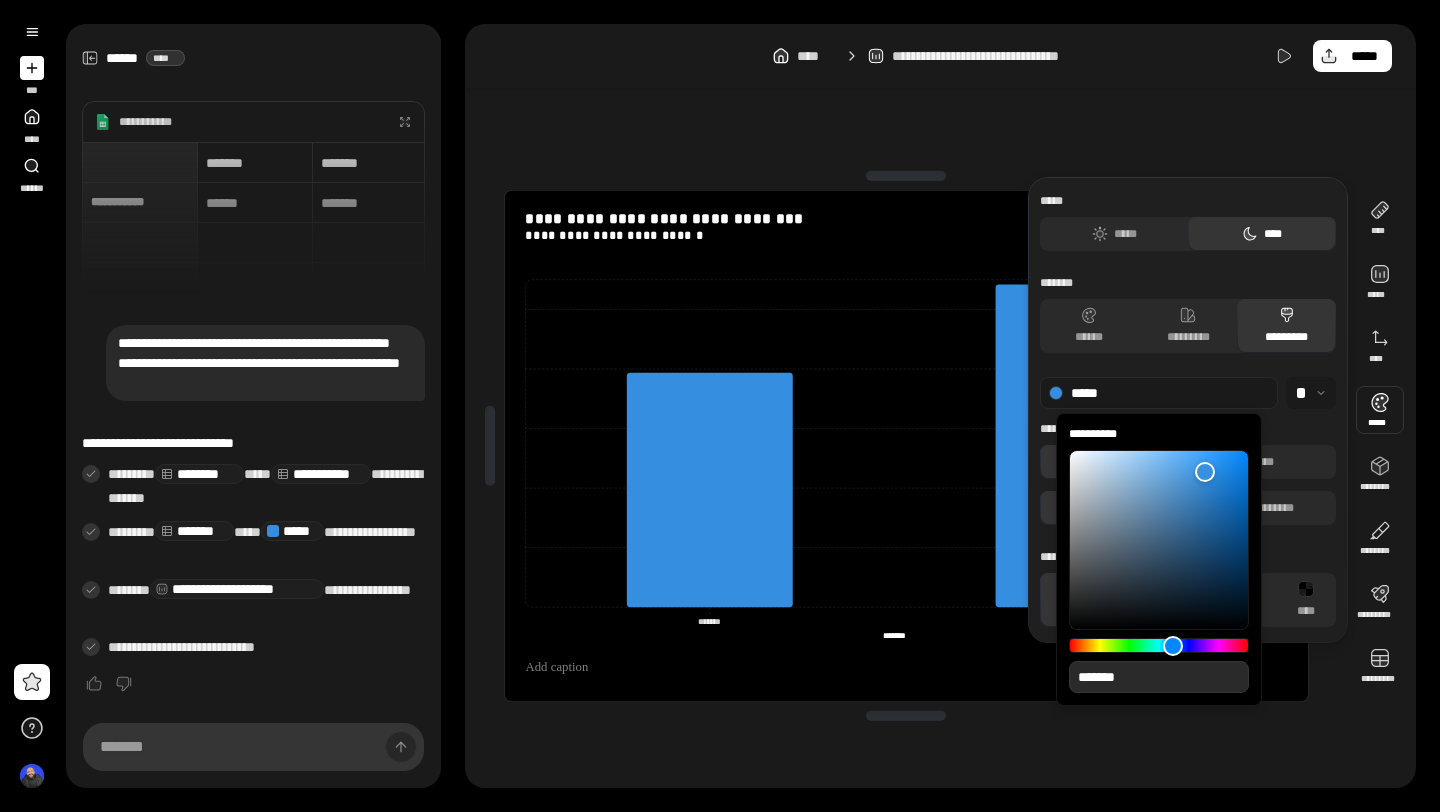 type on "***" 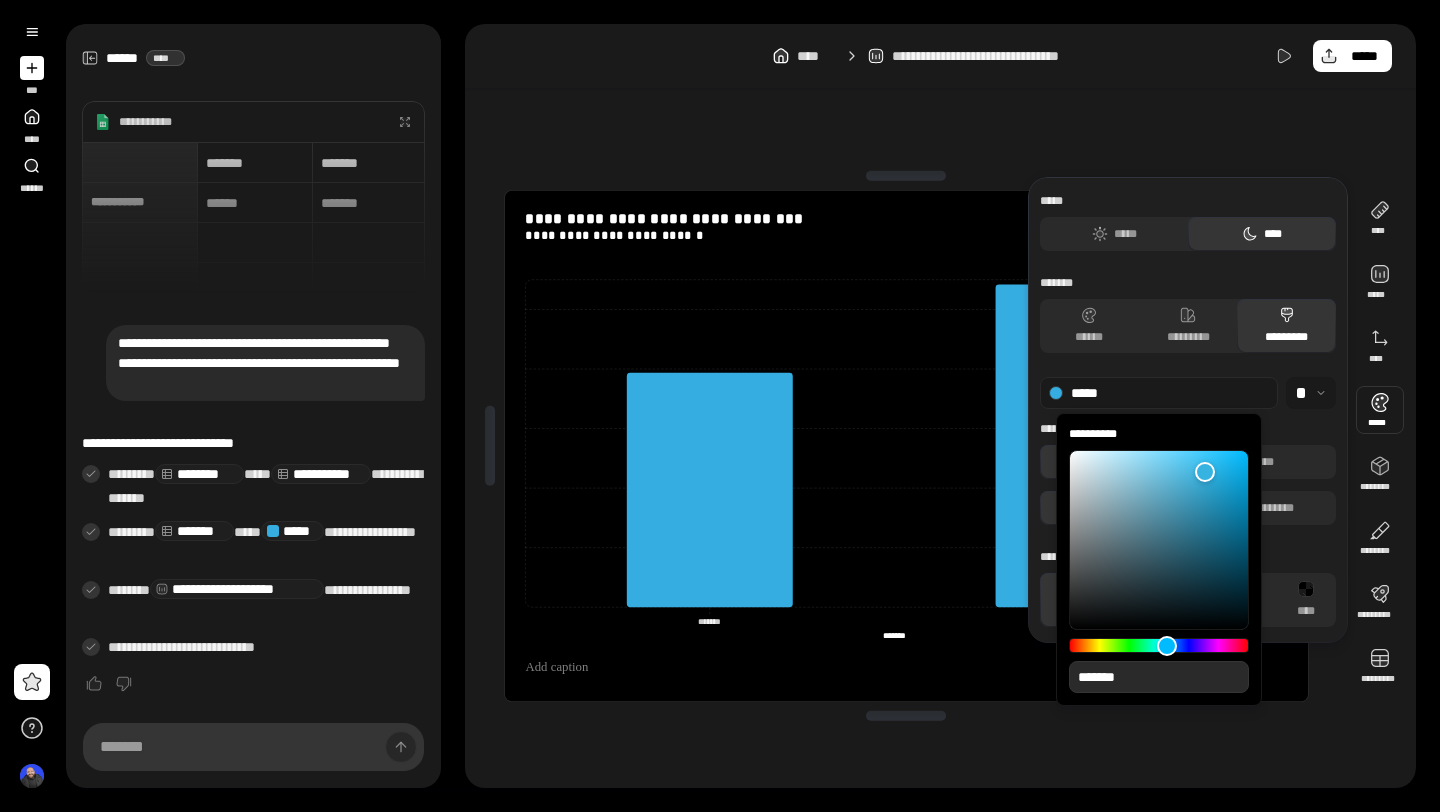 type on "***" 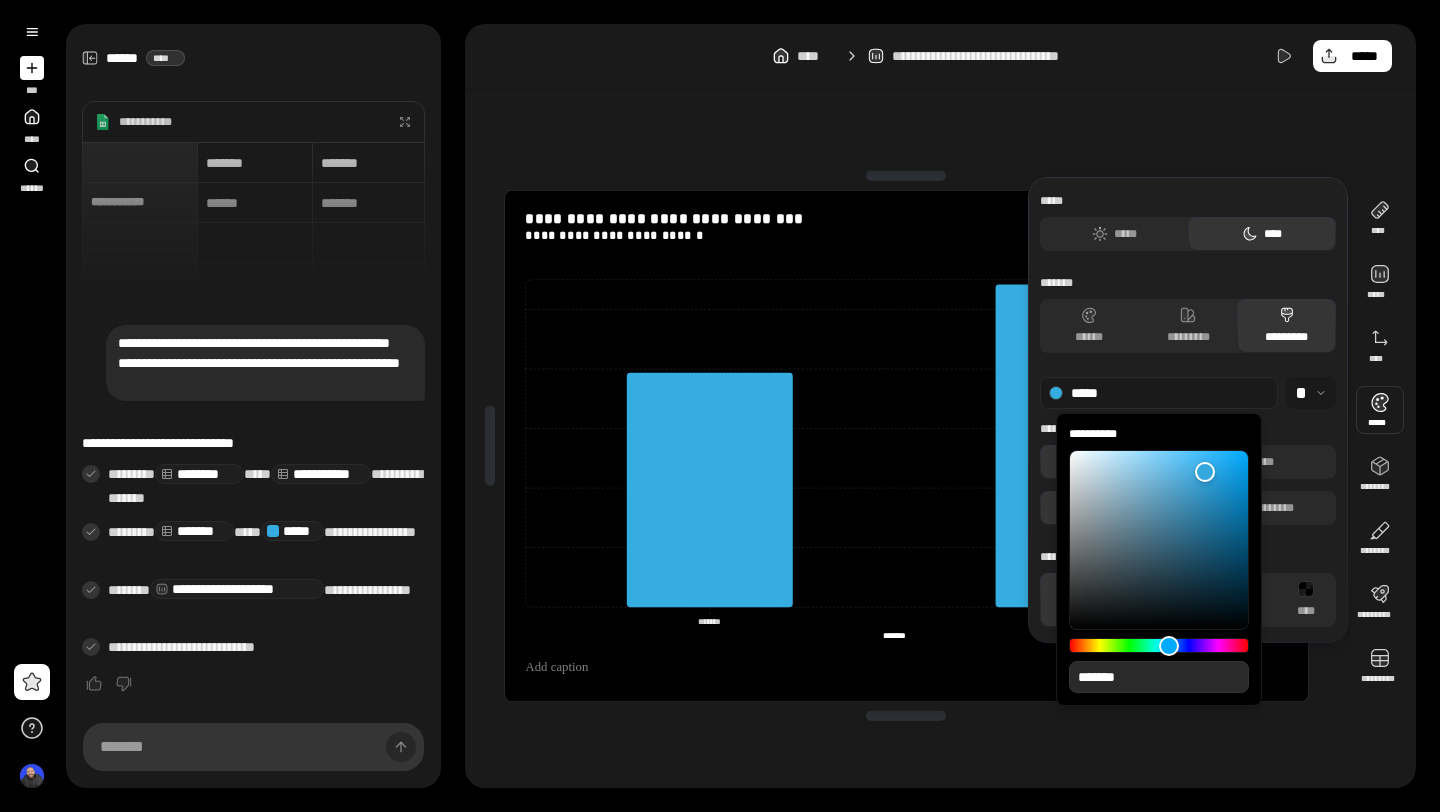 type on "***" 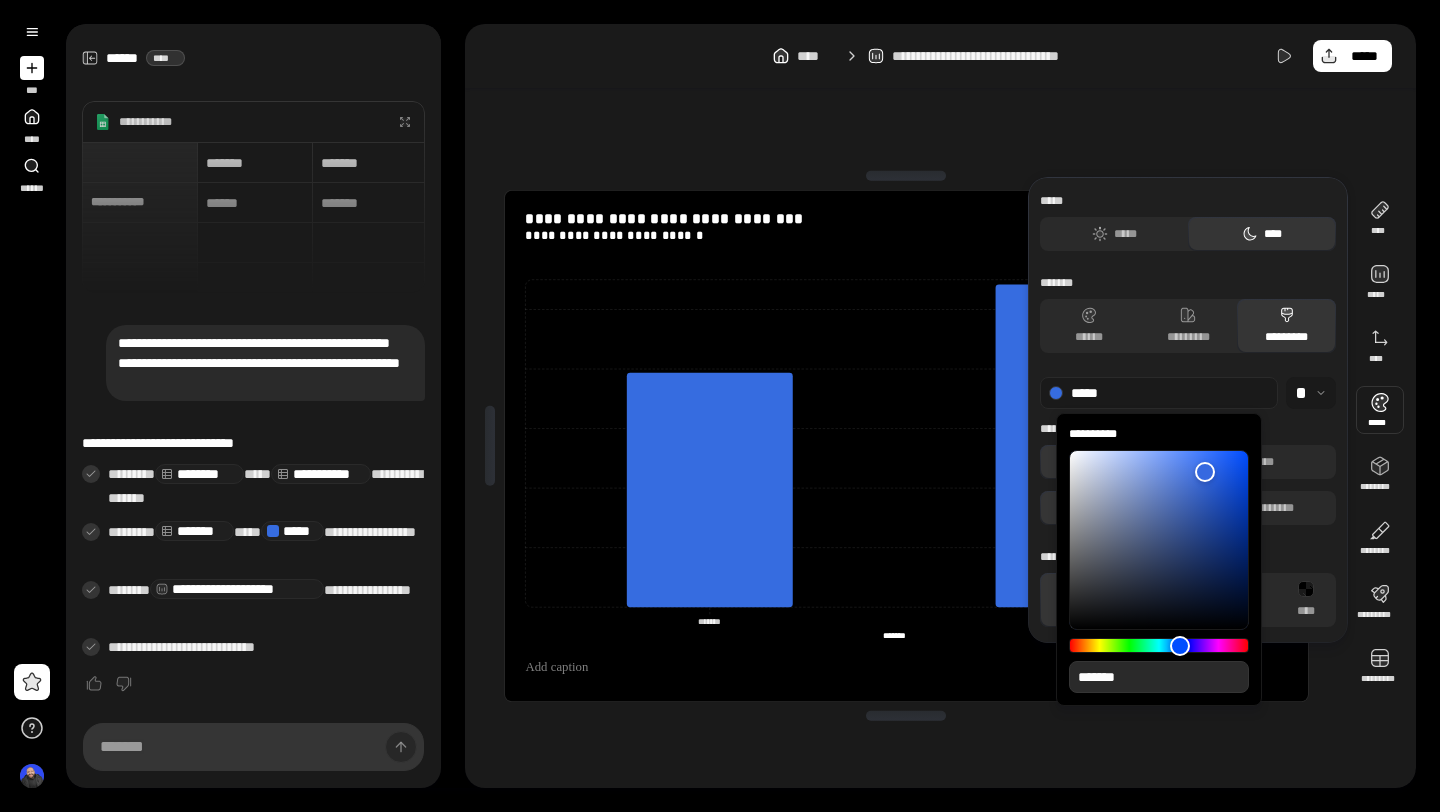 type on "***" 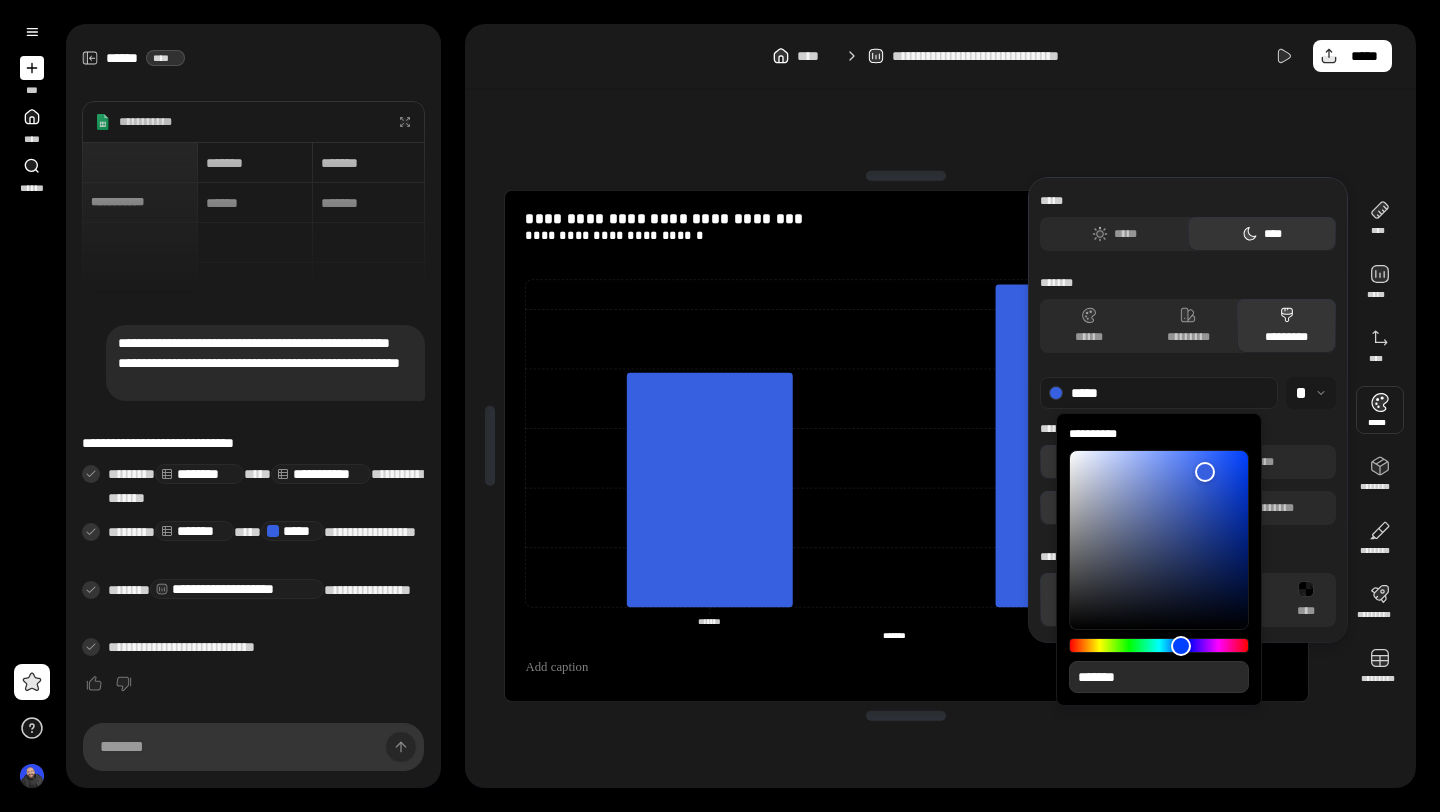 type on "***" 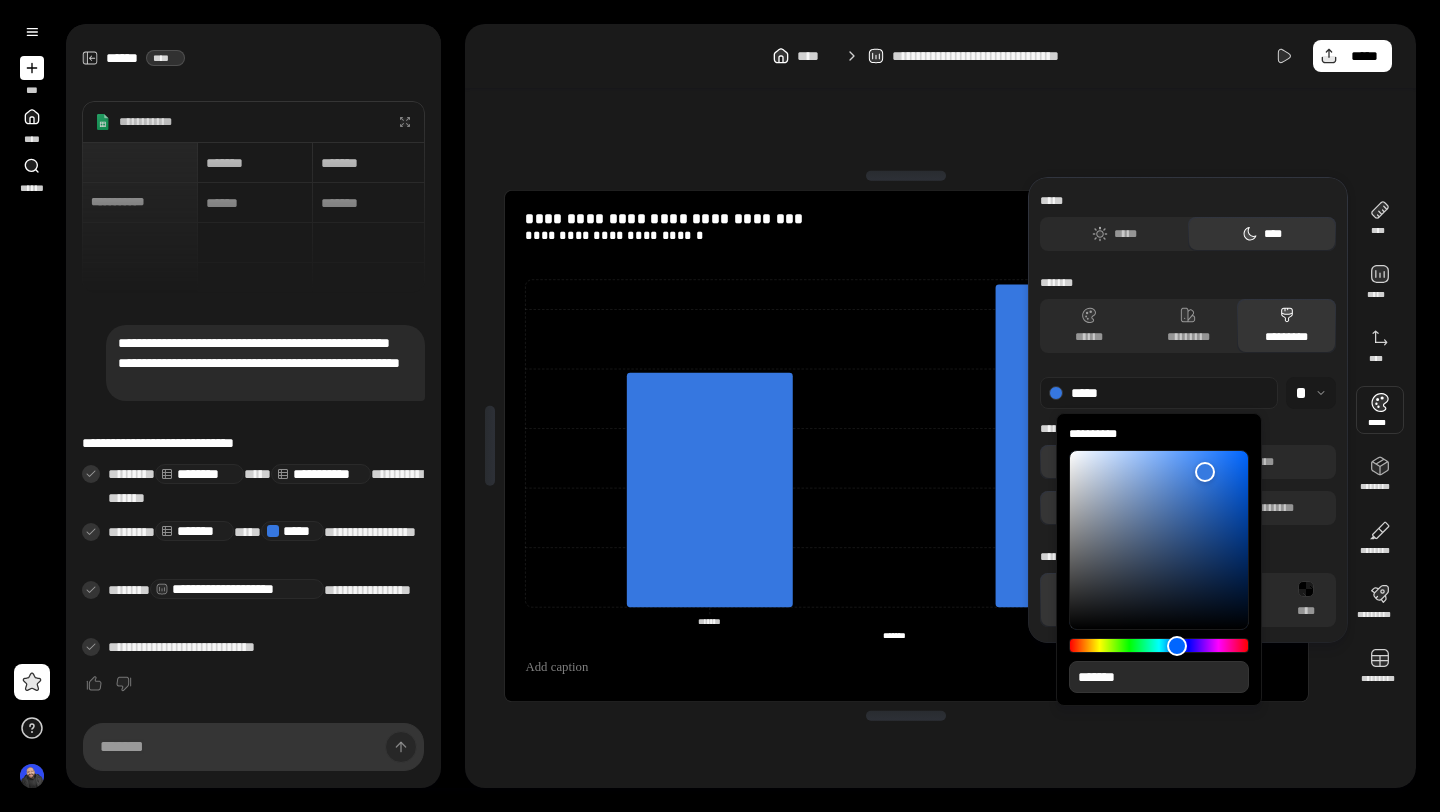 type on "***" 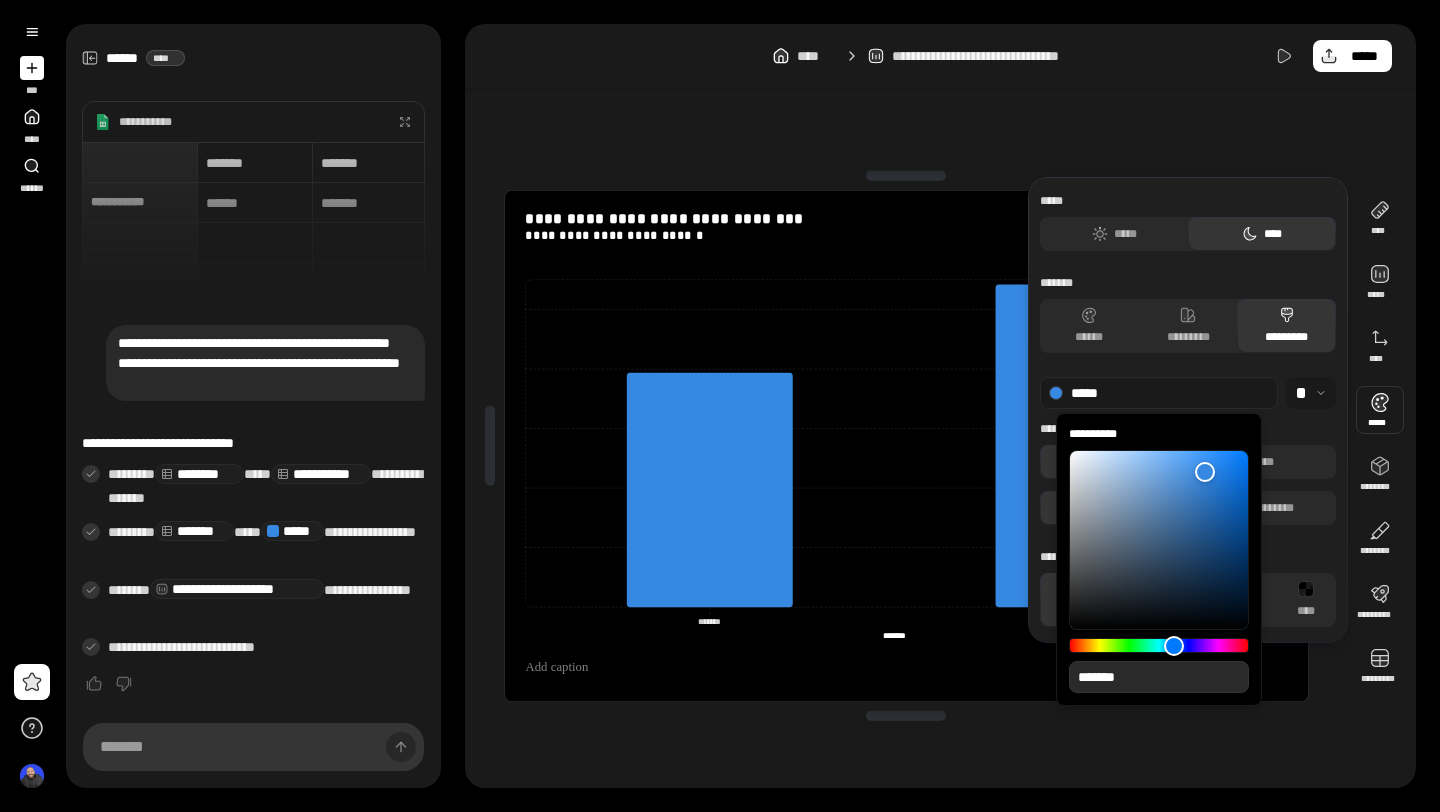 type on "***" 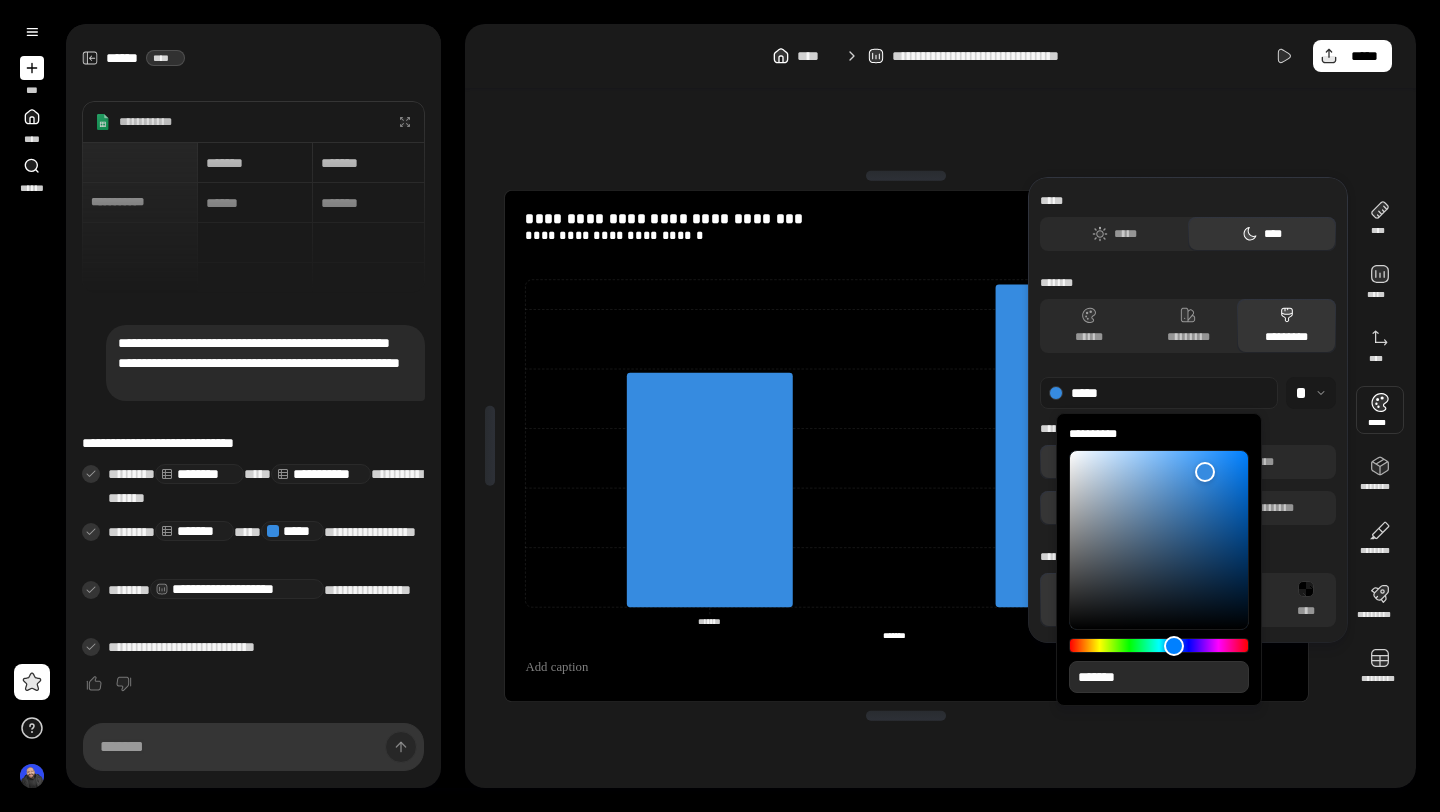 click at bounding box center (1174, 646) 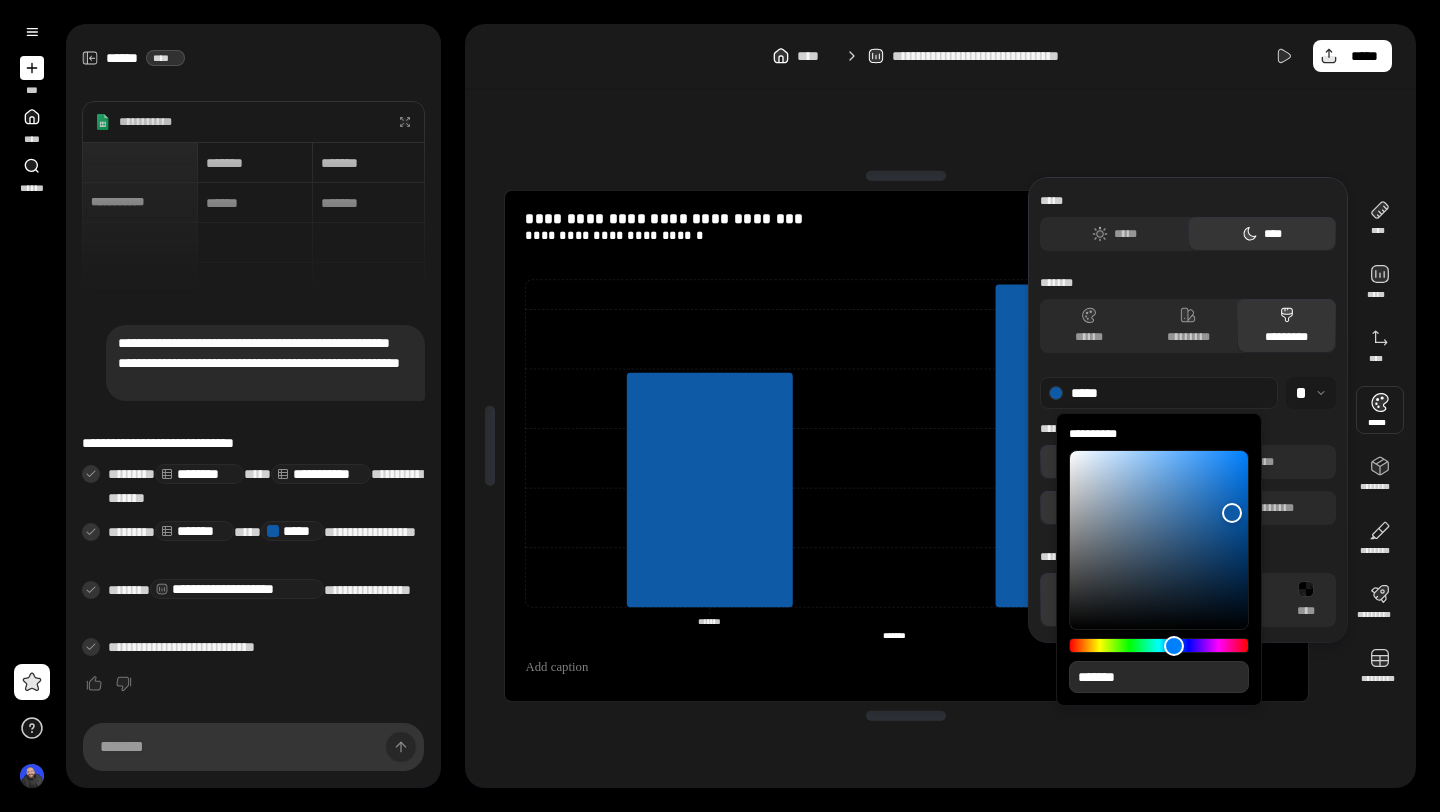 click at bounding box center (1232, 513) 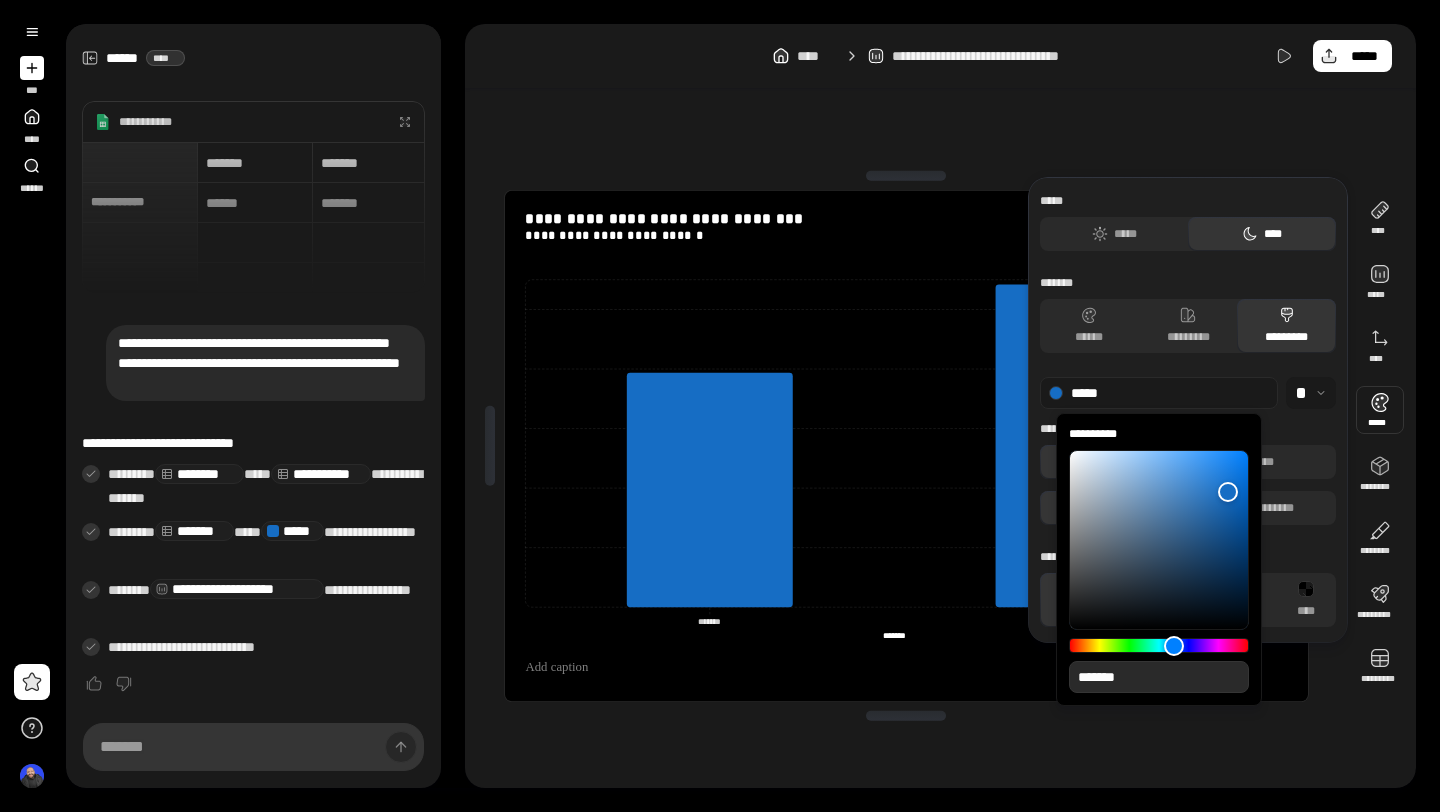 type on "**" 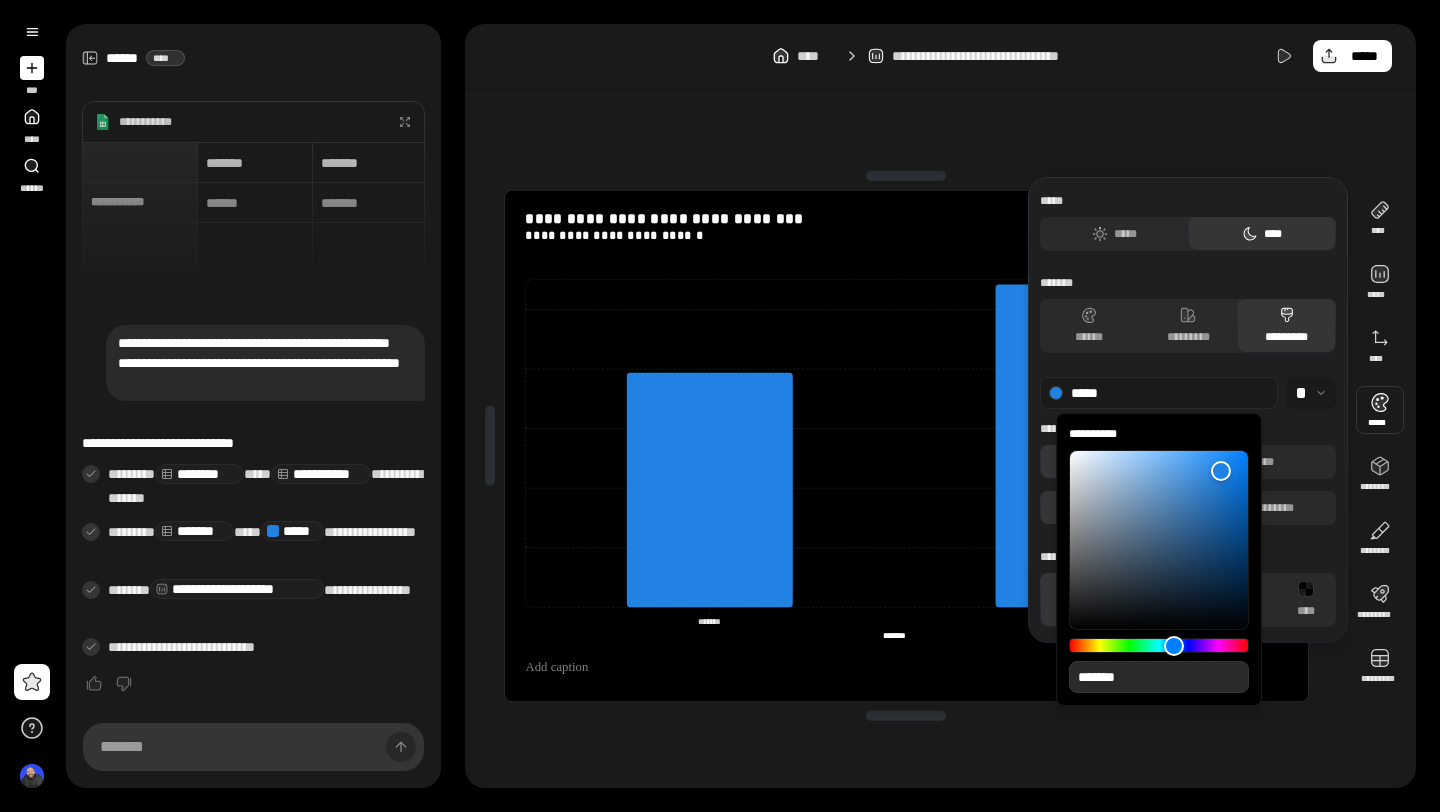 type on "**" 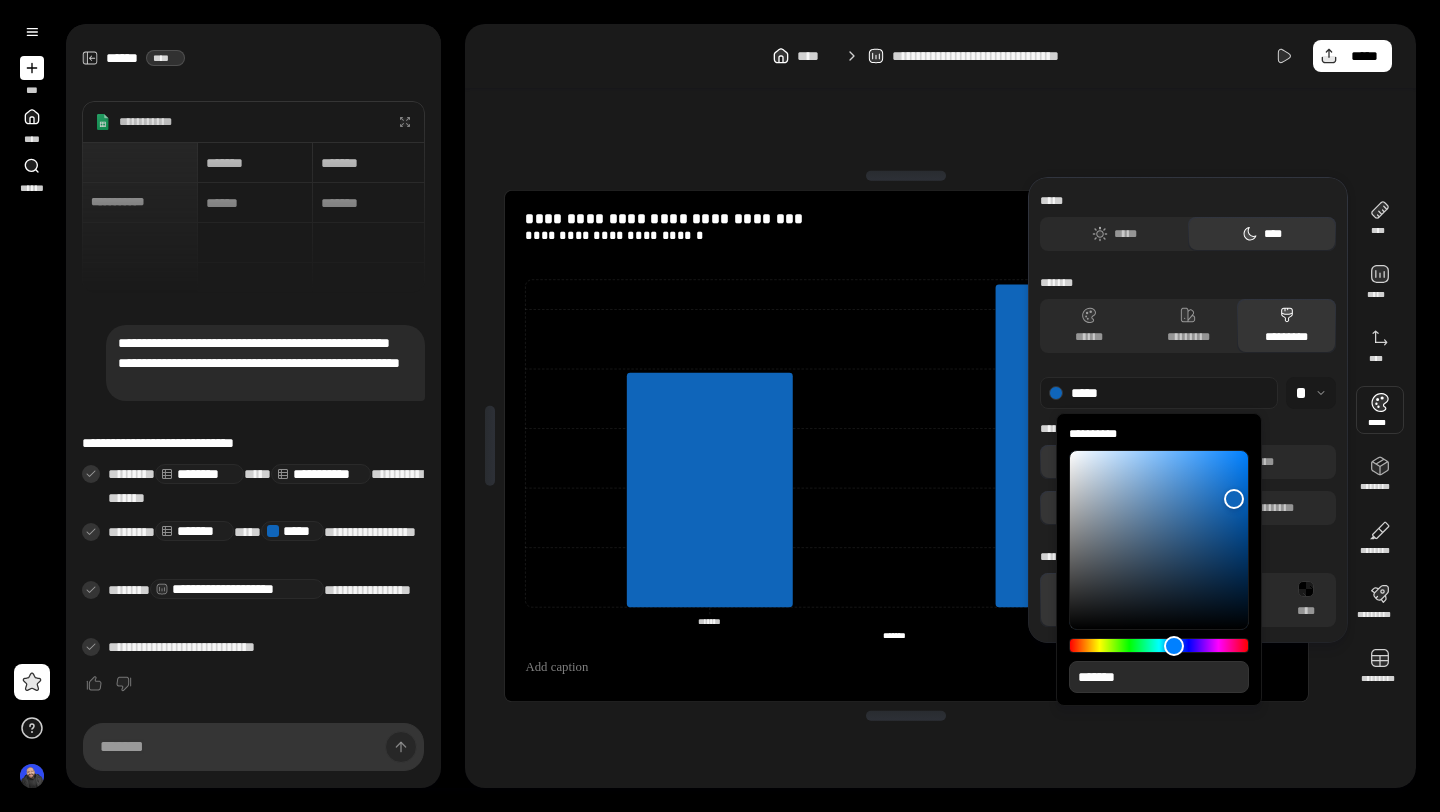 click at bounding box center (1159, 540) 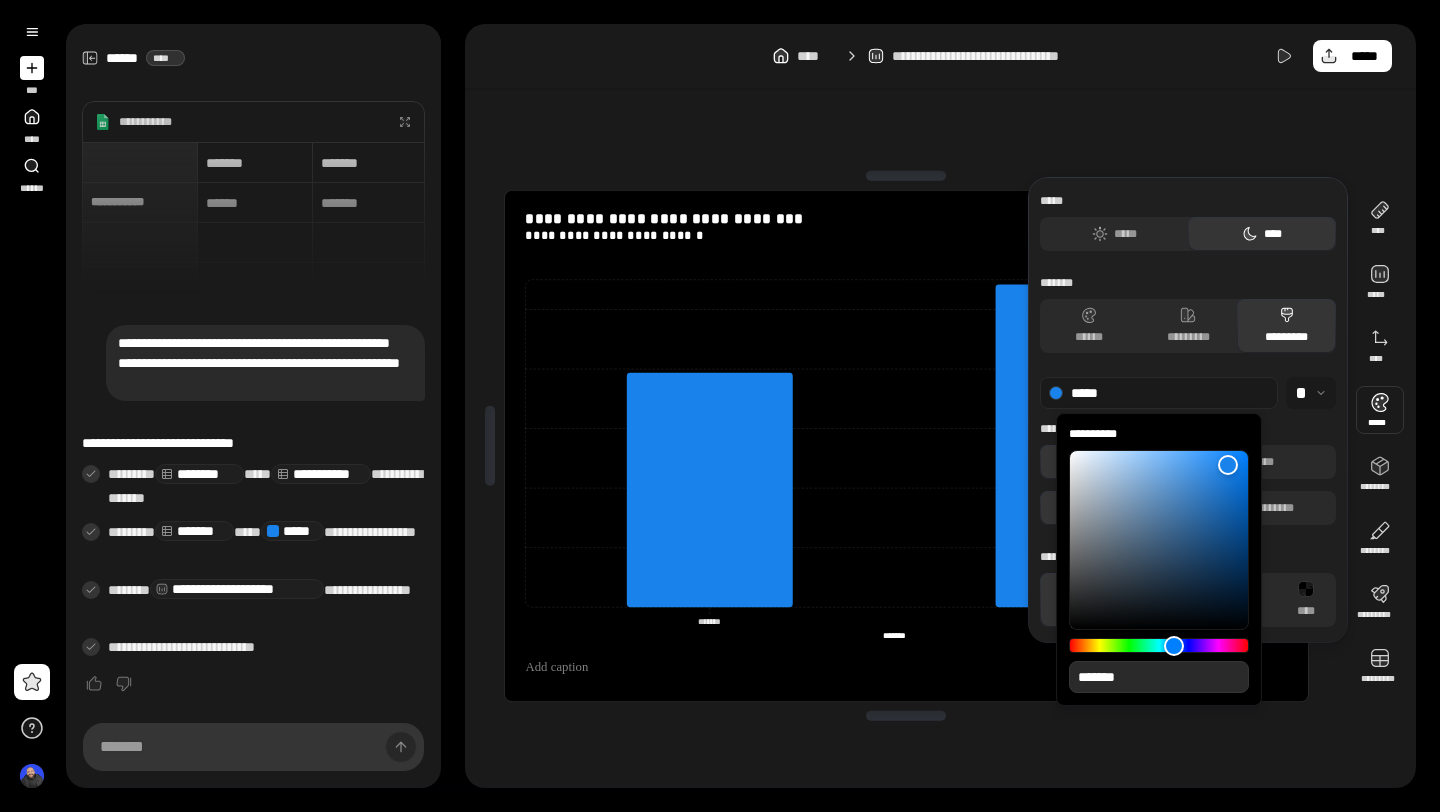 type on "**" 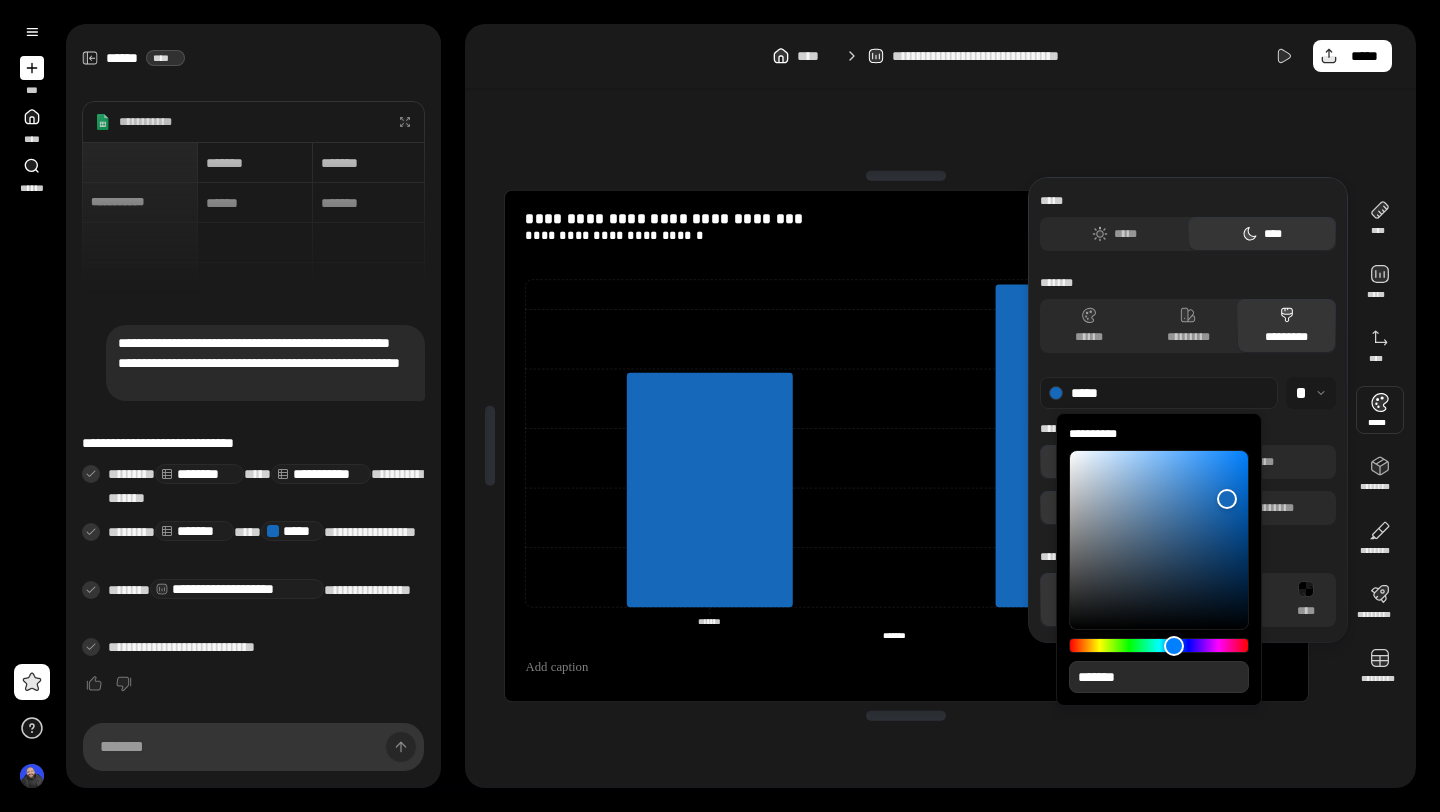 type on "**" 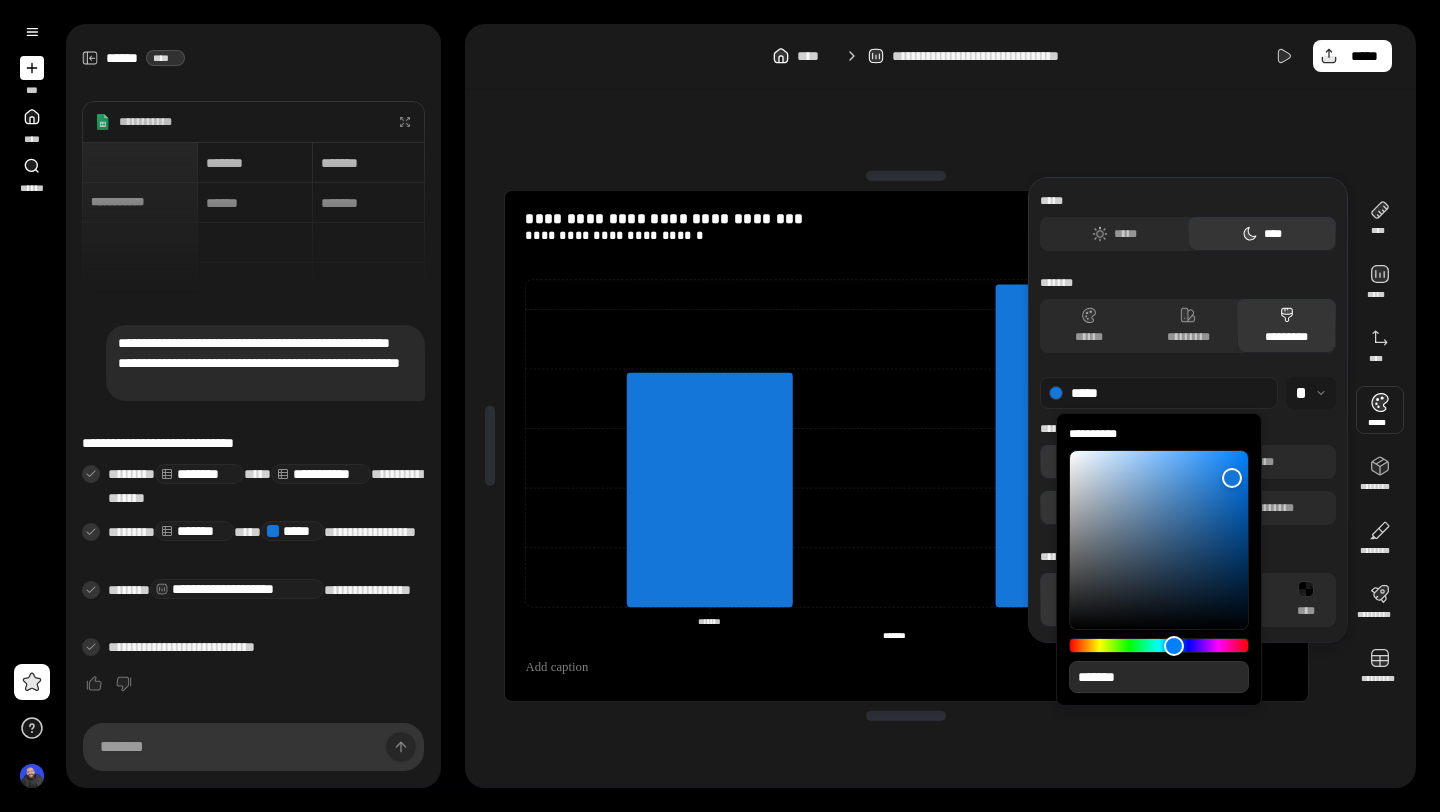 click at bounding box center [1159, 540] 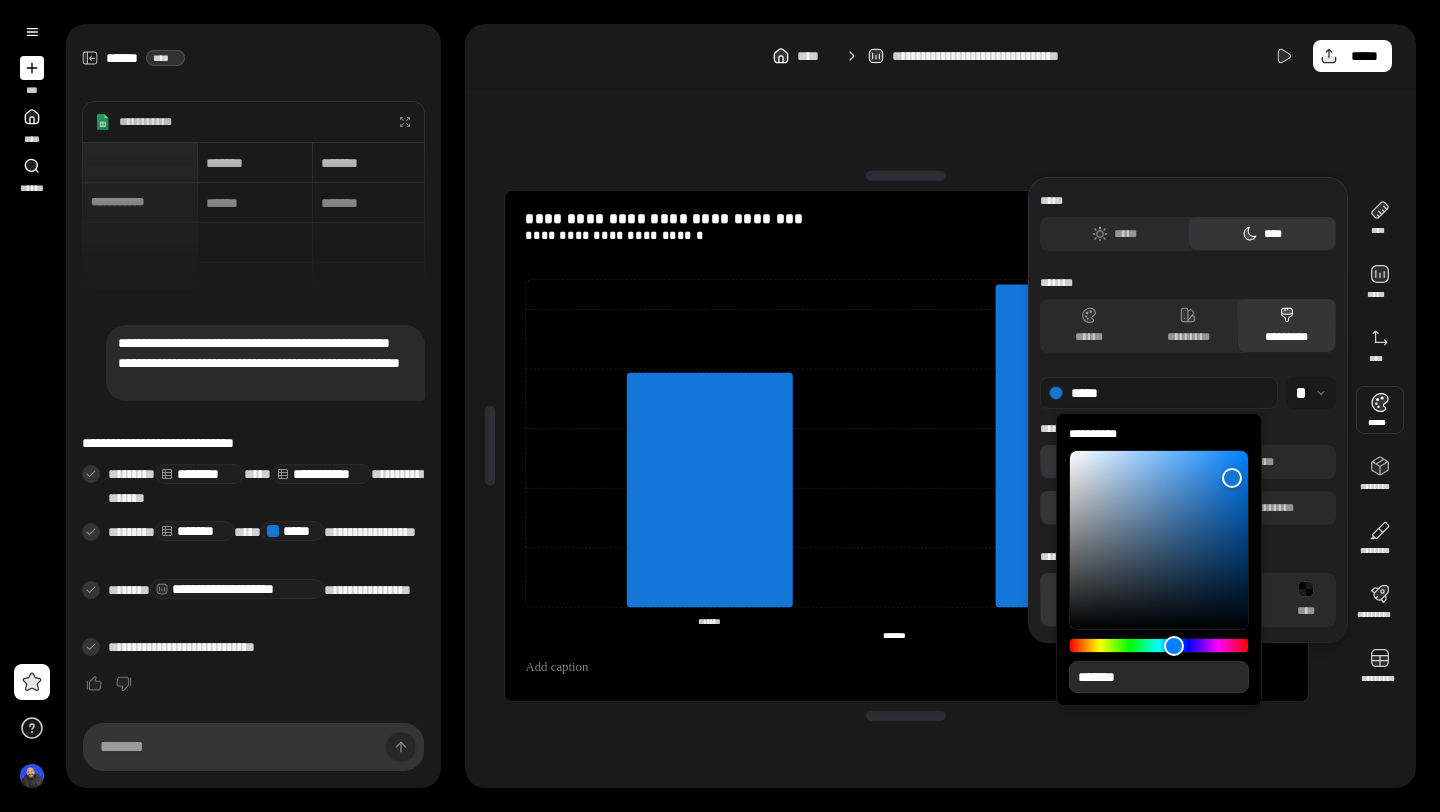 type on "**" 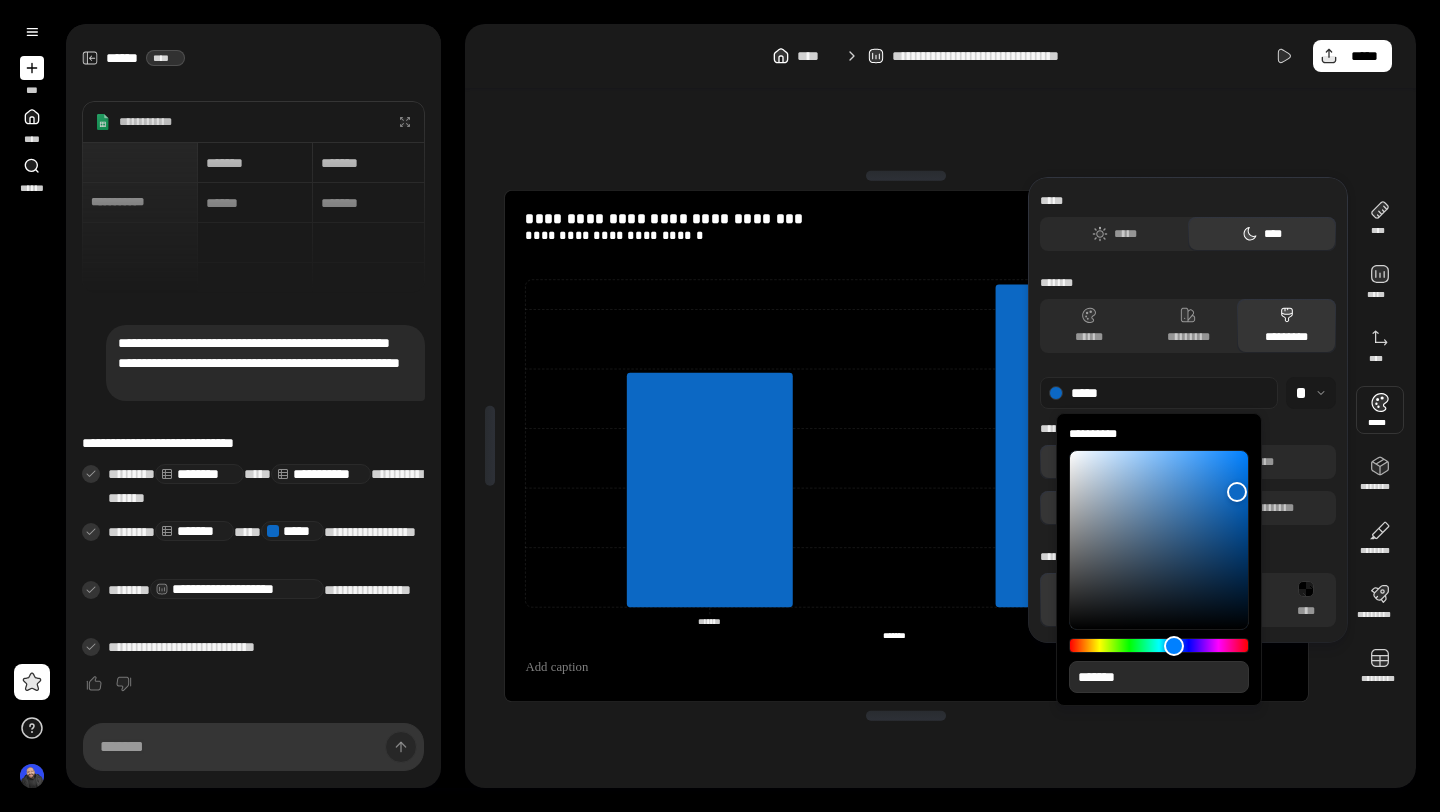 type on "**" 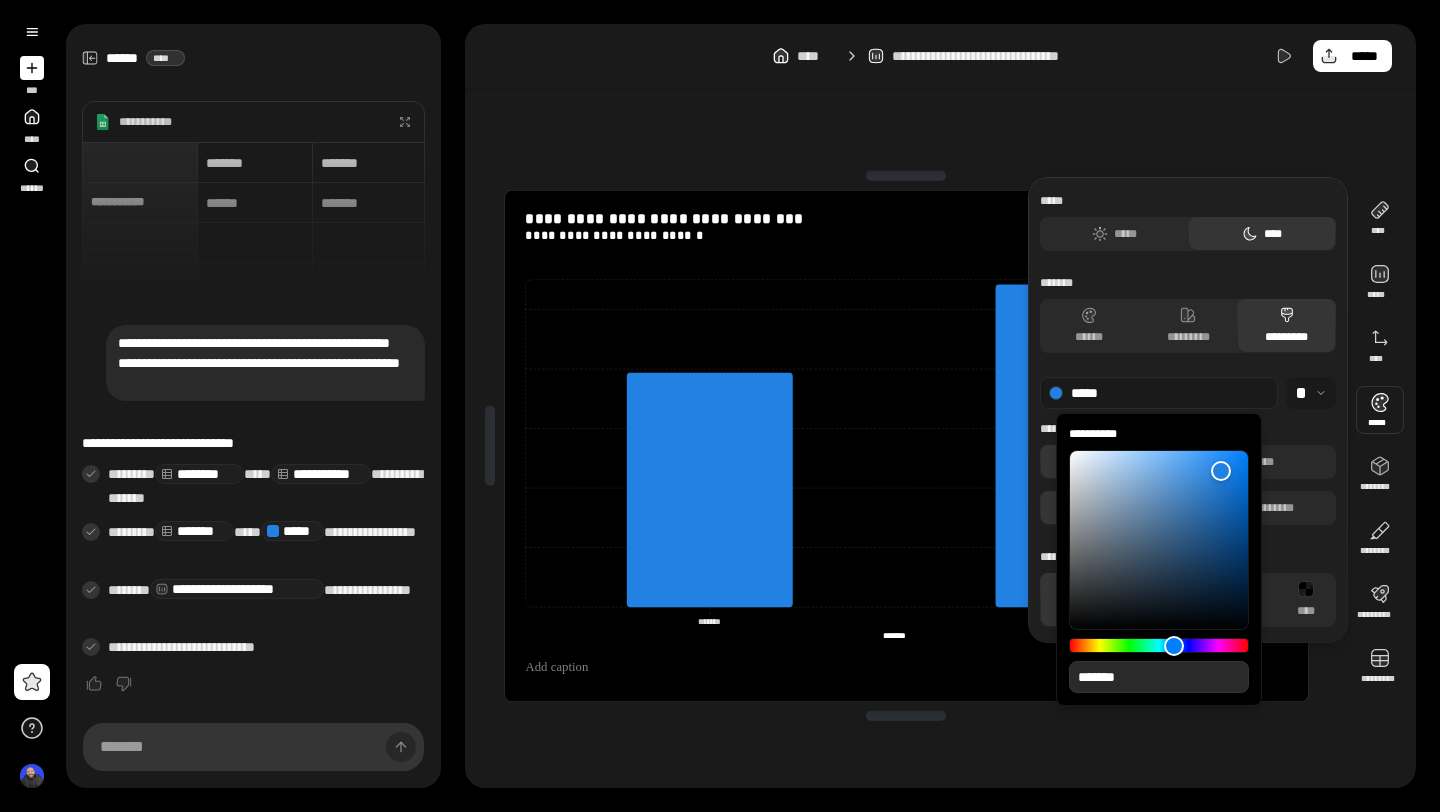 click at bounding box center (1159, 540) 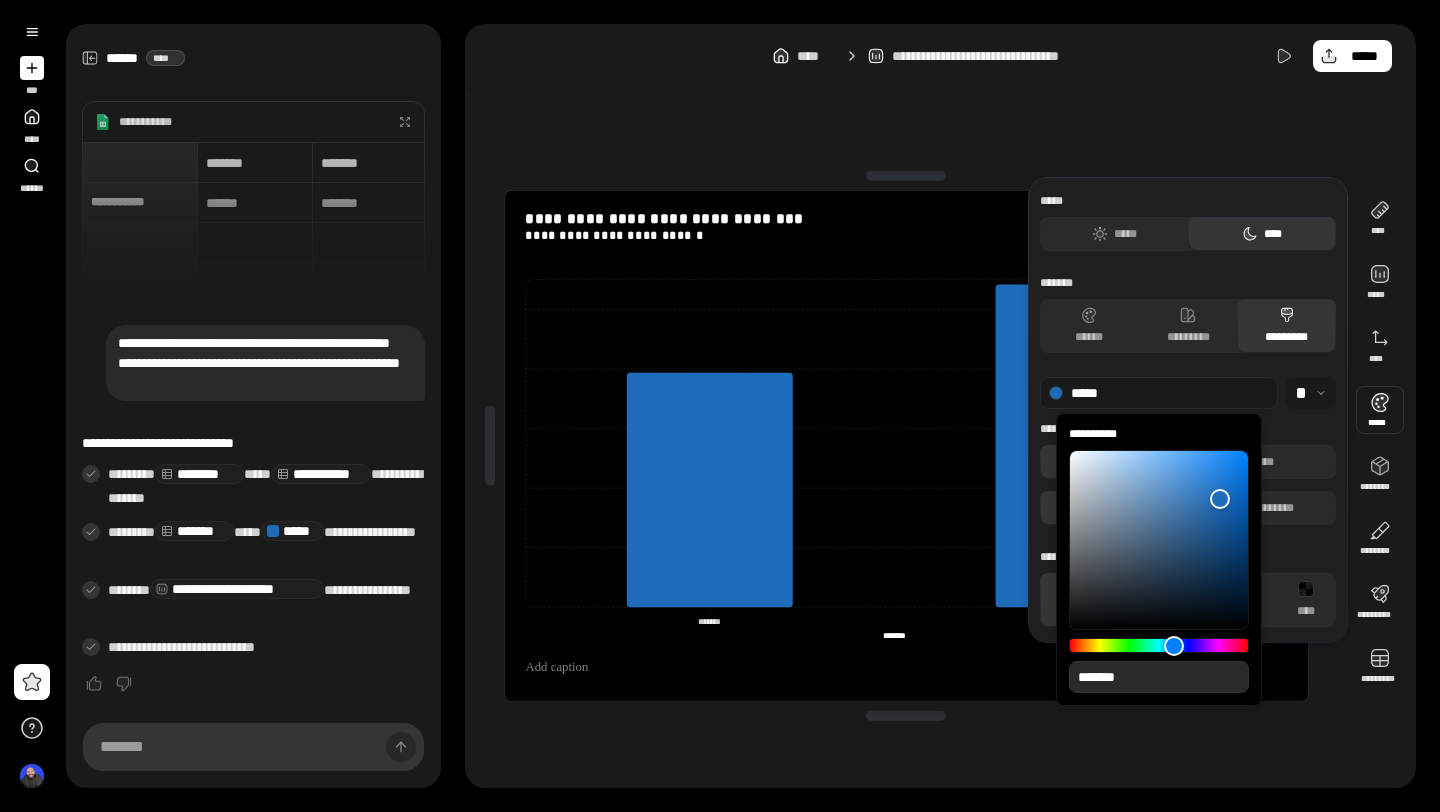 type on "**" 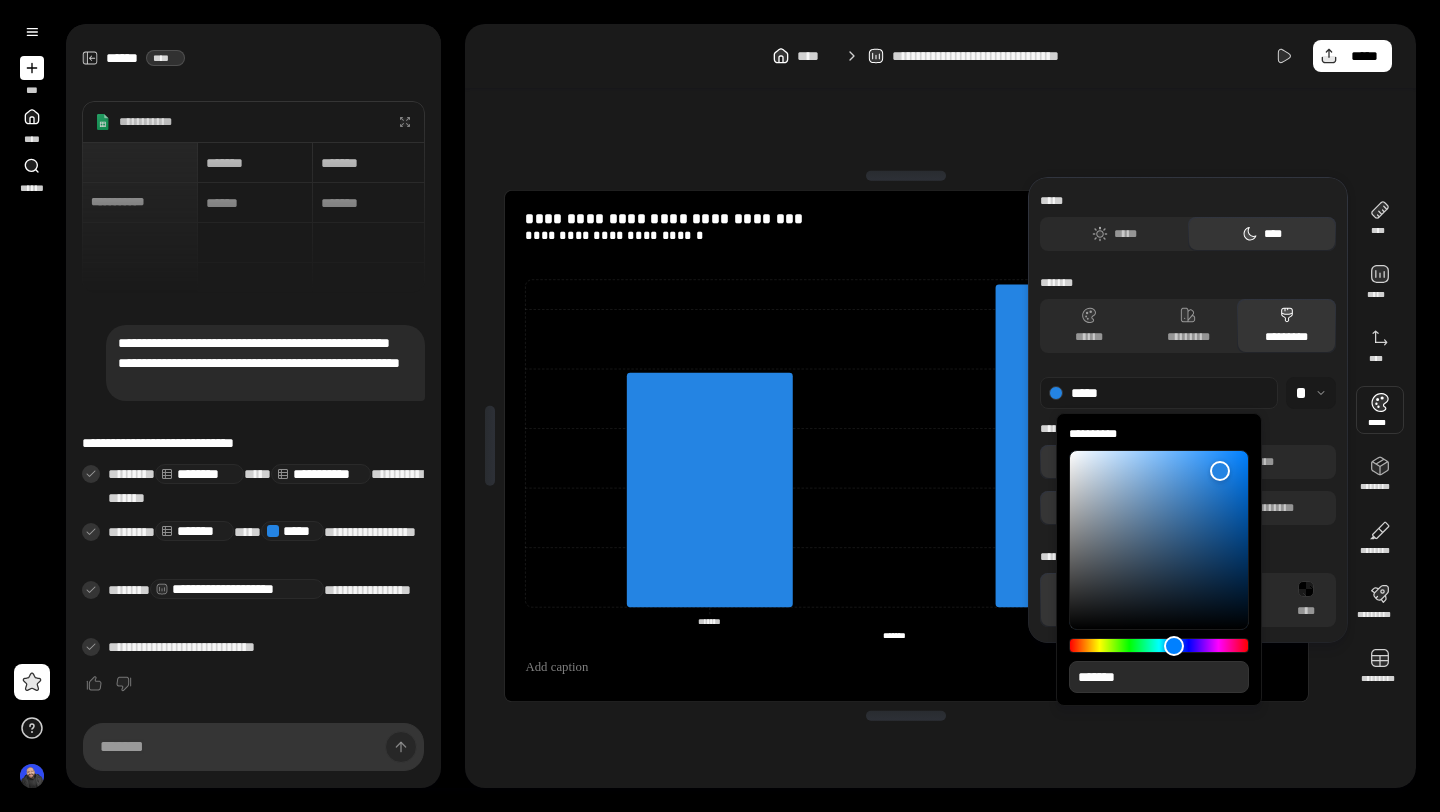 click at bounding box center [1159, 540] 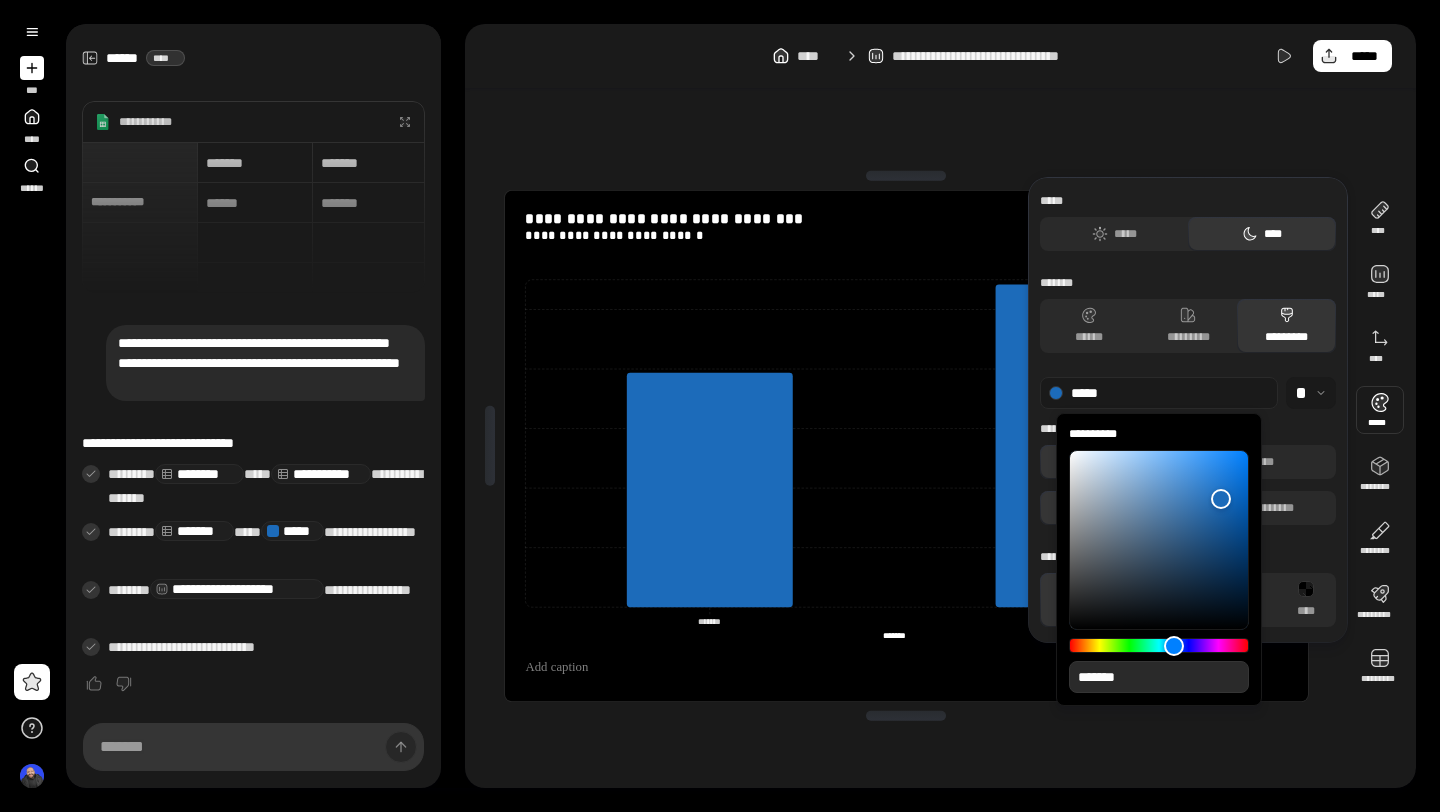 type 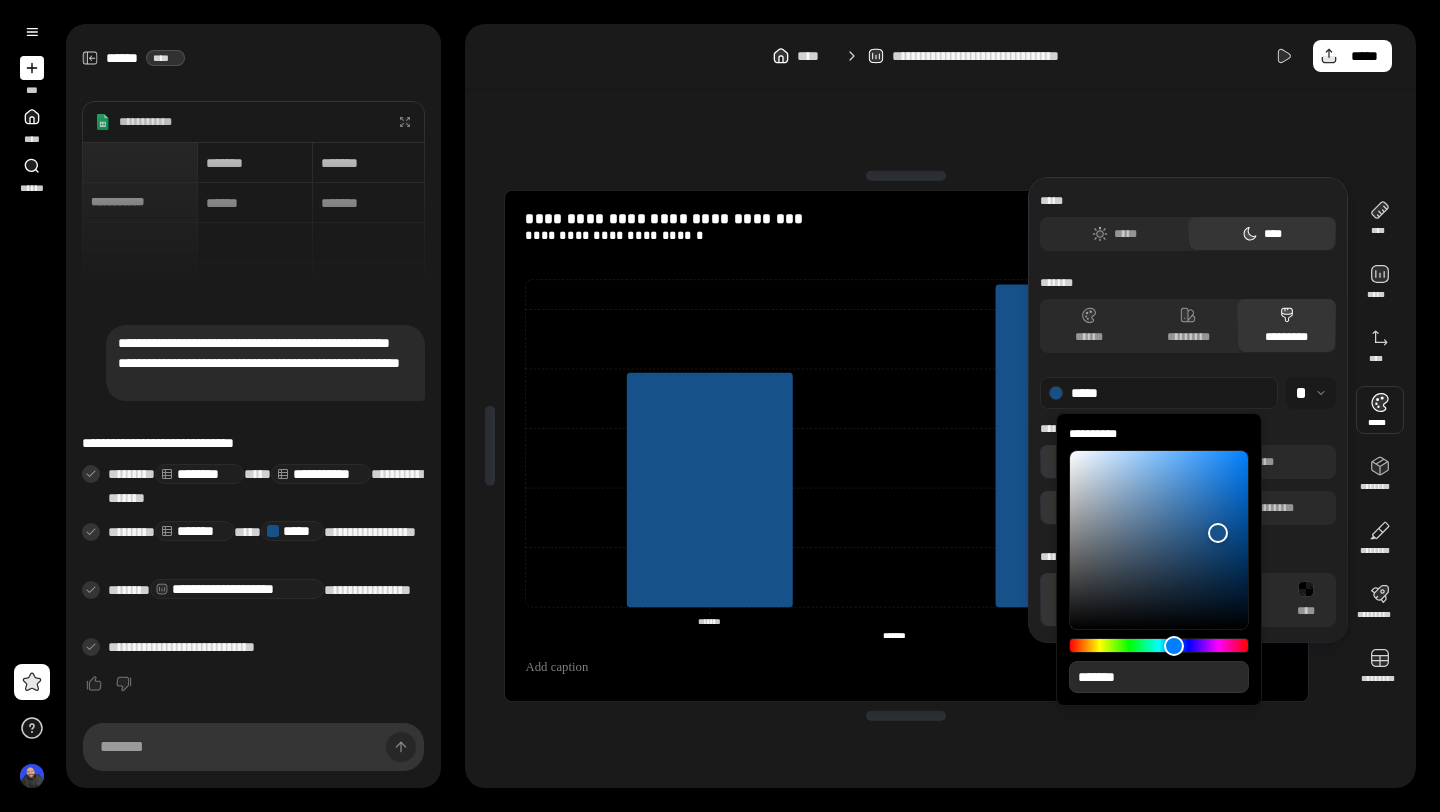 click at bounding box center (1159, 540) 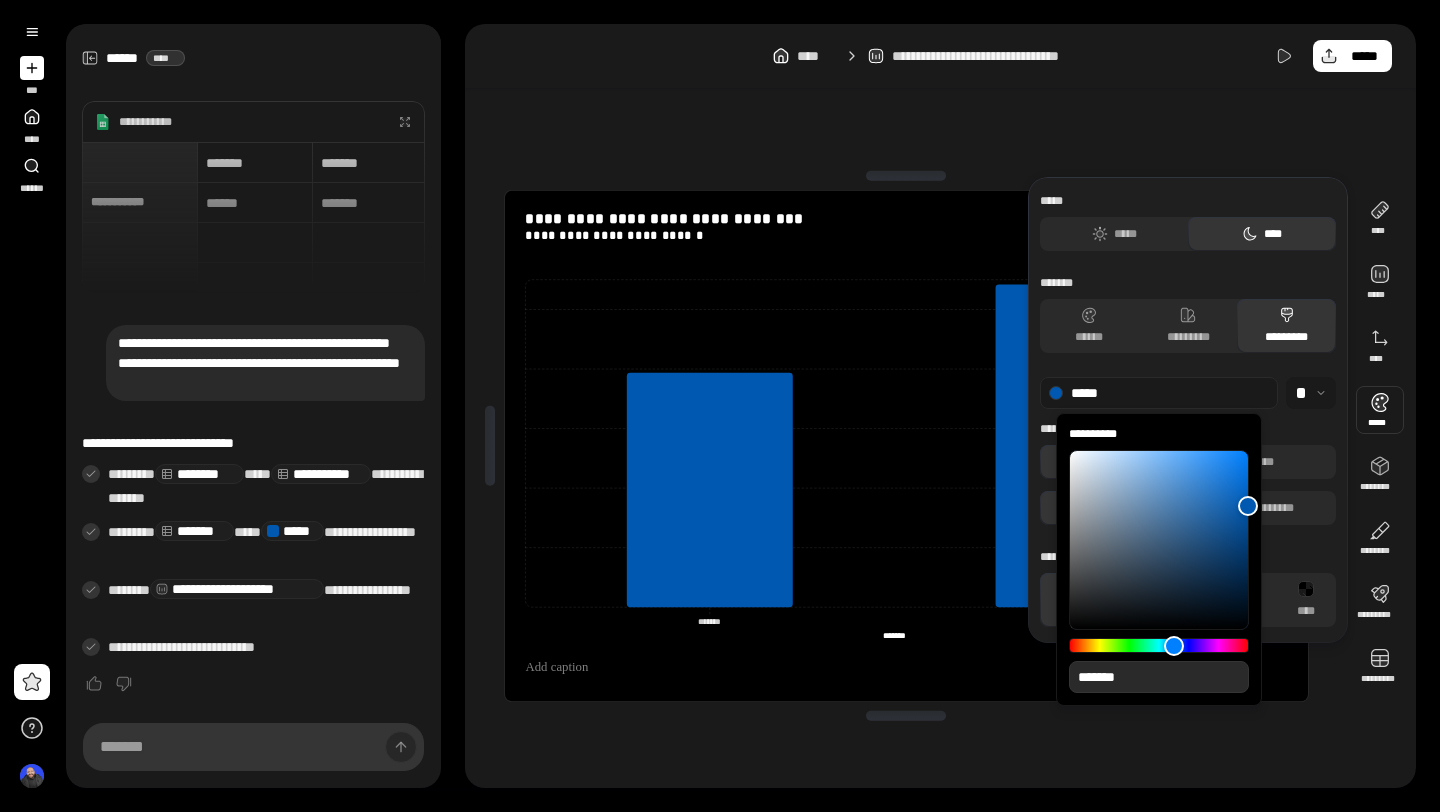 click on "**********" at bounding box center [720, 406] 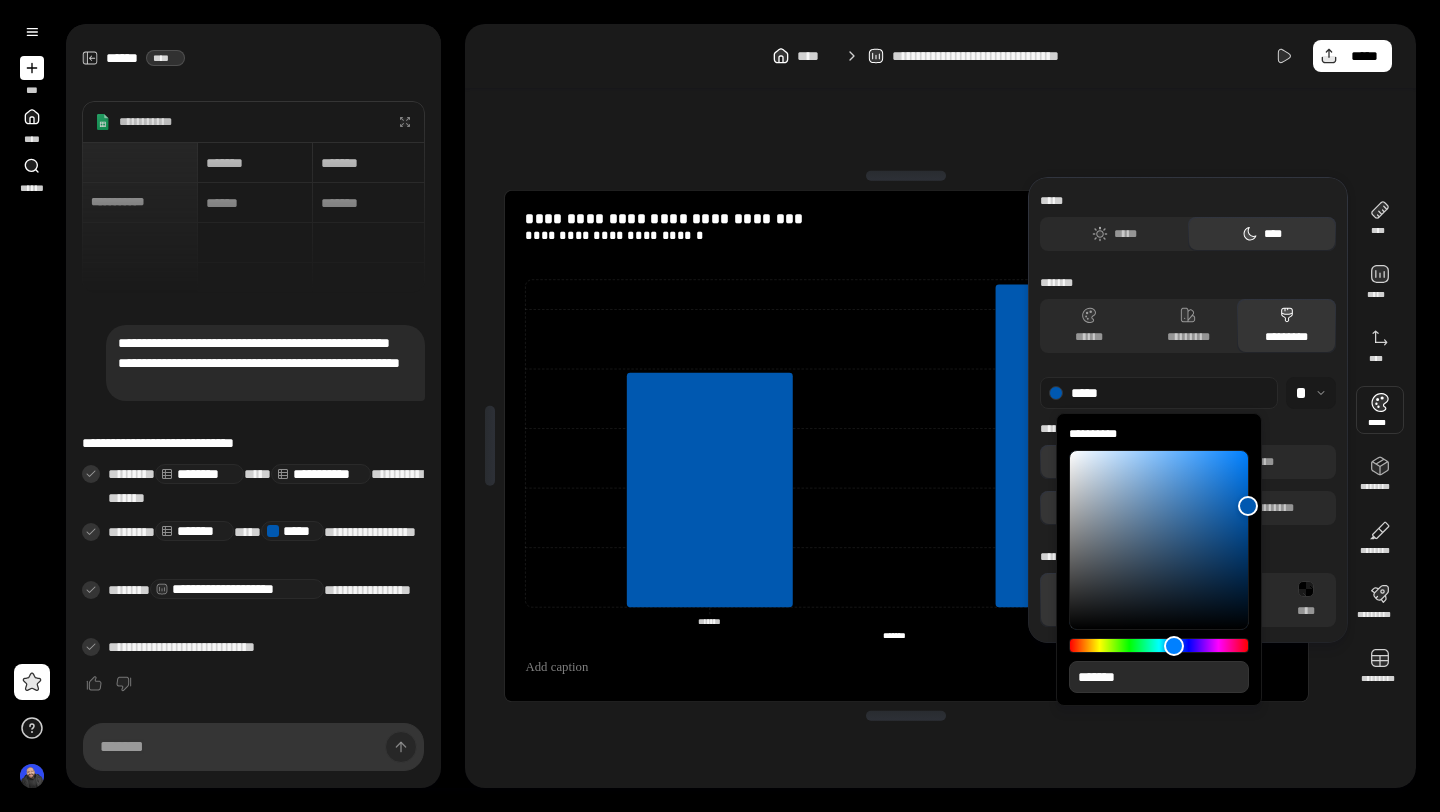 click at bounding box center (1380, 410) 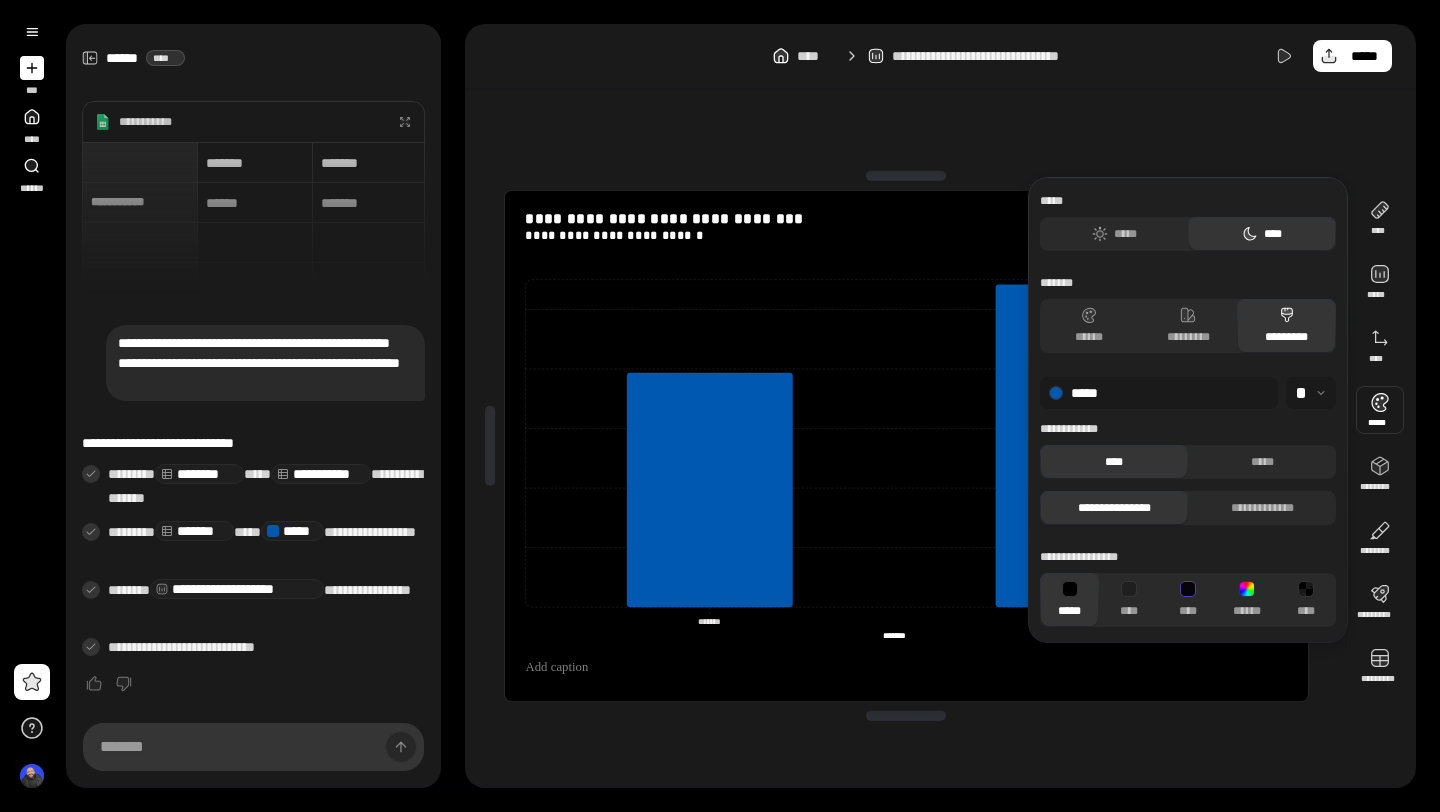 click at bounding box center [1380, 410] 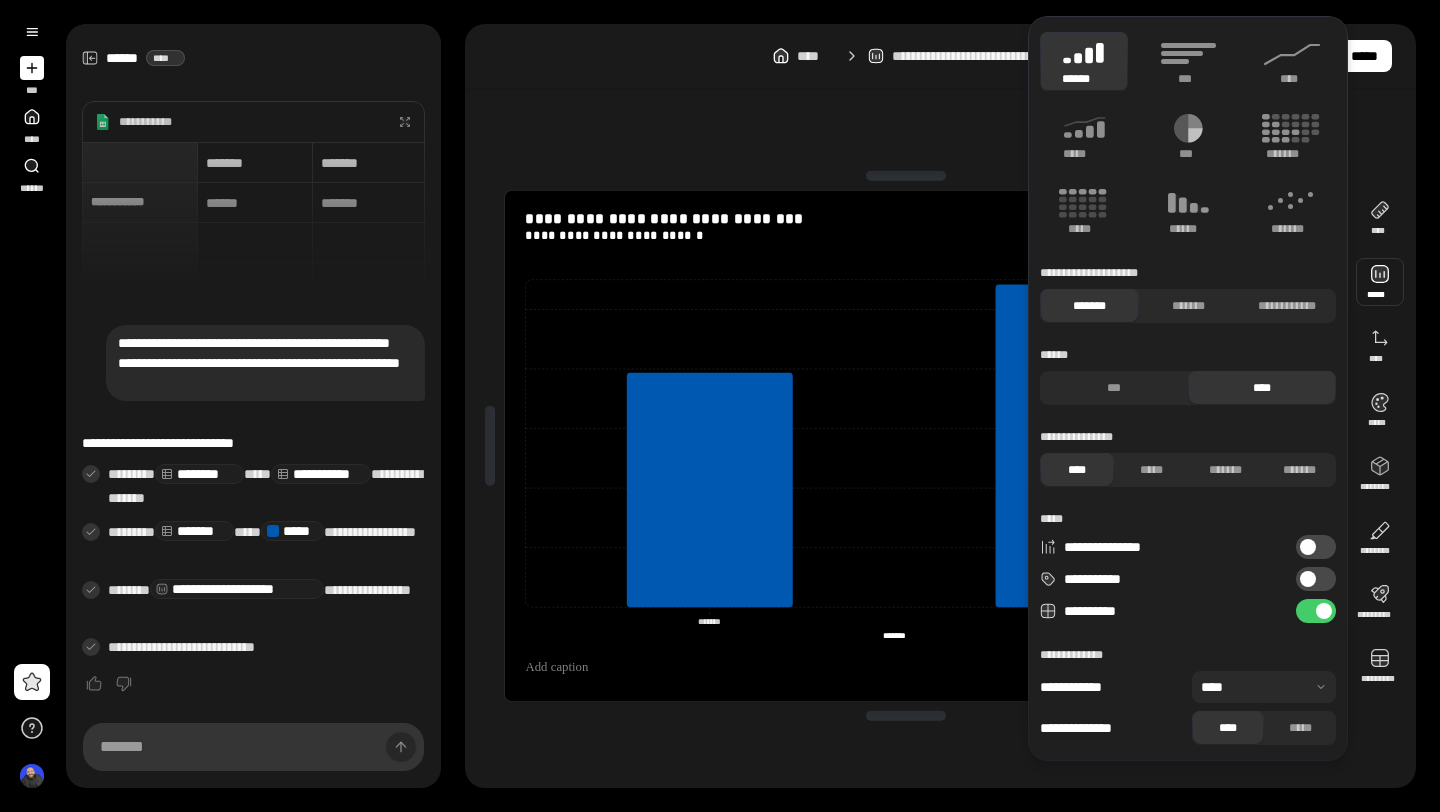 click on "**********" at bounding box center (1316, 579) 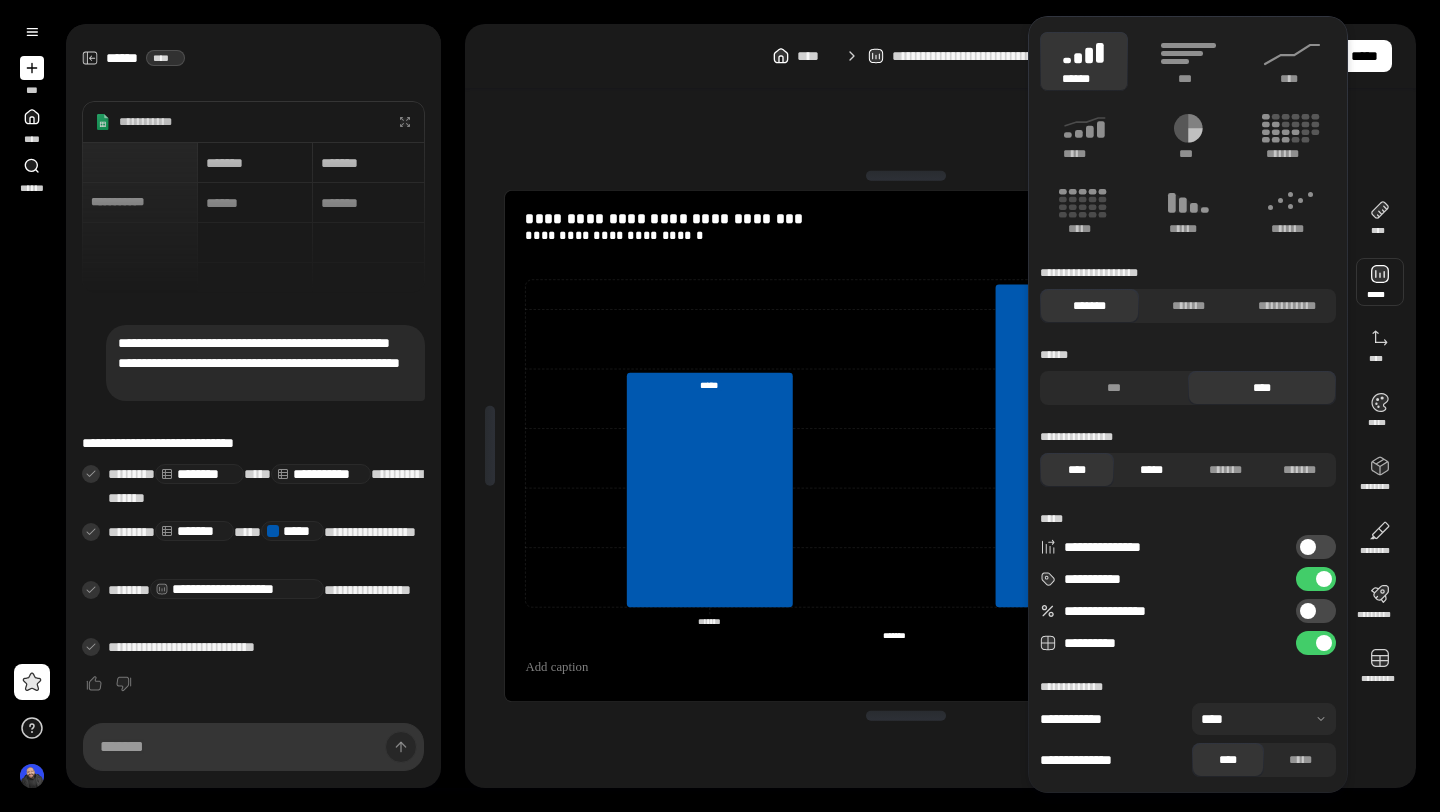 click on "*****" at bounding box center (1151, 470) 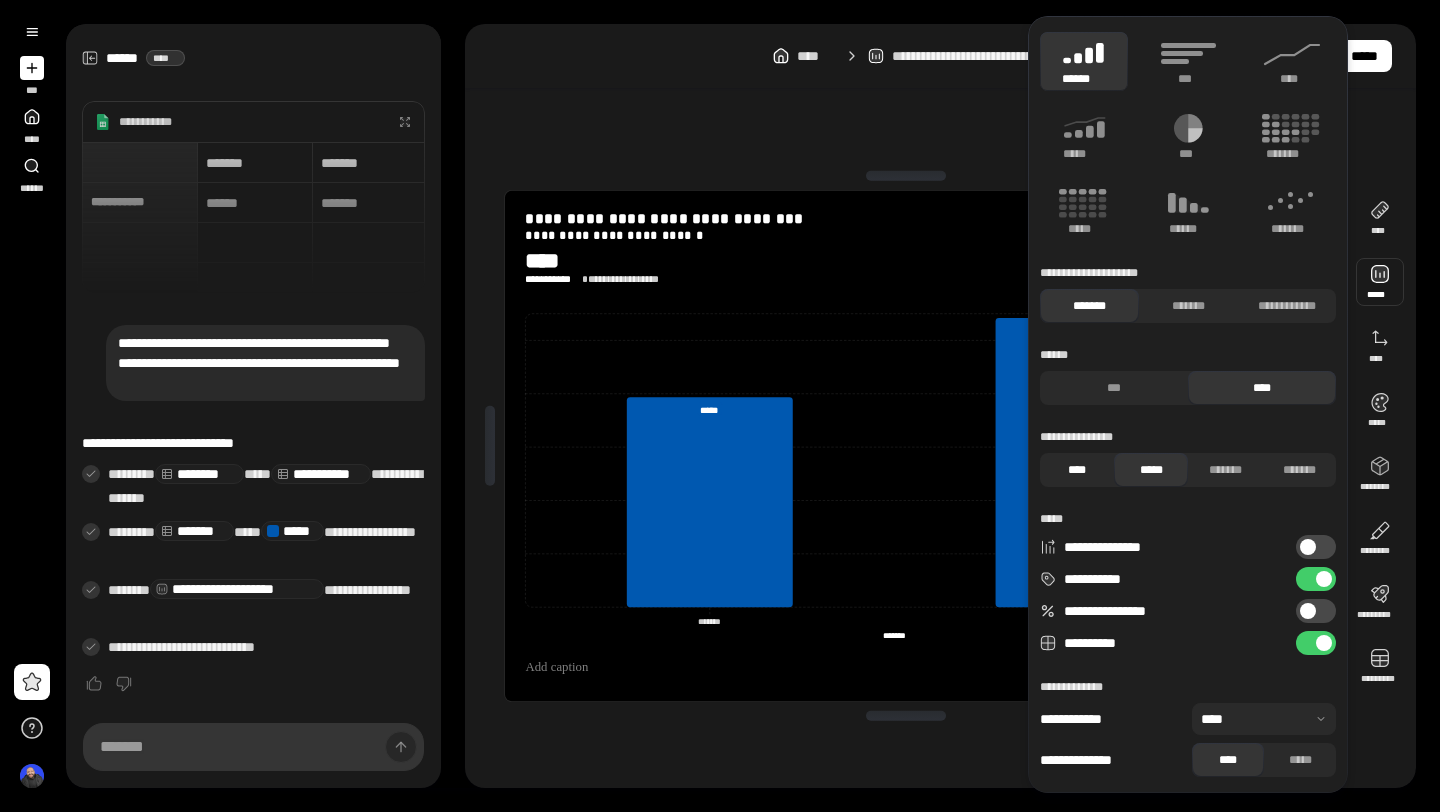 click on "****" at bounding box center [1077, 470] 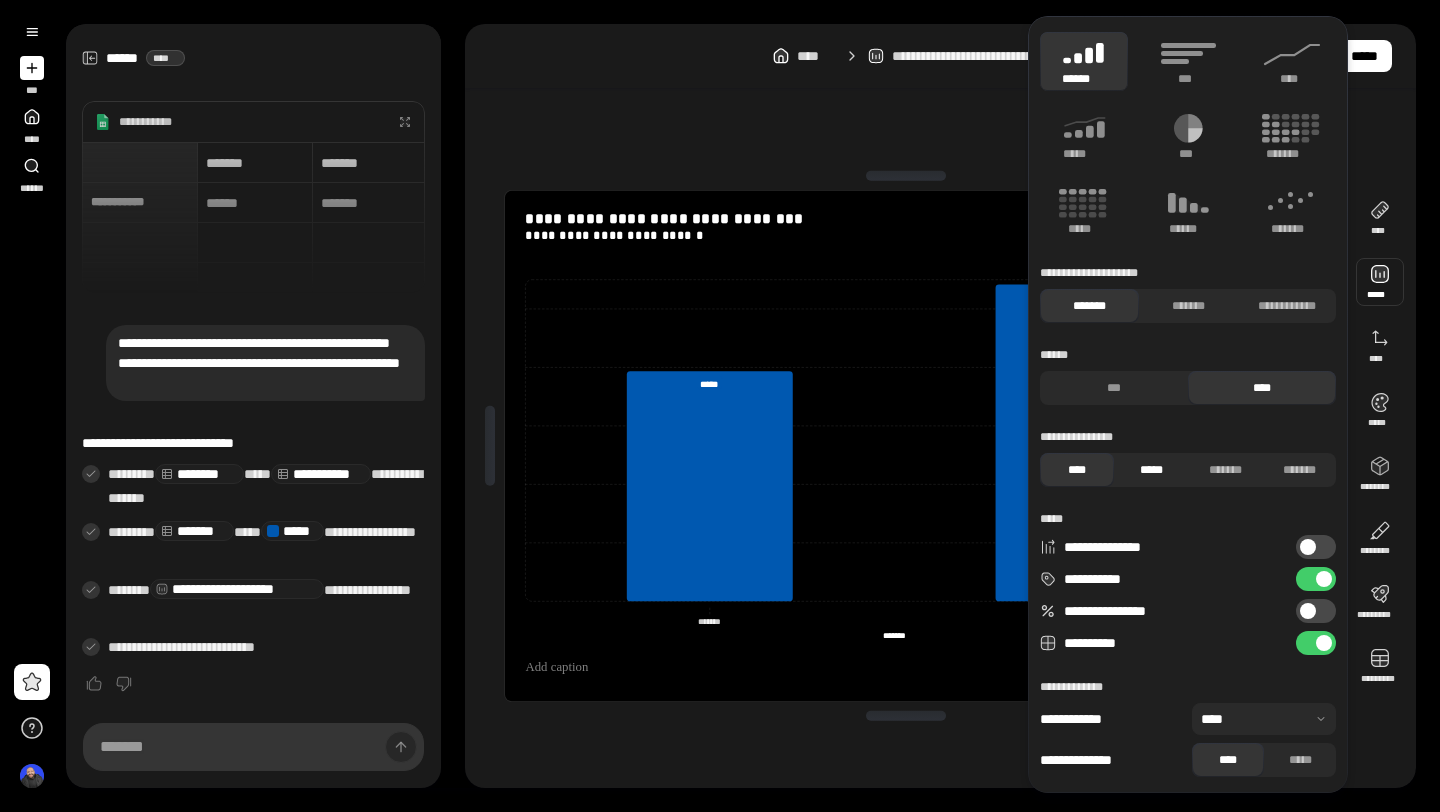 click on "*****" at bounding box center (1151, 470) 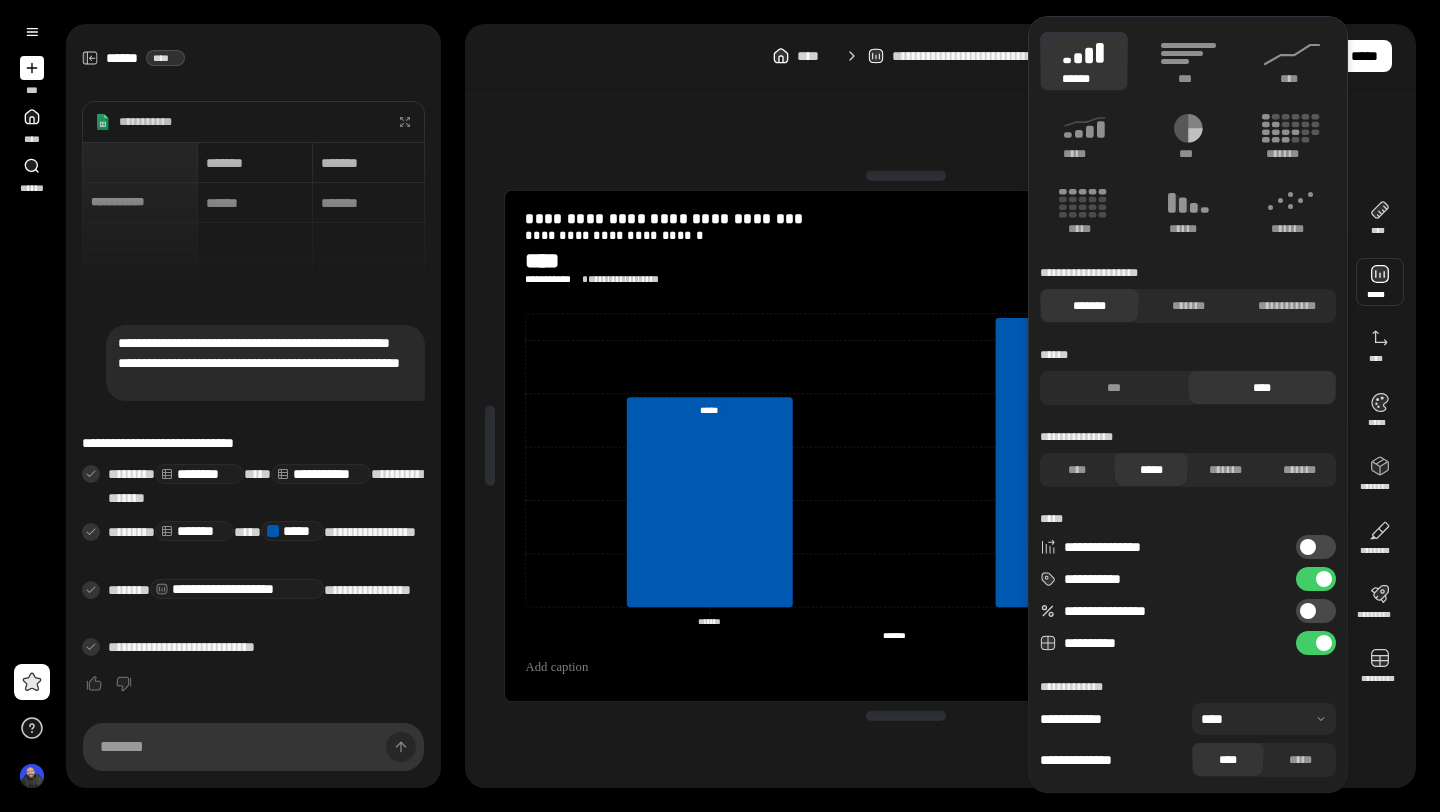 click on "**********" at bounding box center (906, 446) 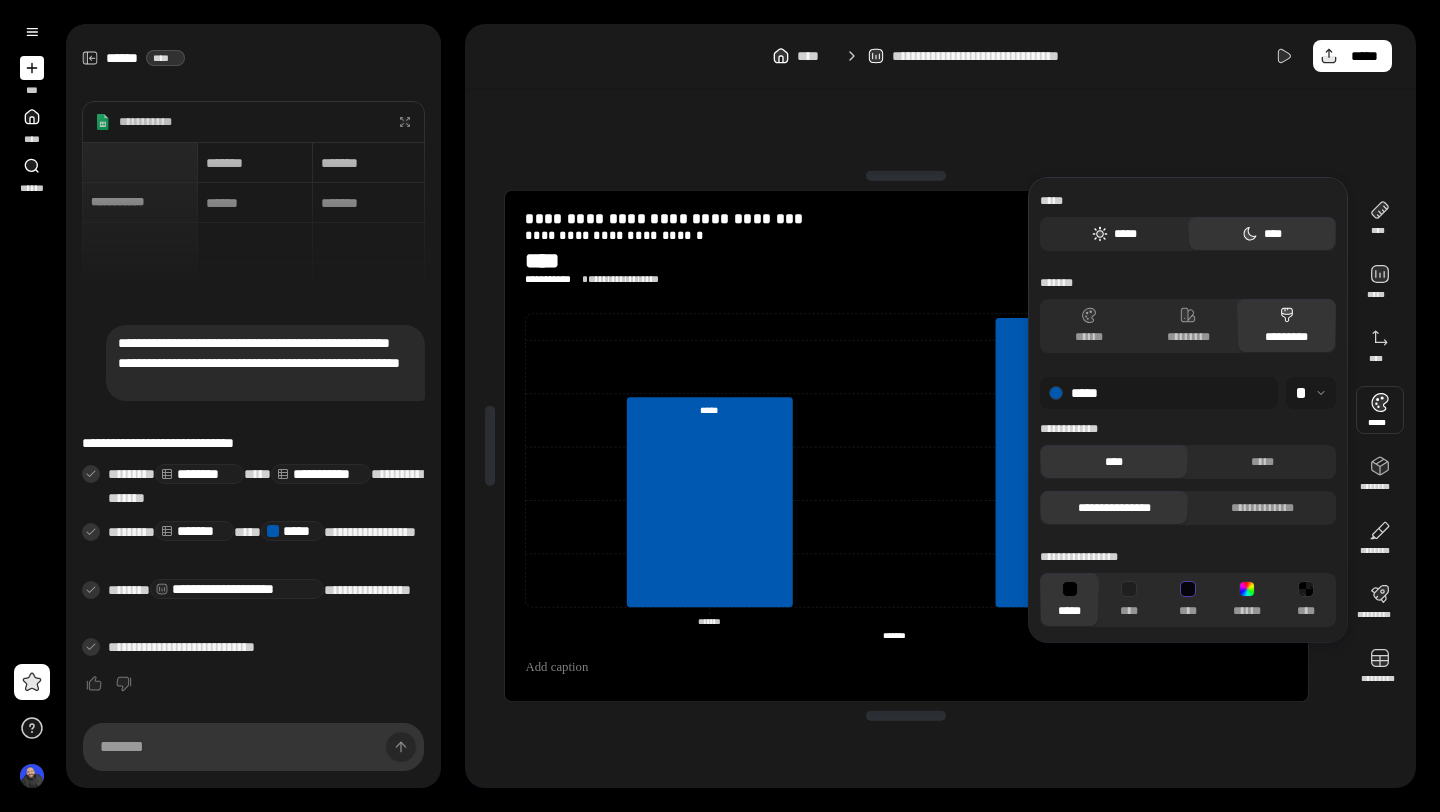 click on "*****" at bounding box center (1114, 234) 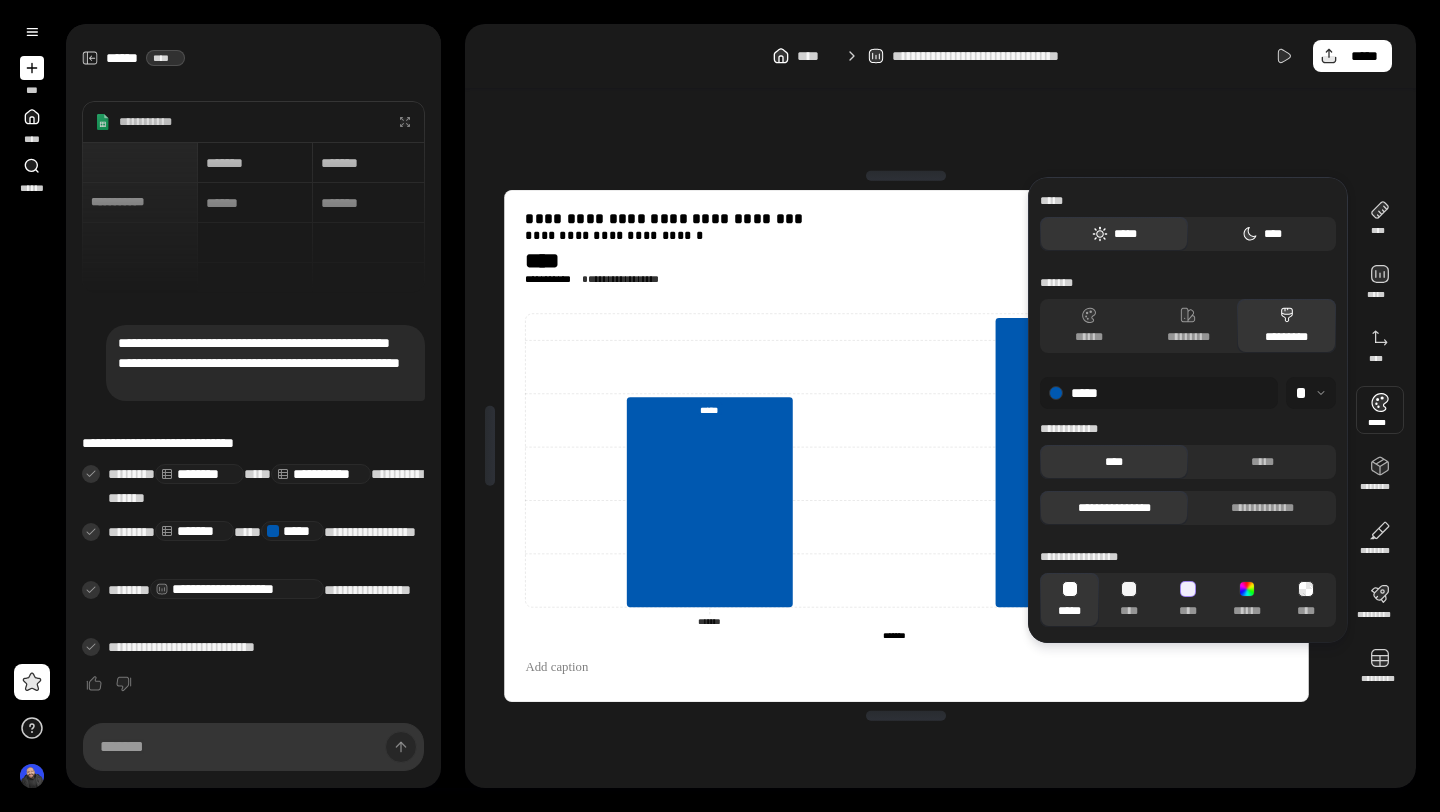 click 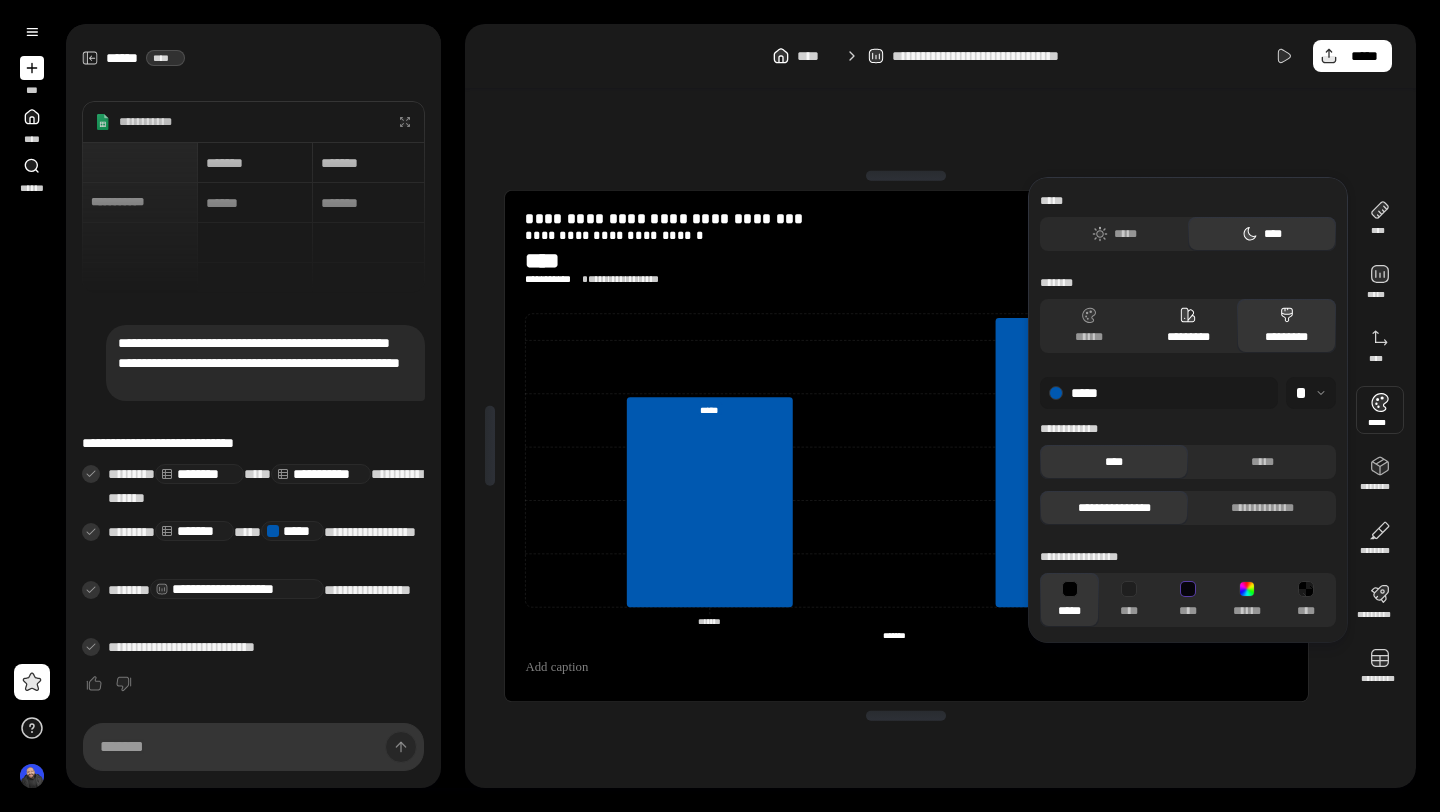 click on "*********" at bounding box center (1188, 326) 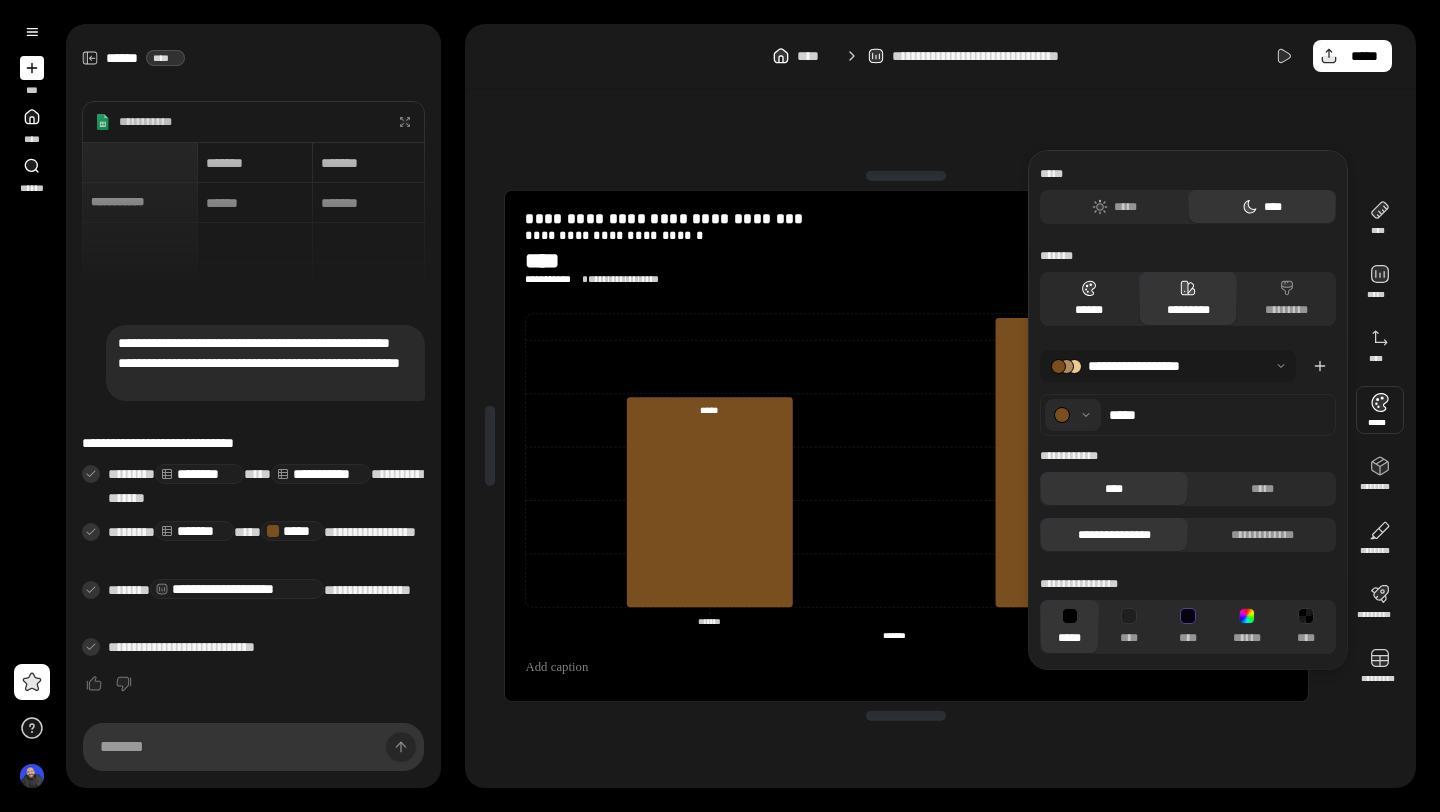 click on "******" at bounding box center [1089, 299] 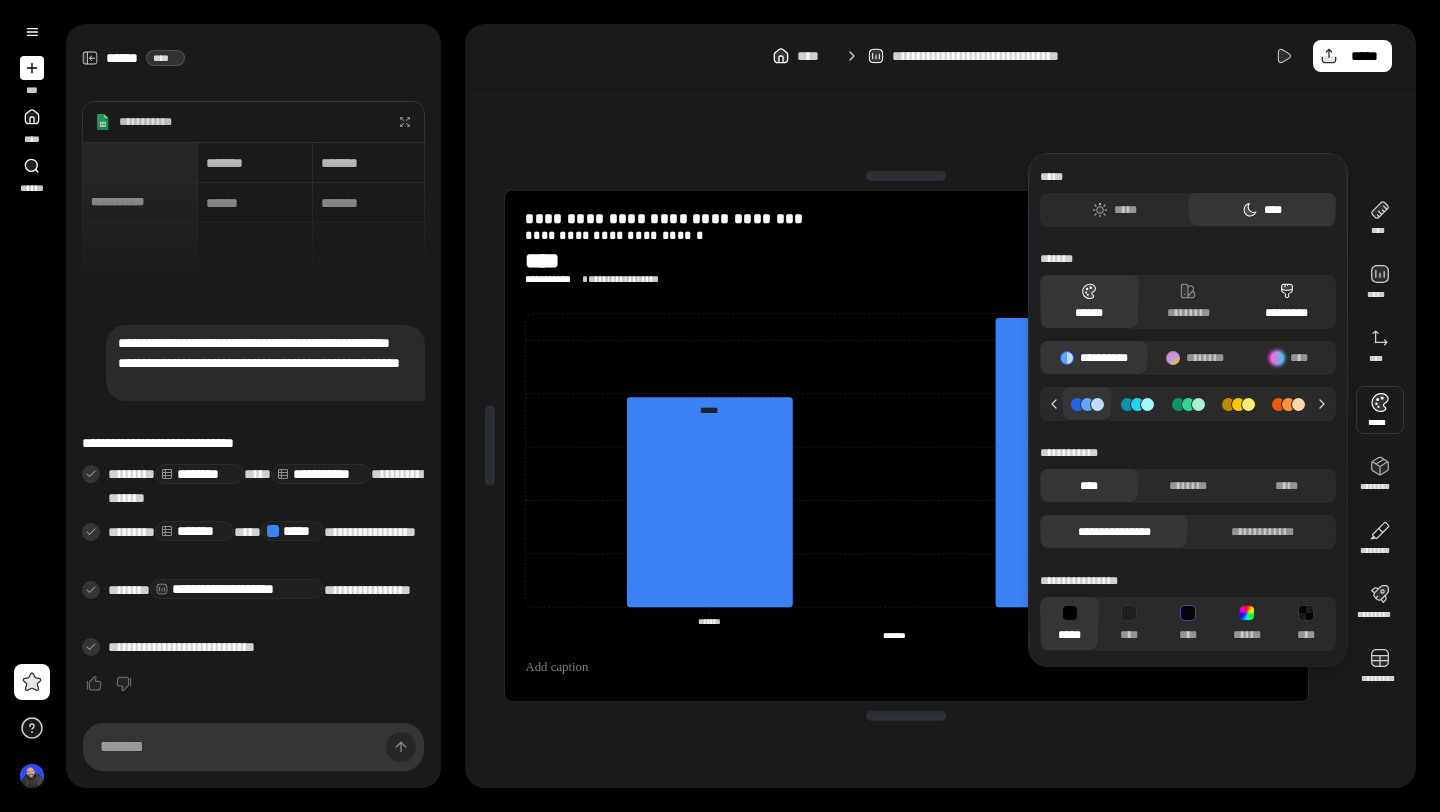 click on "*********" at bounding box center [1286, 302] 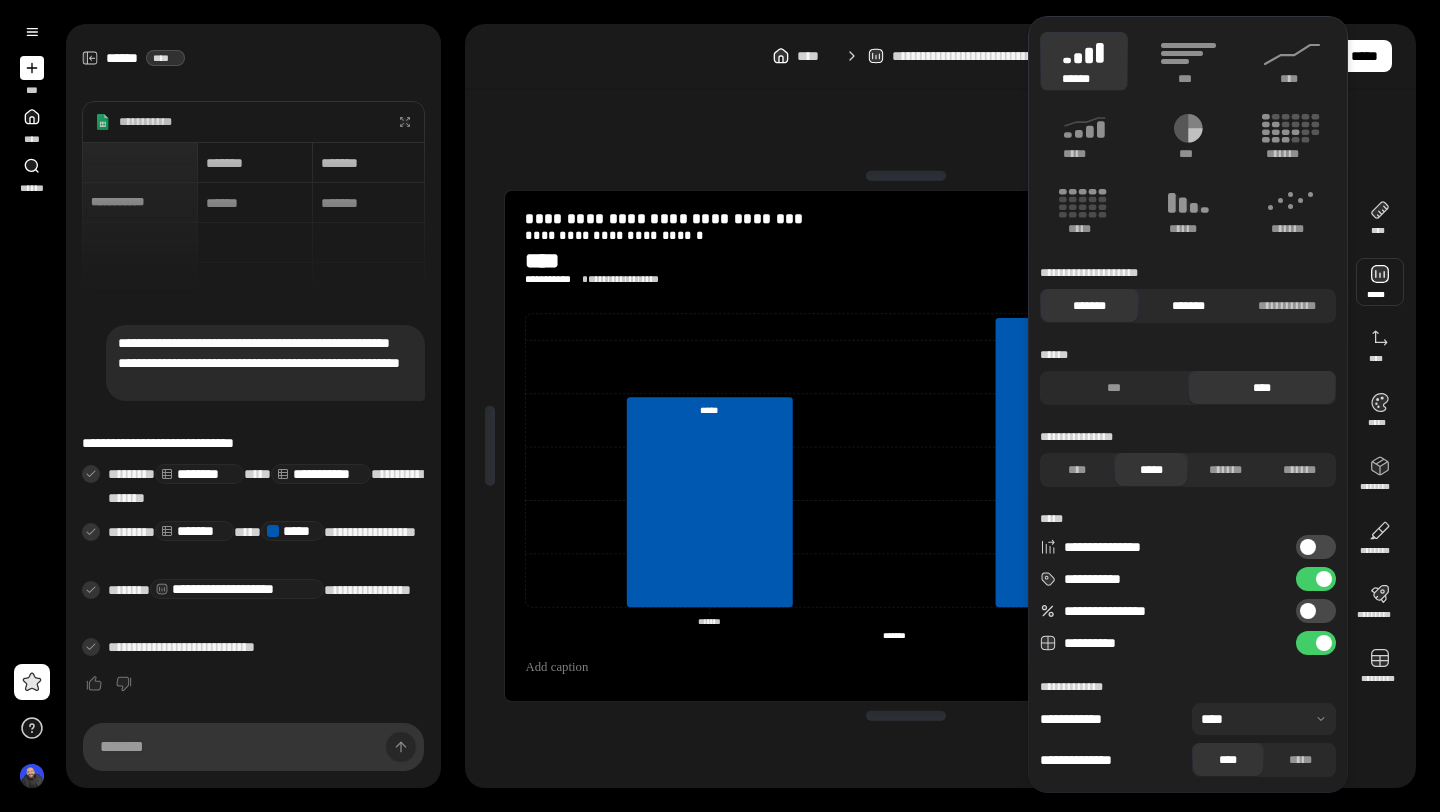 click on "*******" at bounding box center (1188, 306) 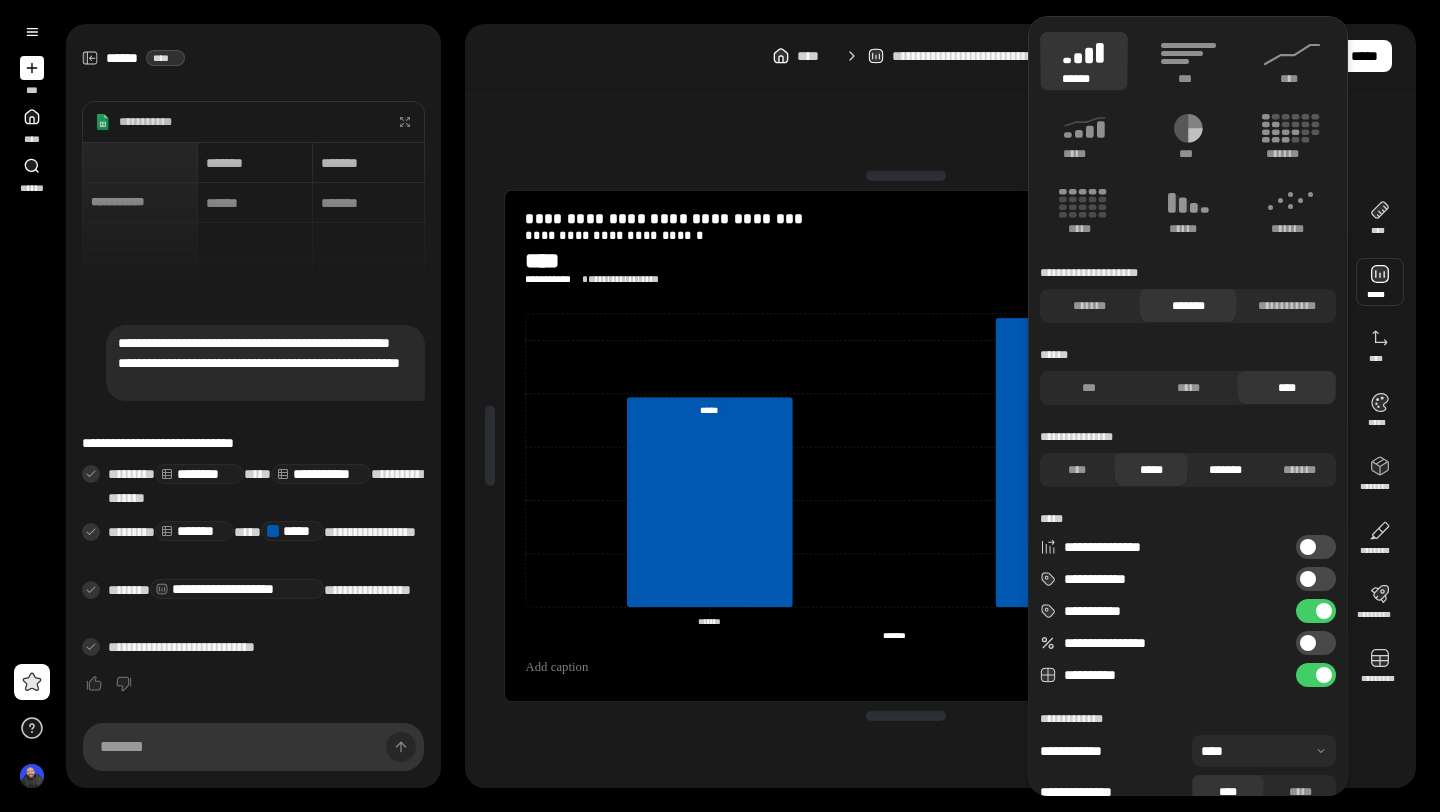 click on "*******" at bounding box center (1225, 470) 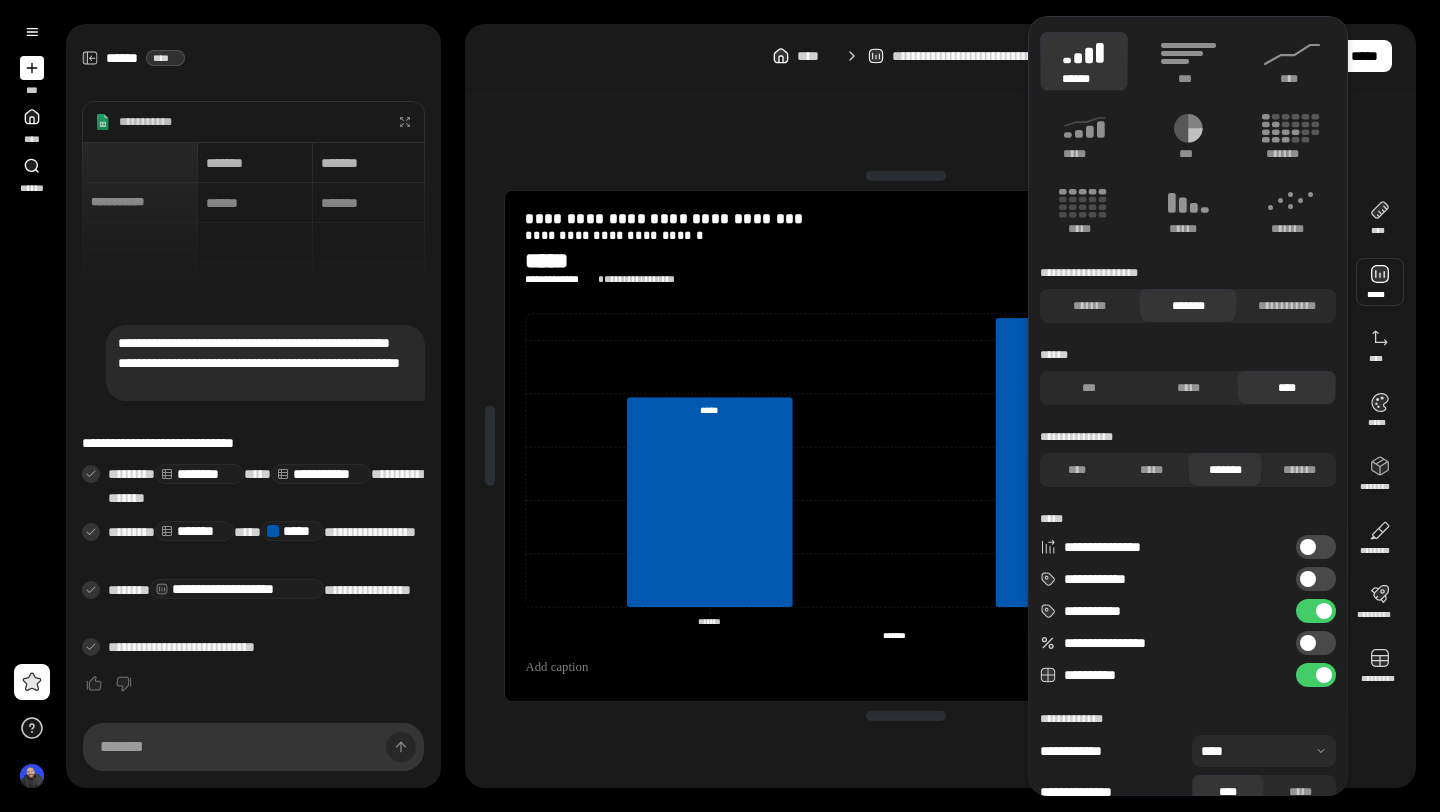 scroll, scrollTop: 29, scrollLeft: 0, axis: vertical 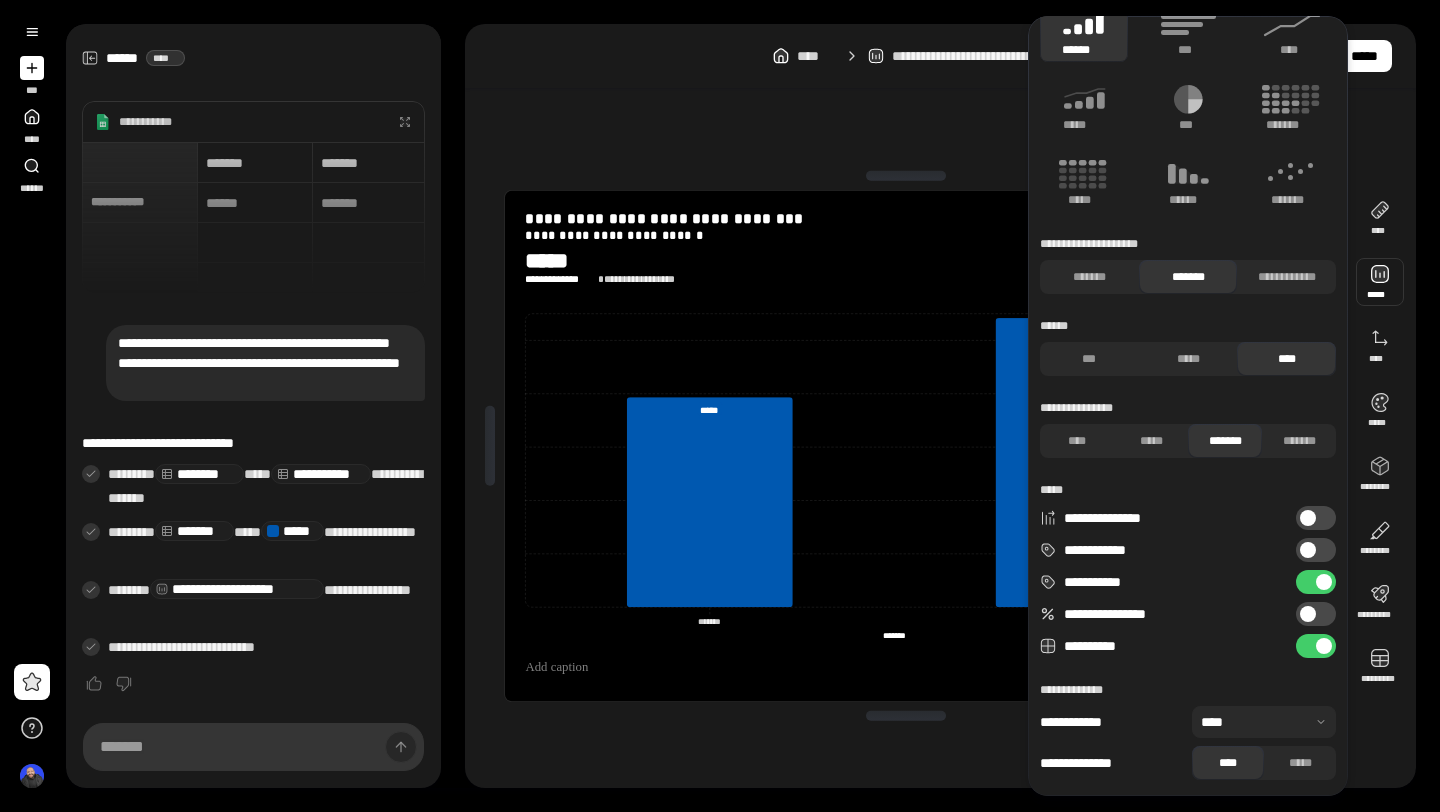 click at bounding box center [1308, 550] 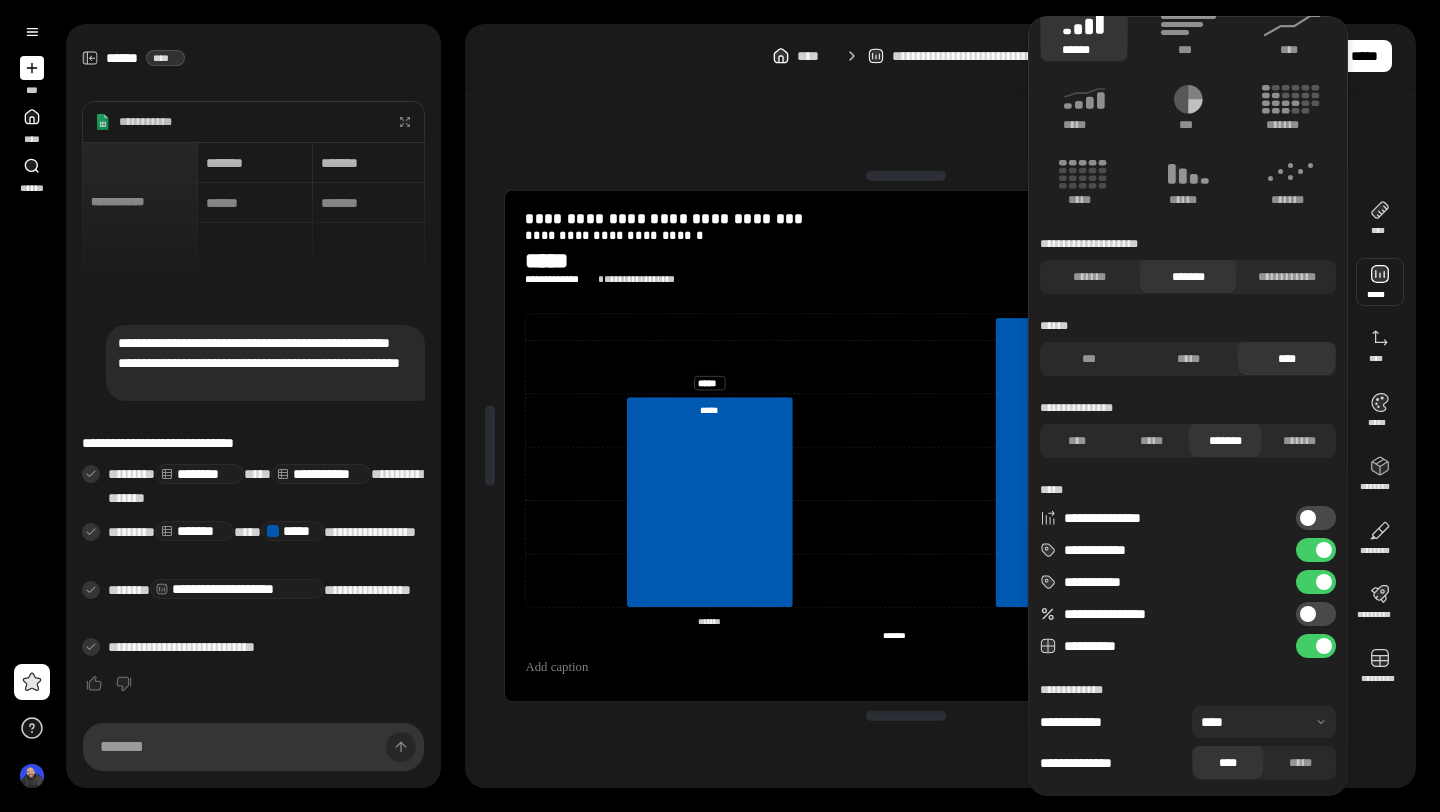 click on "**********" at bounding box center (1316, 550) 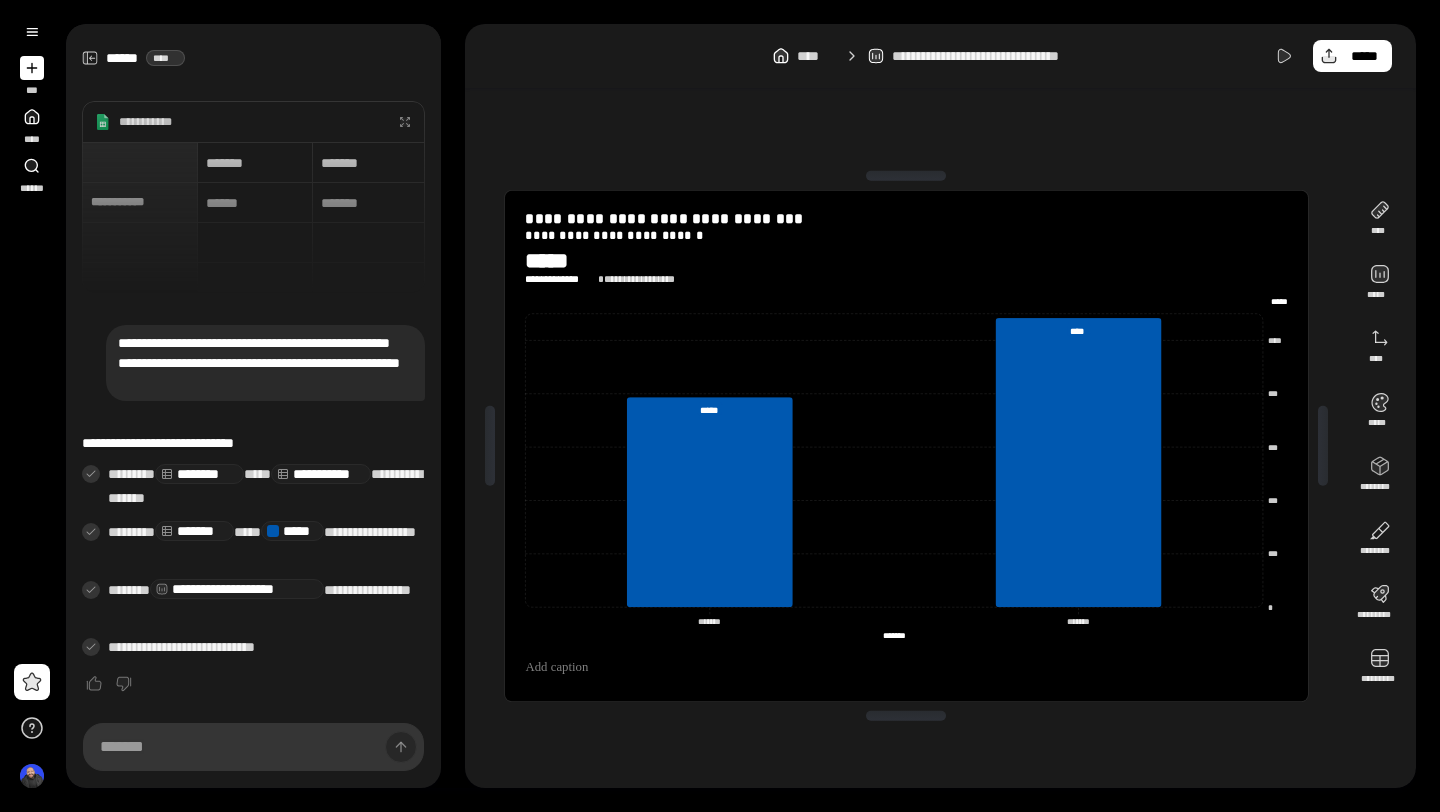 click on "**********" at bounding box center (906, 446) 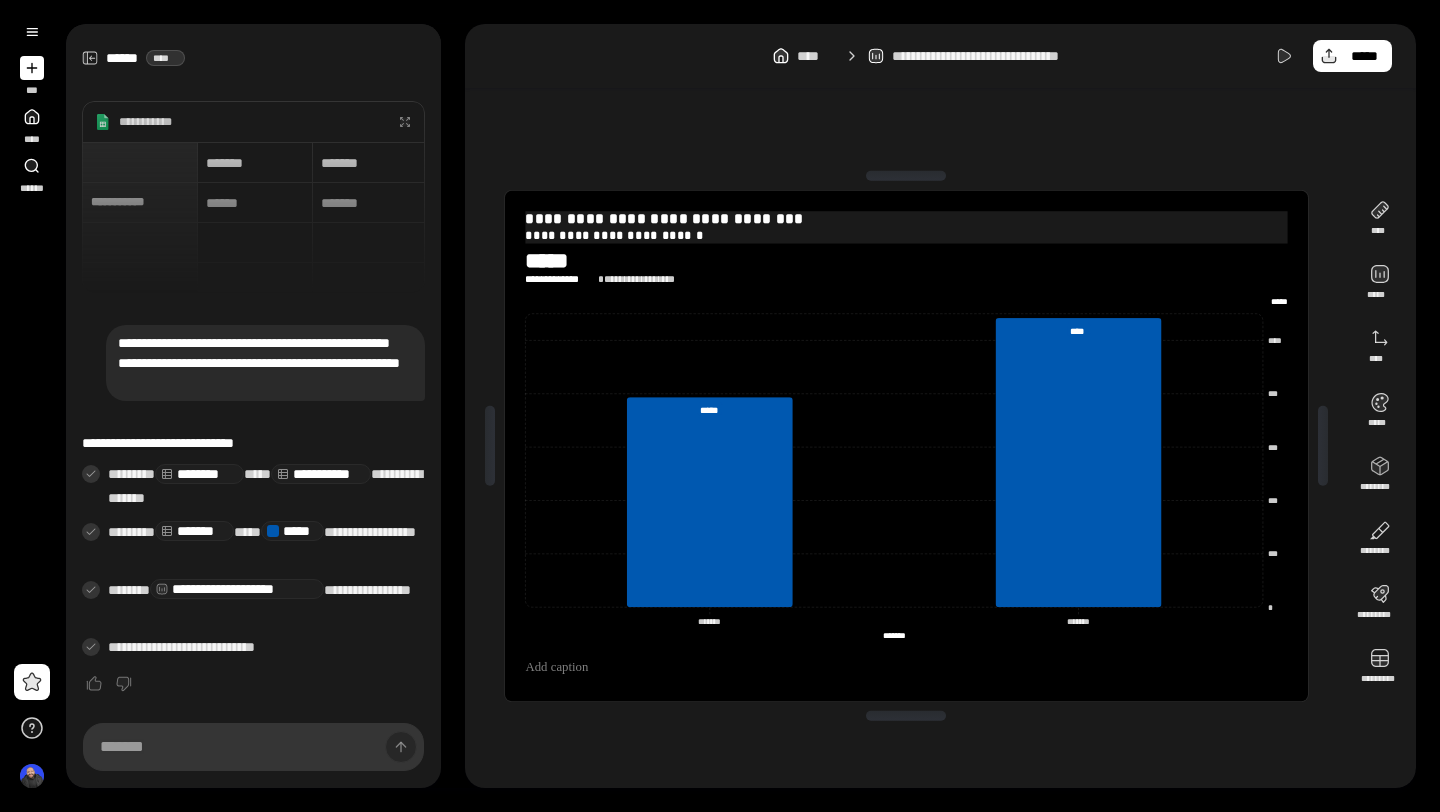 click on "**********" at bounding box center [906, 219] 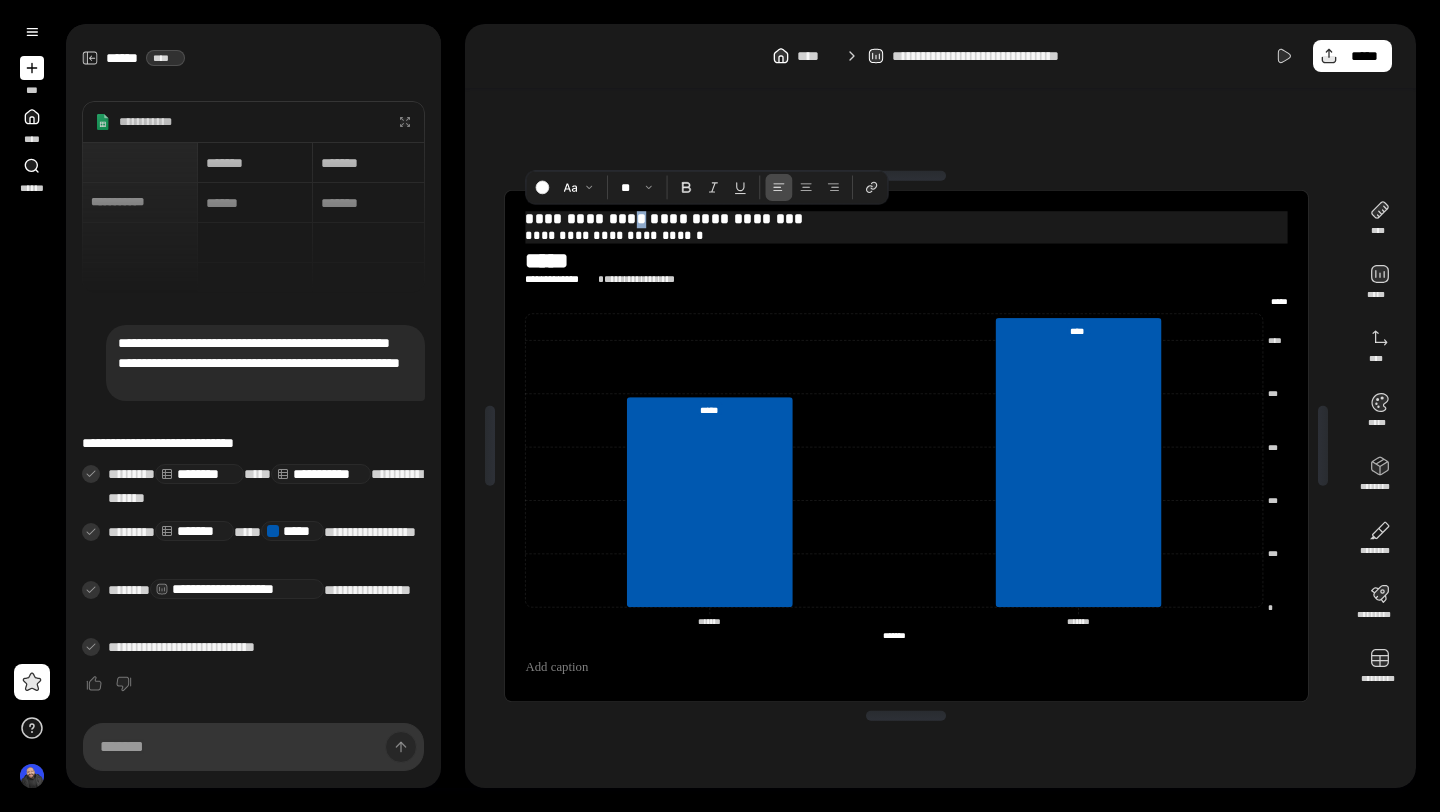 click on "**********" at bounding box center [906, 219] 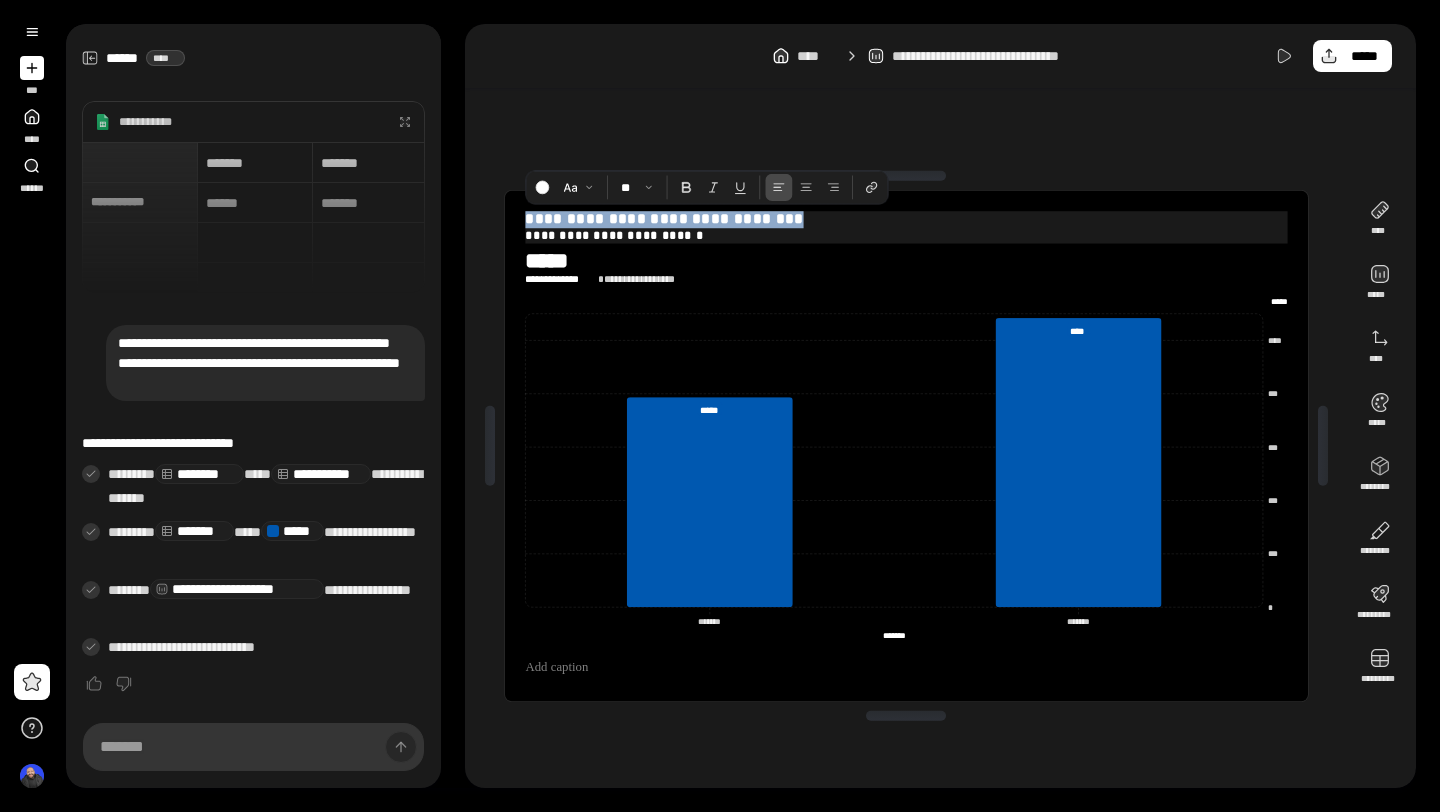 click on "**********" at bounding box center [906, 219] 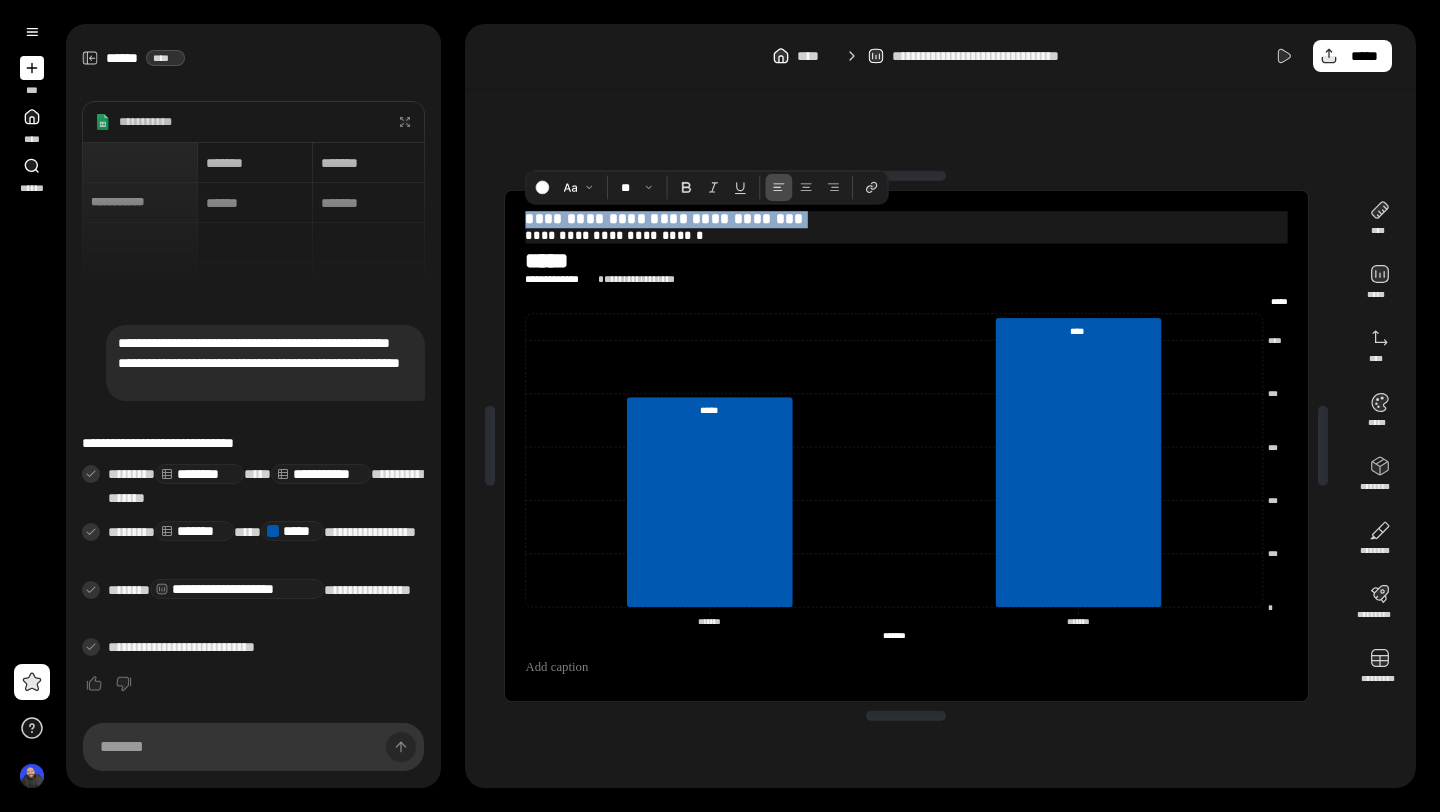 click on "**********" at bounding box center (906, 219) 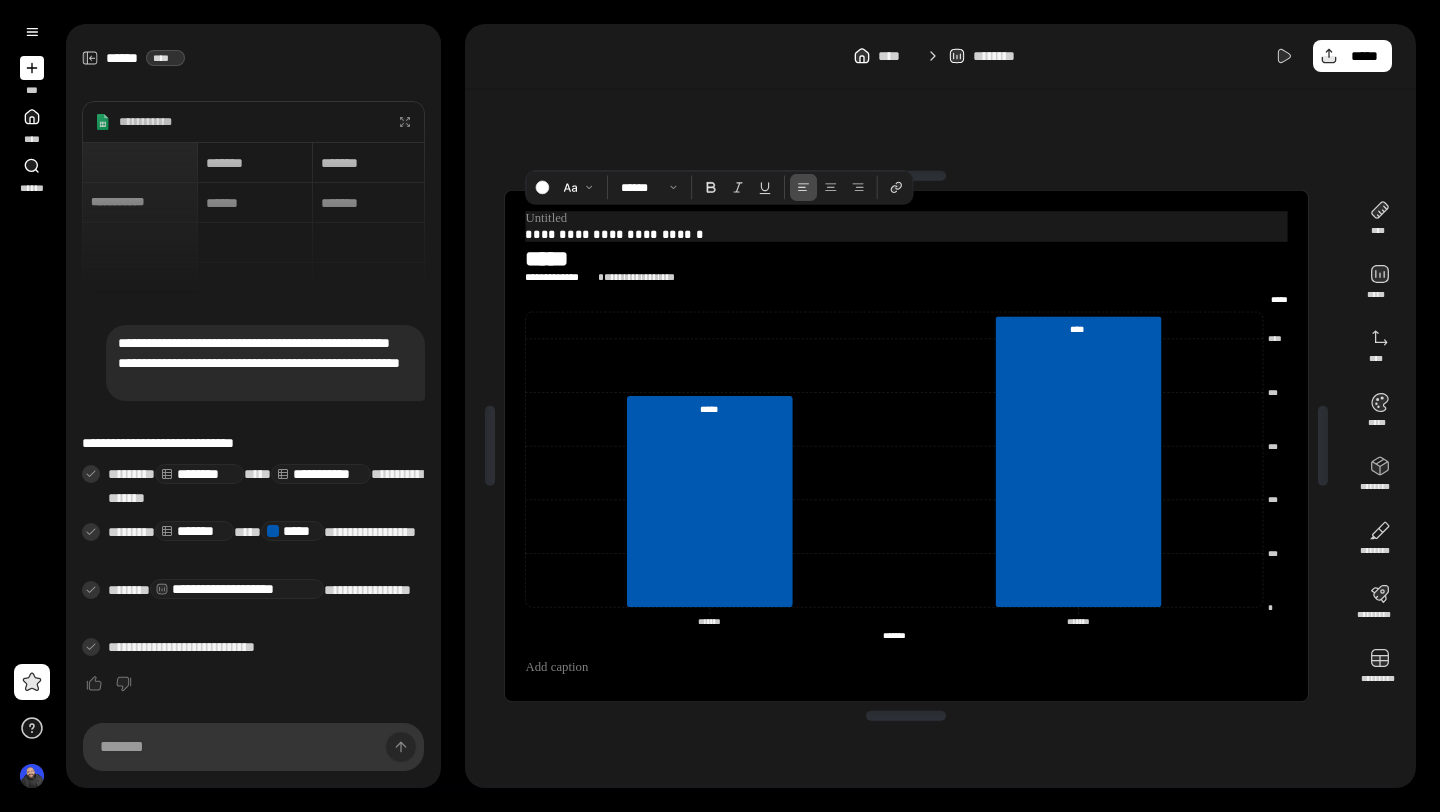 click on "**********" at bounding box center [906, 234] 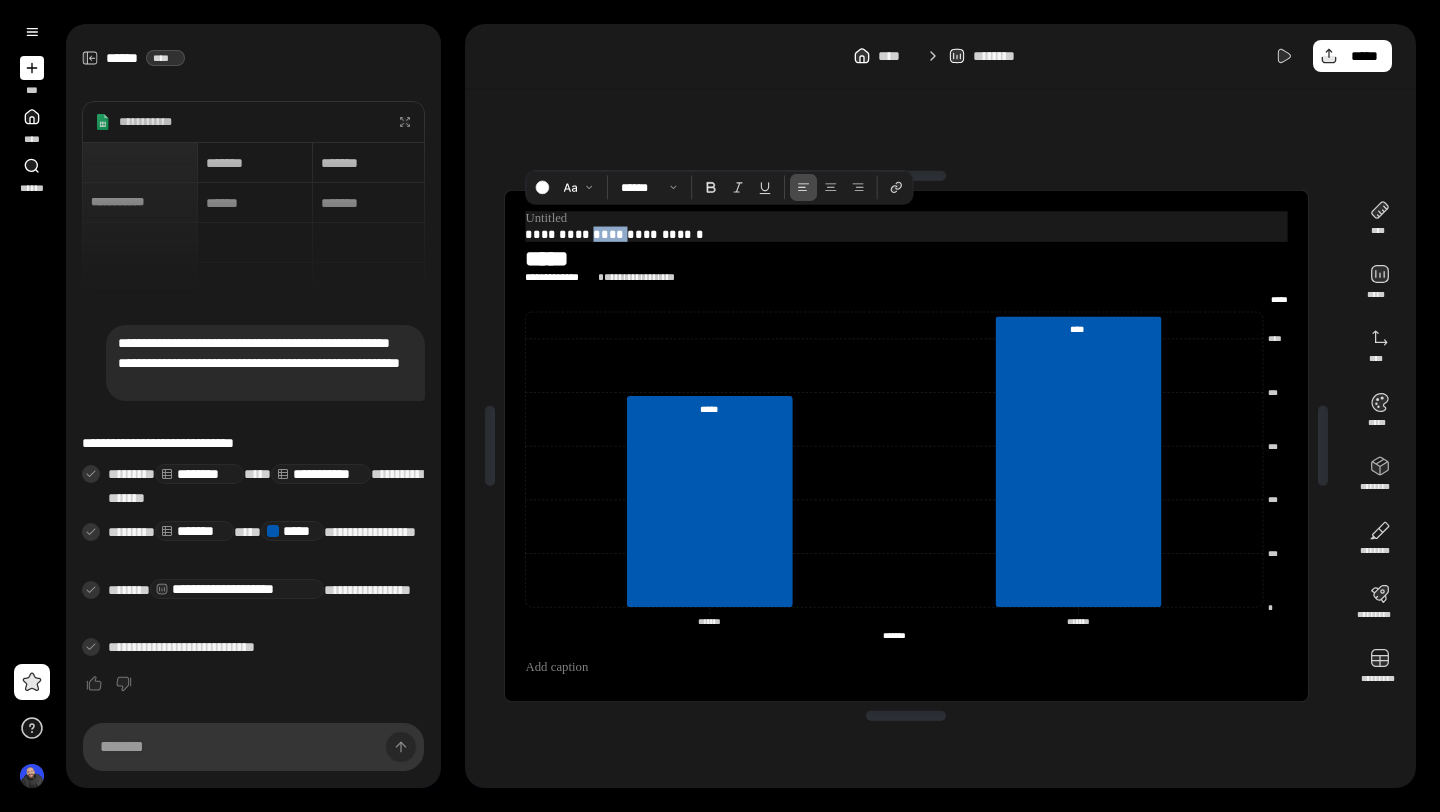 click on "**********" at bounding box center (906, 234) 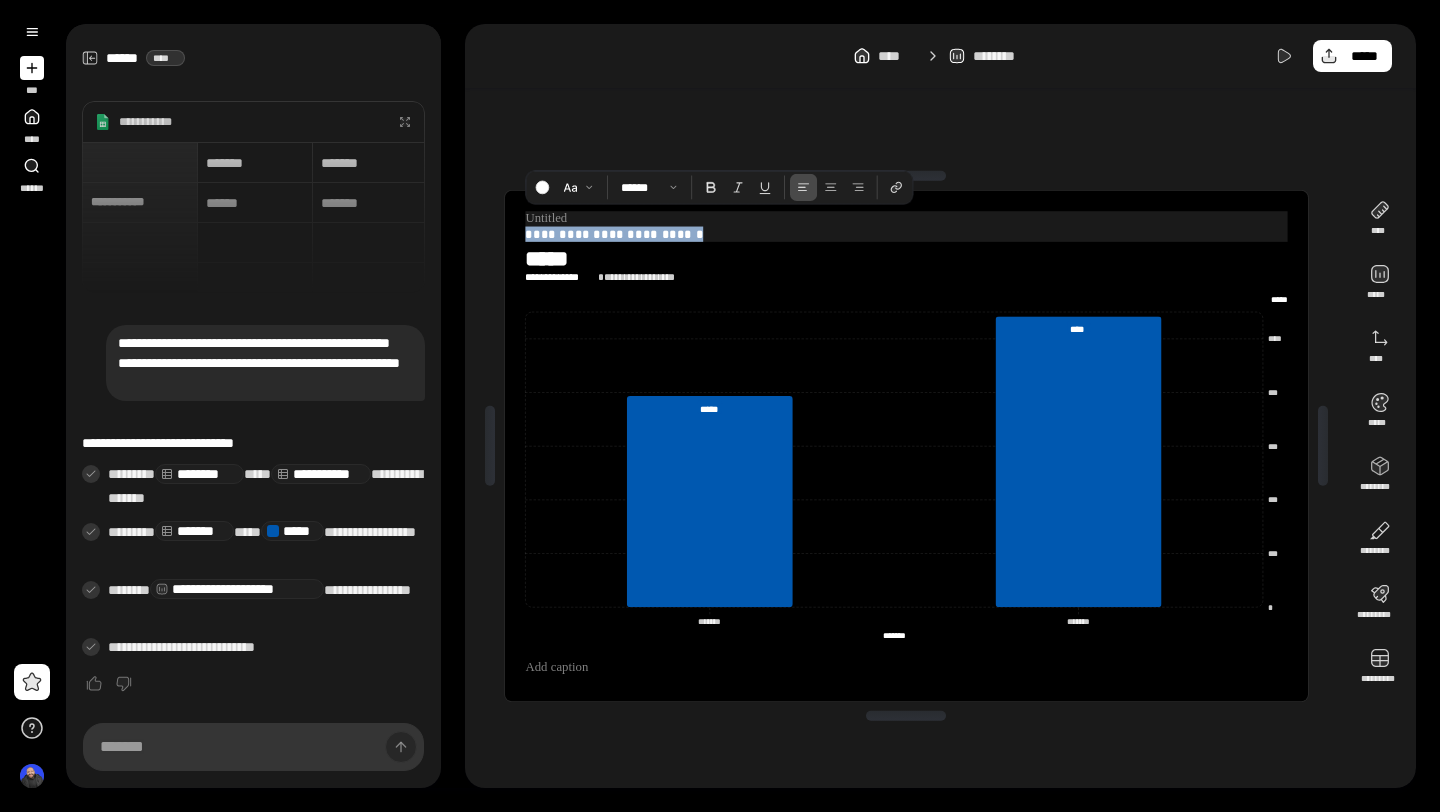 click on "**********" at bounding box center [906, 234] 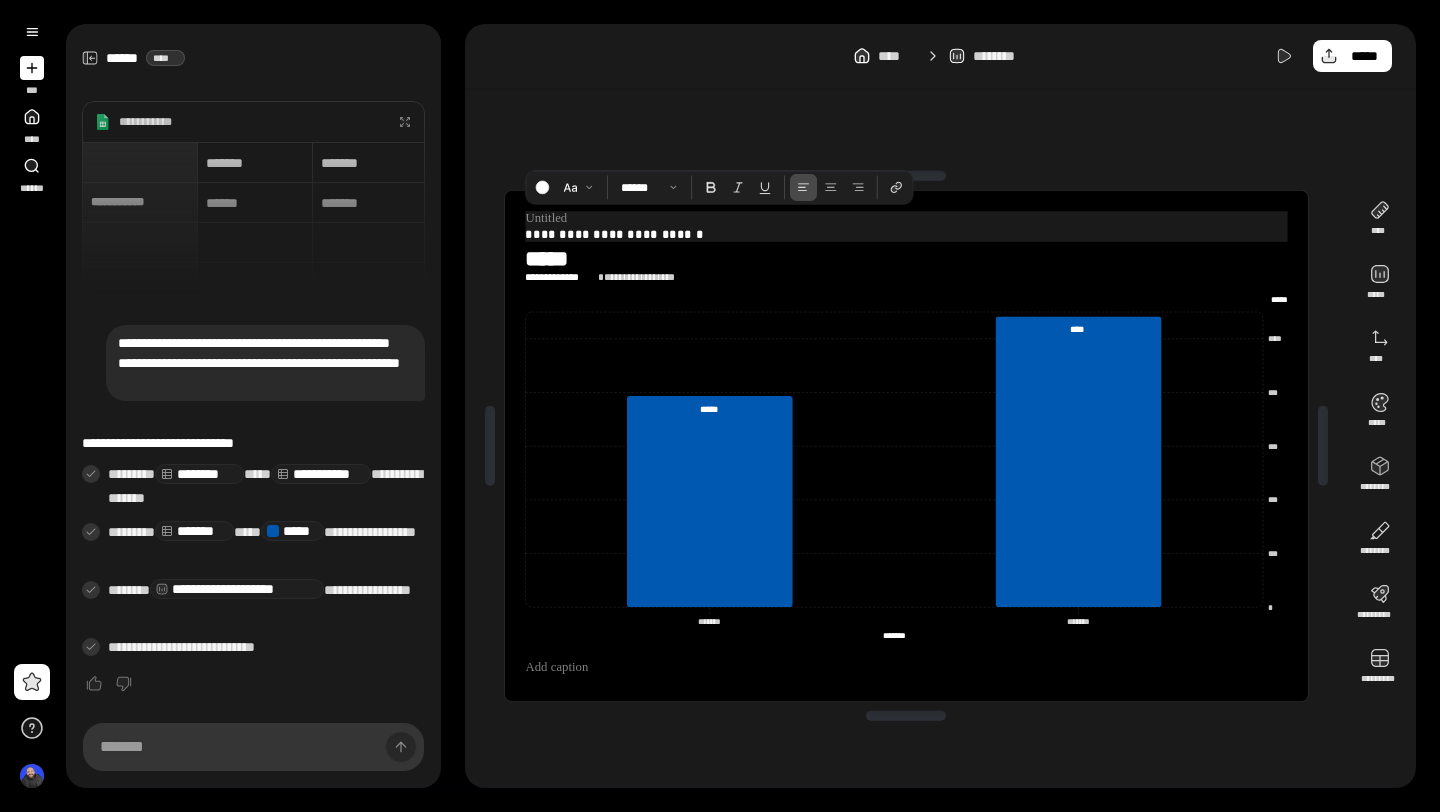 click at bounding box center [906, 218] 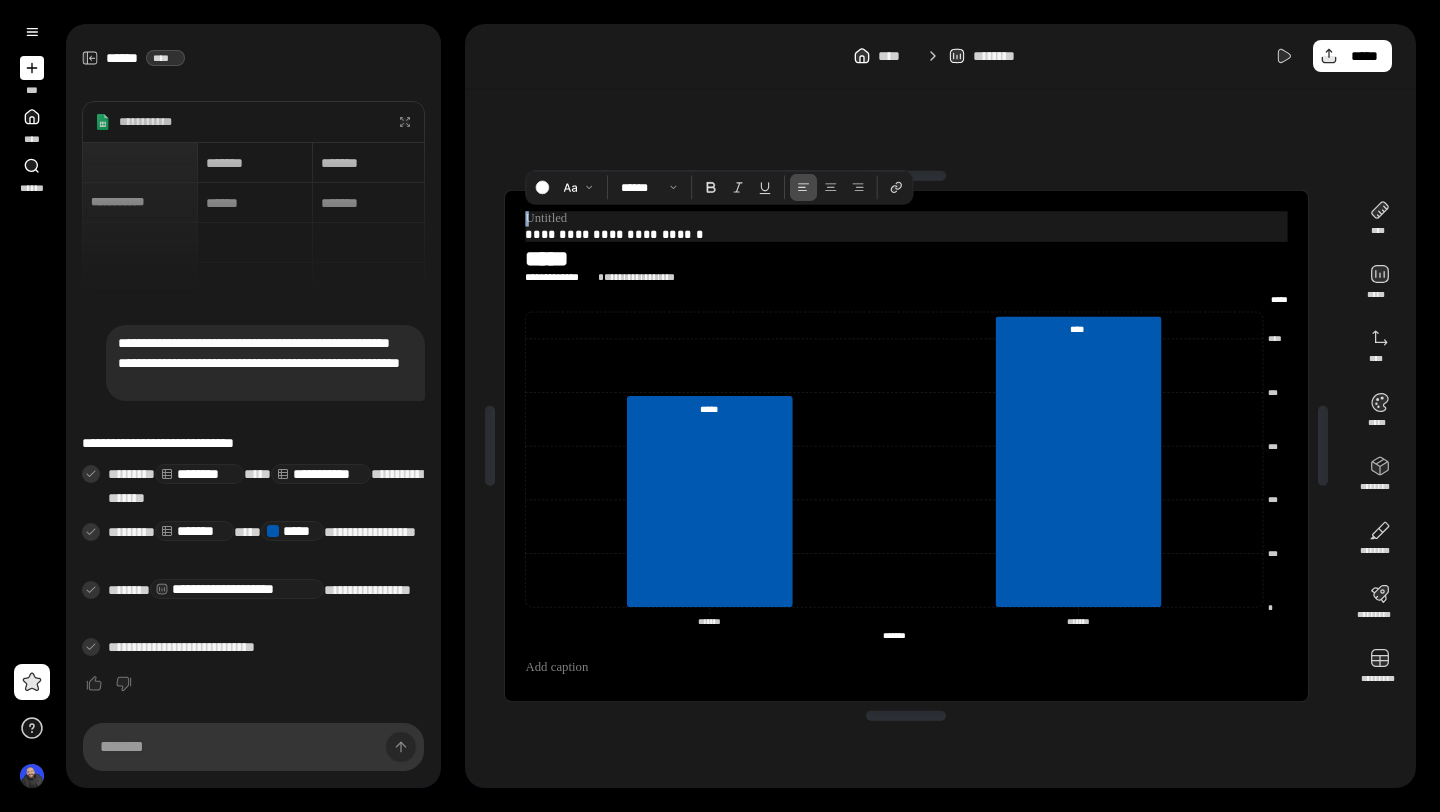 click at bounding box center [906, 218] 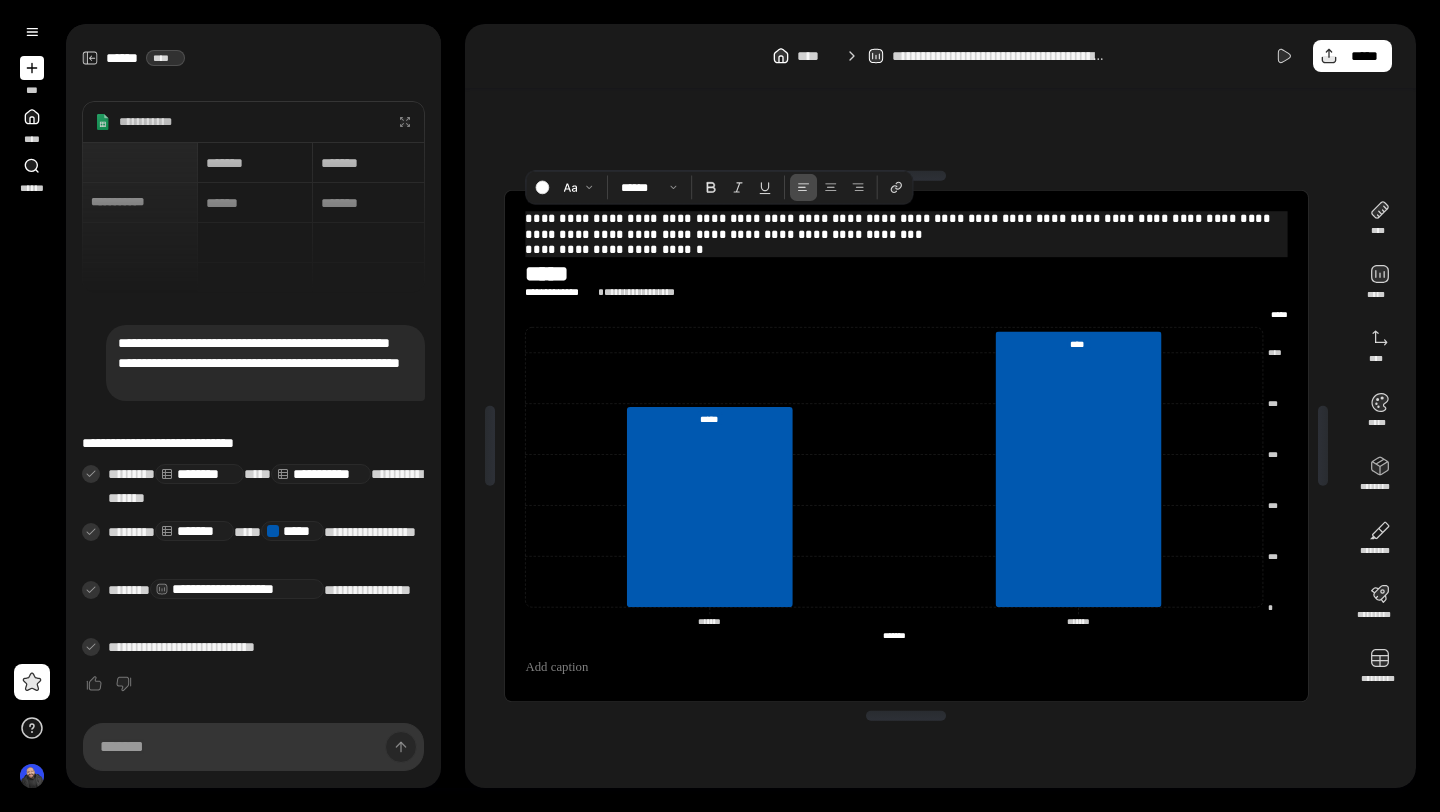click on "**********" at bounding box center (906, 226) 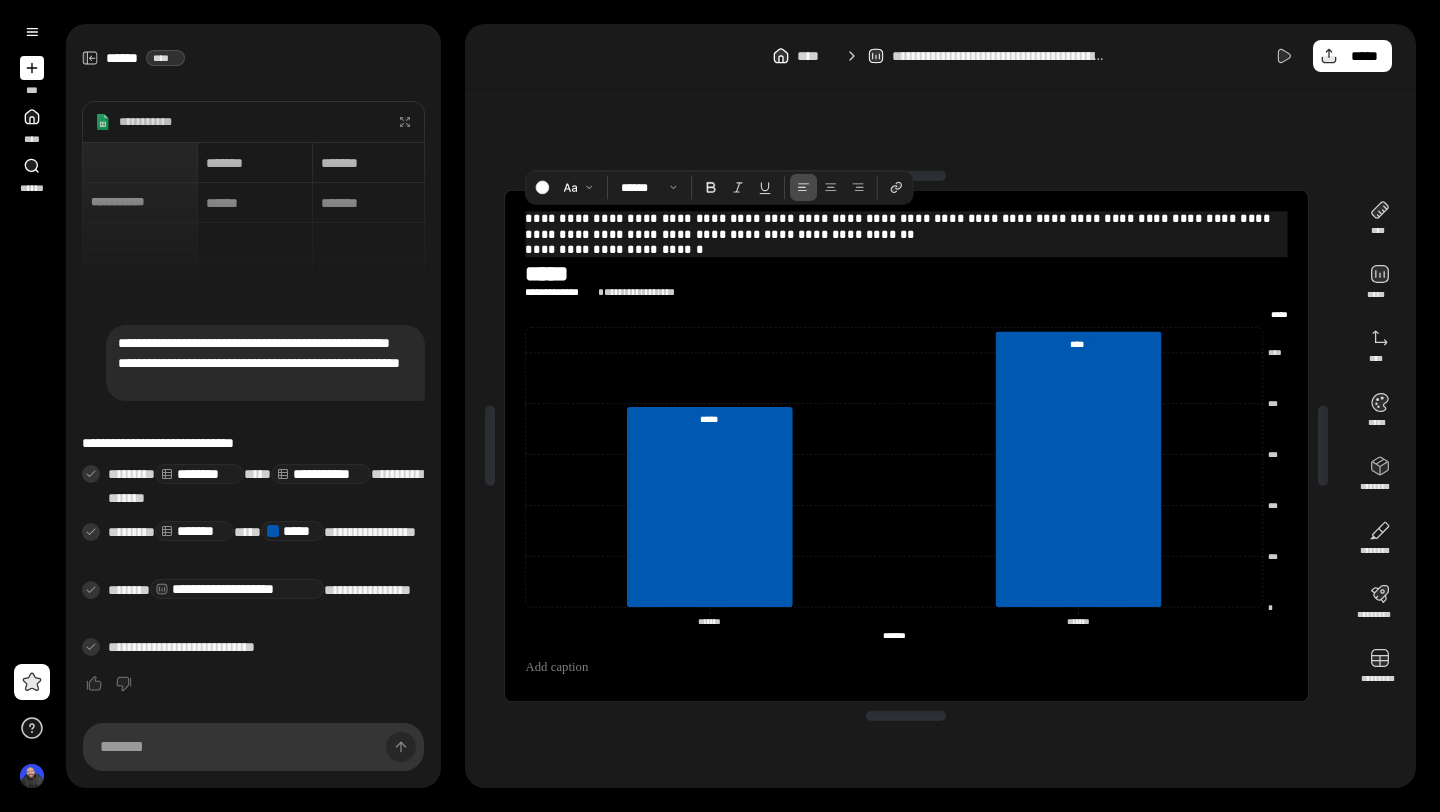 click on "**********" at bounding box center [906, 249] 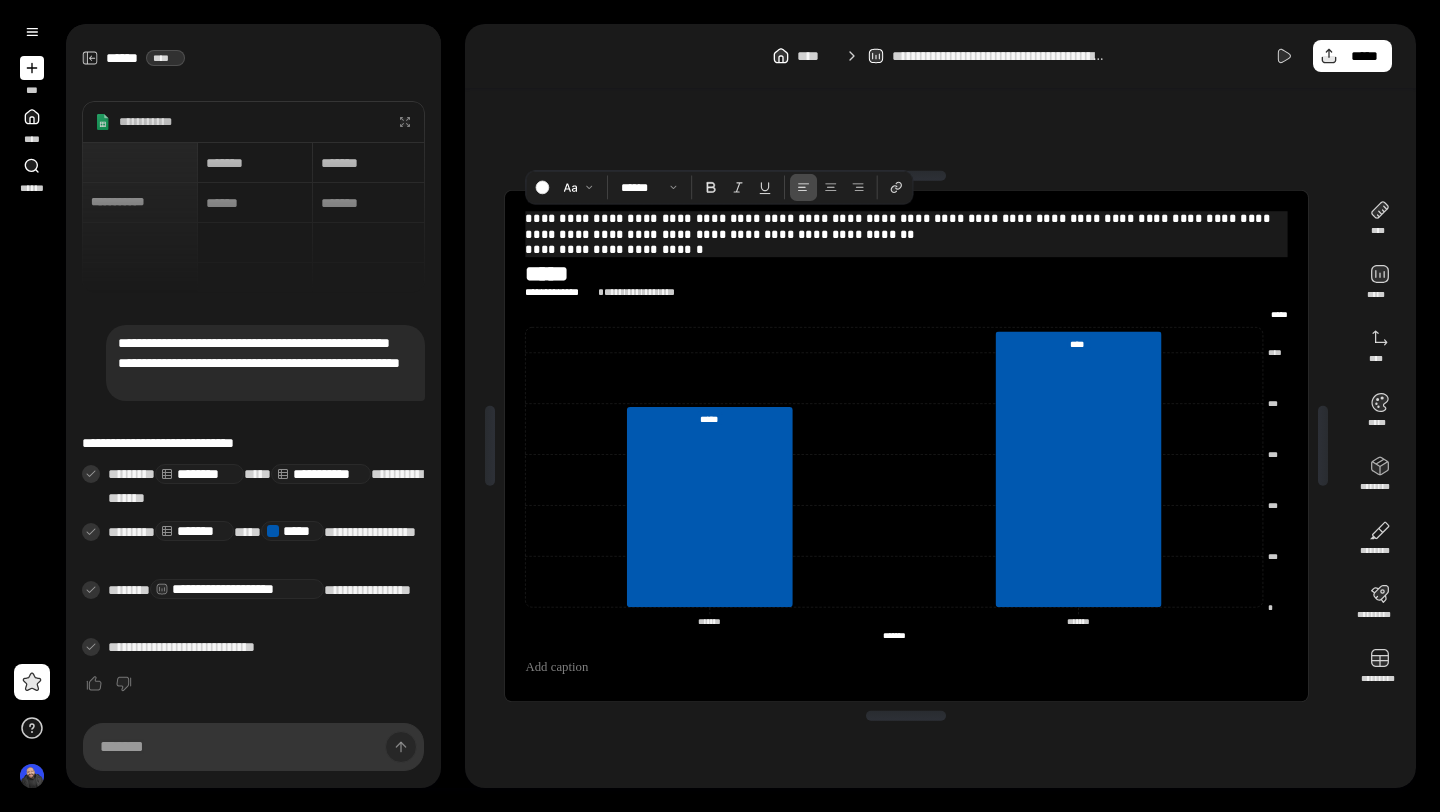 click on "**********" at bounding box center (906, 226) 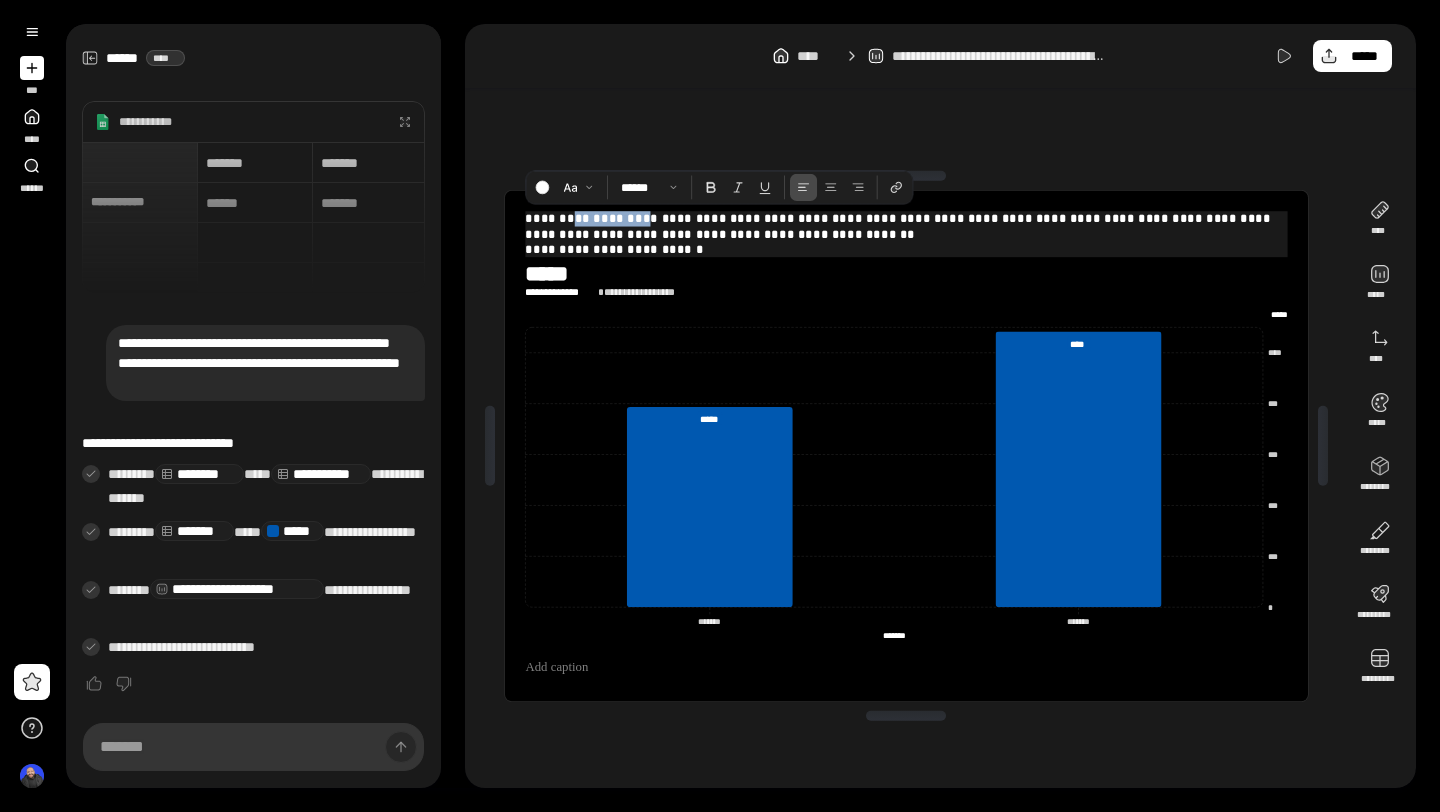 click on "**********" at bounding box center (906, 226) 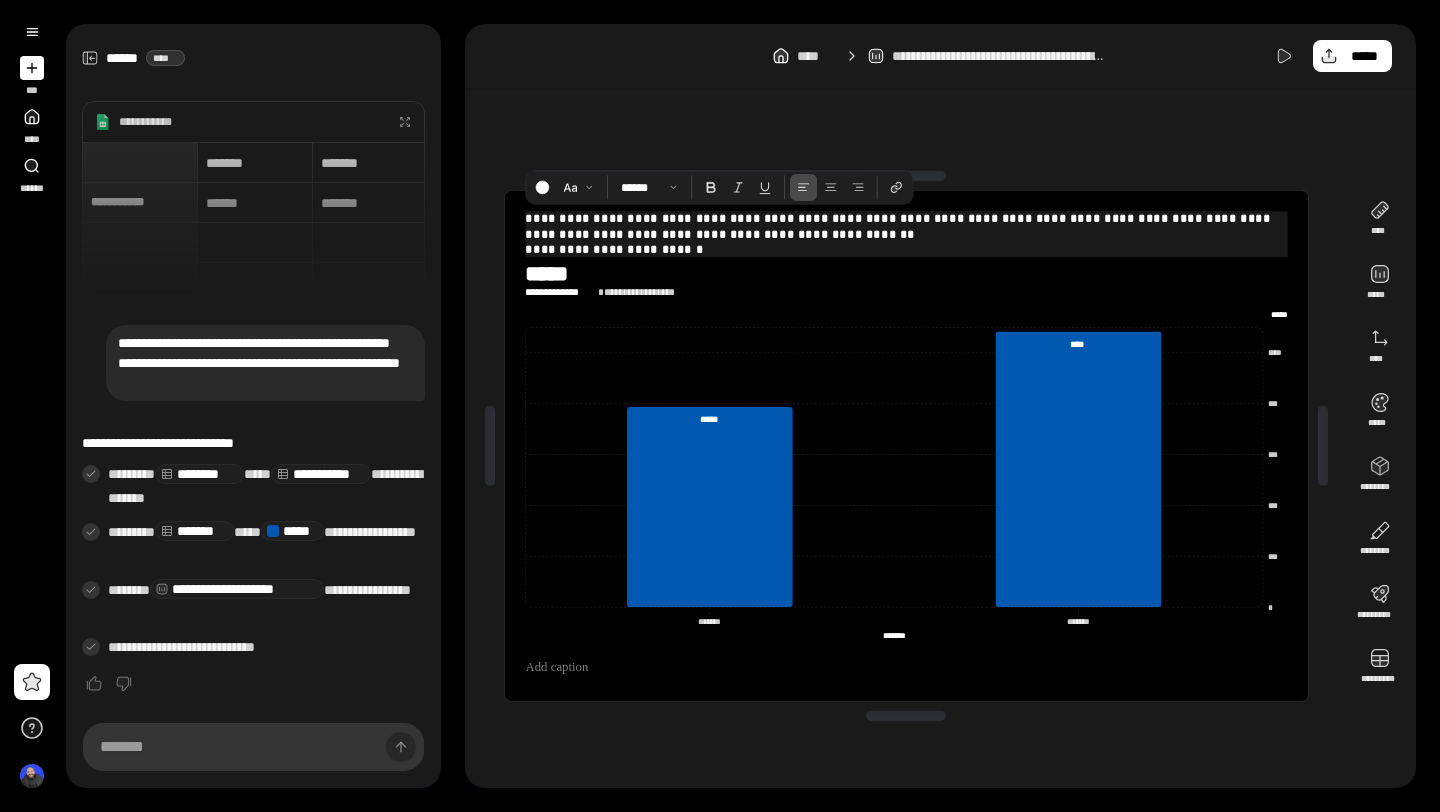 click on "**********" at bounding box center (906, 226) 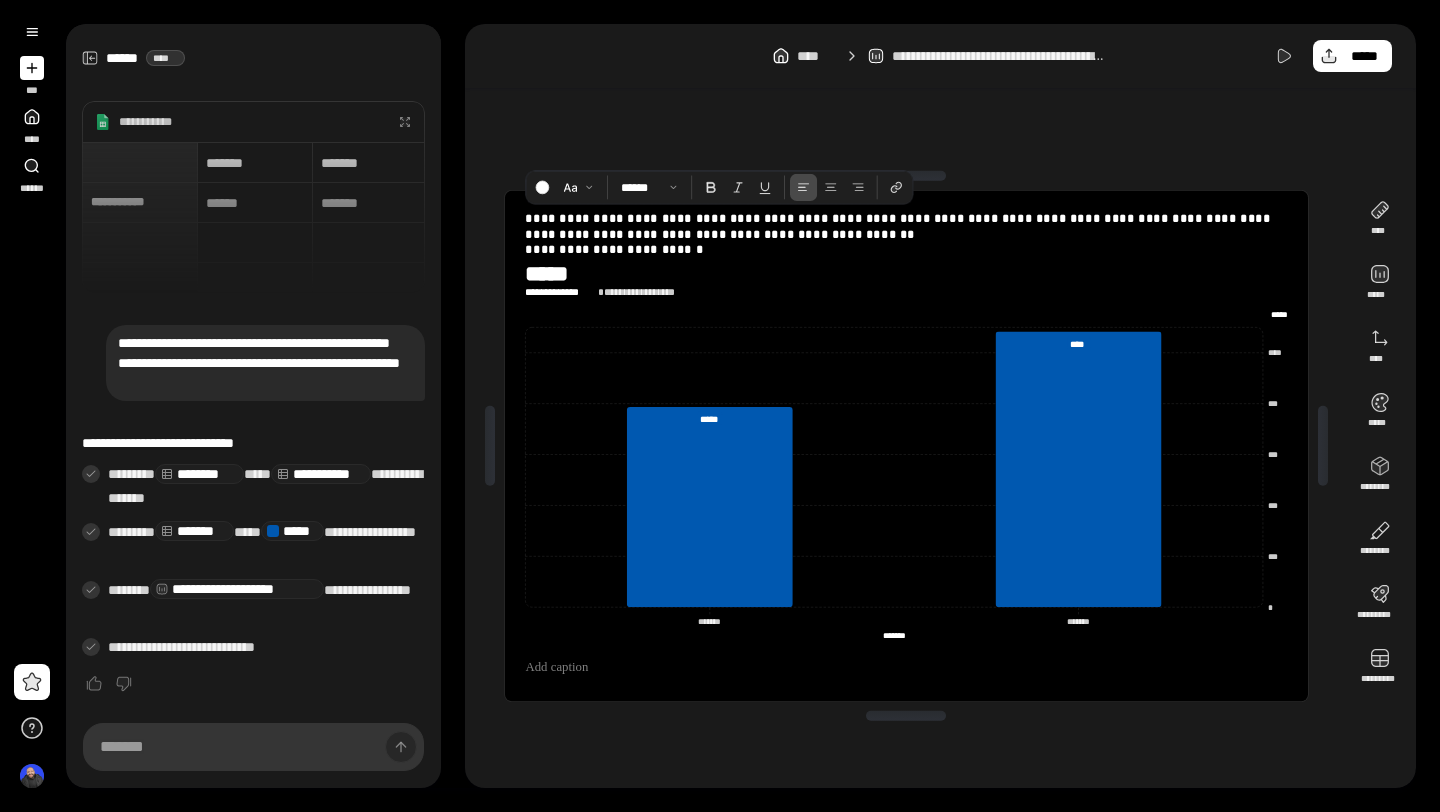 click on "**********" at bounding box center (906, 281) 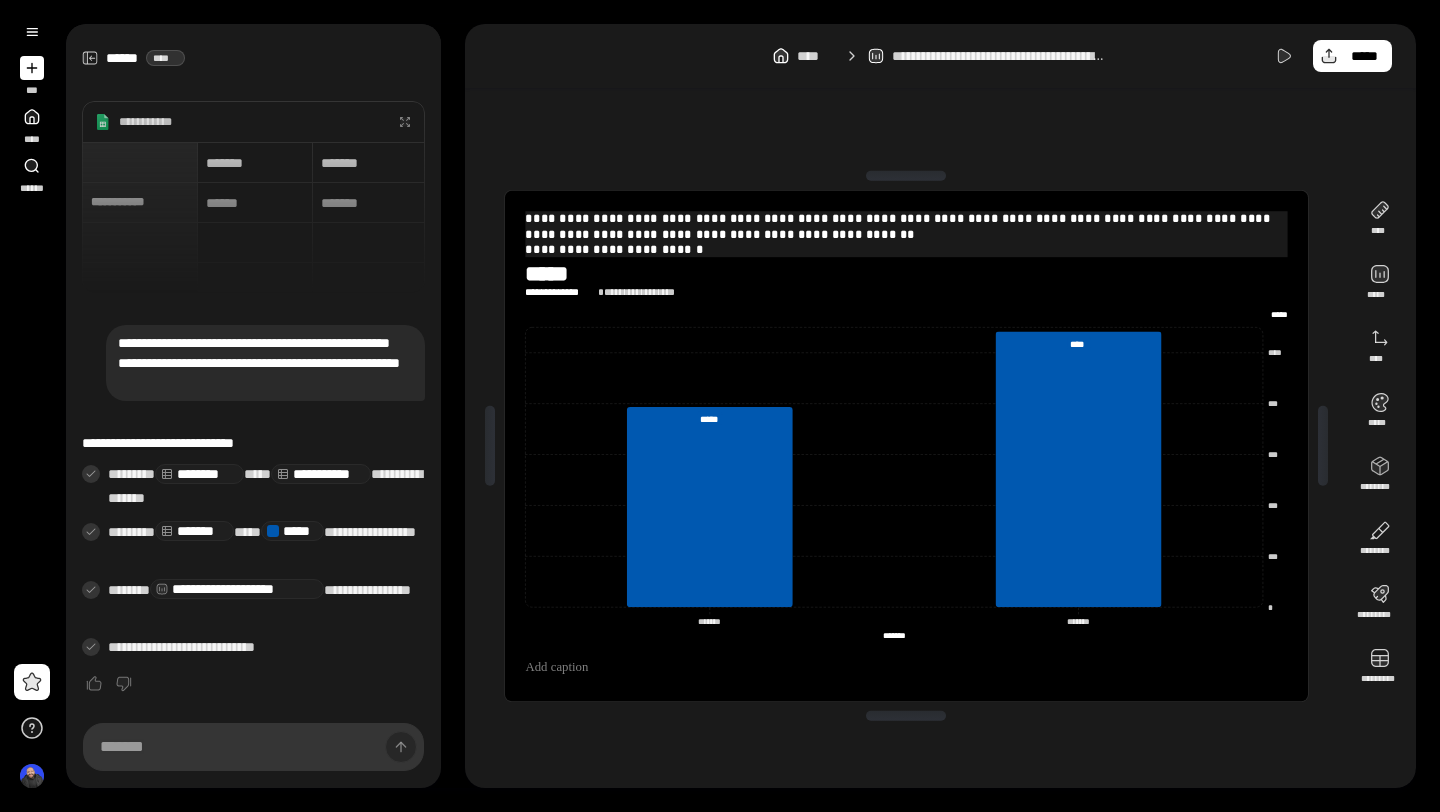 click on "**********" at bounding box center (906, 226) 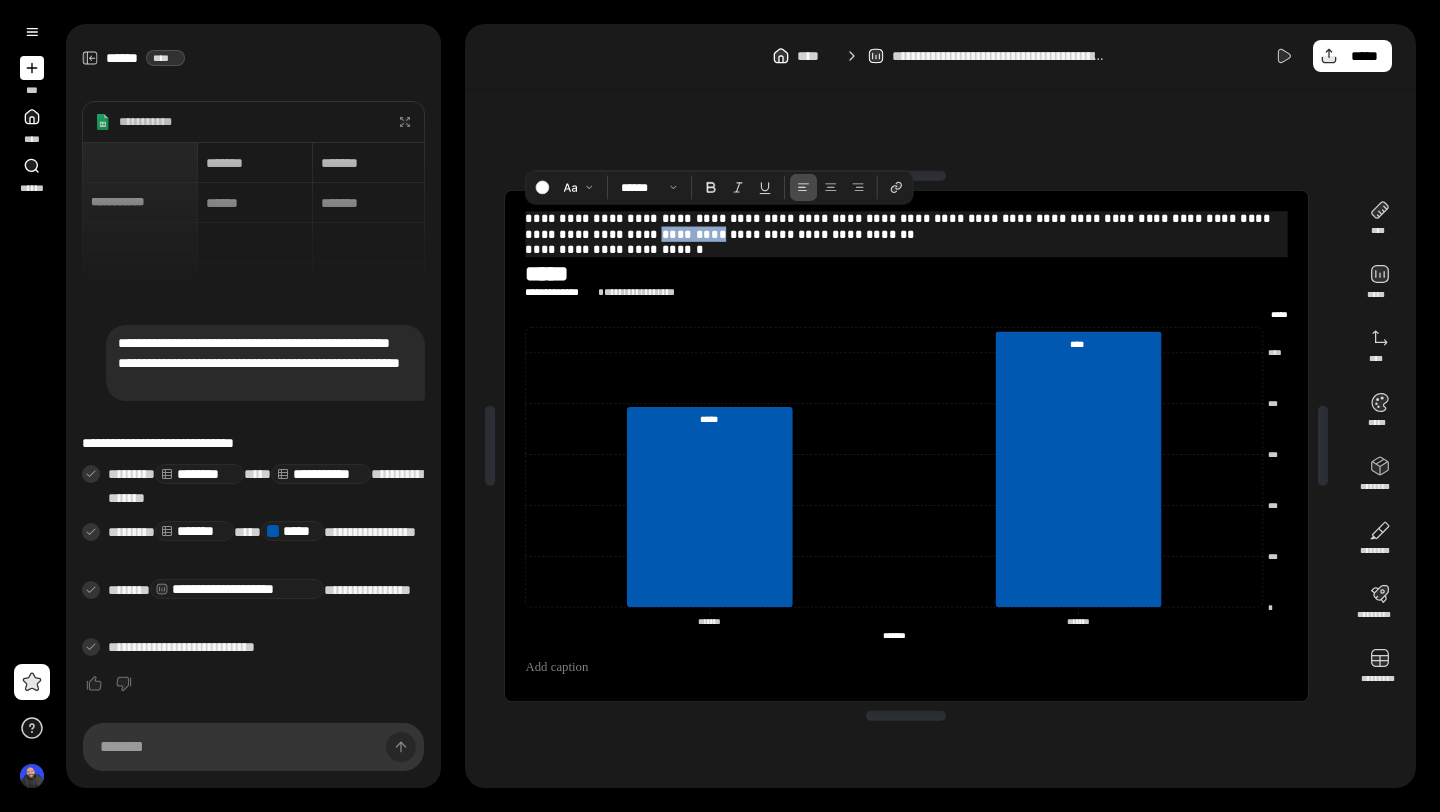 click on "**********" at bounding box center (906, 226) 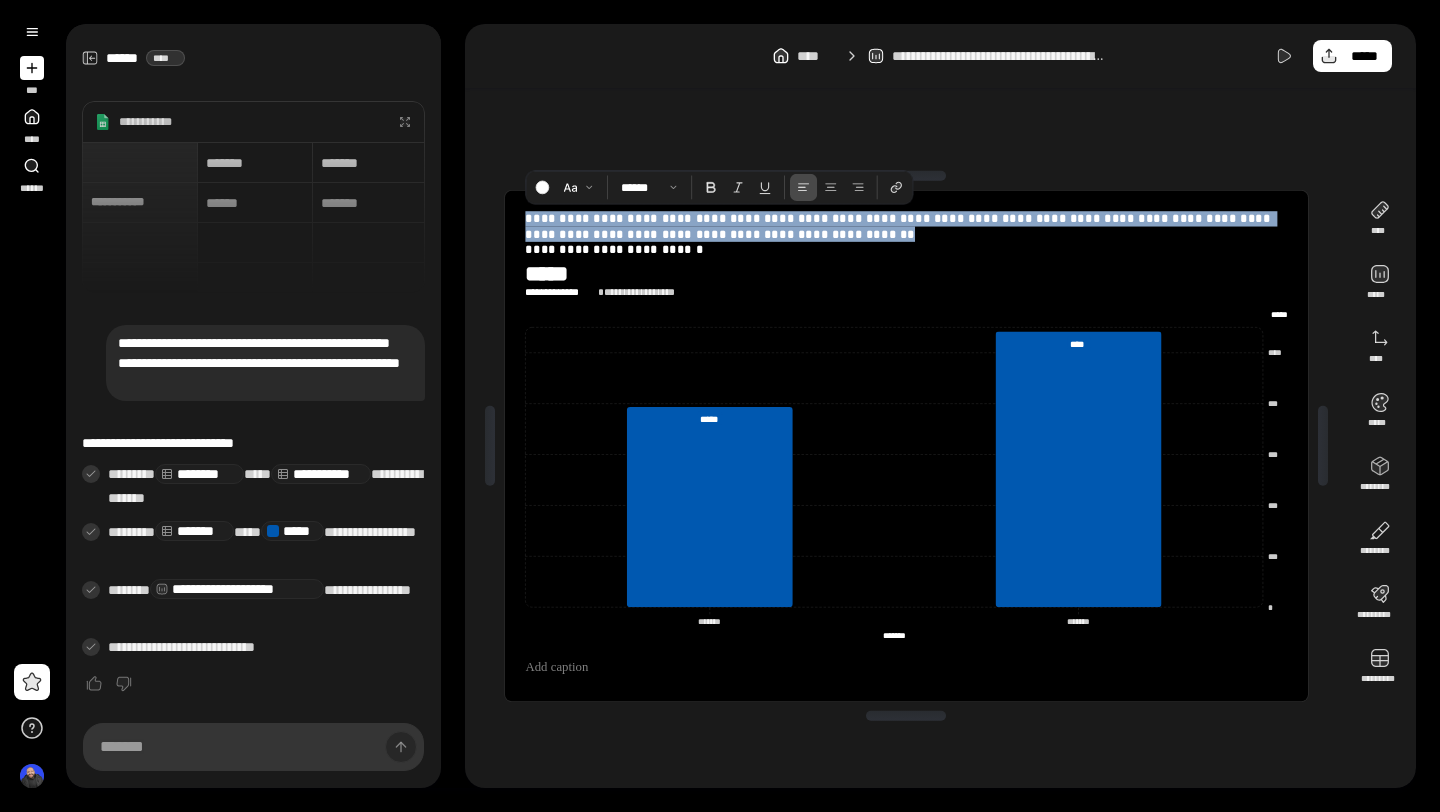 click on "*****" at bounding box center (611, 274) 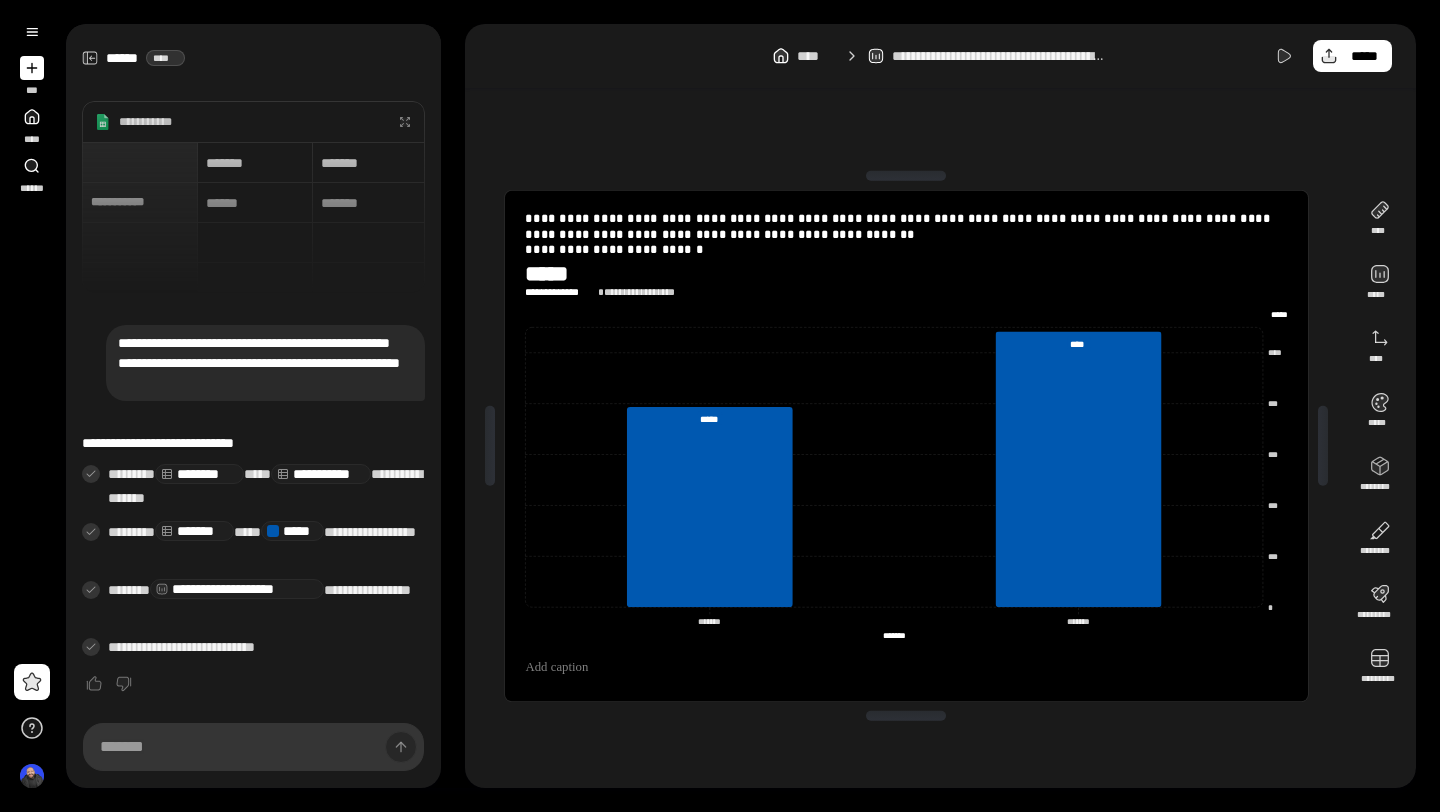click on "***** ***** *********" at bounding box center [906, 314] 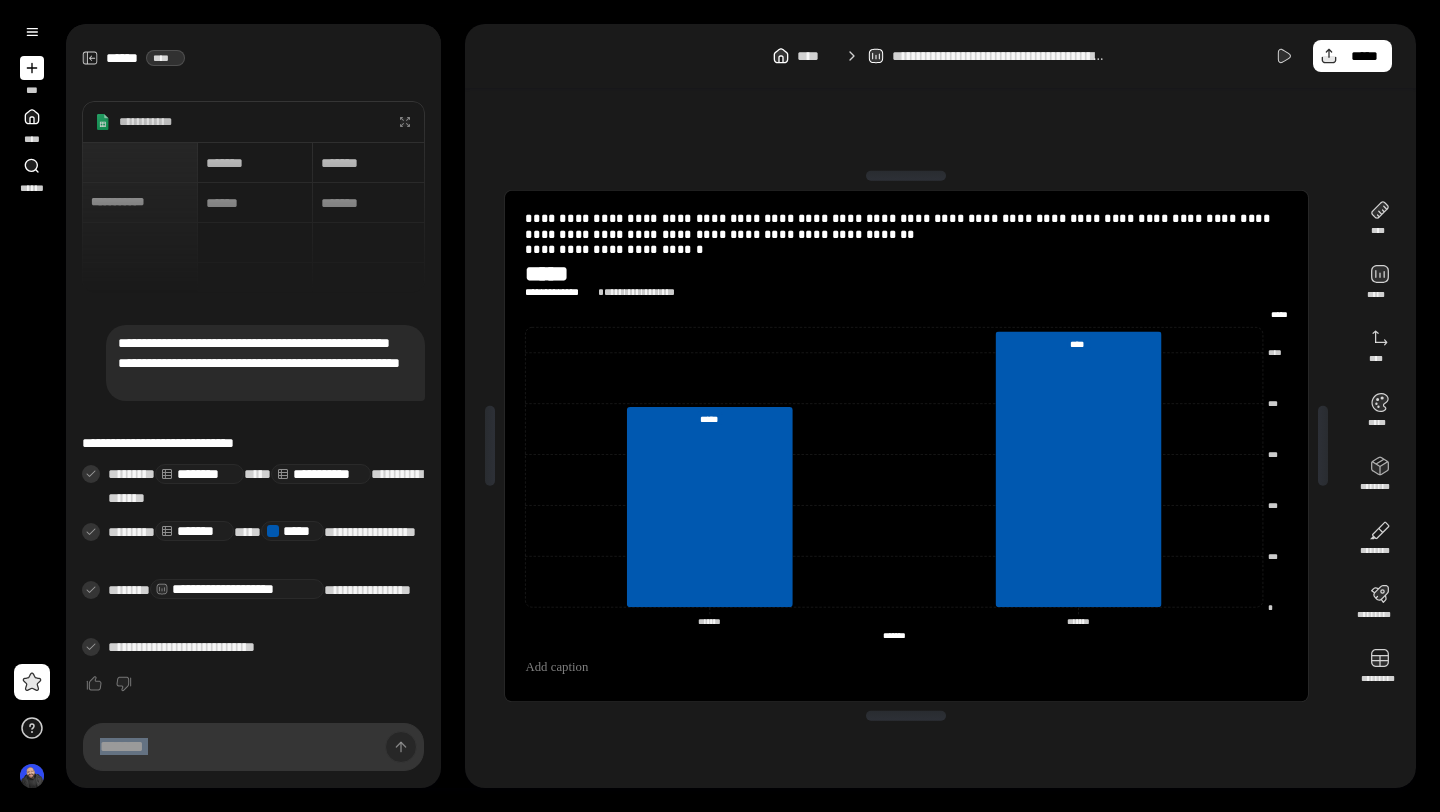 drag, startPoint x: 598, startPoint y: 204, endPoint x: 665, endPoint y: 245, distance: 78.54935 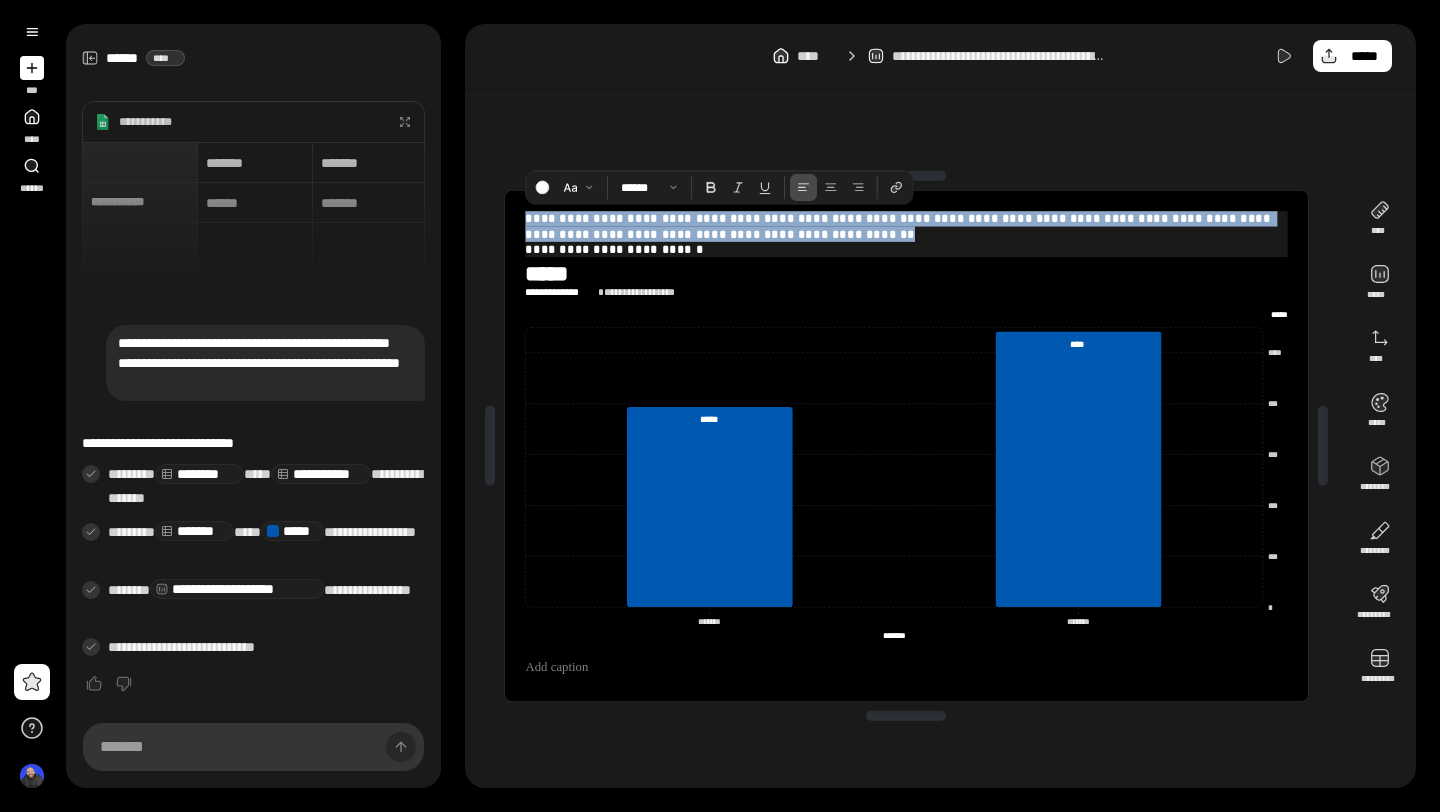drag, startPoint x: 526, startPoint y: 219, endPoint x: 880, endPoint y: 235, distance: 354.3614 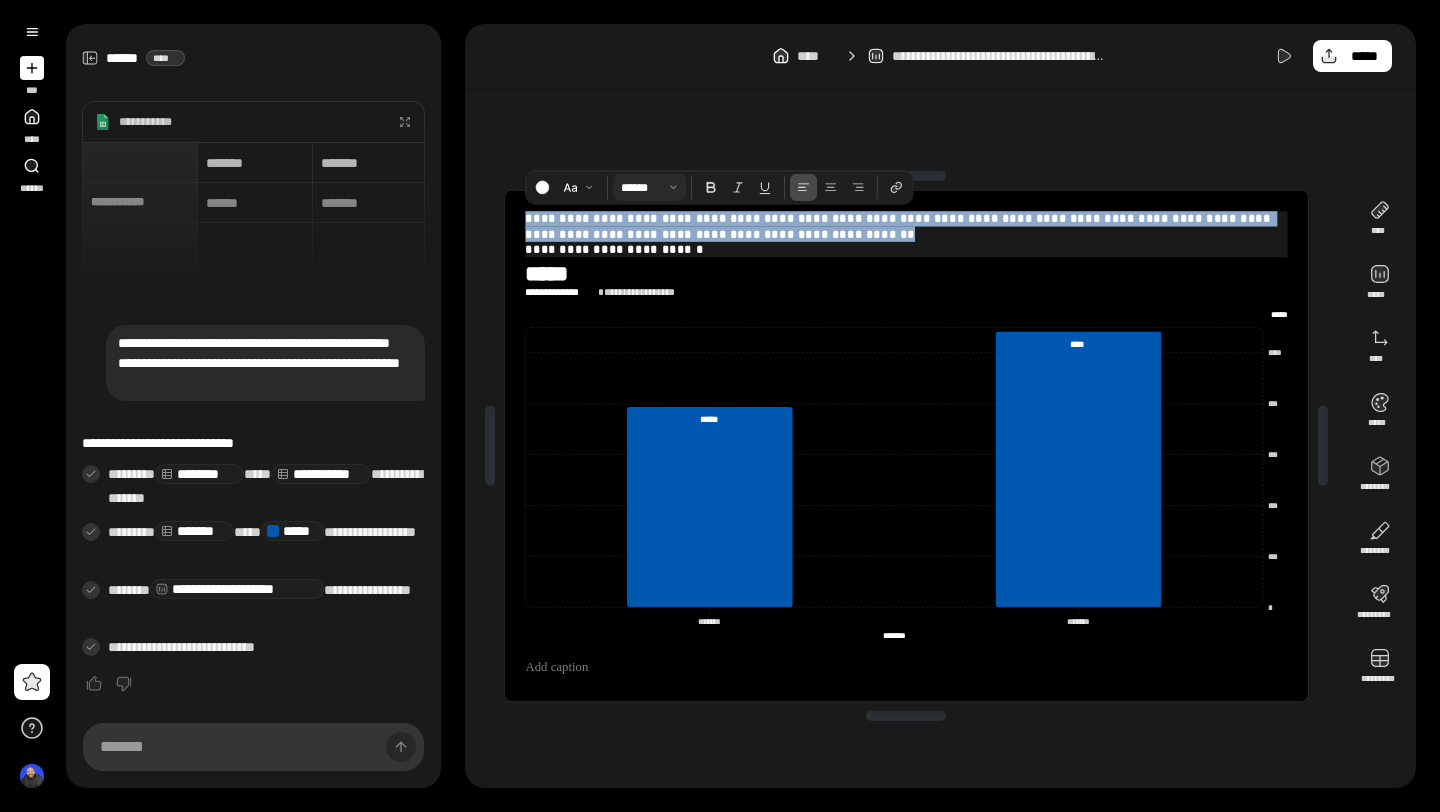 click at bounding box center (650, 188) 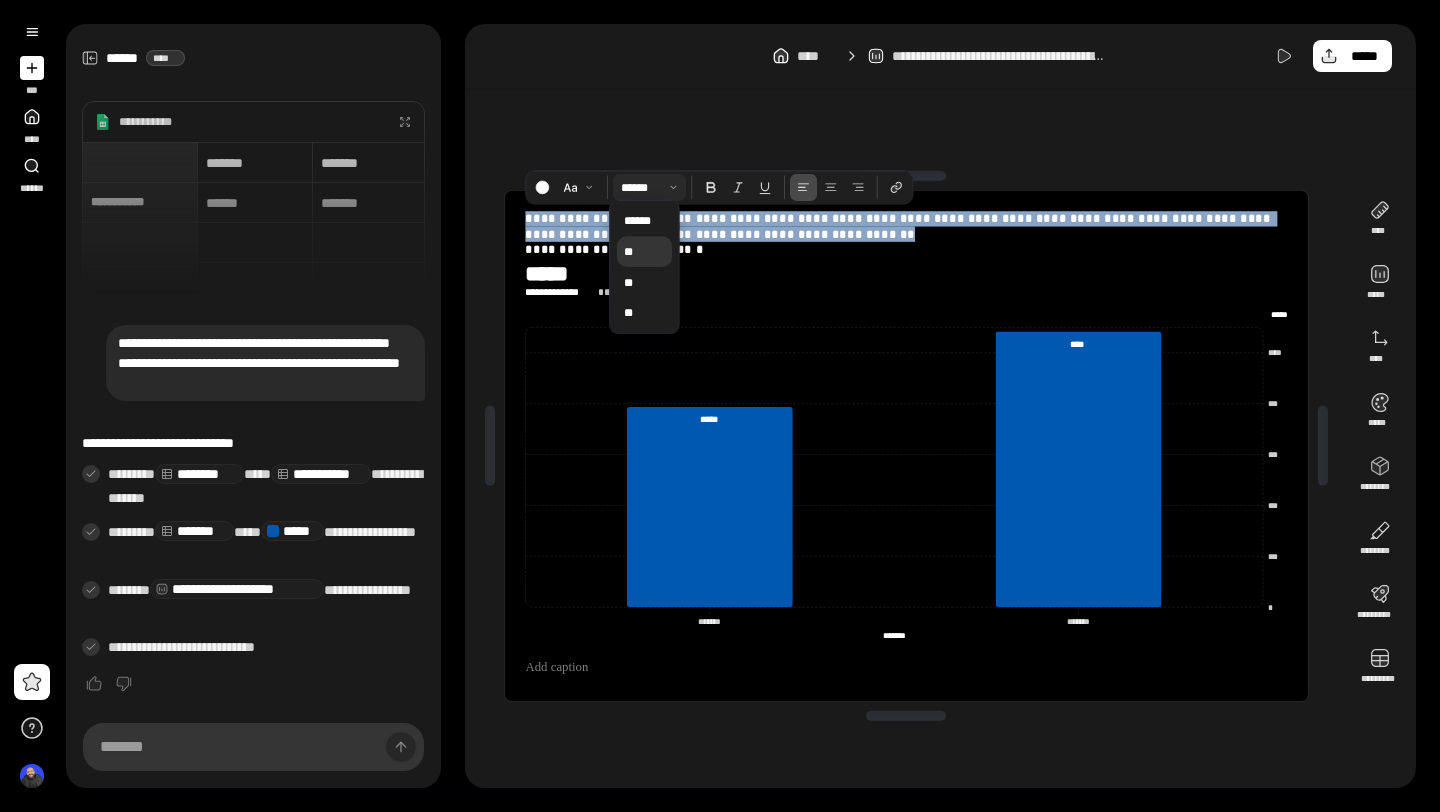 click on "**" at bounding box center [644, 251] 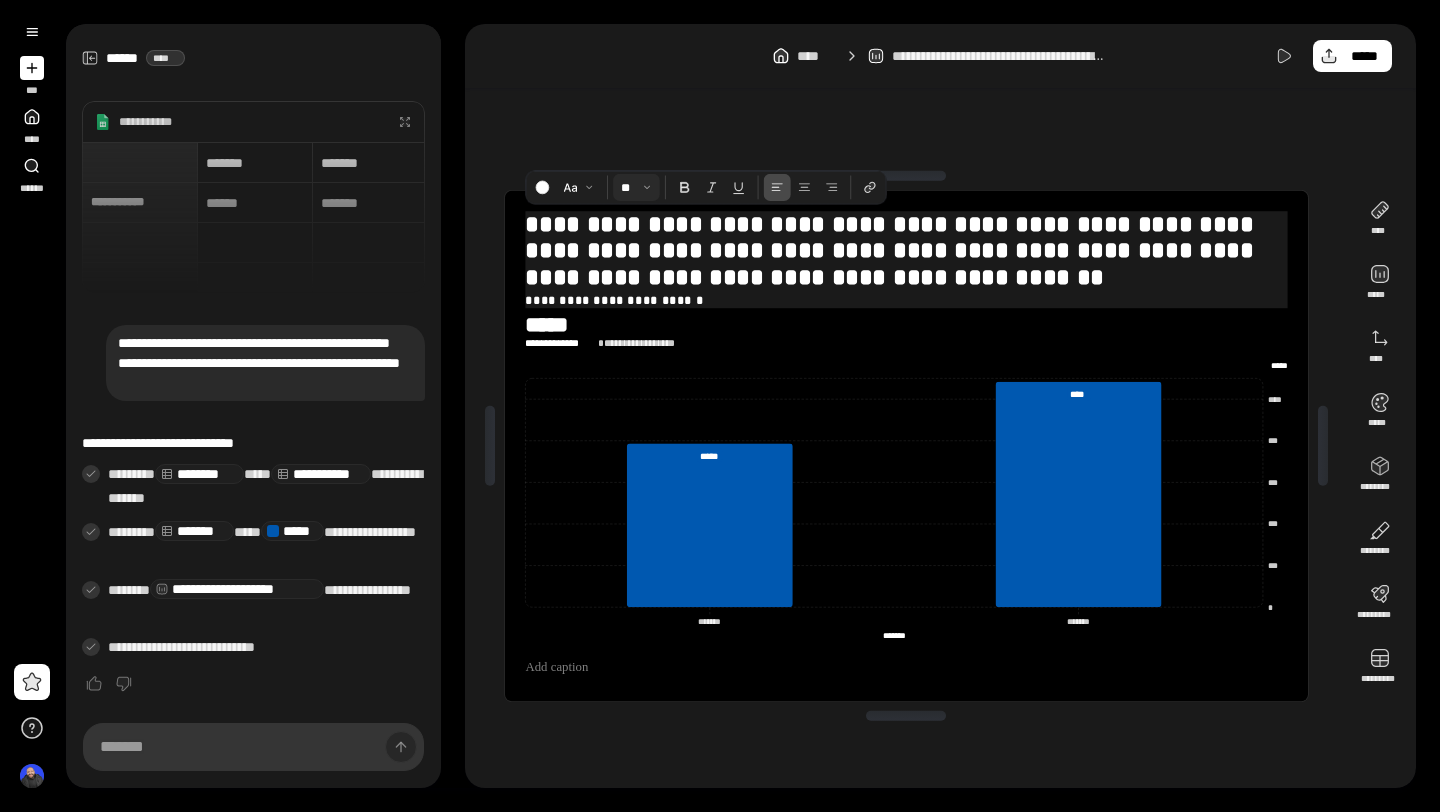click at bounding box center (636, 188) 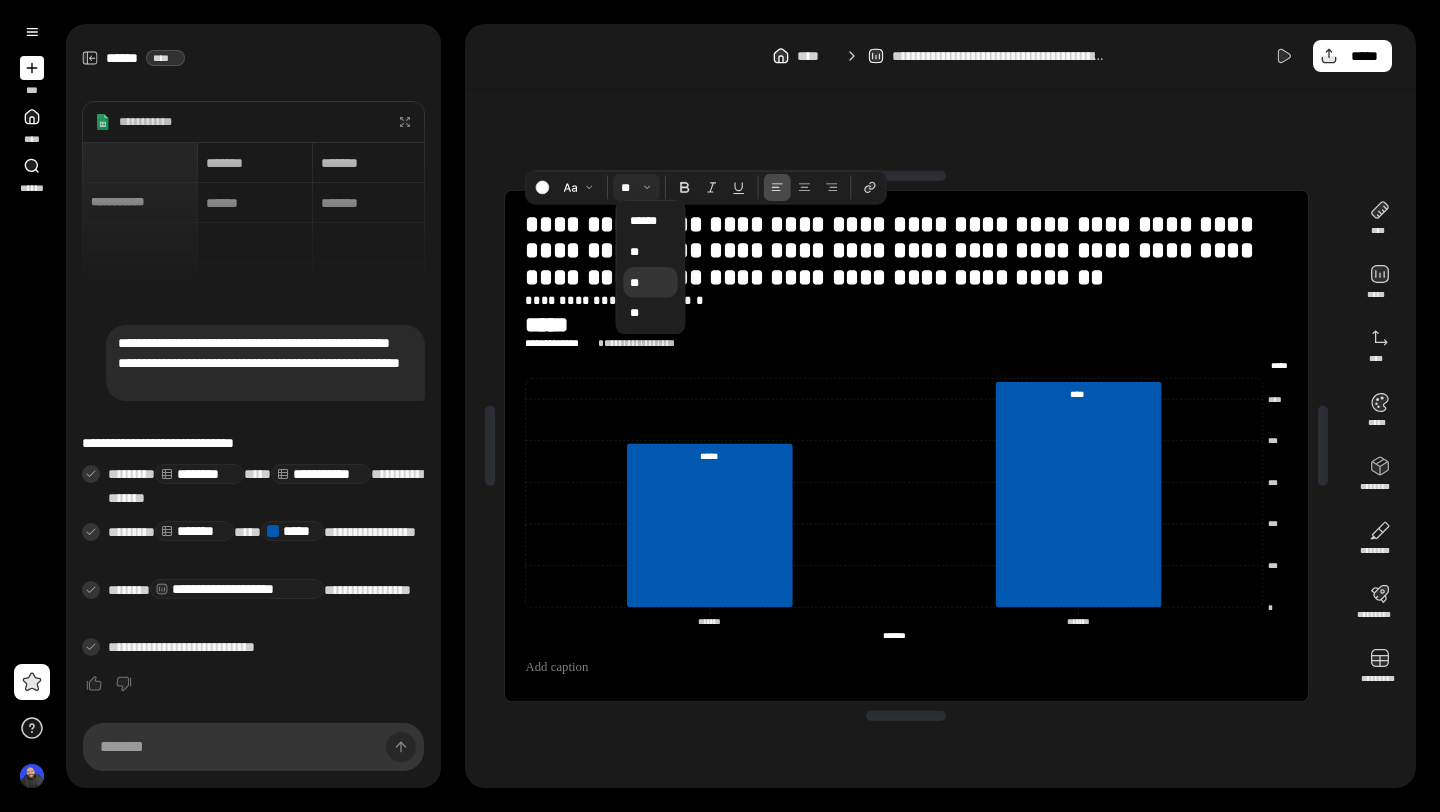 click on "**" at bounding box center [650, 282] 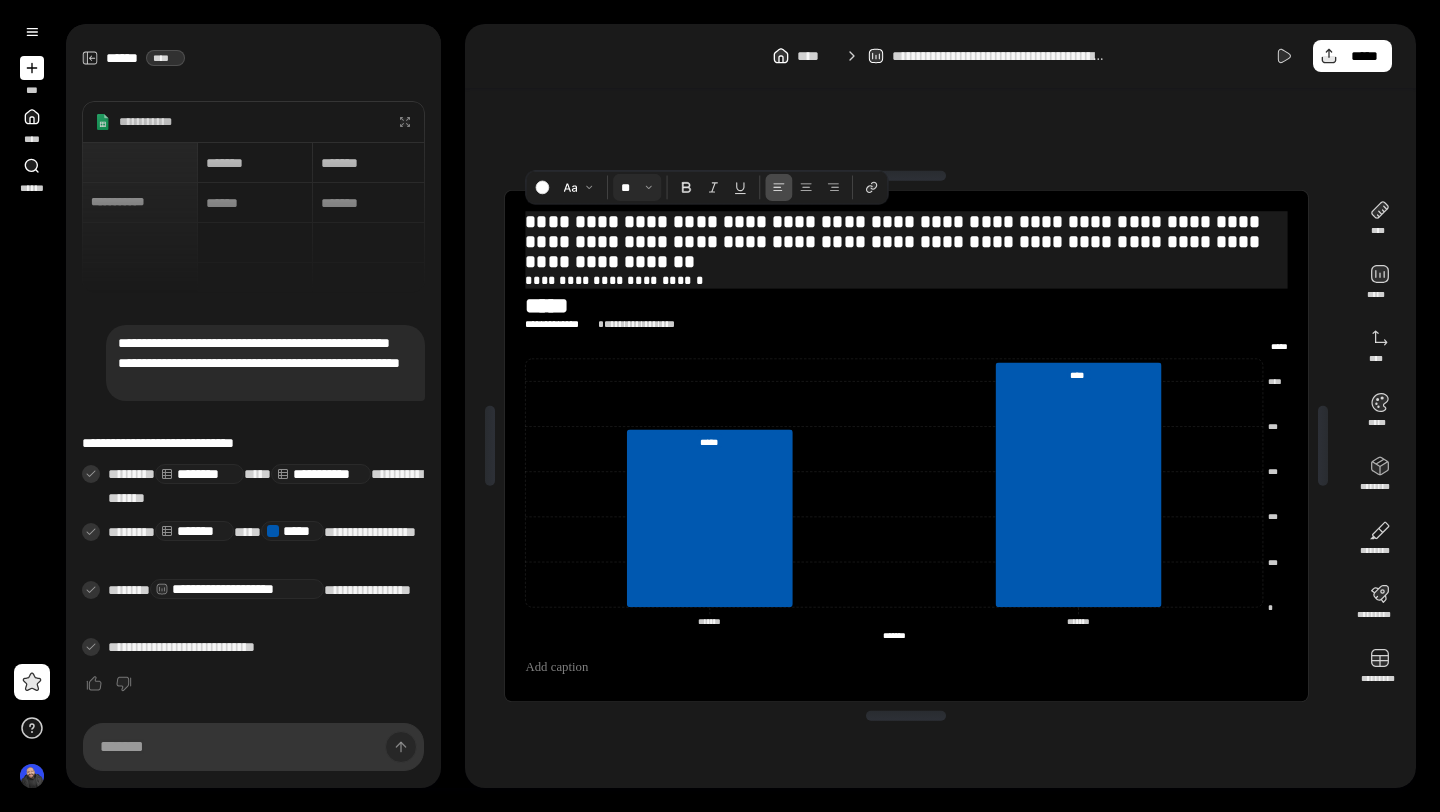 click at bounding box center (637, 188) 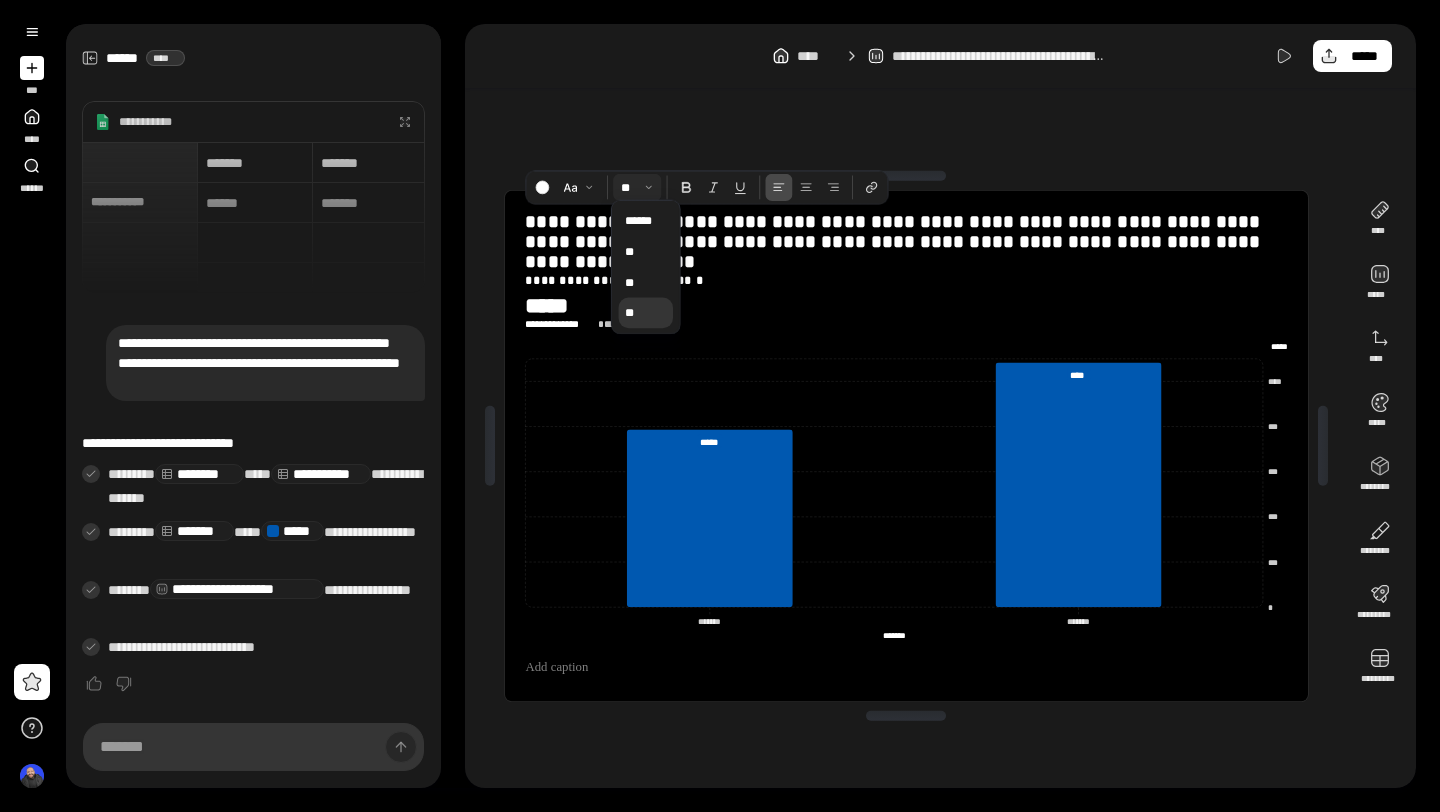 click on "**" at bounding box center (645, 312) 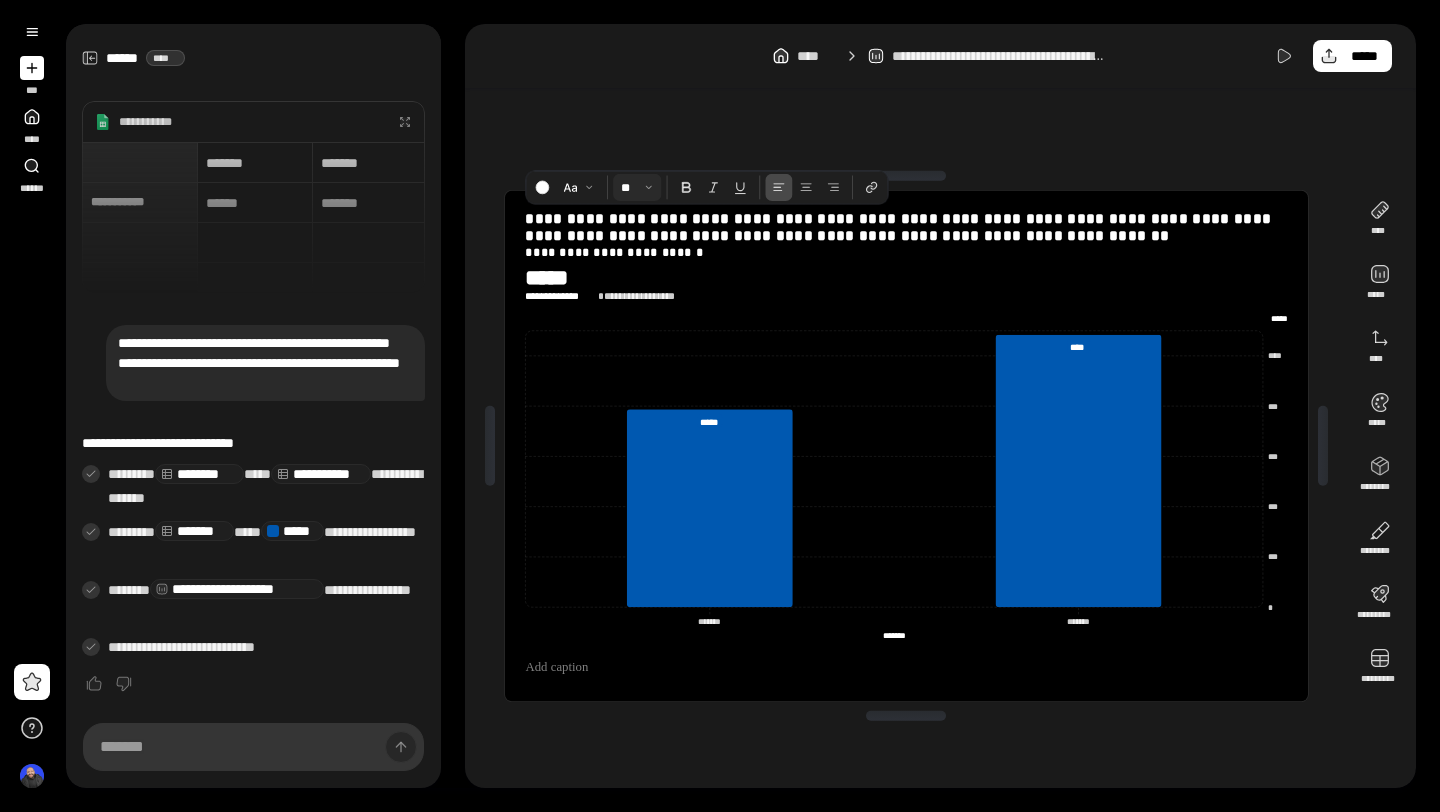click at bounding box center (906, 176) 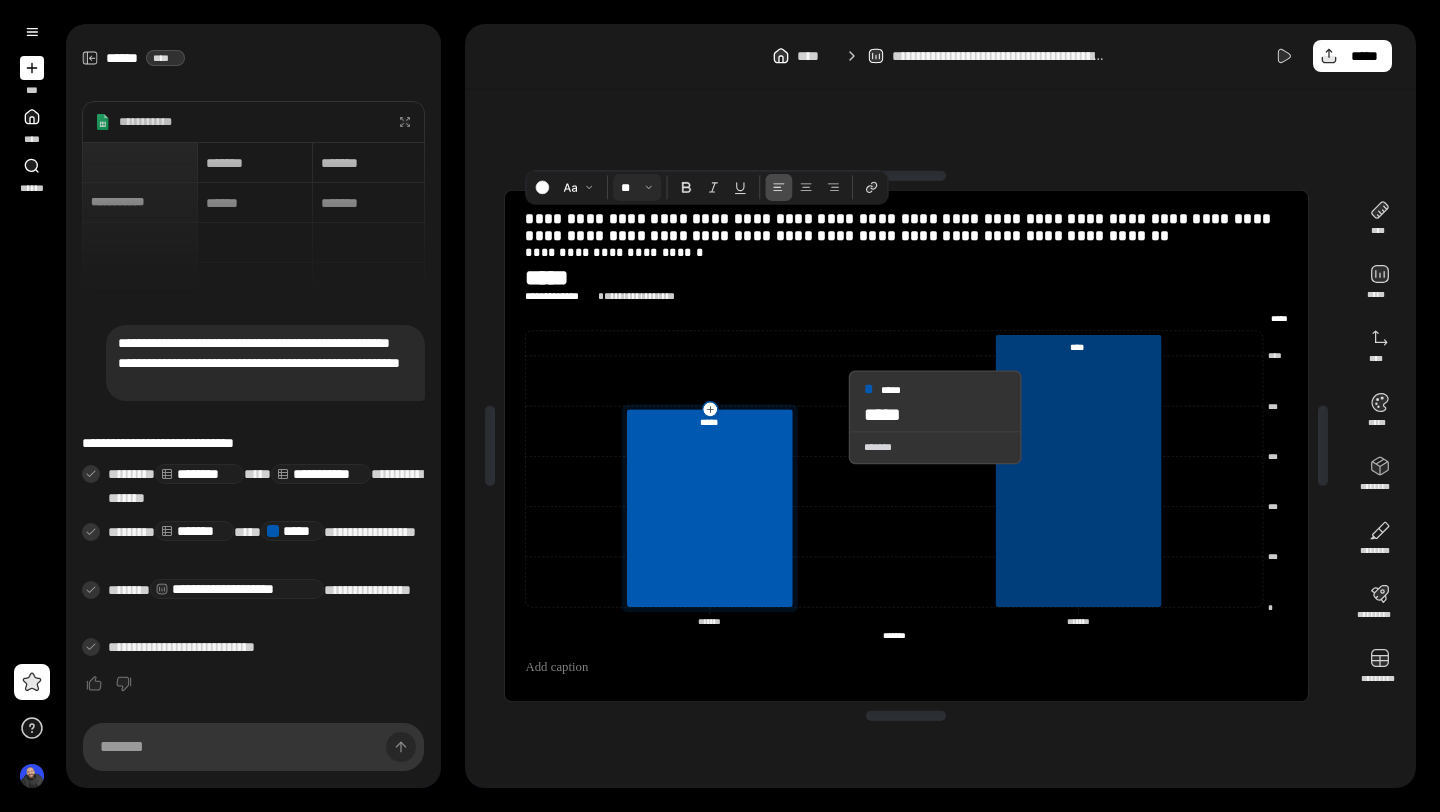 click 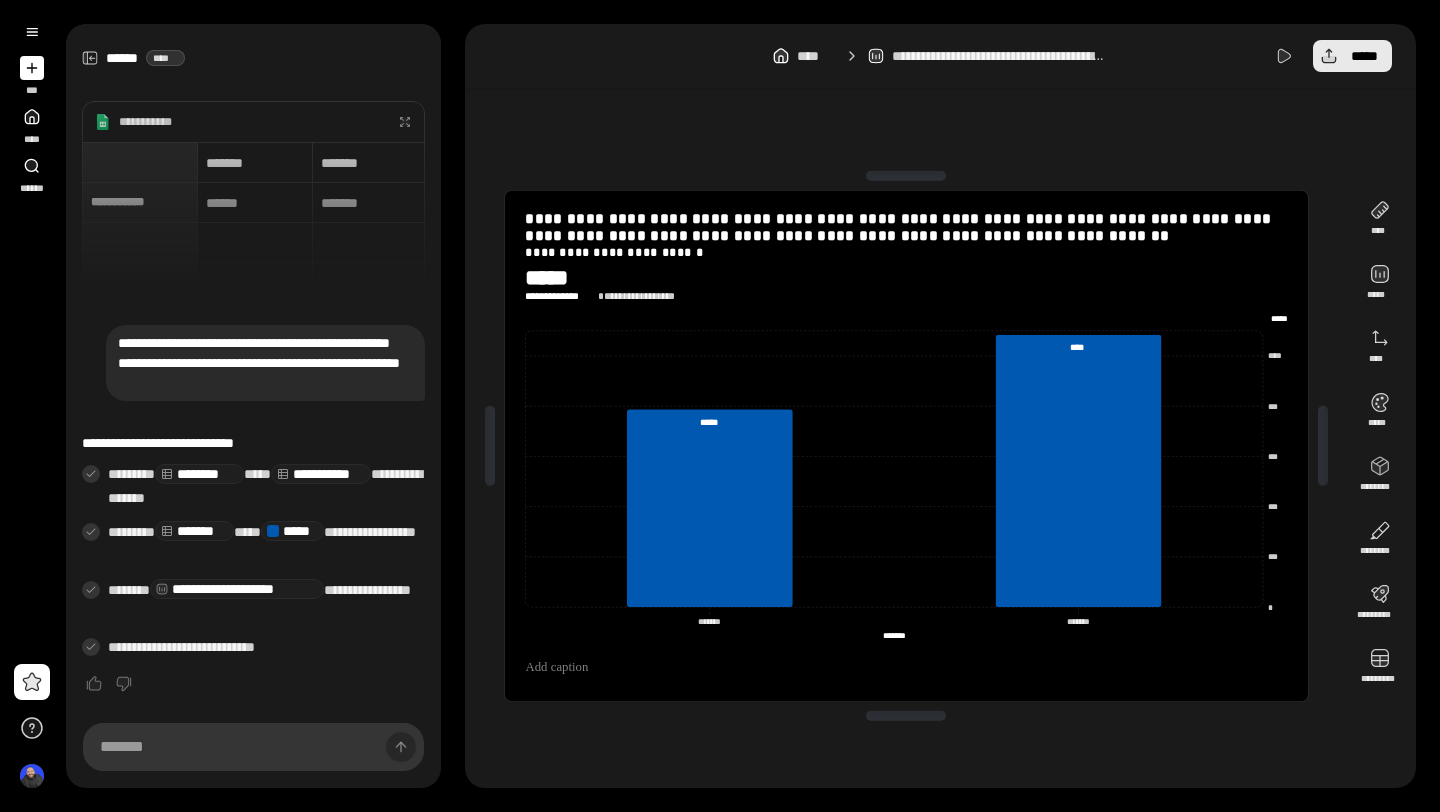 click on "*****" at bounding box center (1364, 56) 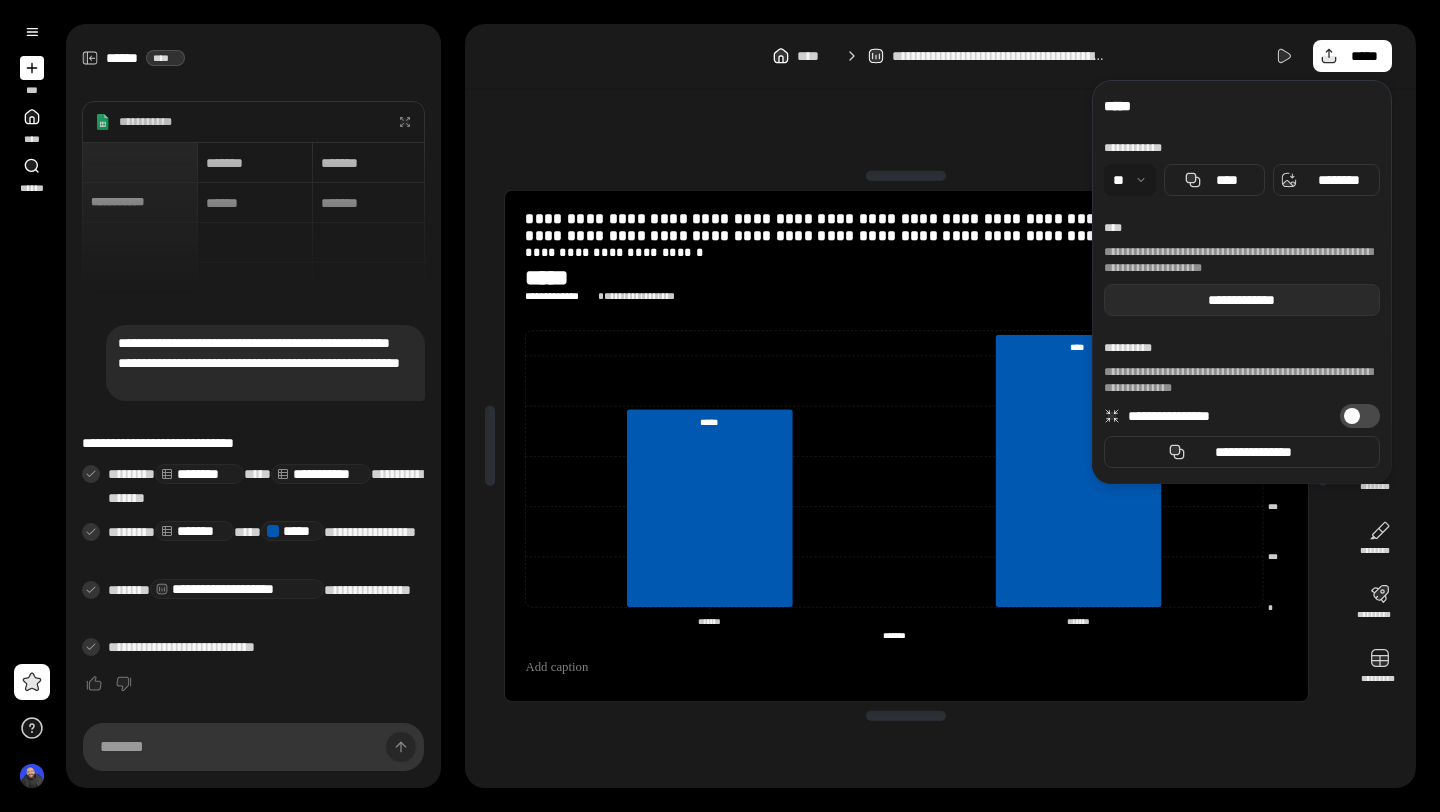 click on "**********" at bounding box center [1242, 300] 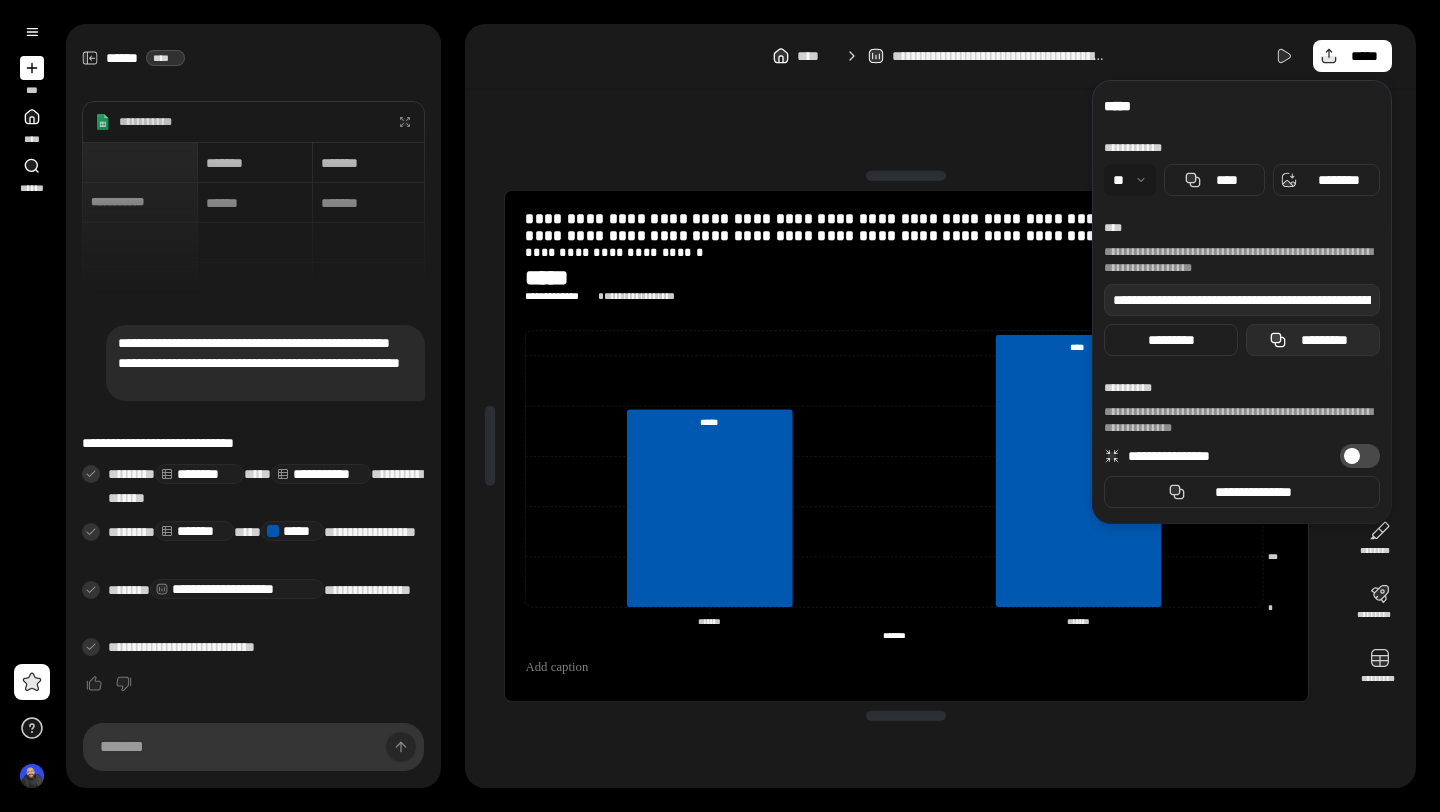 click on "*********" at bounding box center [1325, 340] 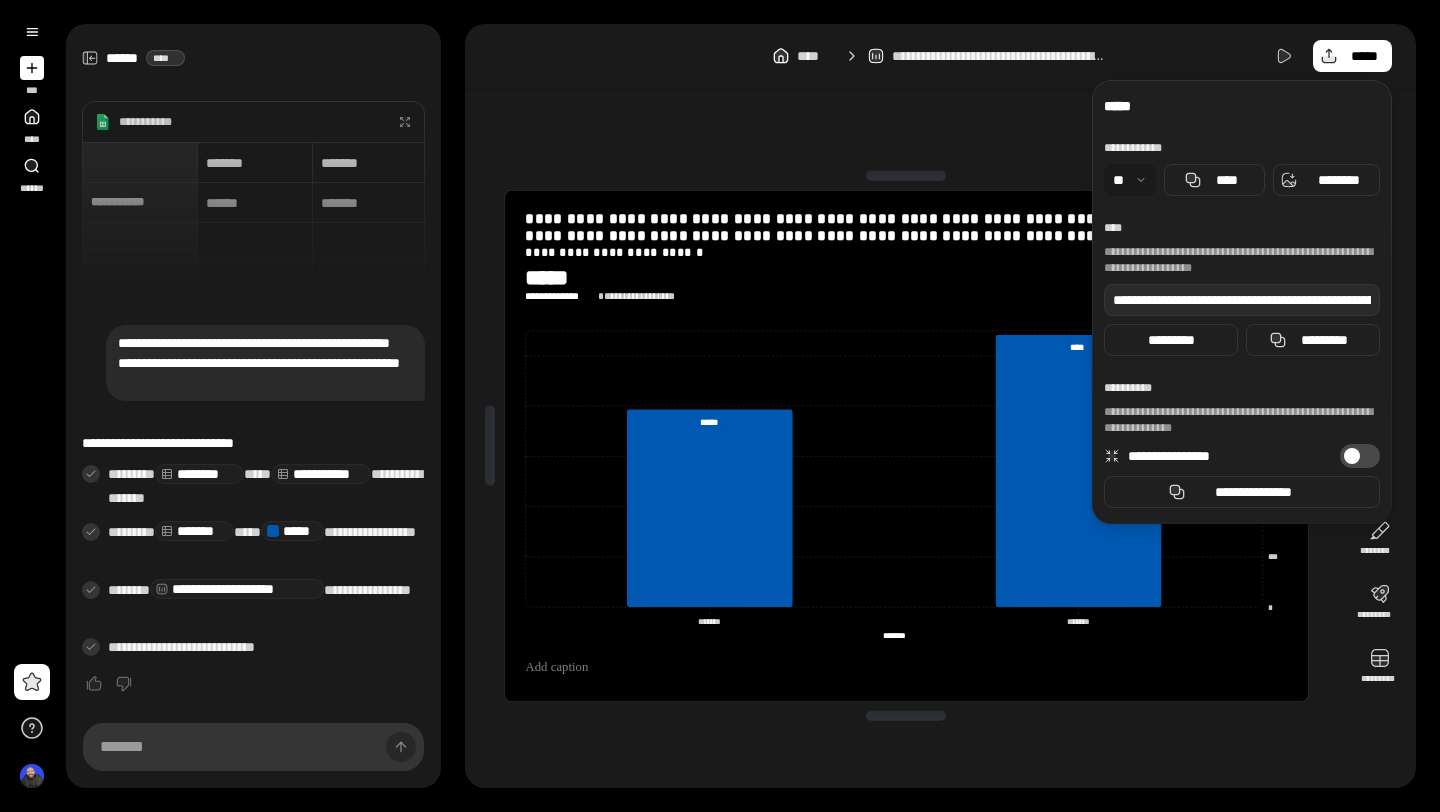 click at bounding box center [32, 68] 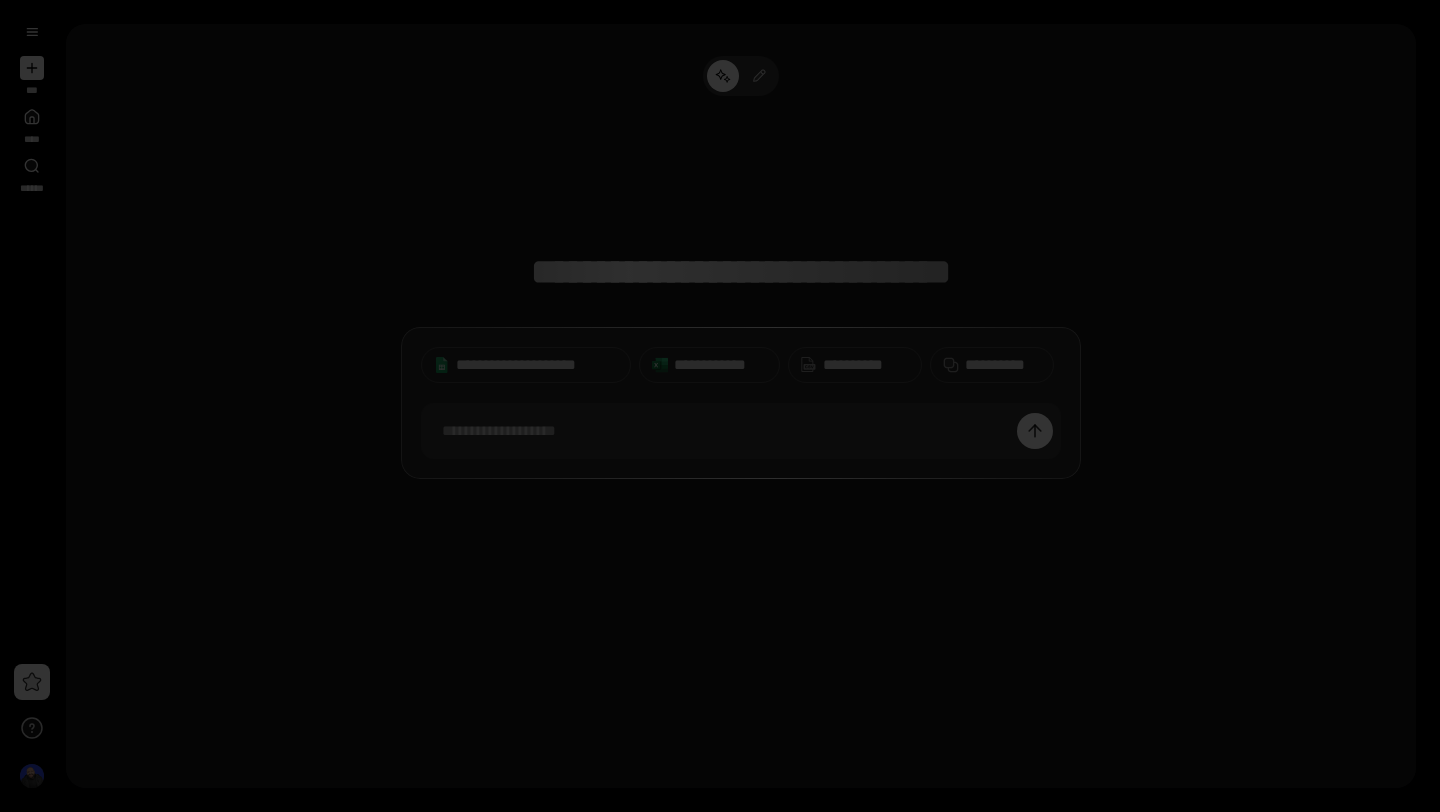 scroll, scrollTop: 0, scrollLeft: 501, axis: horizontal 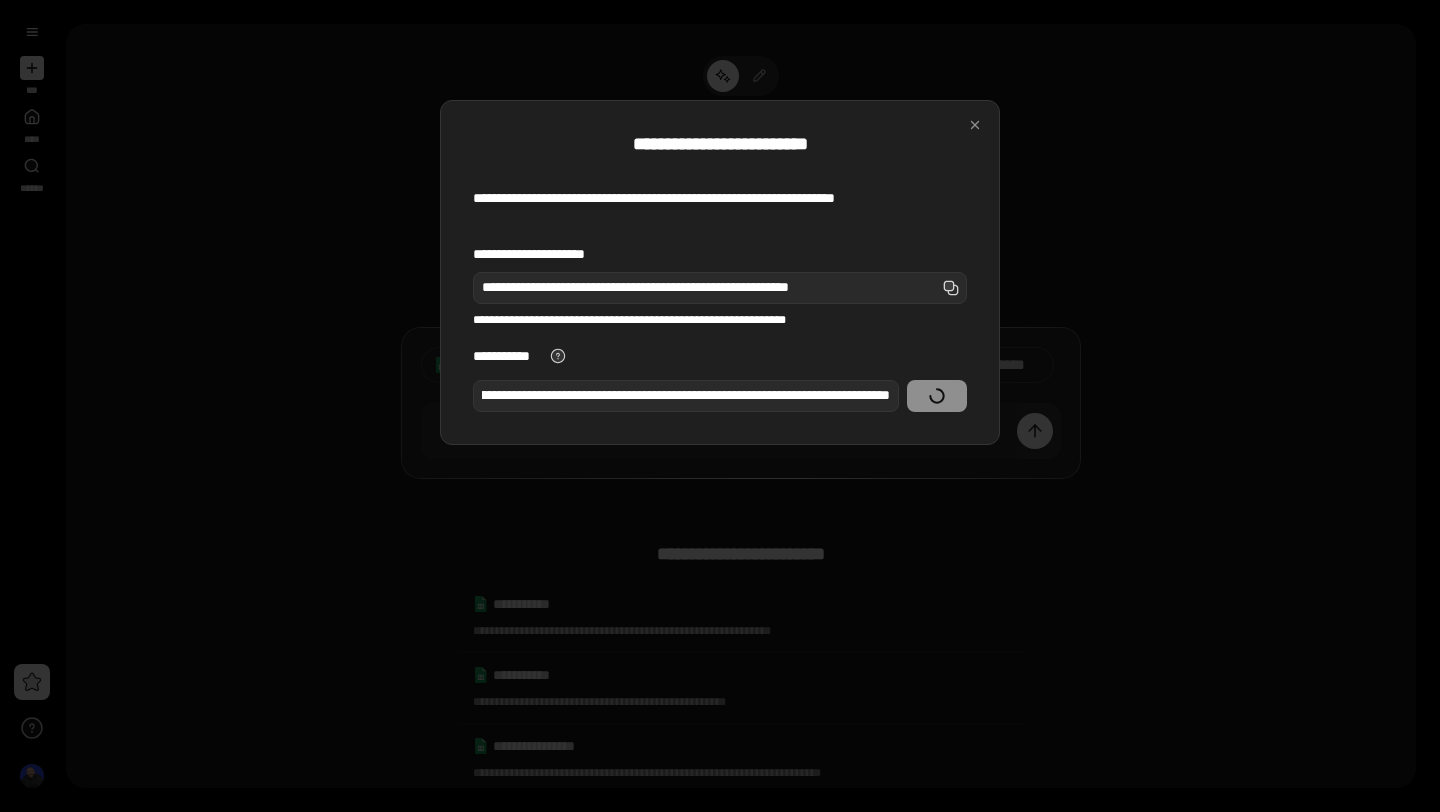 click on "**********" at bounding box center (720, 328) 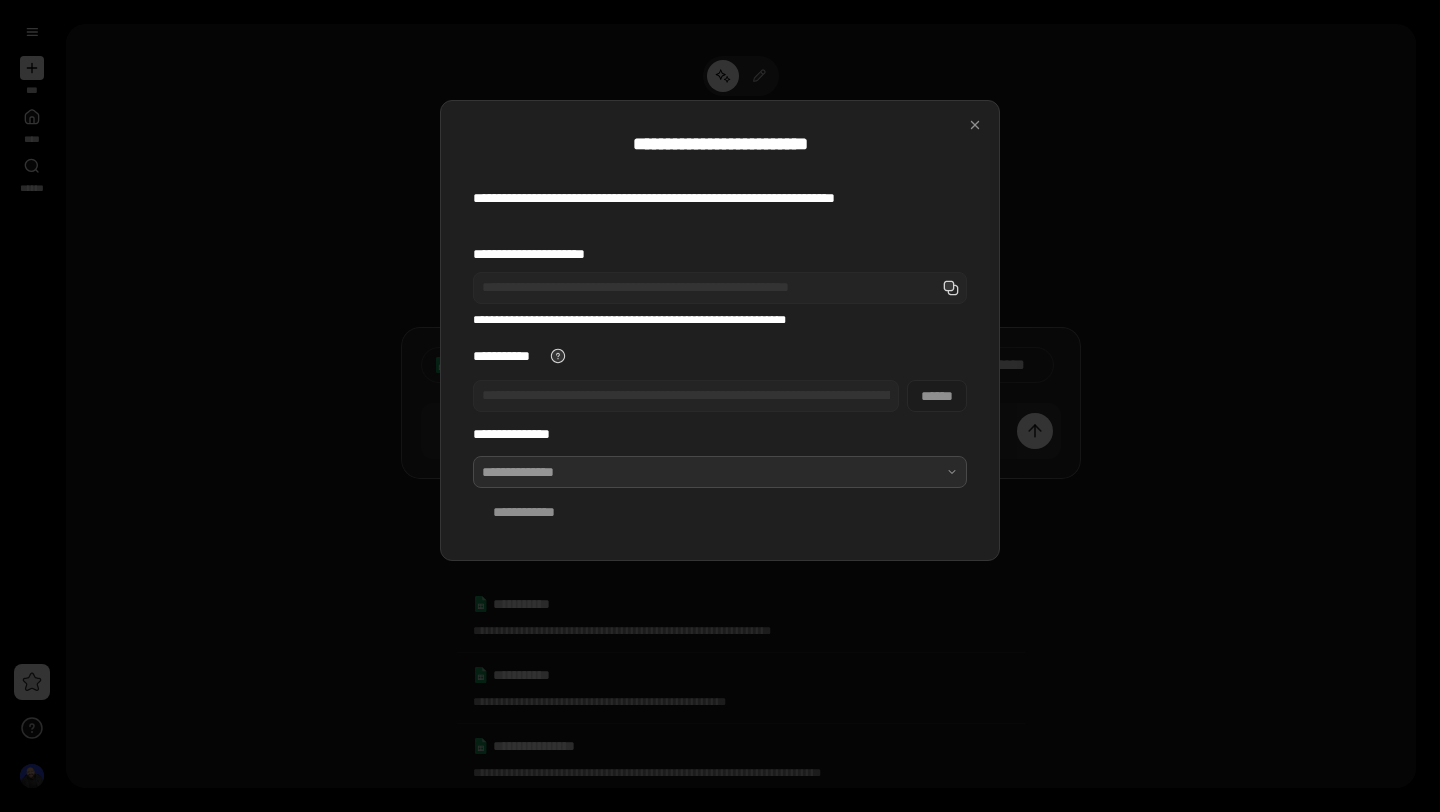 click at bounding box center (720, 472) 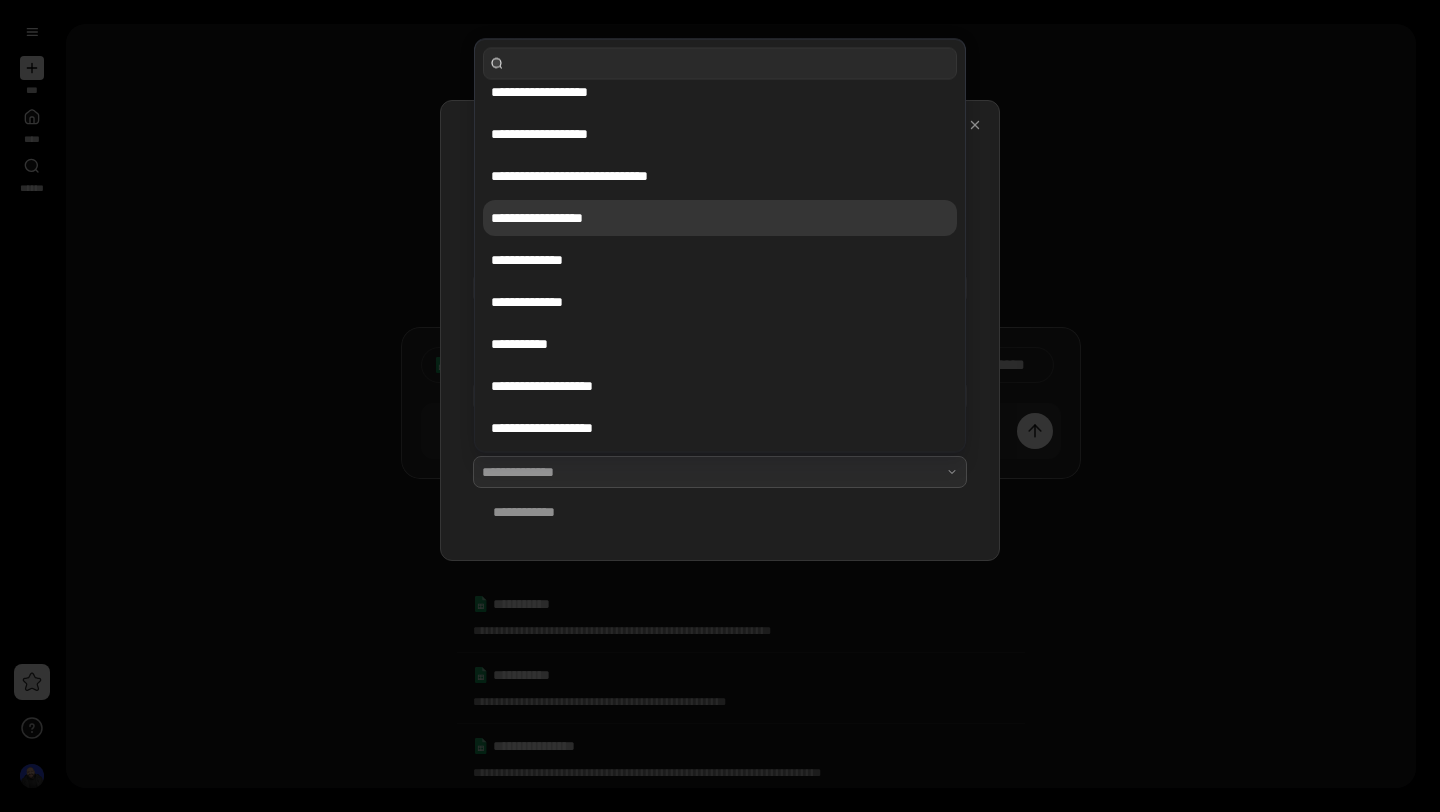 scroll, scrollTop: 60, scrollLeft: 0, axis: vertical 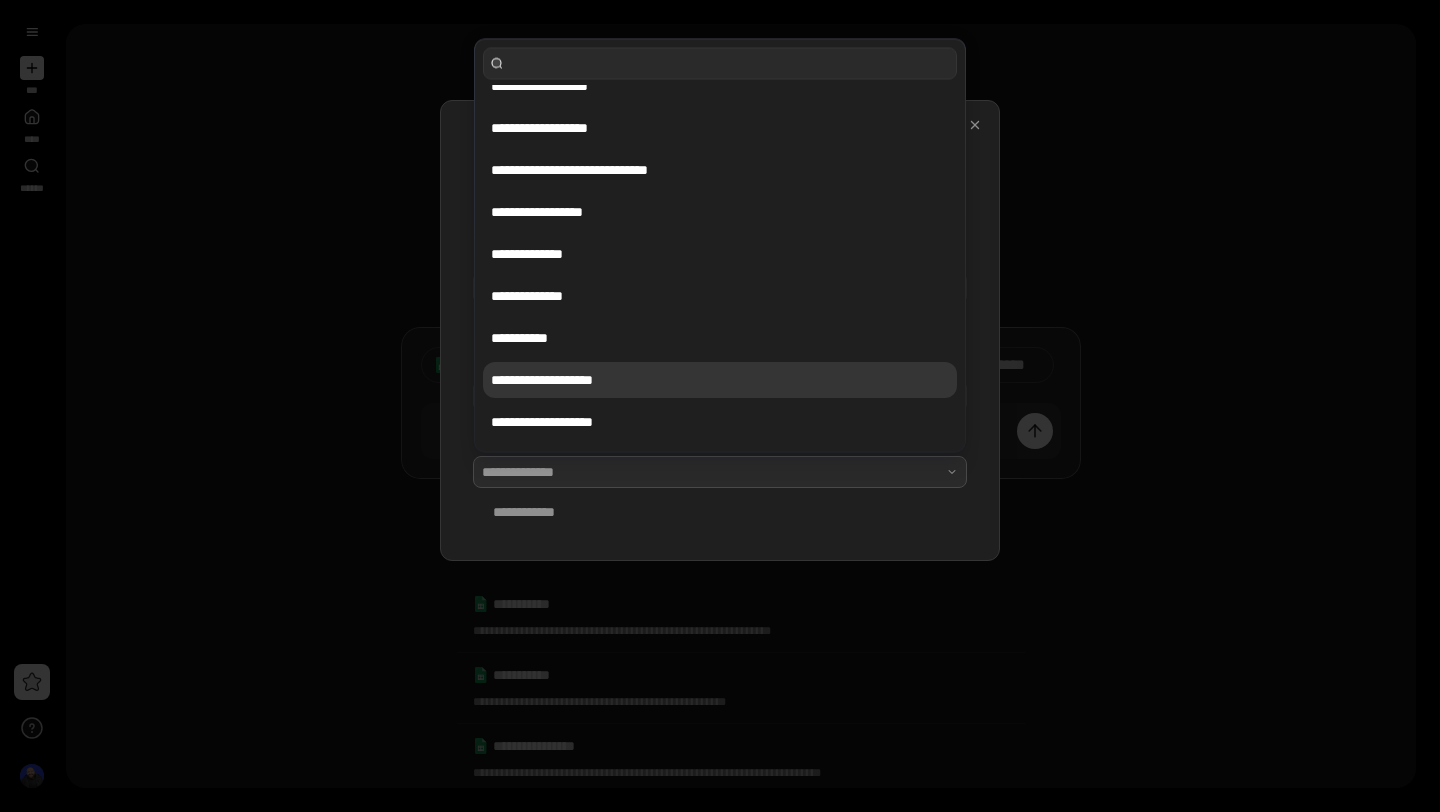 click on "**********" at bounding box center (720, 380) 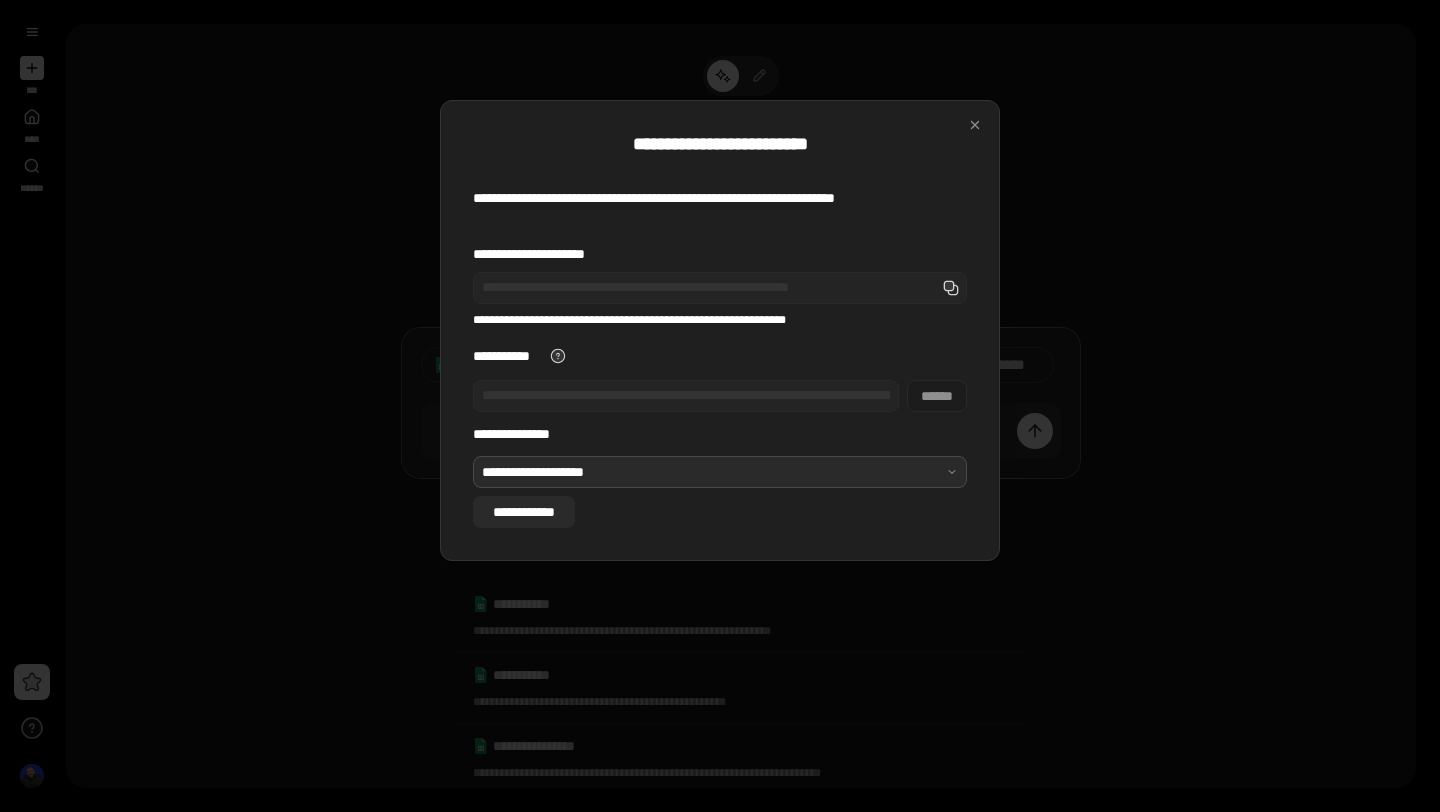 click on "**********" at bounding box center [524, 512] 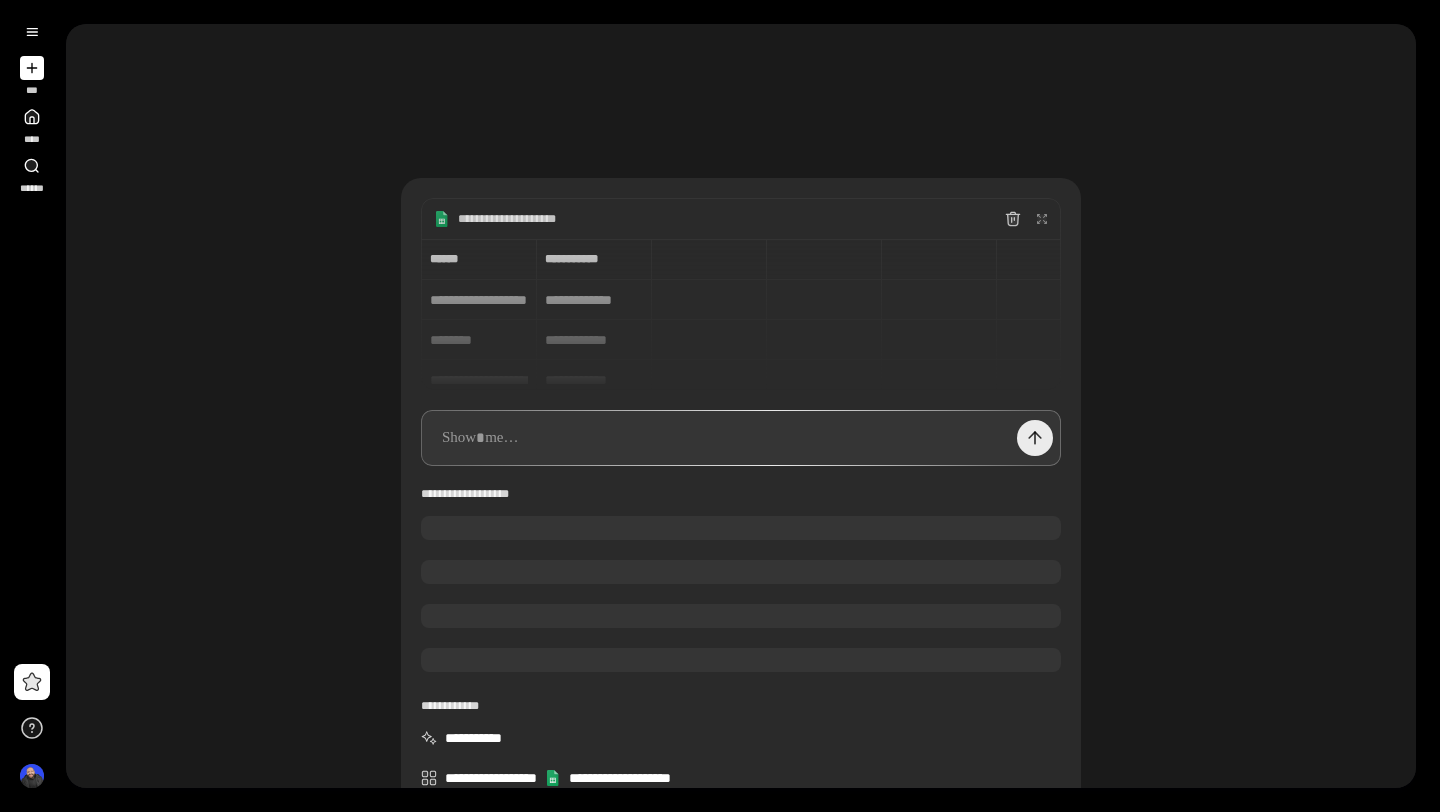 click at bounding box center (1035, 438) 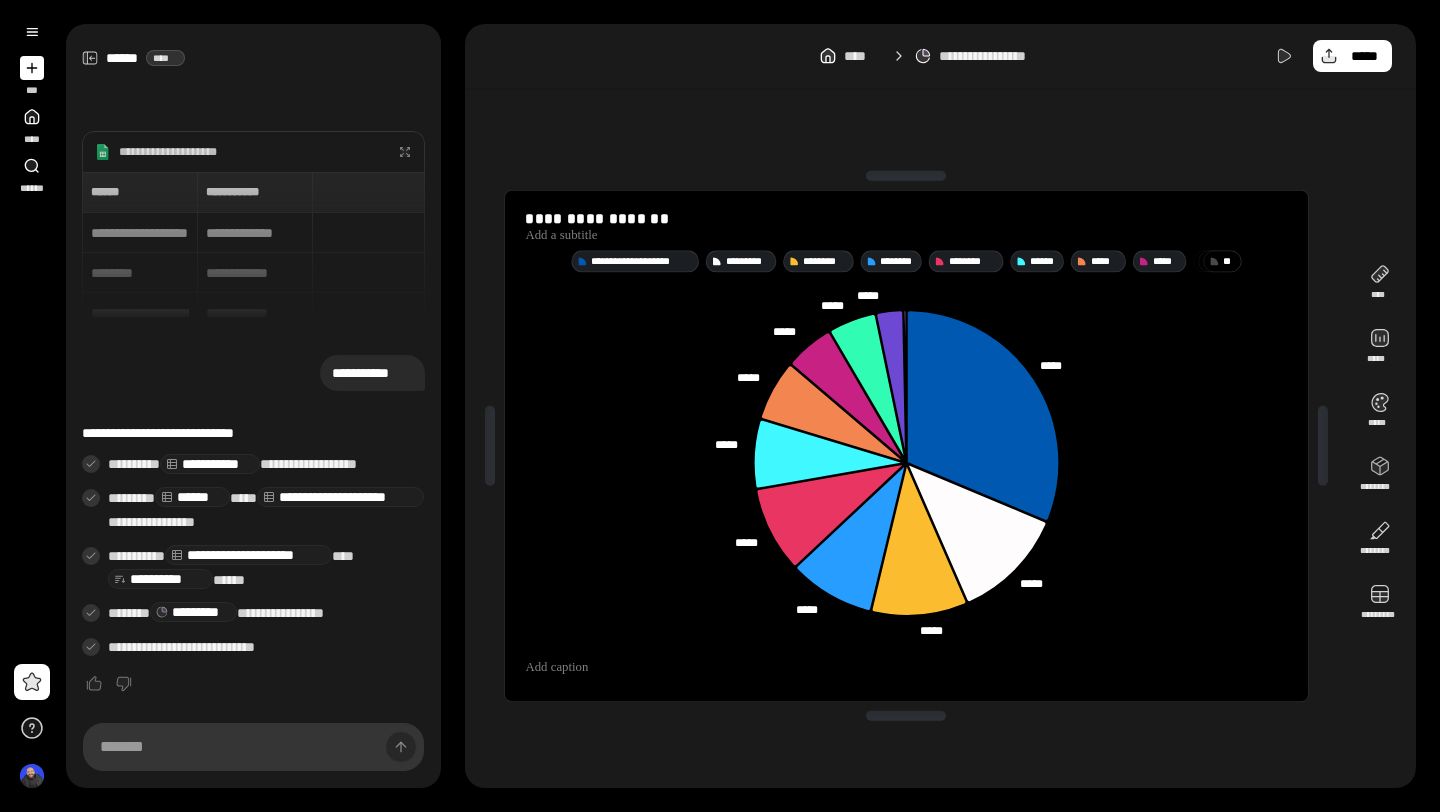 click on "**********" at bounding box center (720, 406) 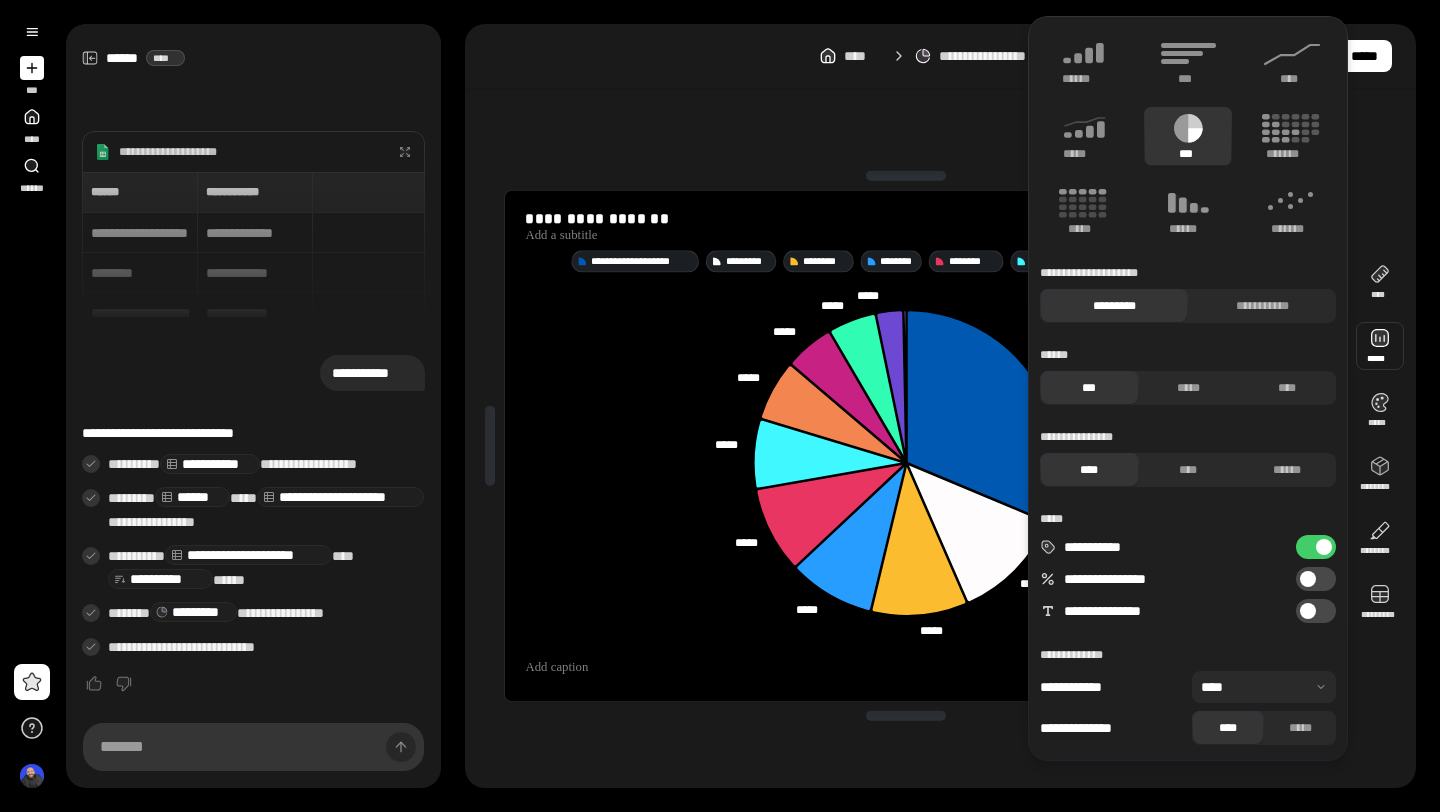 click at bounding box center [1380, 346] 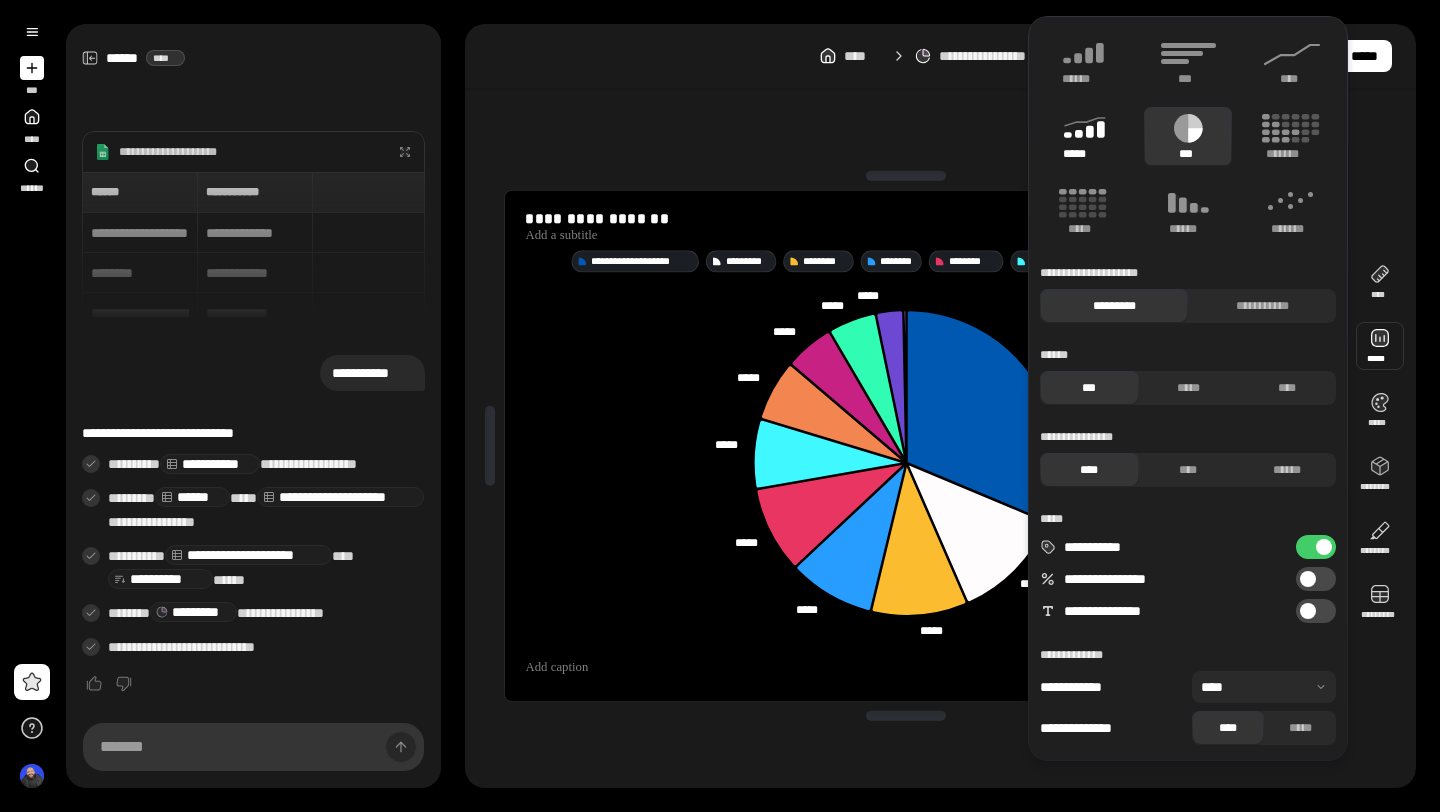 click 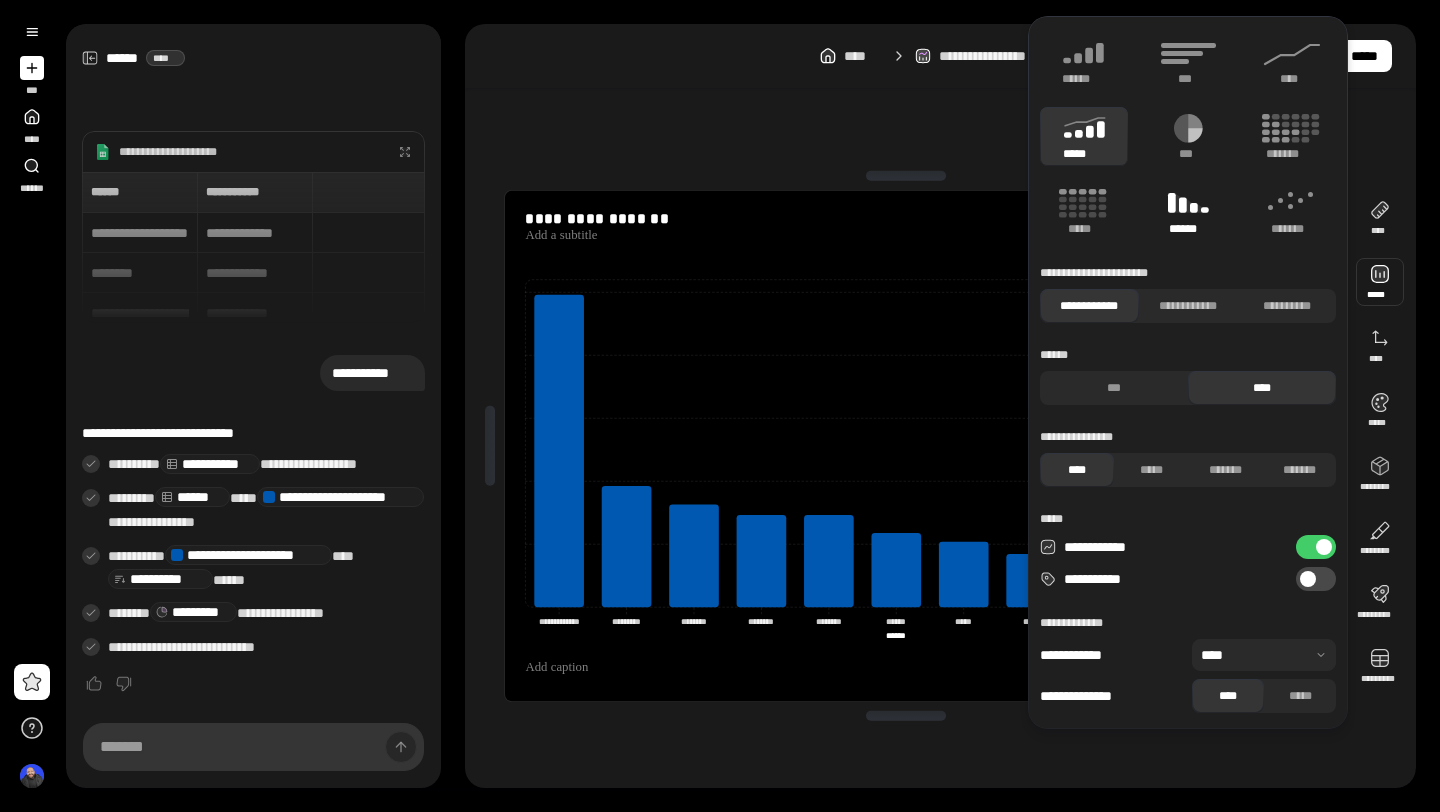 click 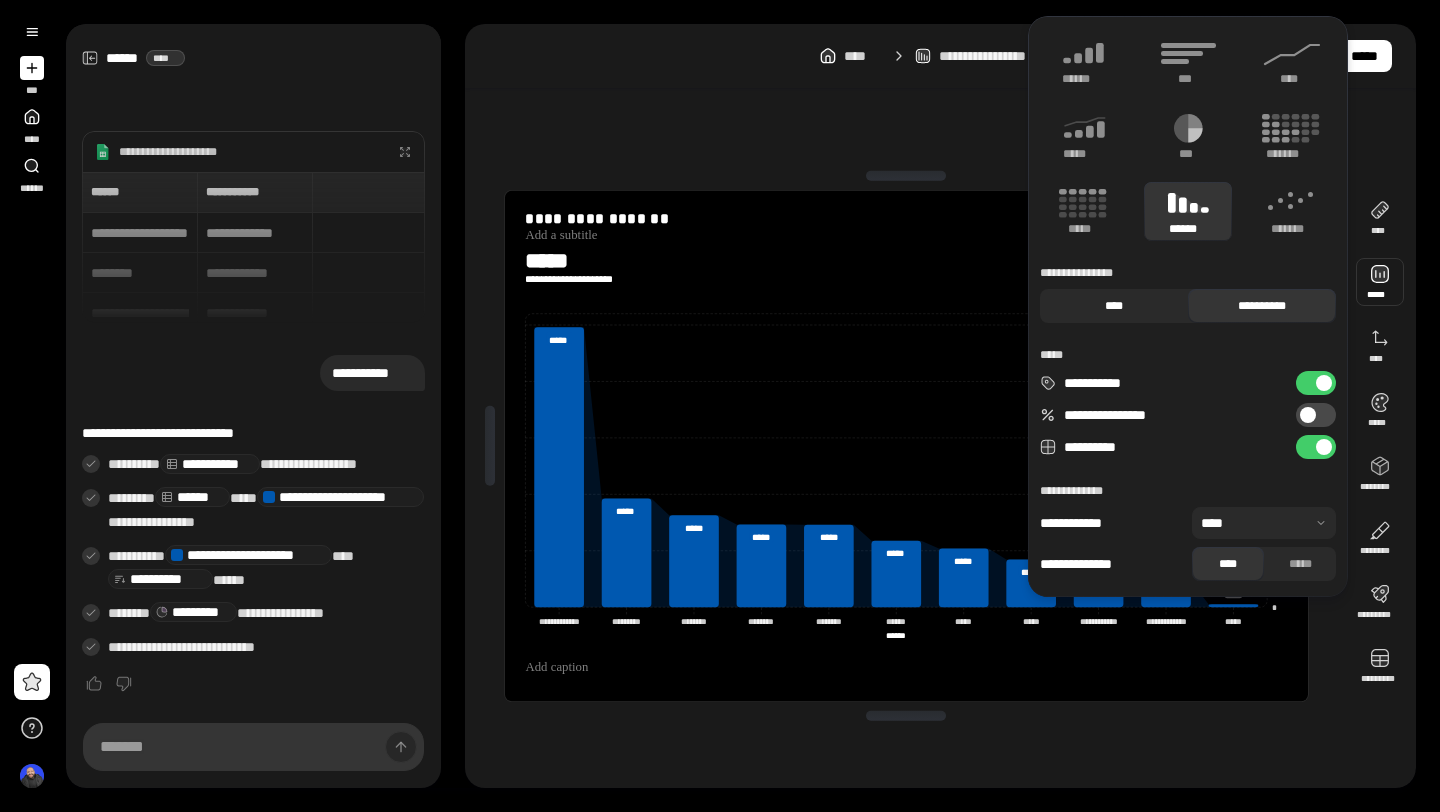 click on "****" at bounding box center [1114, 306] 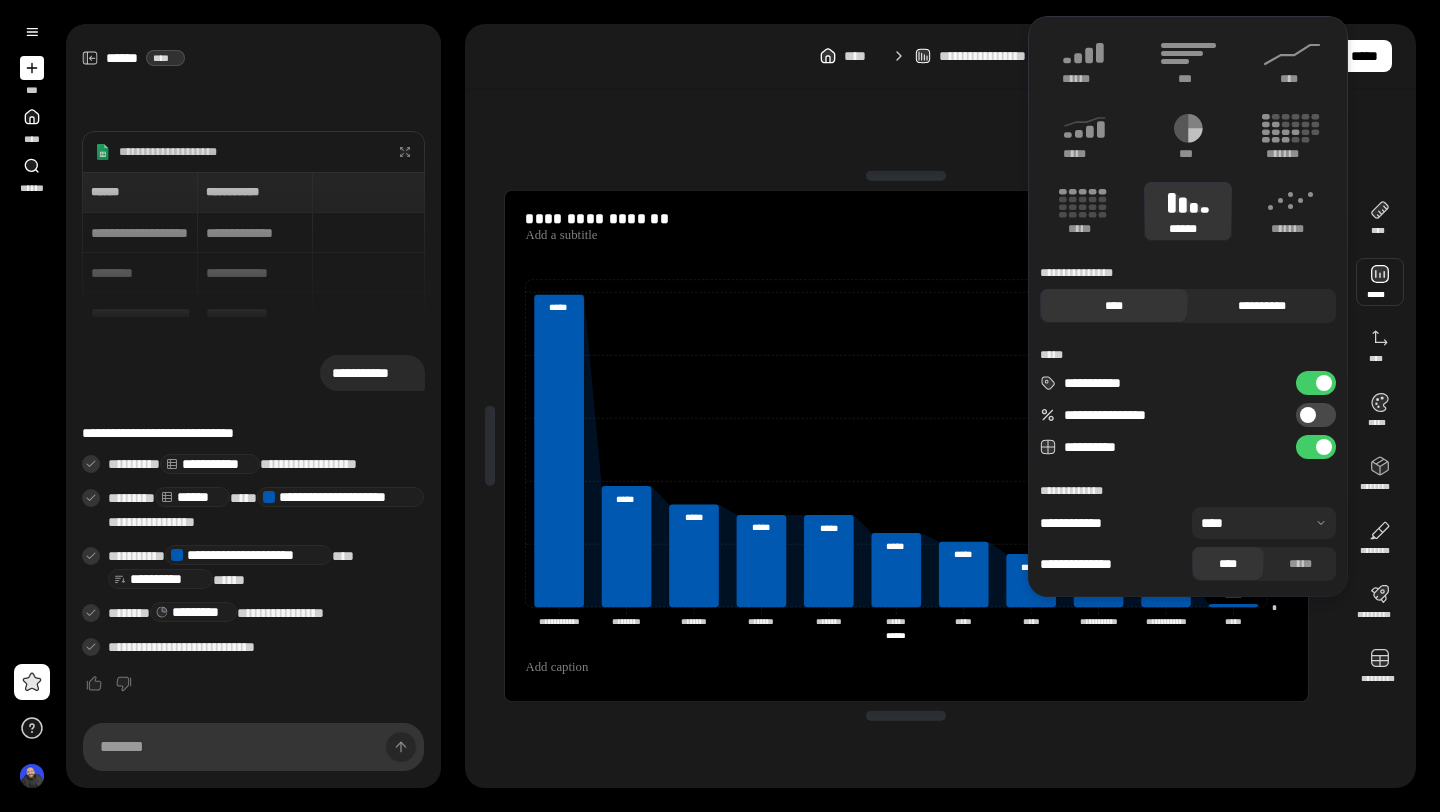 click on "**********" at bounding box center [1262, 306] 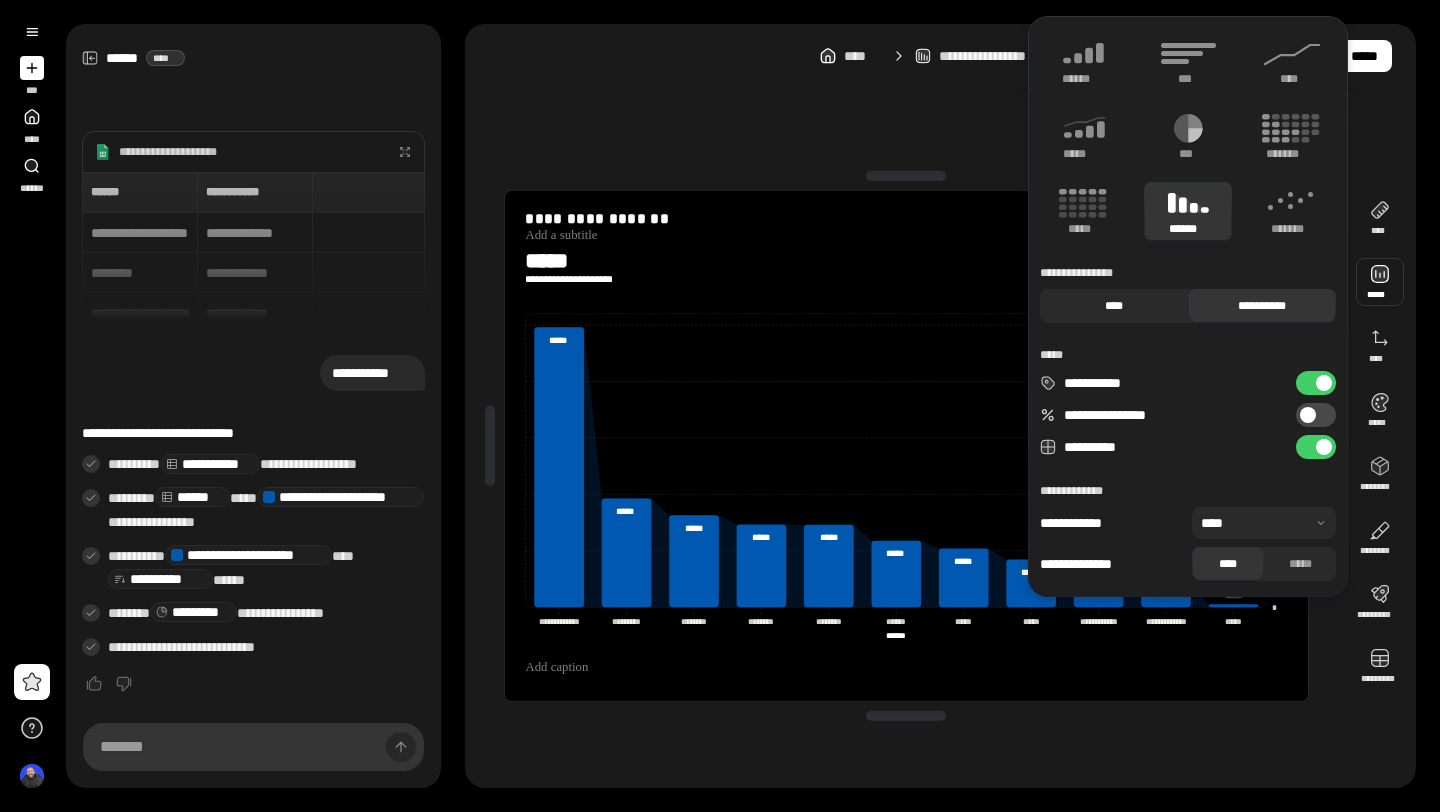 click on "****" at bounding box center [1114, 306] 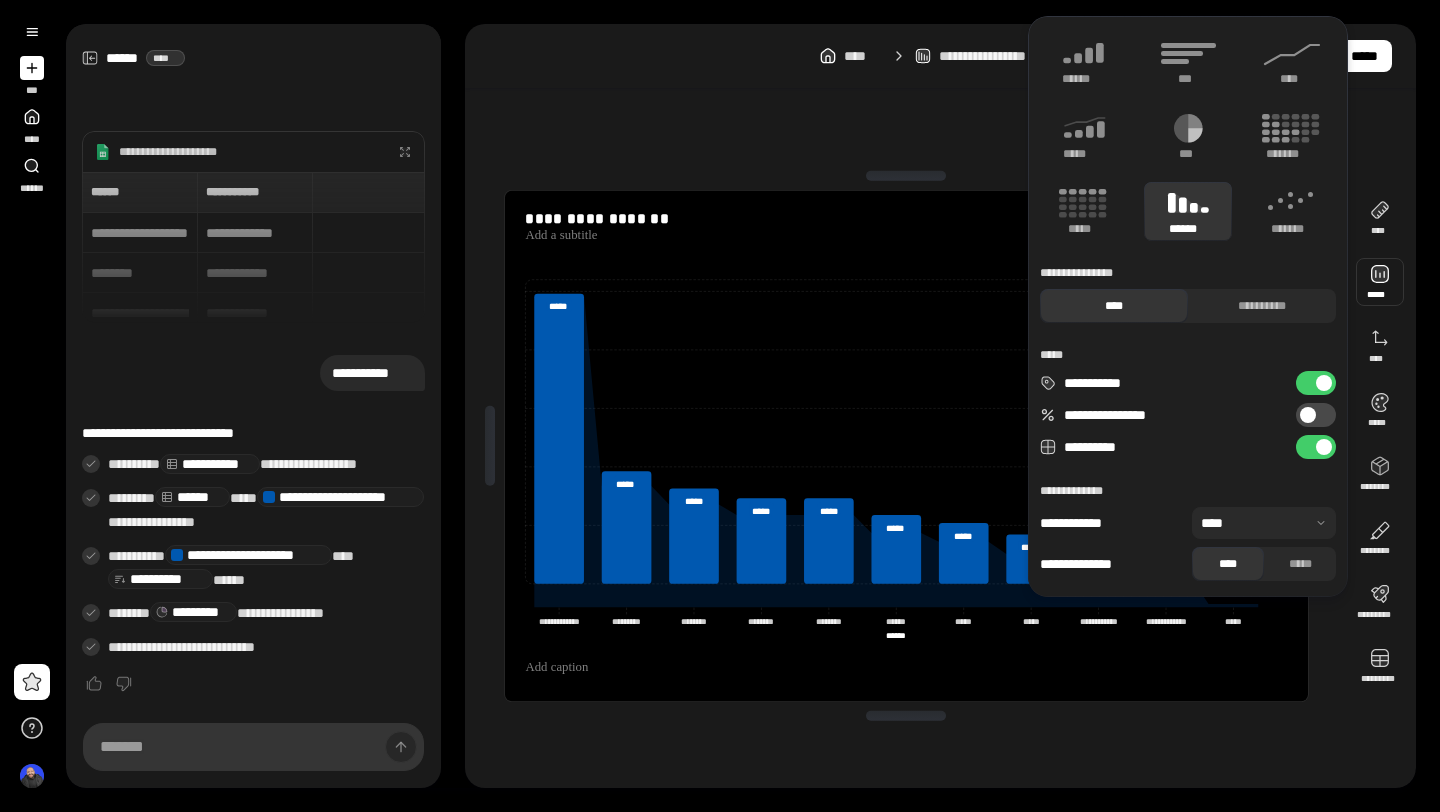 click on "****" at bounding box center [1114, 306] 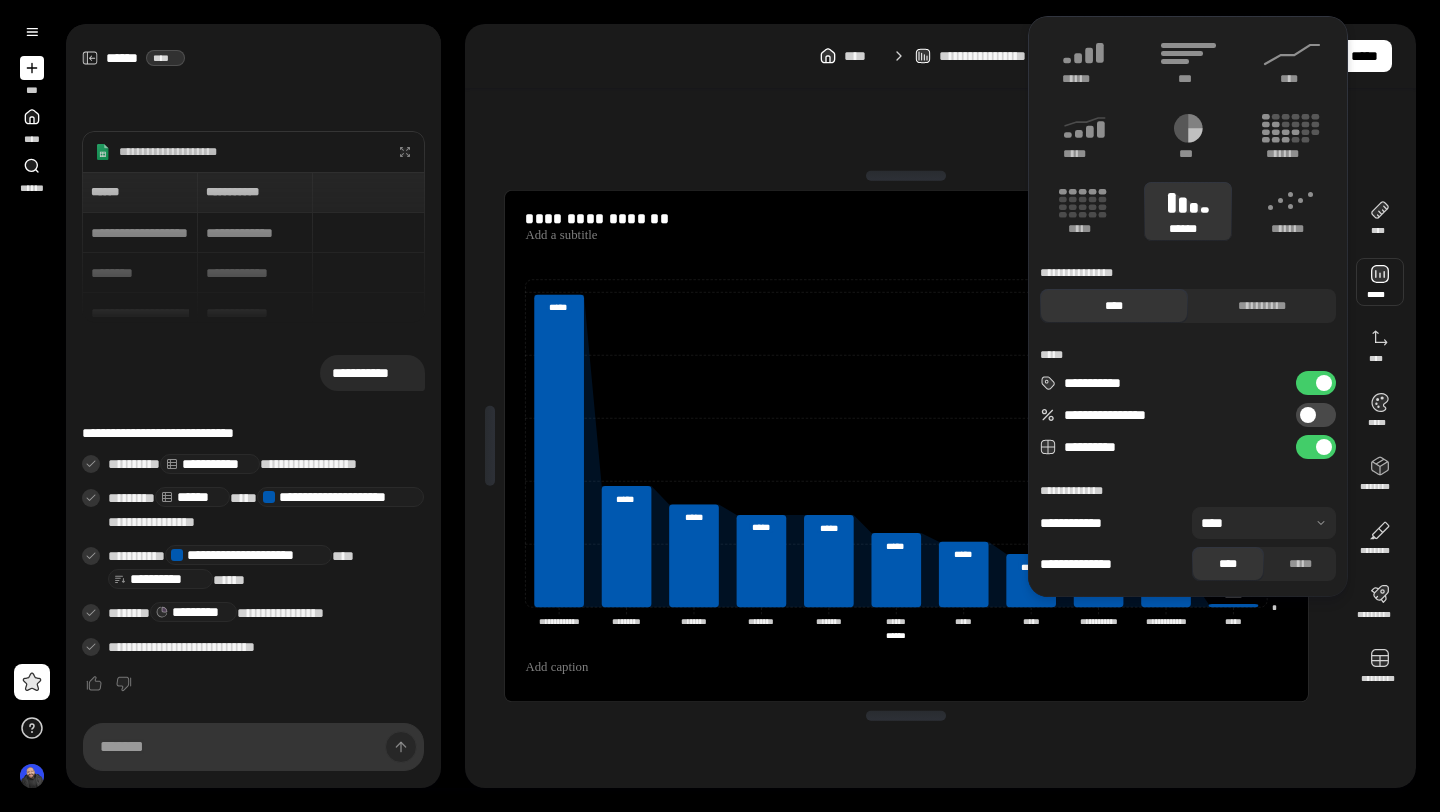 click on "**********" at bounding box center (940, 446) 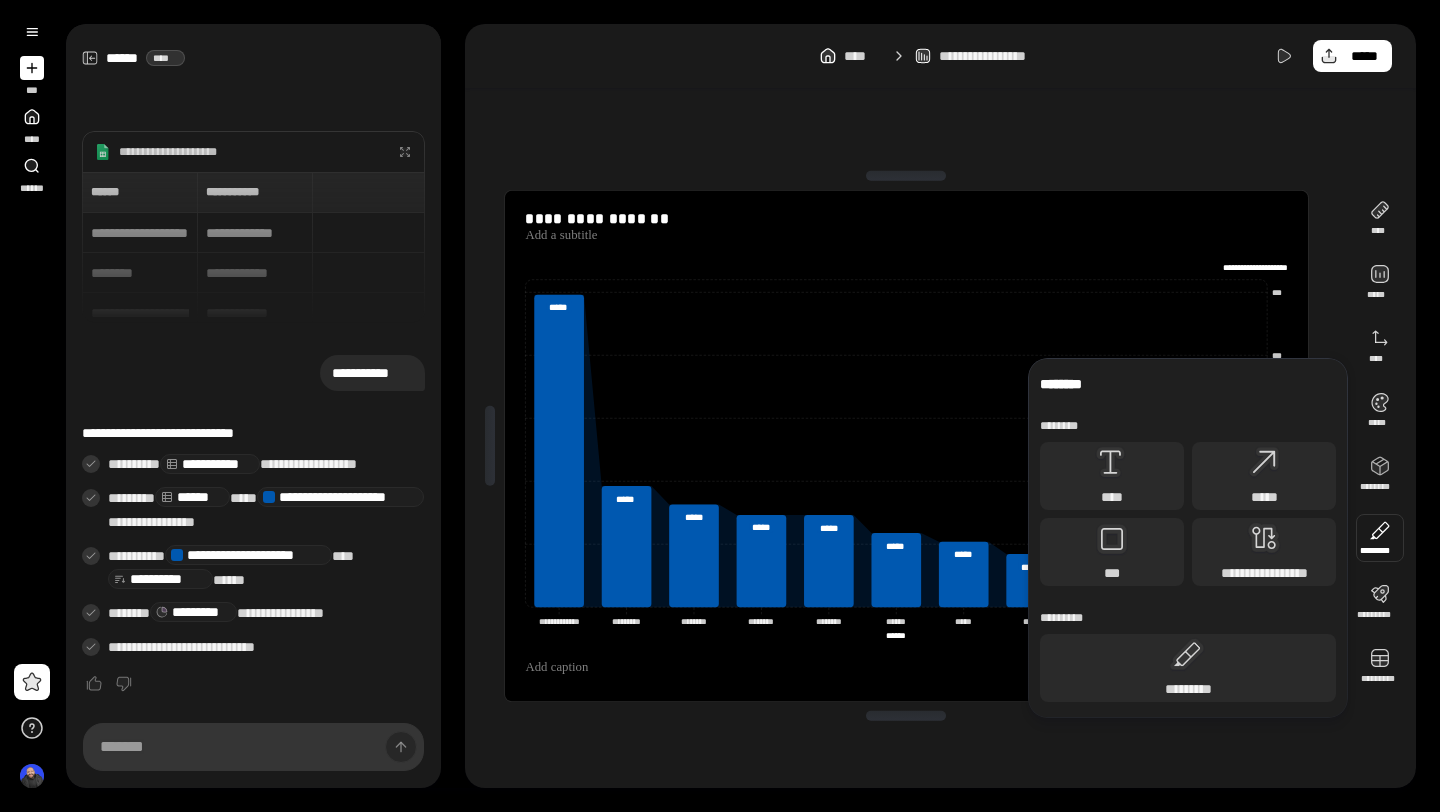 click on "**********" at bounding box center (906, 446) 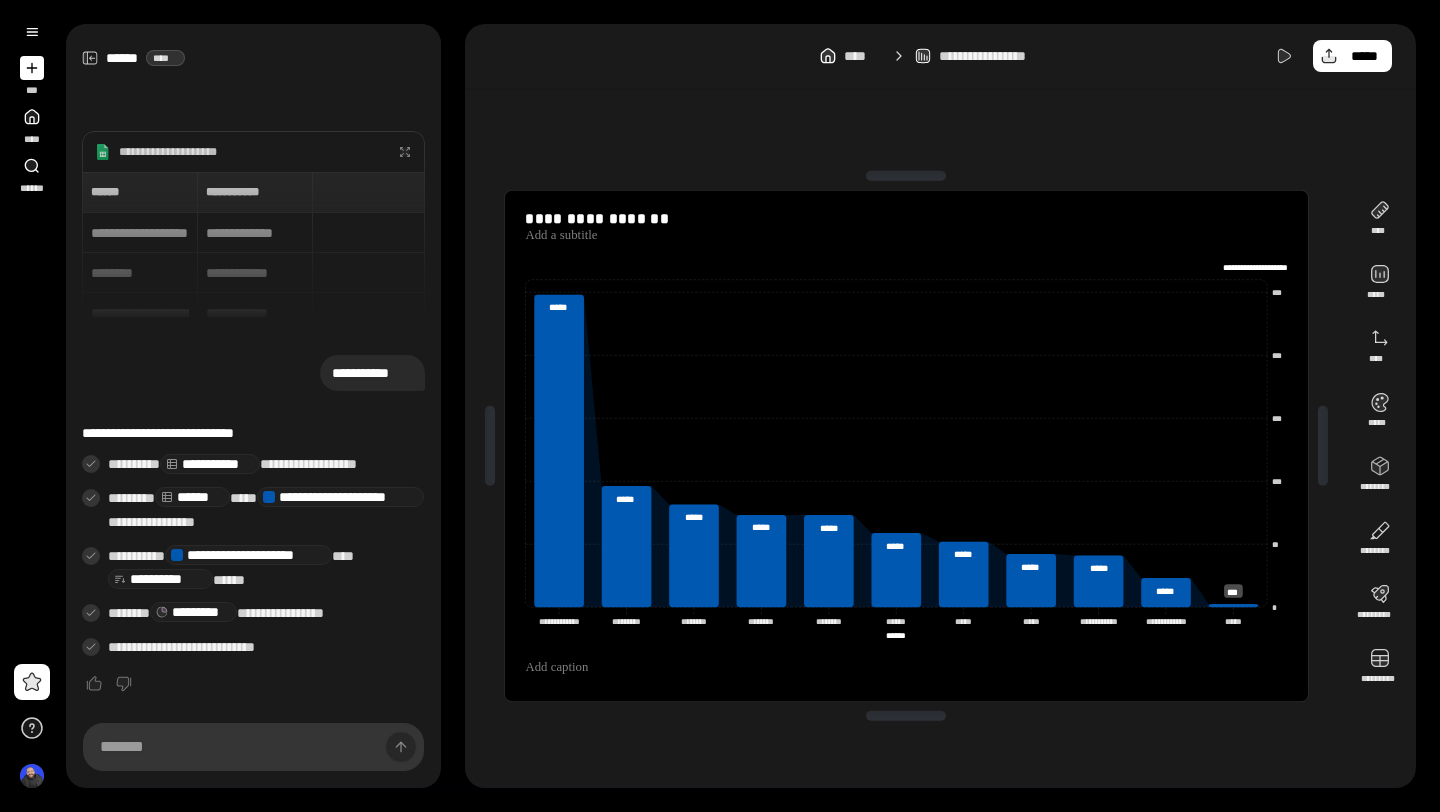 click on "**********" at bounding box center (906, 446) 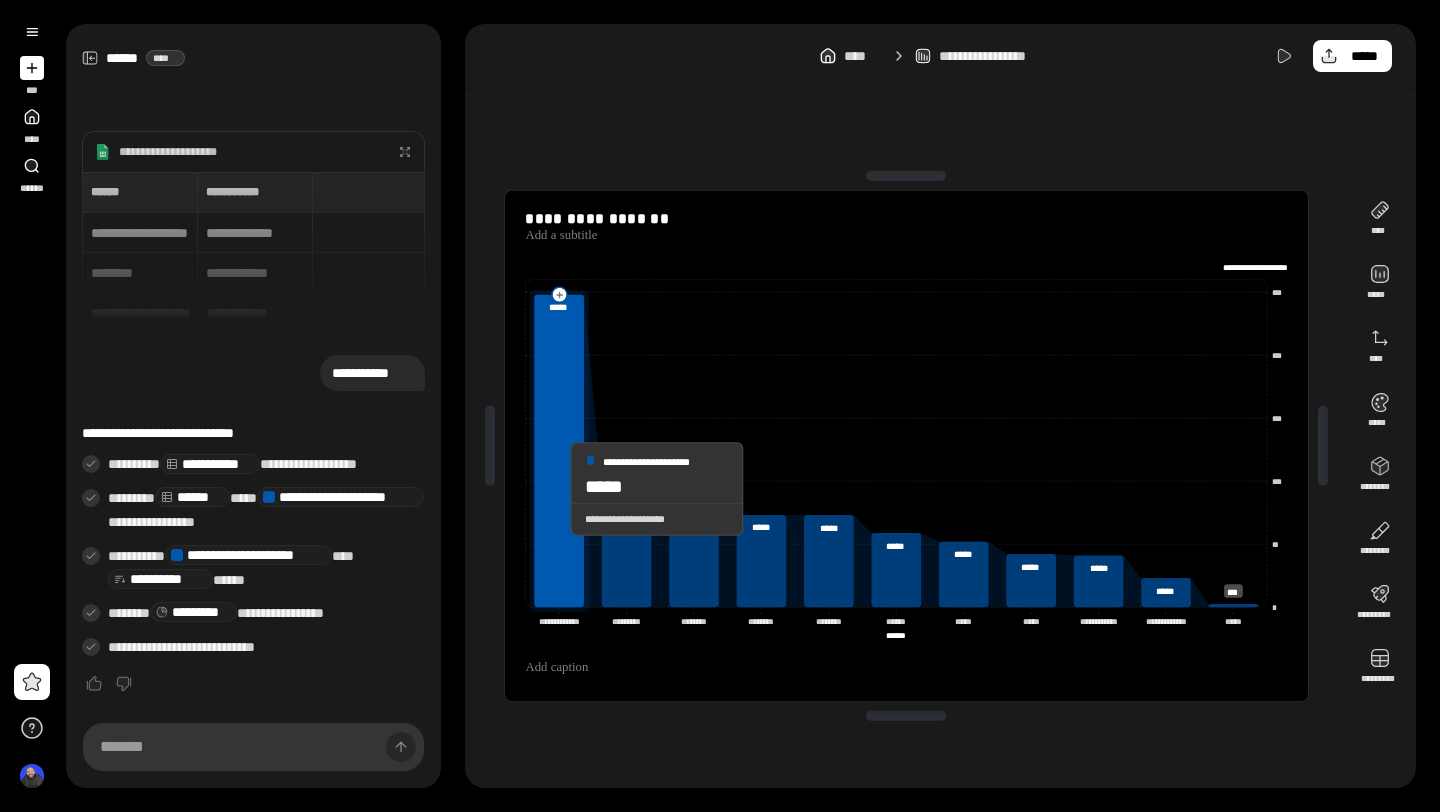 click 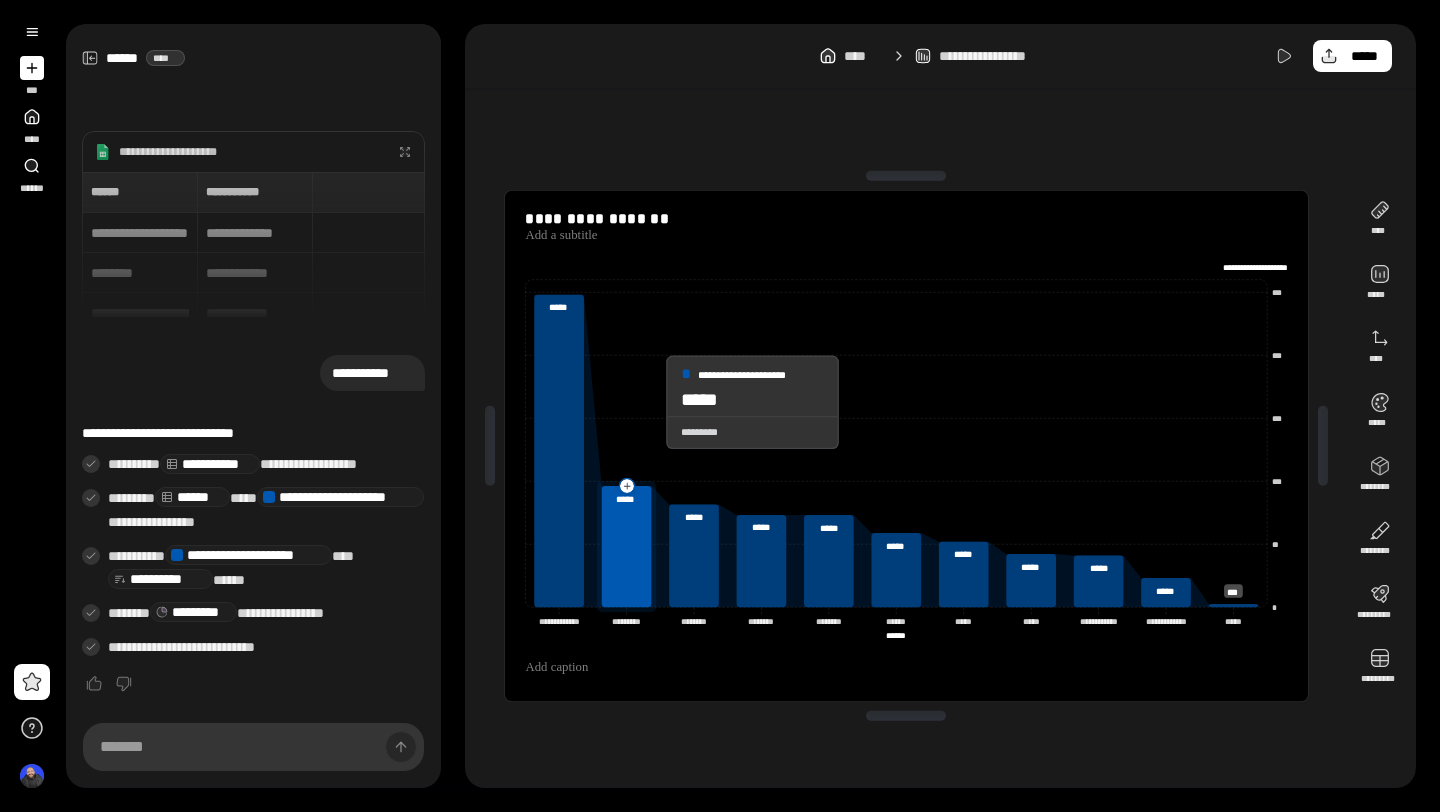 click 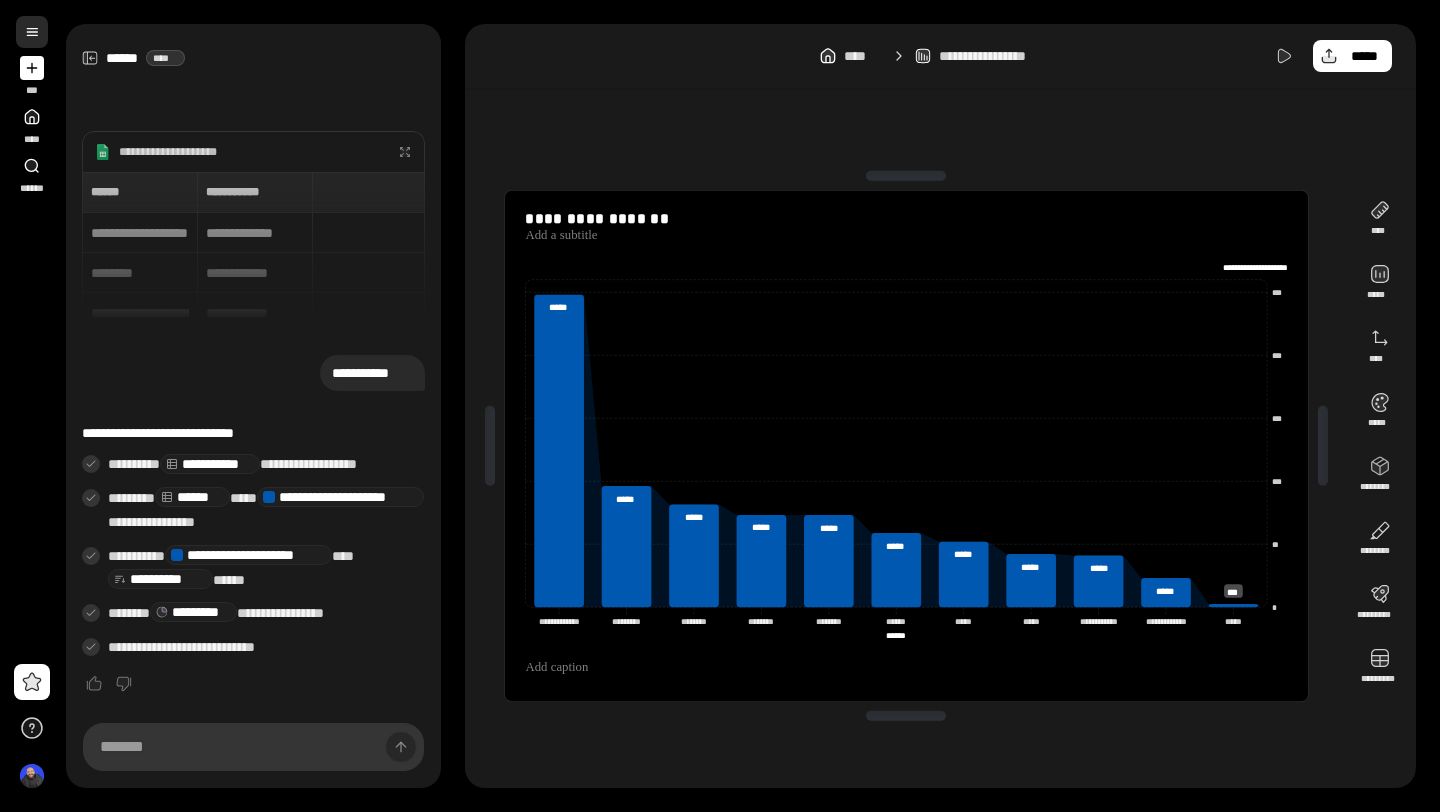 click at bounding box center [32, 32] 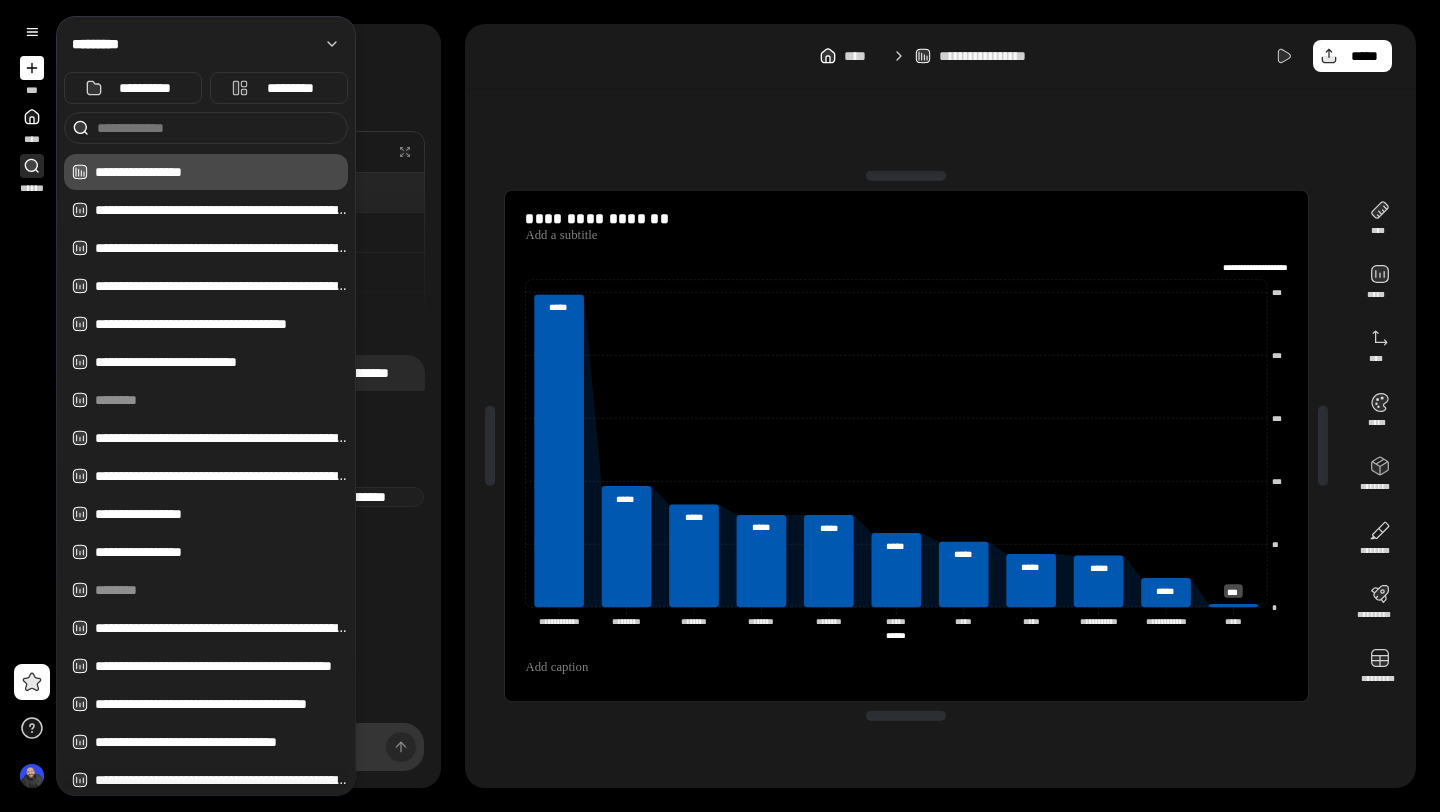 click at bounding box center (32, 166) 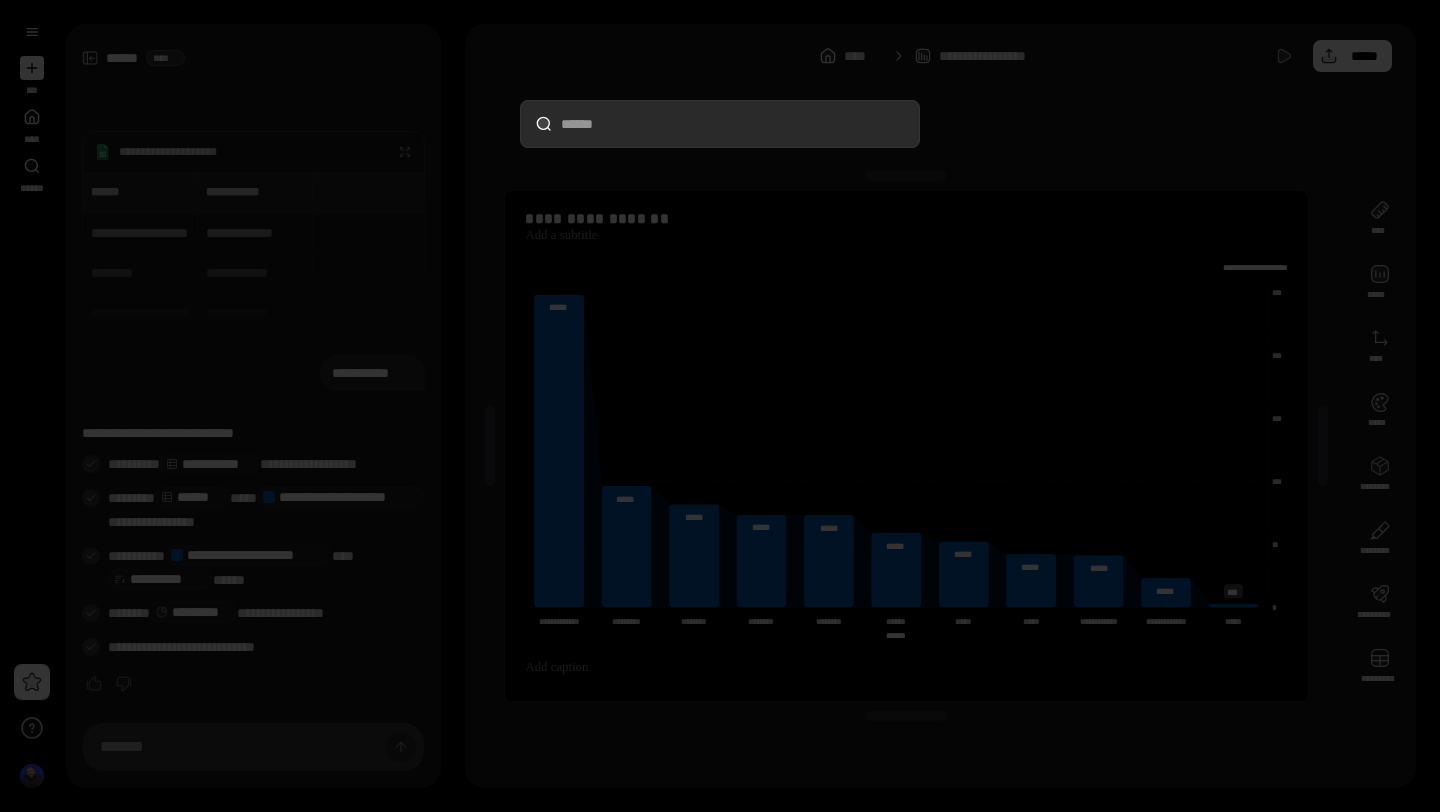click at bounding box center [720, 124] 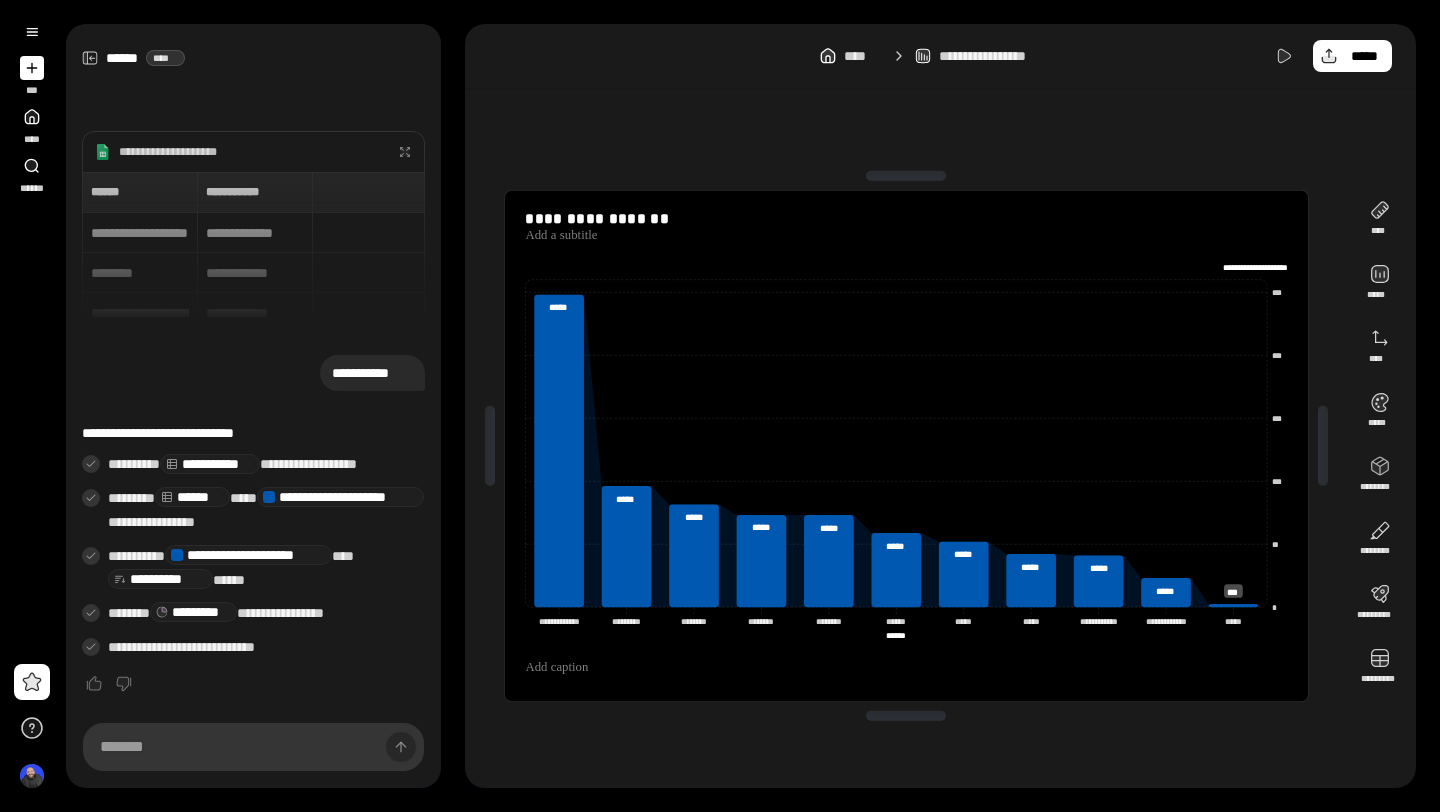 click 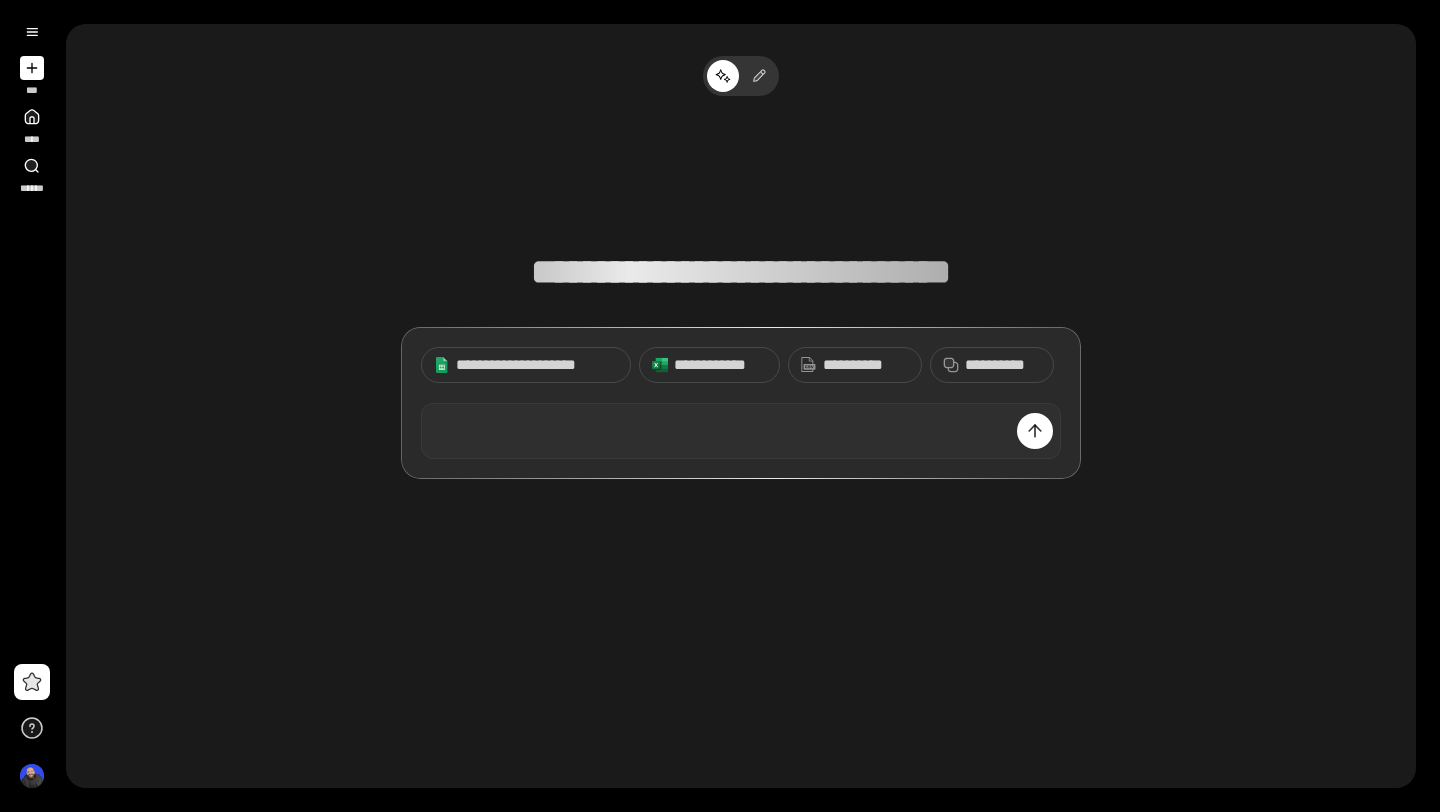 click at bounding box center [741, 431] 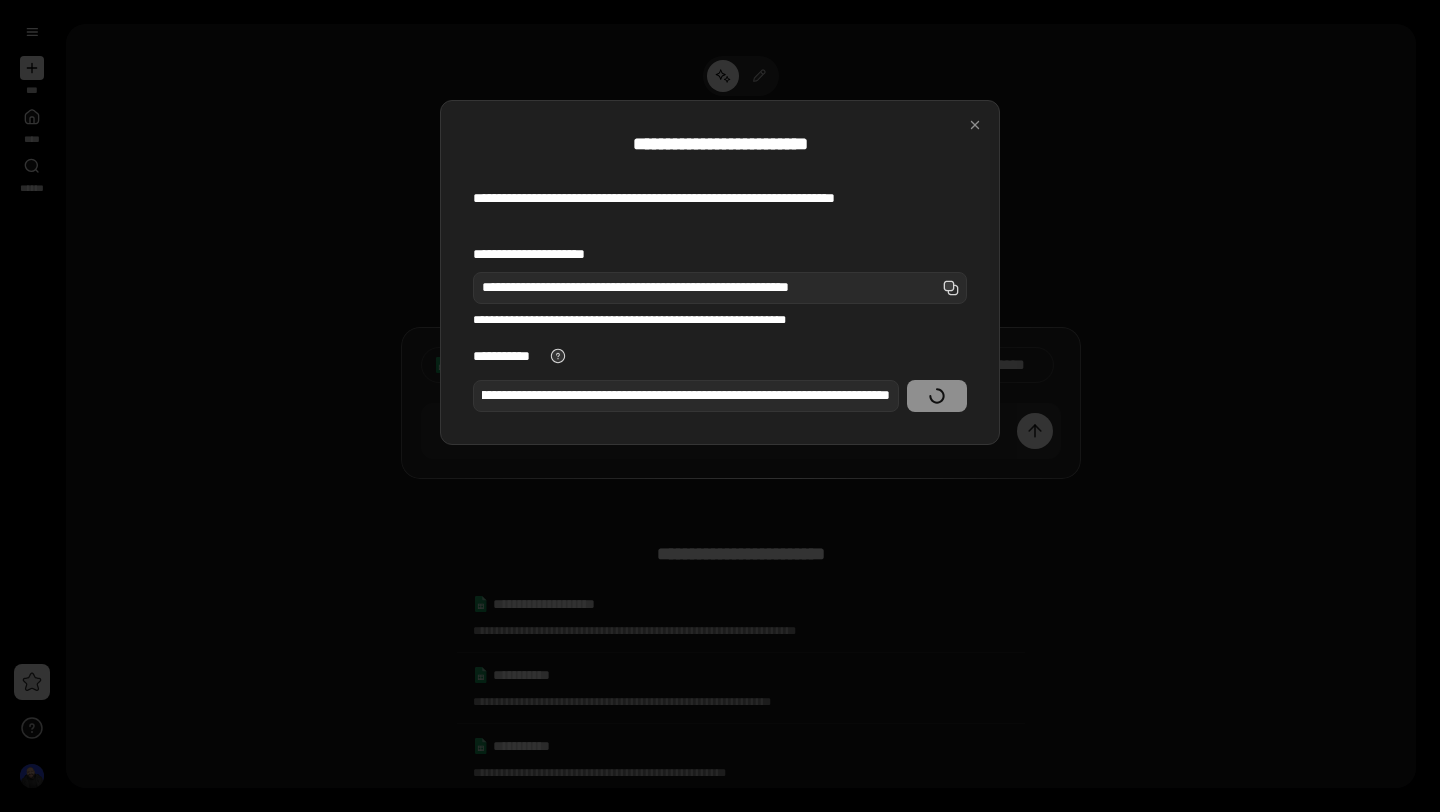 scroll, scrollTop: 0, scrollLeft: 0, axis: both 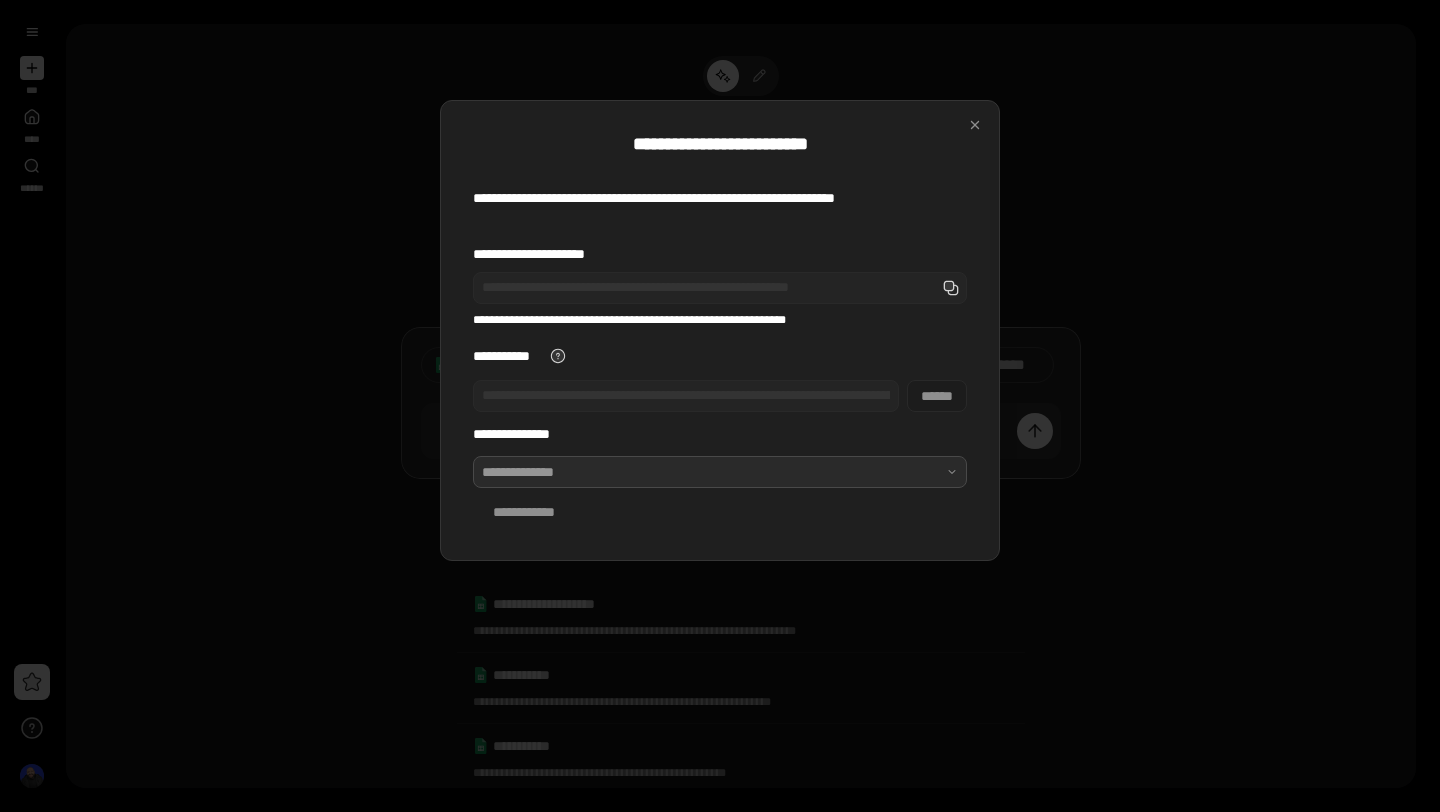 click at bounding box center (720, 472) 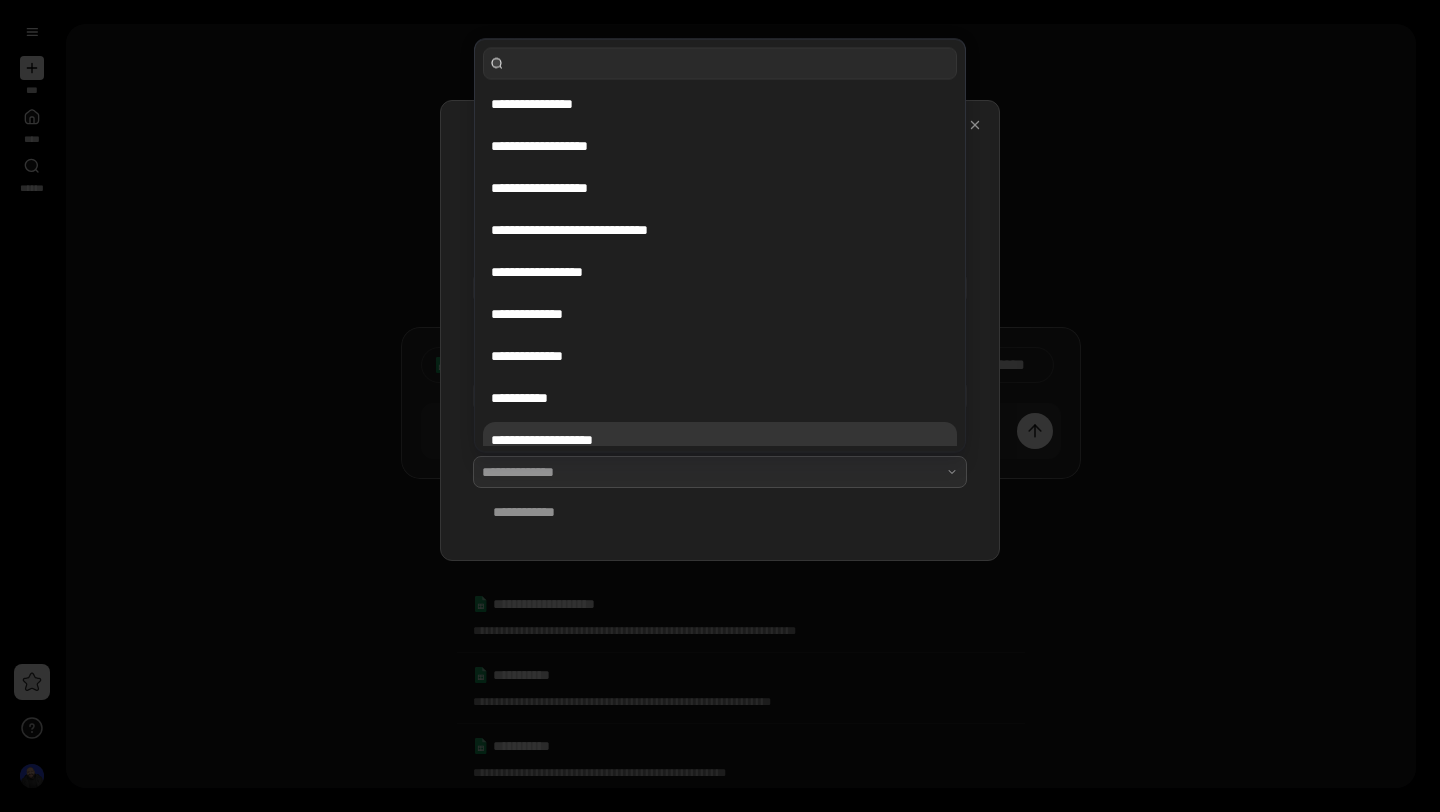 click on "**********" at bounding box center [720, 440] 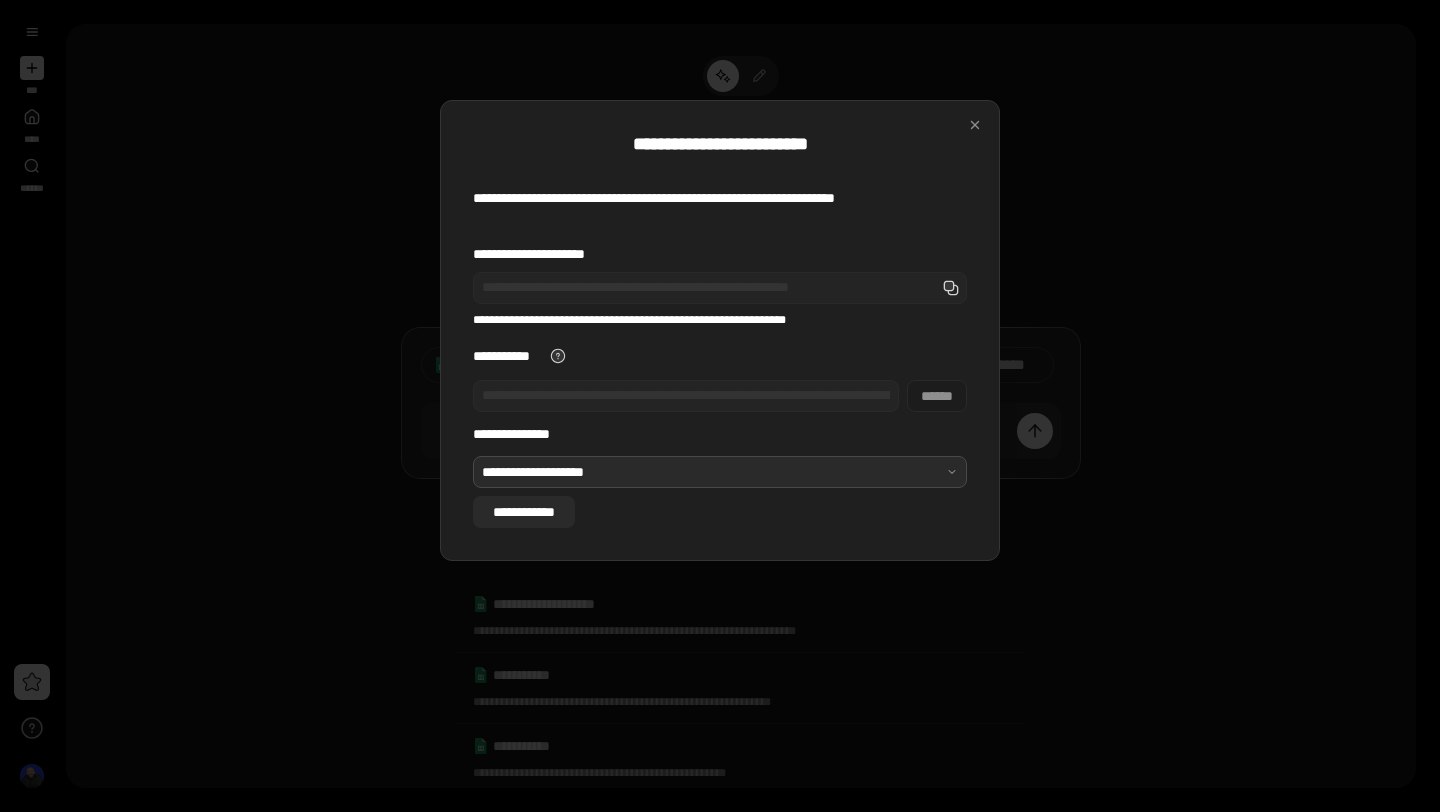 click on "**********" at bounding box center (524, 512) 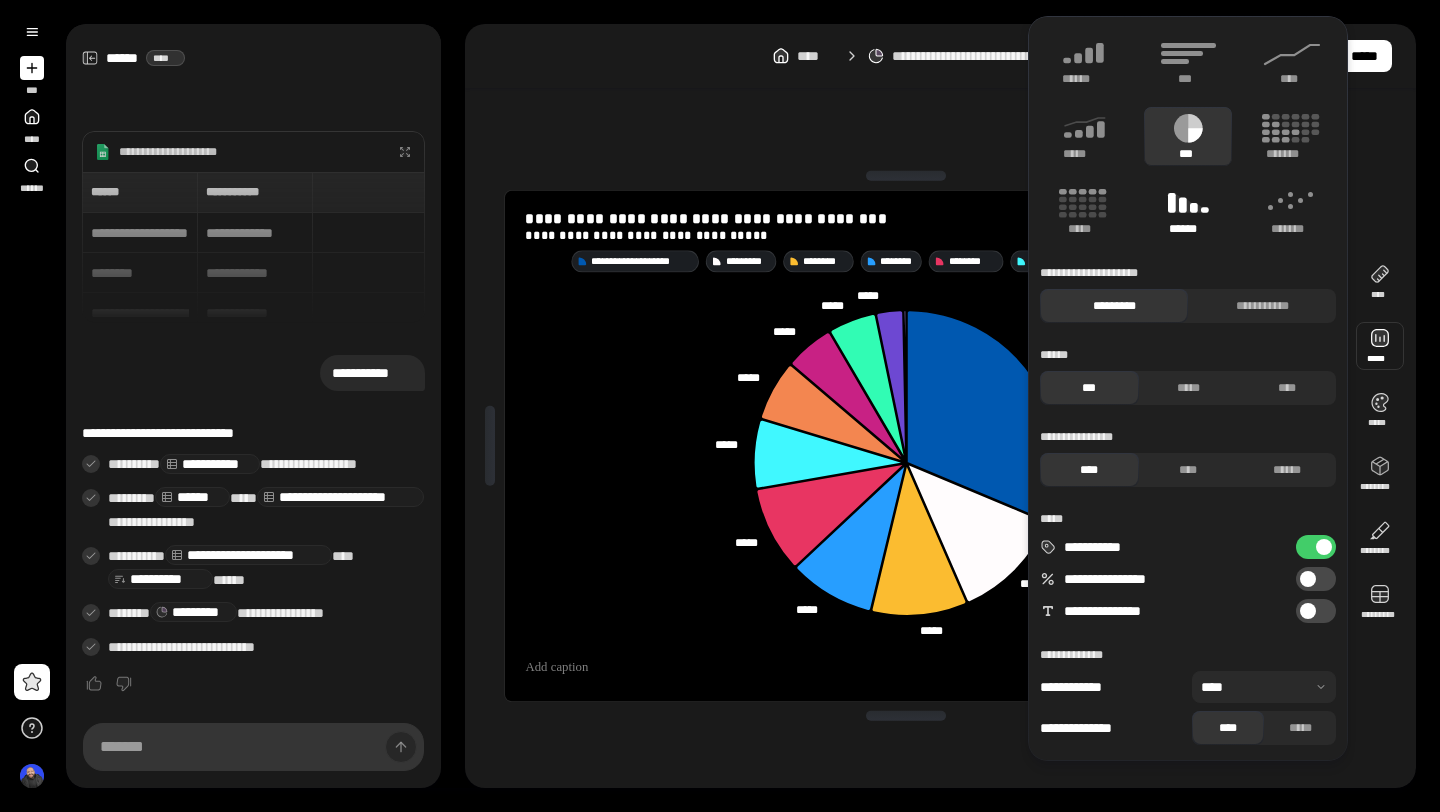 click 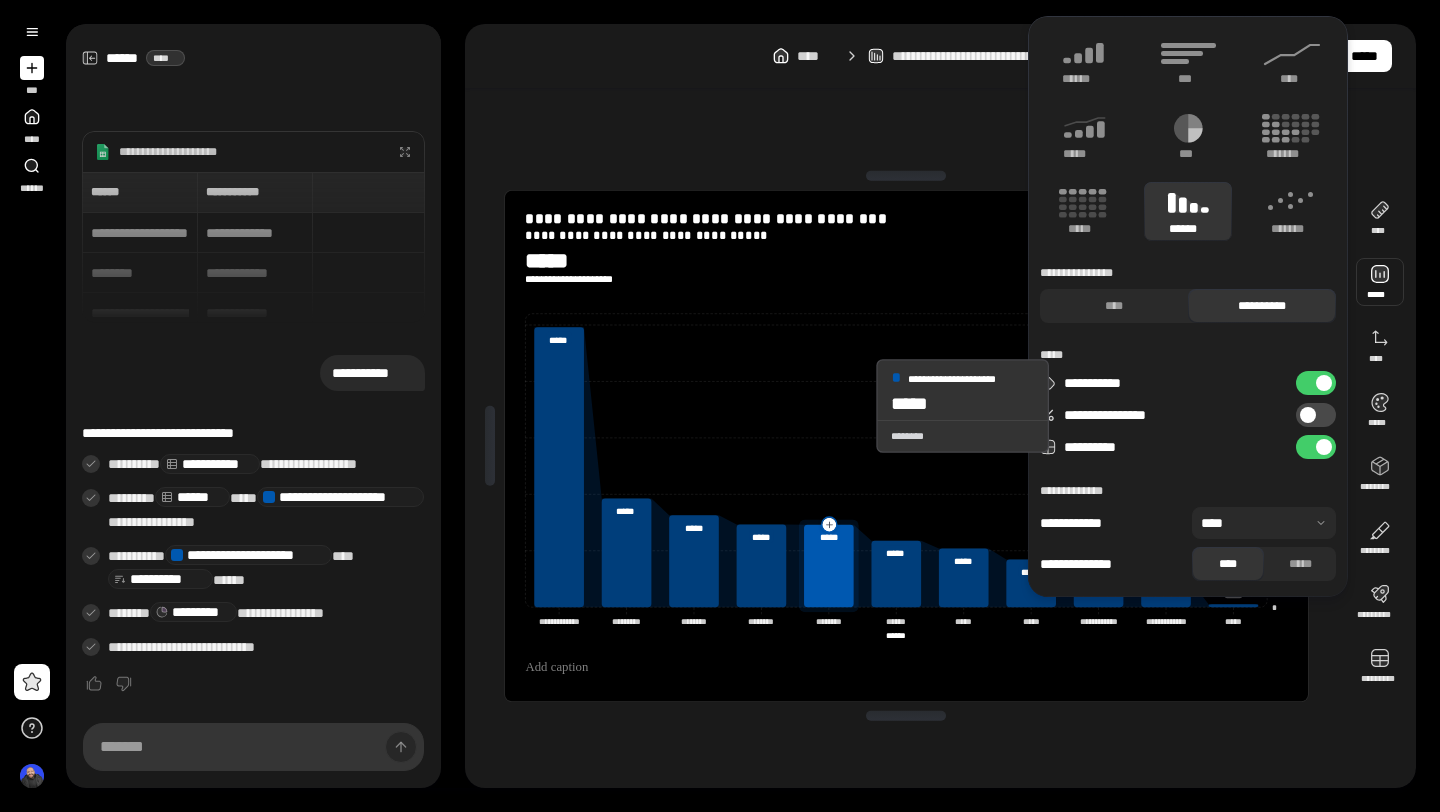 click 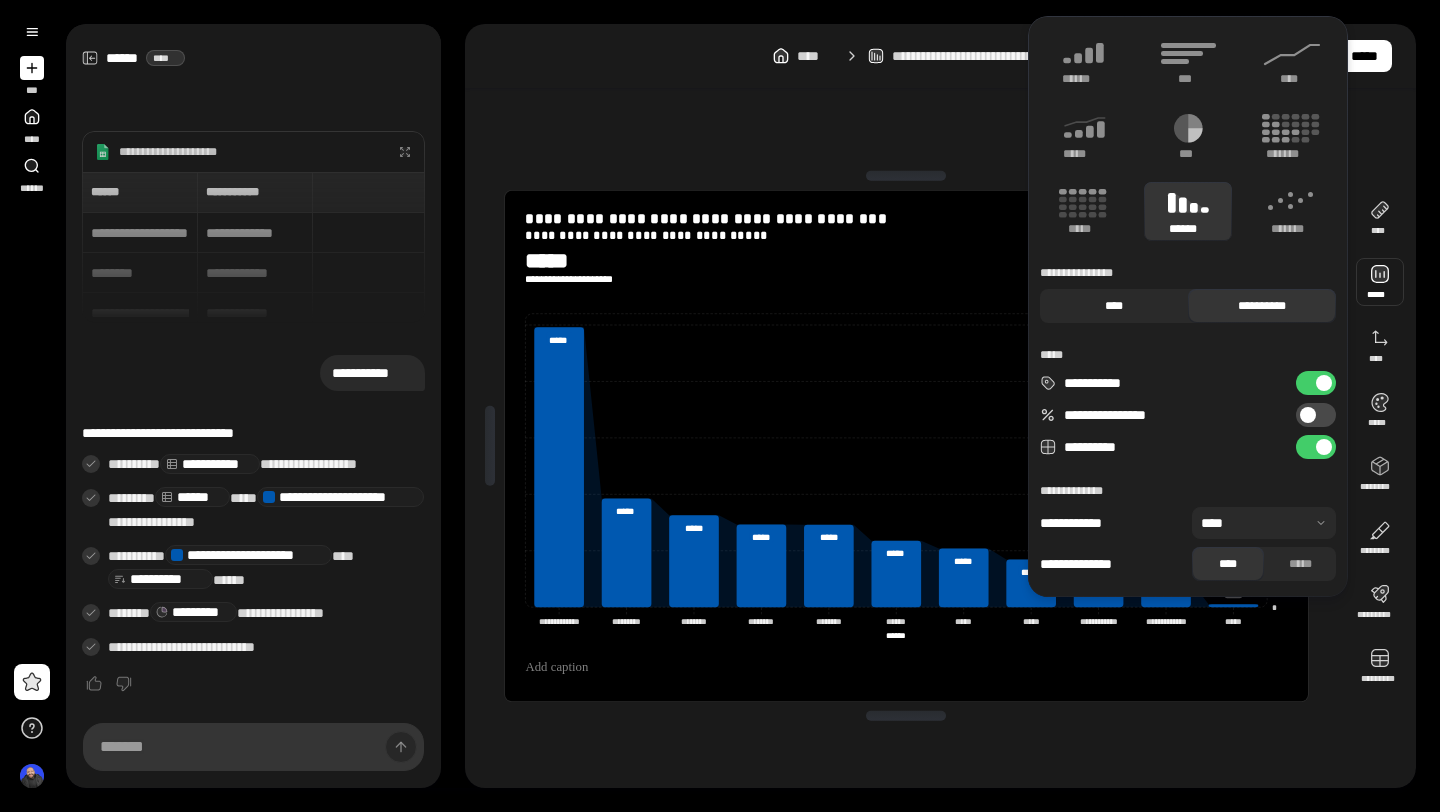 click on "****" at bounding box center [1114, 306] 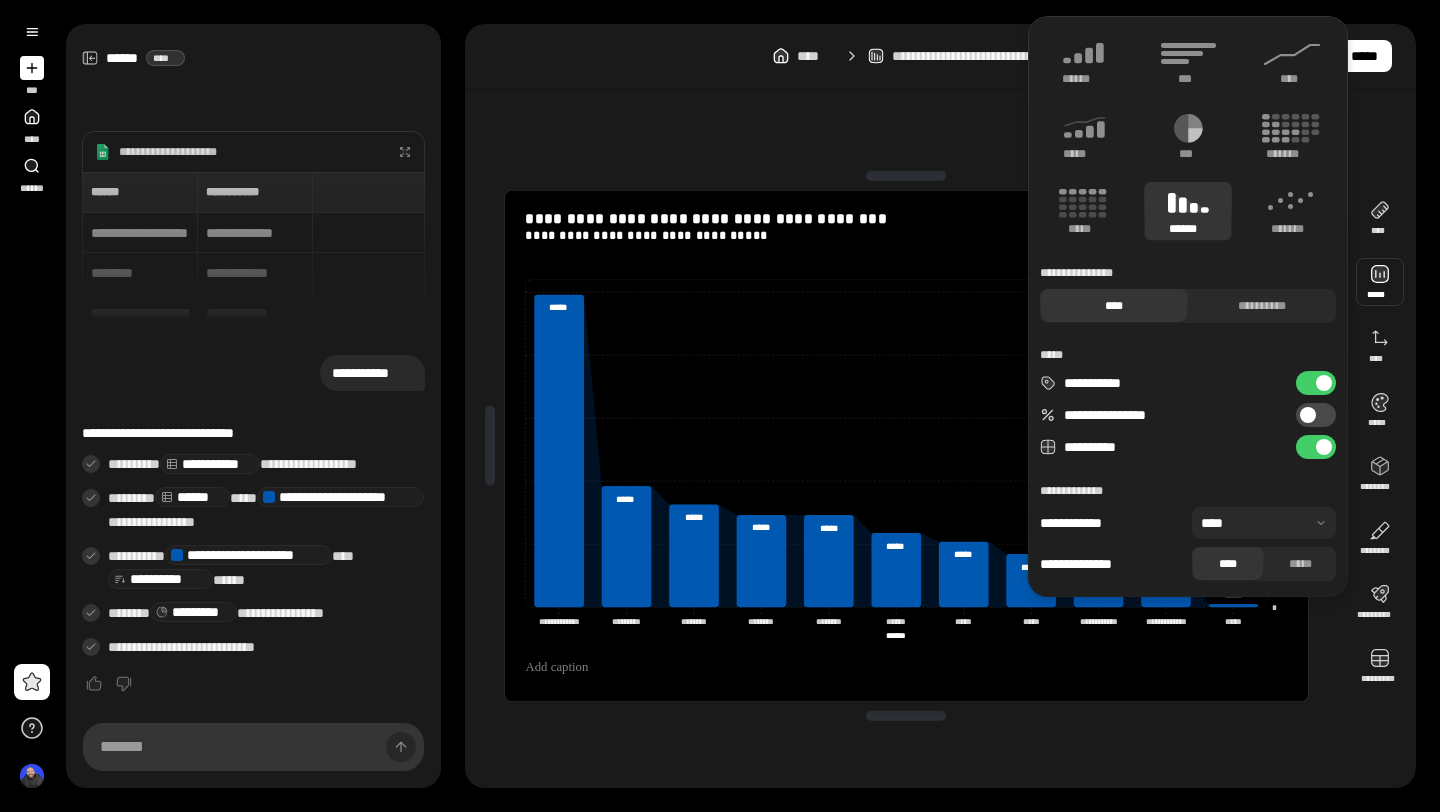 click at bounding box center (1324, 383) 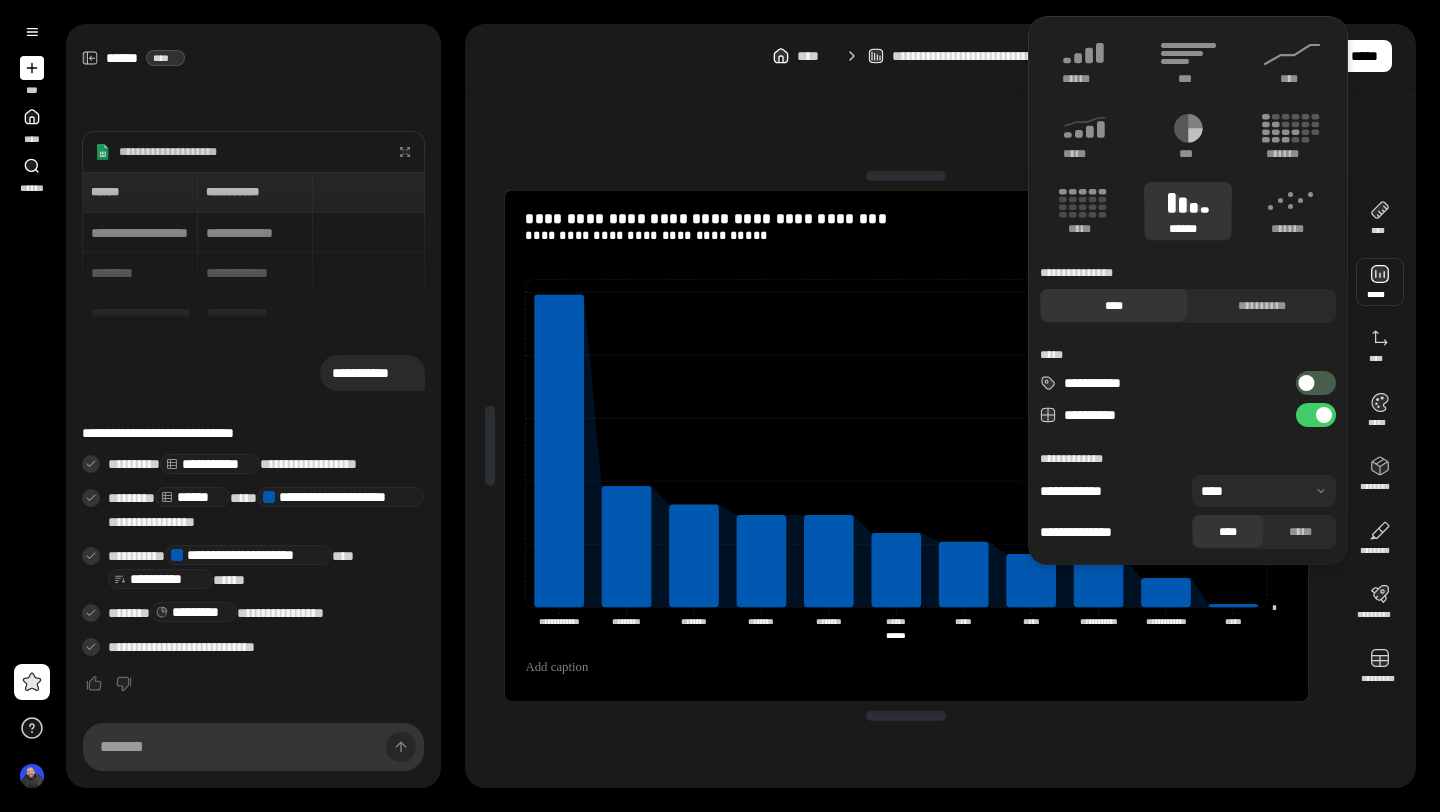 click on "**********" at bounding box center (1316, 383) 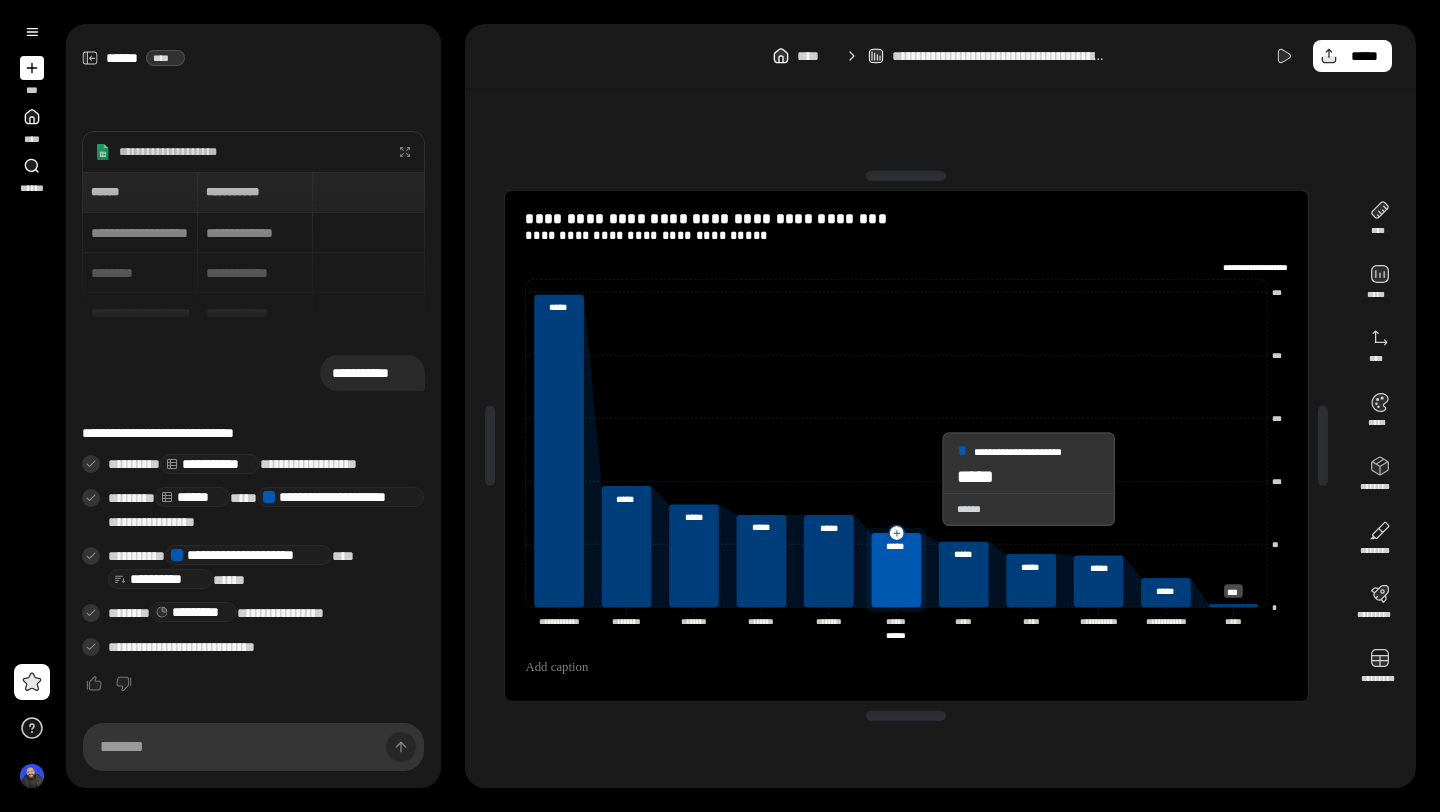 click 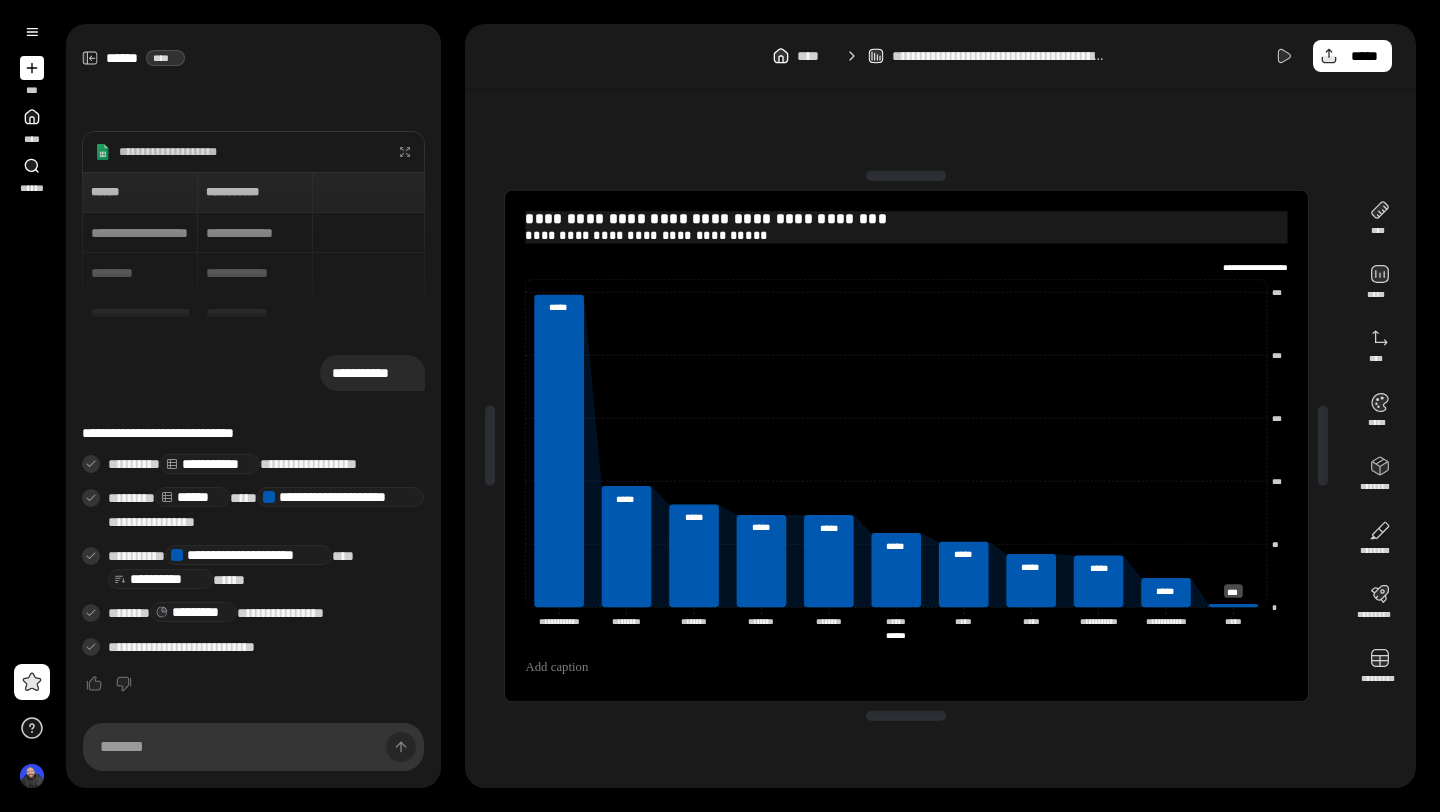 click on "**********" at bounding box center [906, 219] 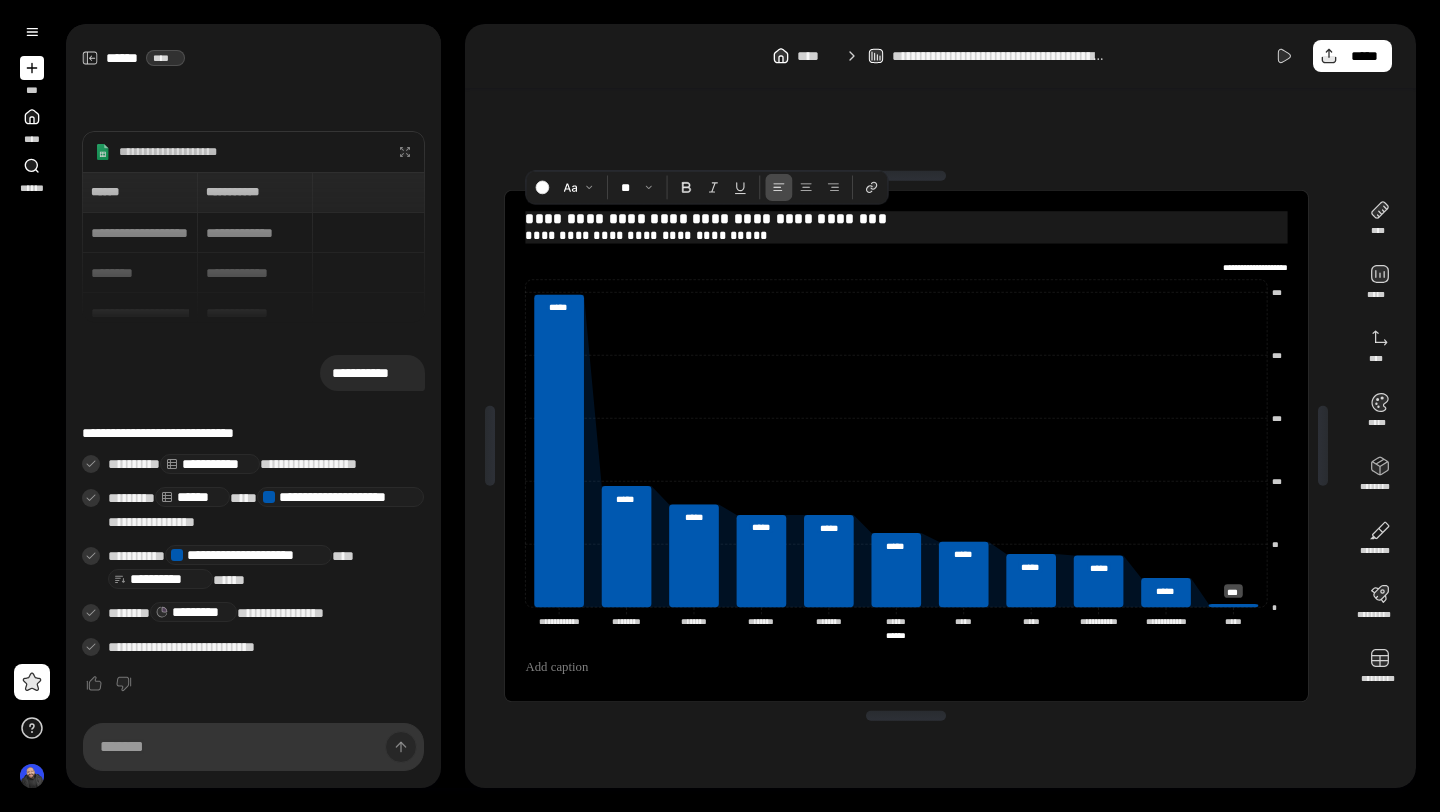 click on "**********" at bounding box center [906, 219] 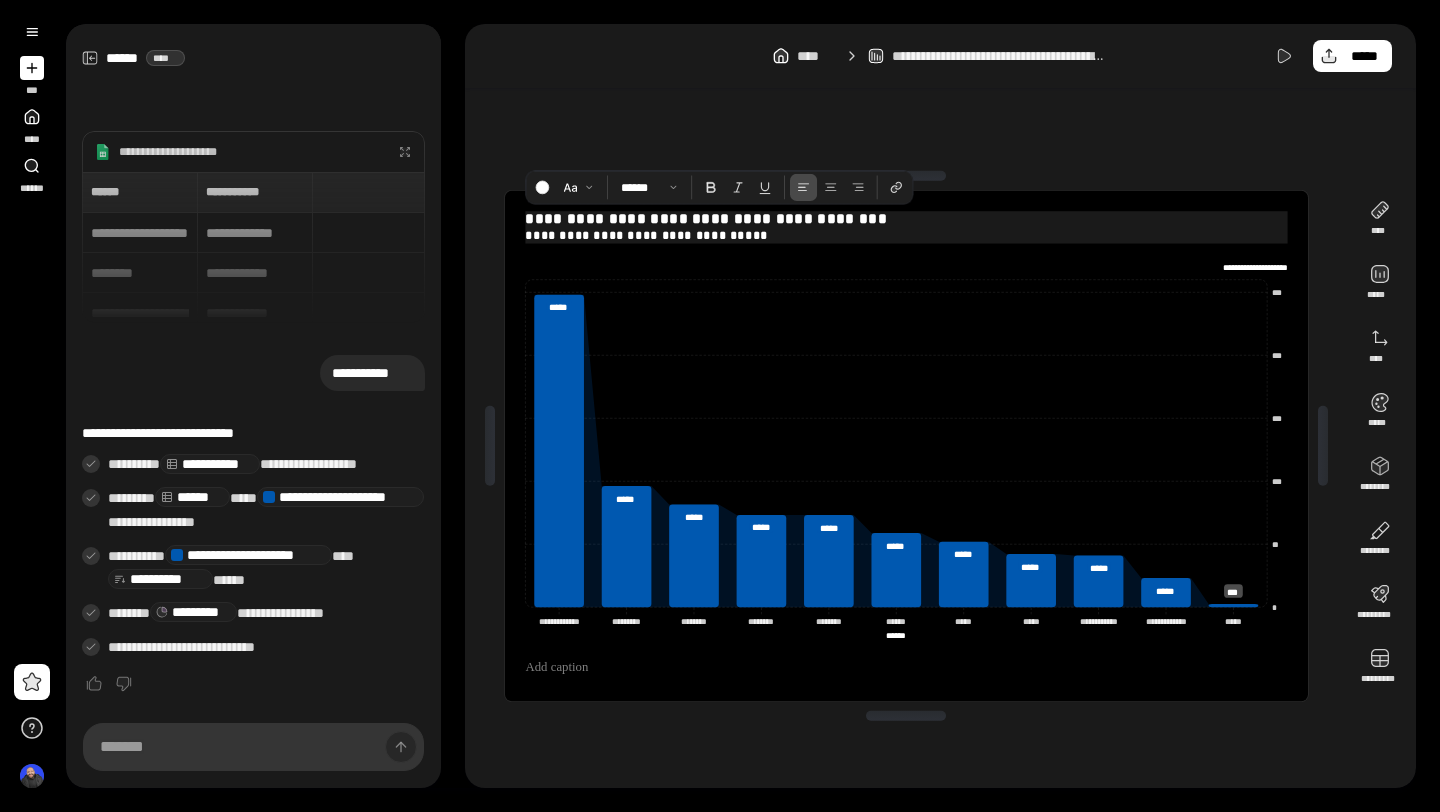 click on "**********" at bounding box center [906, 219] 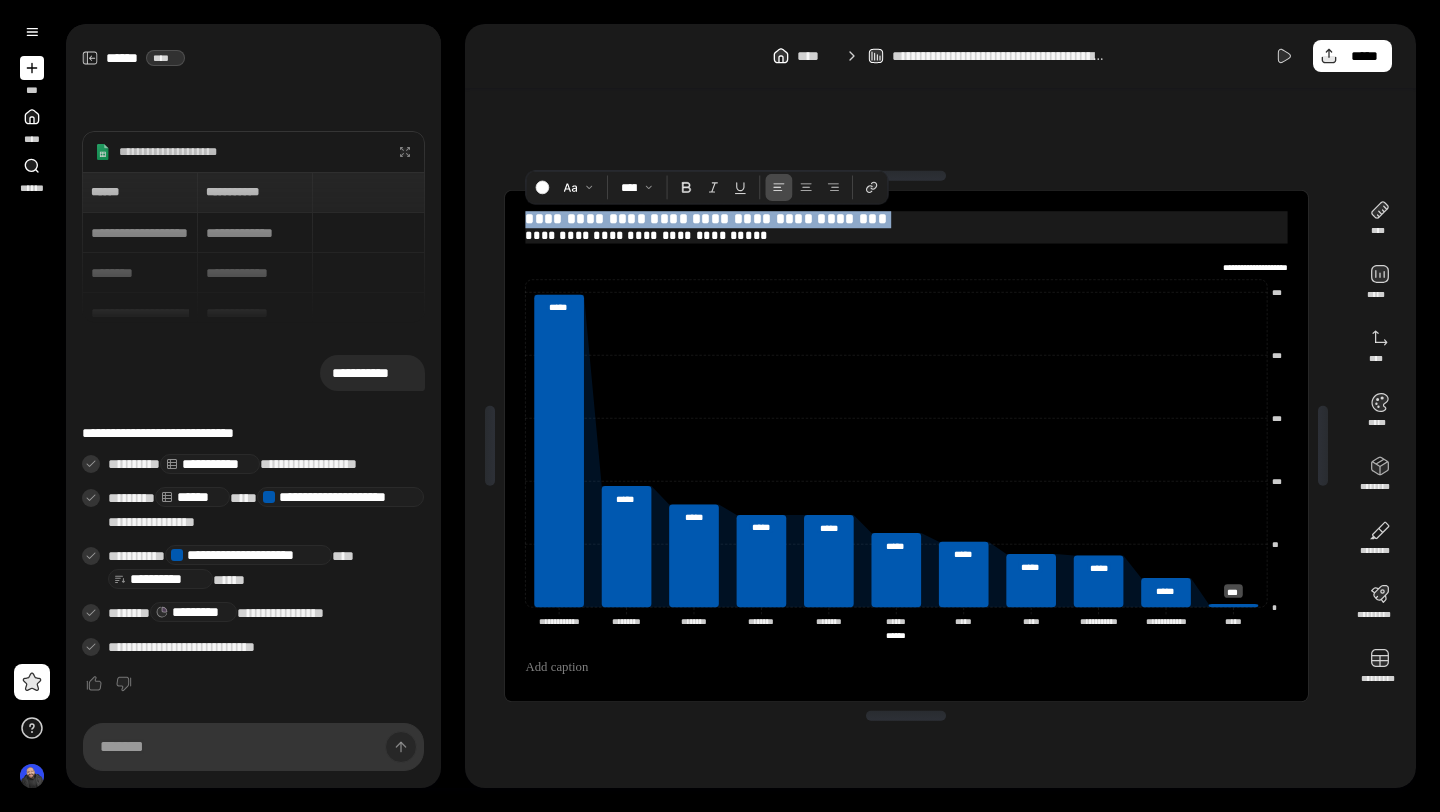 click on "**********" at bounding box center [906, 219] 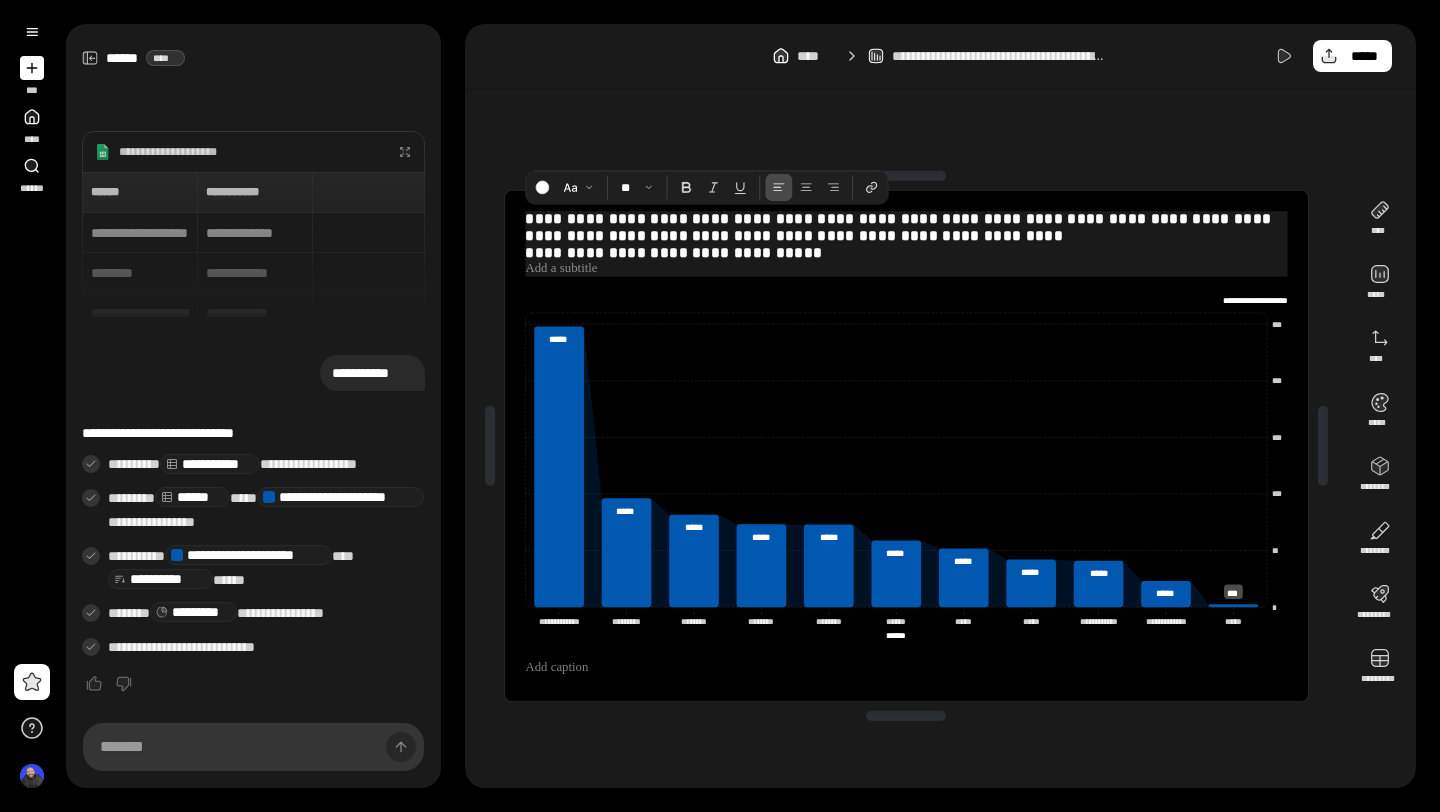 click on "**********" at bounding box center (906, 236) 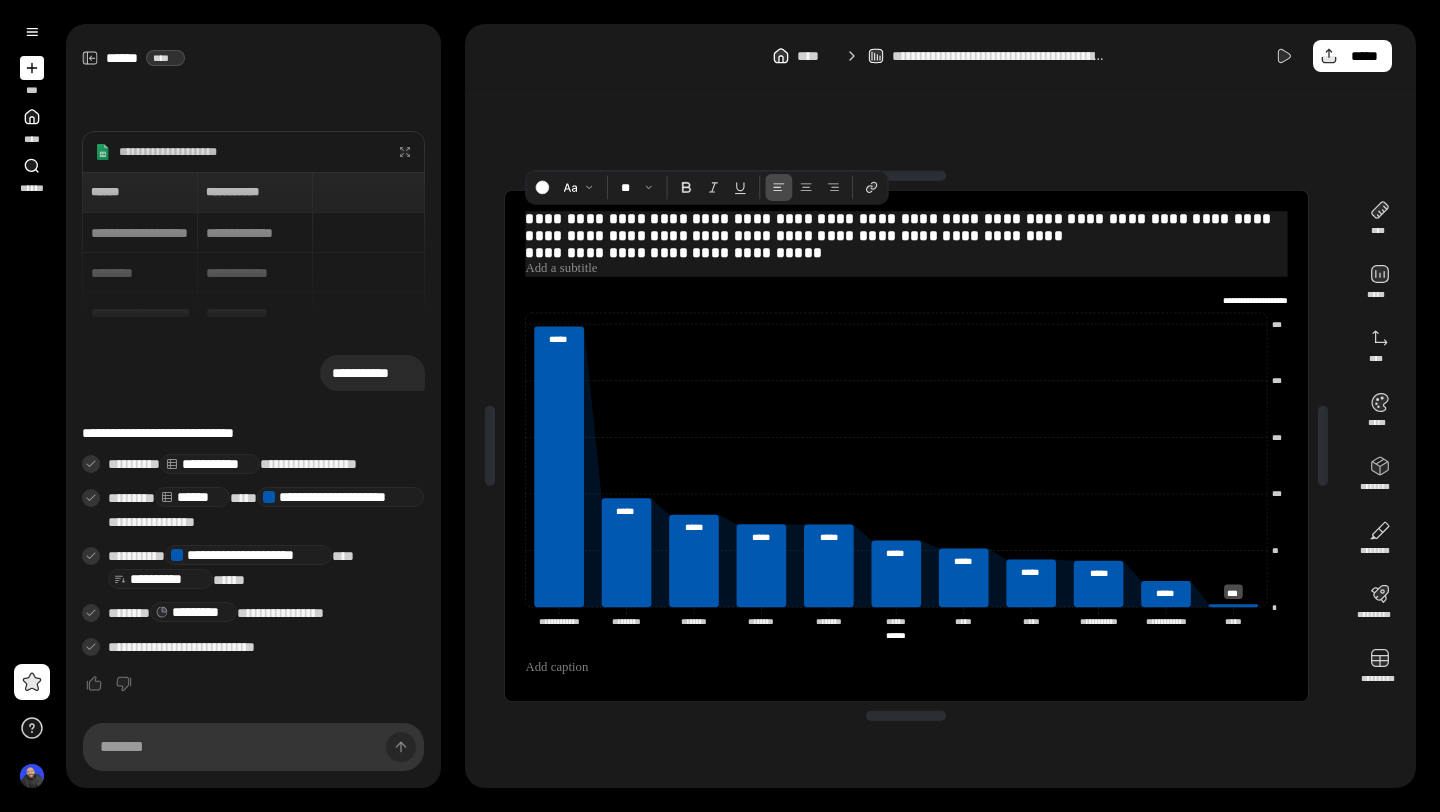 click on "**********" at bounding box center (906, 236) 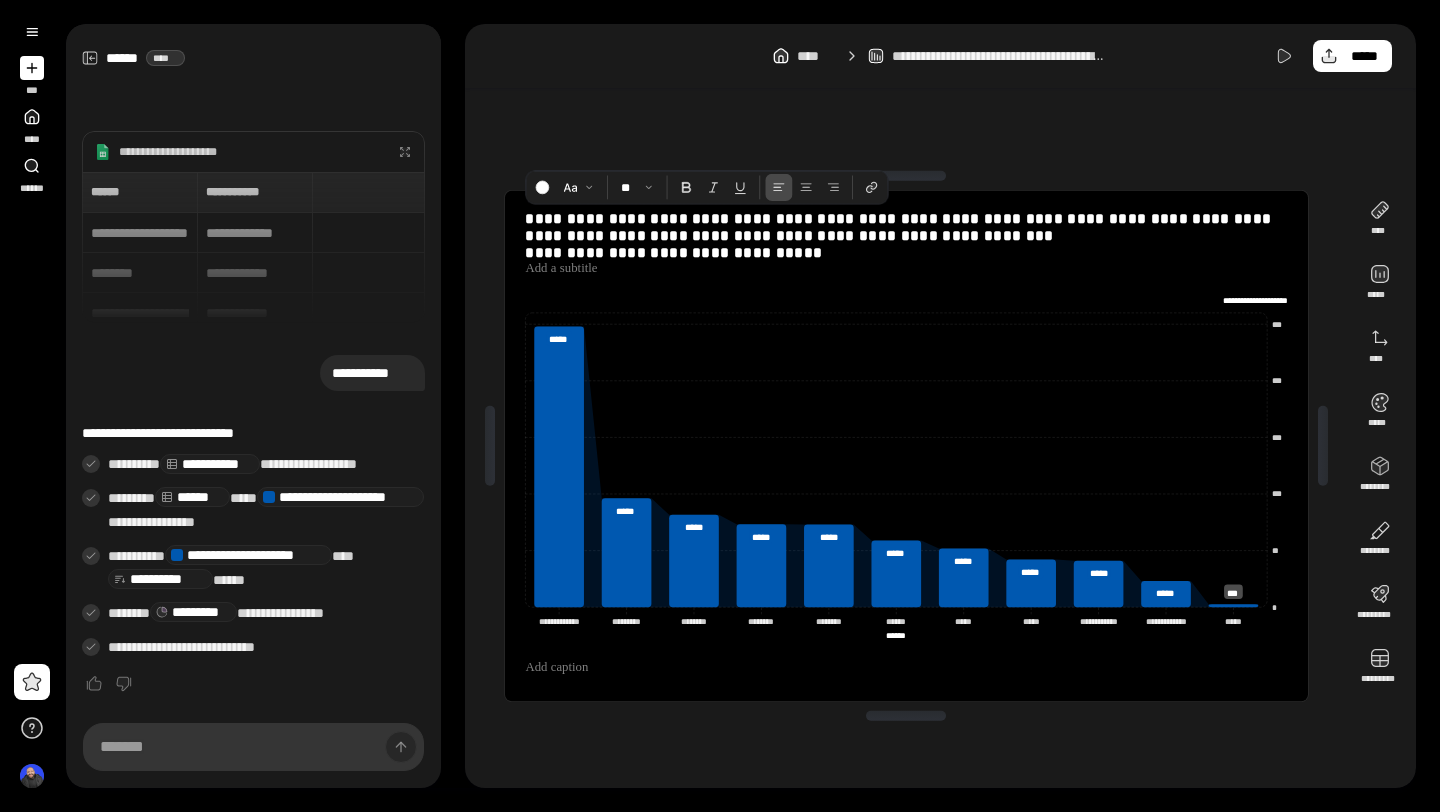 click on "**********" at bounding box center [906, 446] 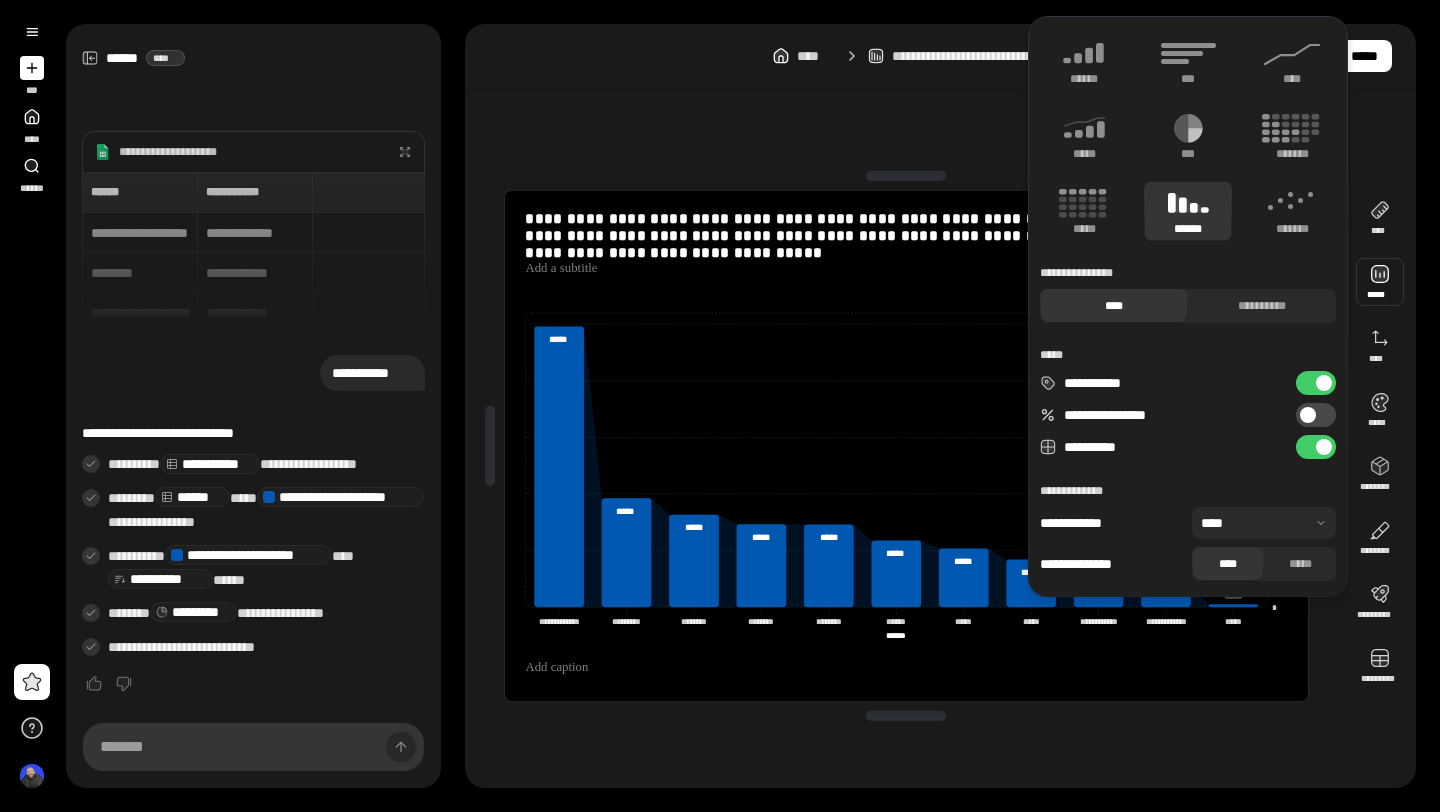 click at bounding box center (1380, 282) 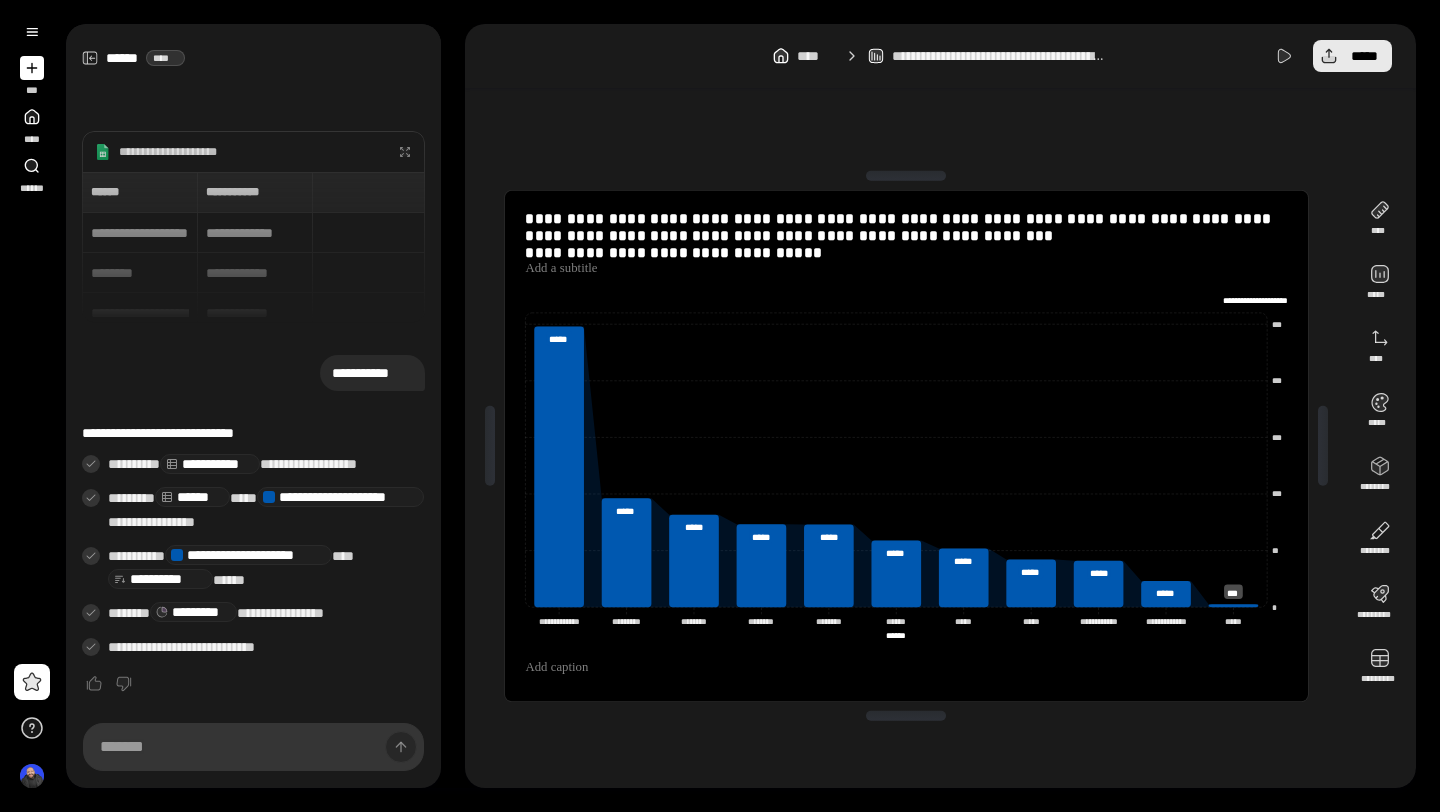 click on "*****" at bounding box center (1364, 56) 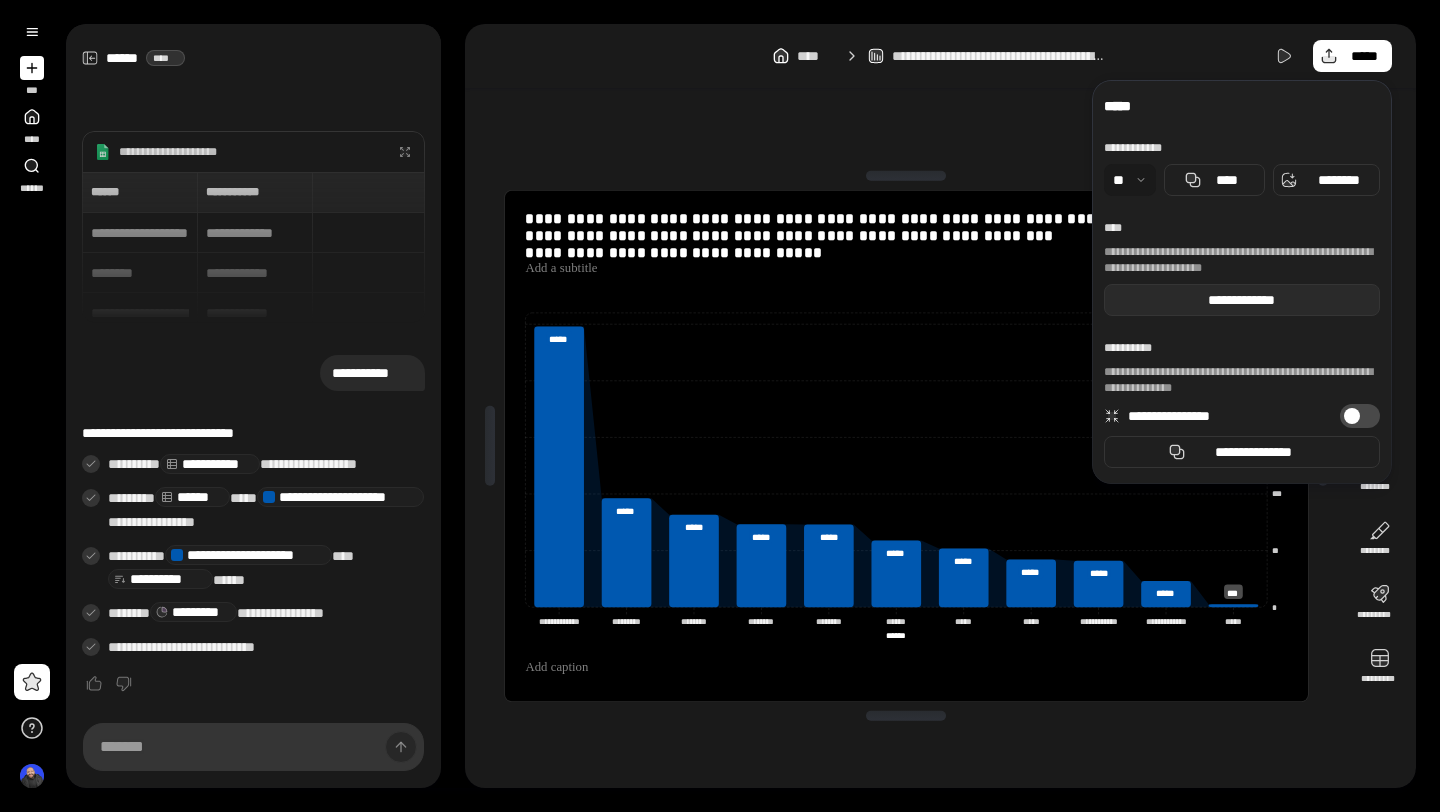 click on "**********" at bounding box center [1242, 300] 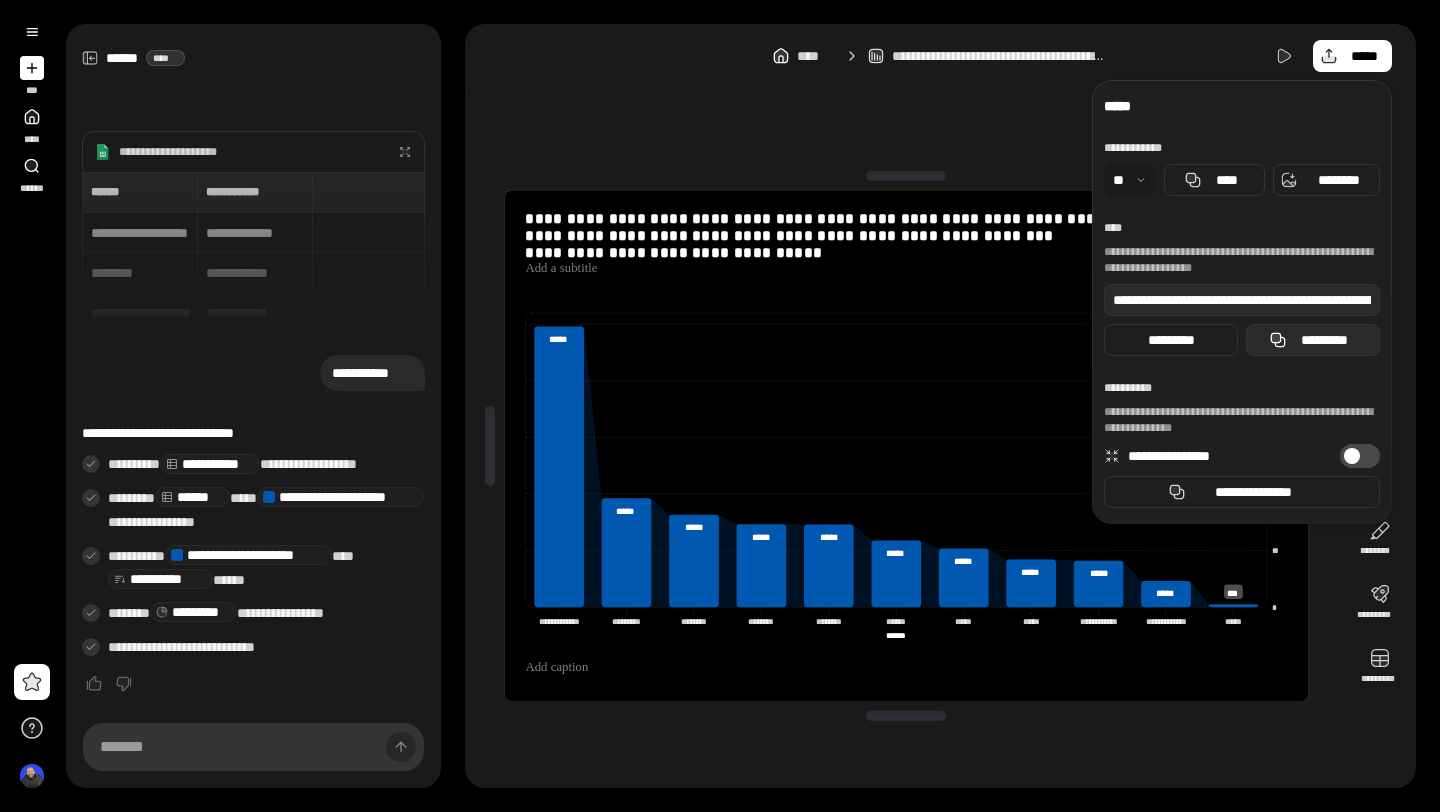 click on "*********" at bounding box center [1313, 340] 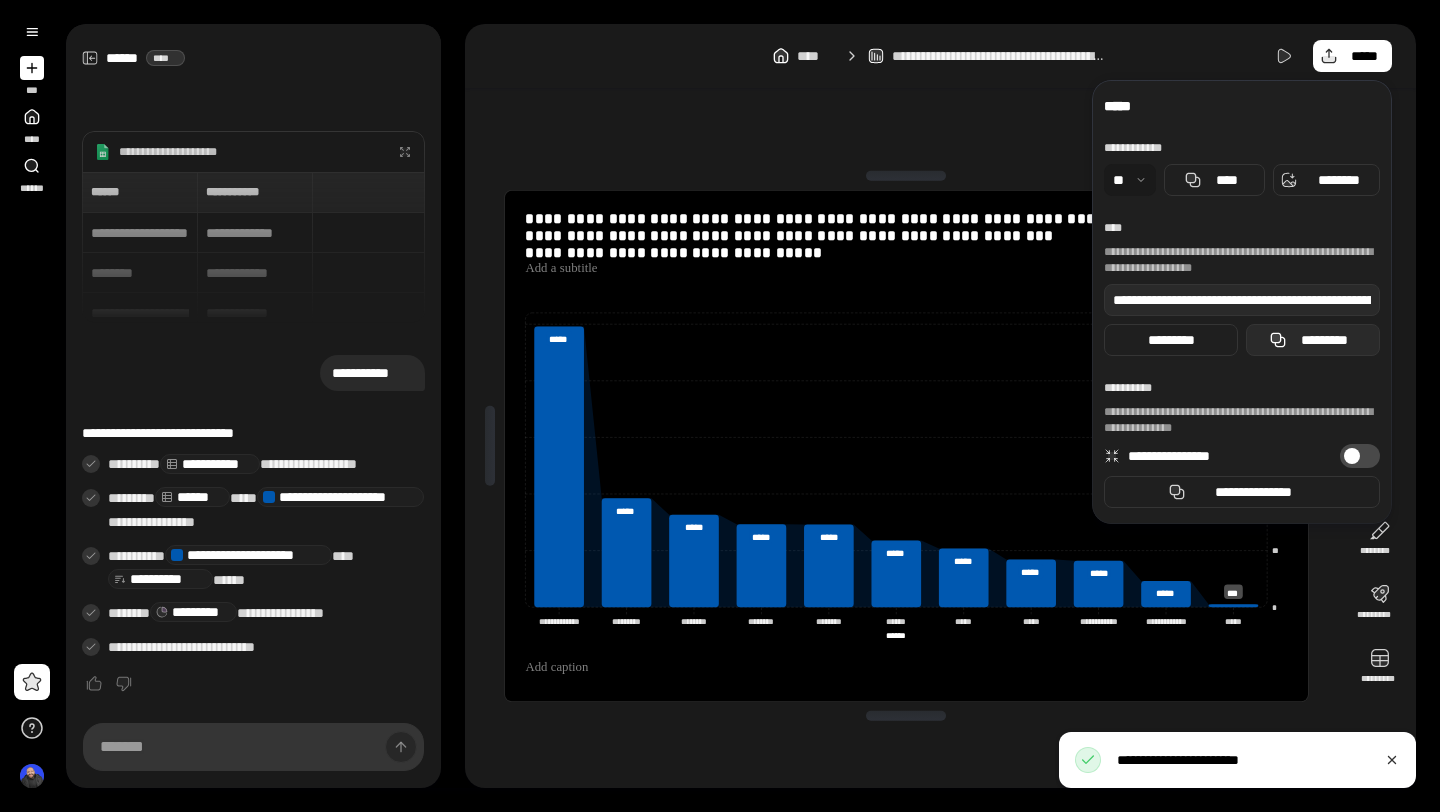 click on "*********" at bounding box center [1313, 340] 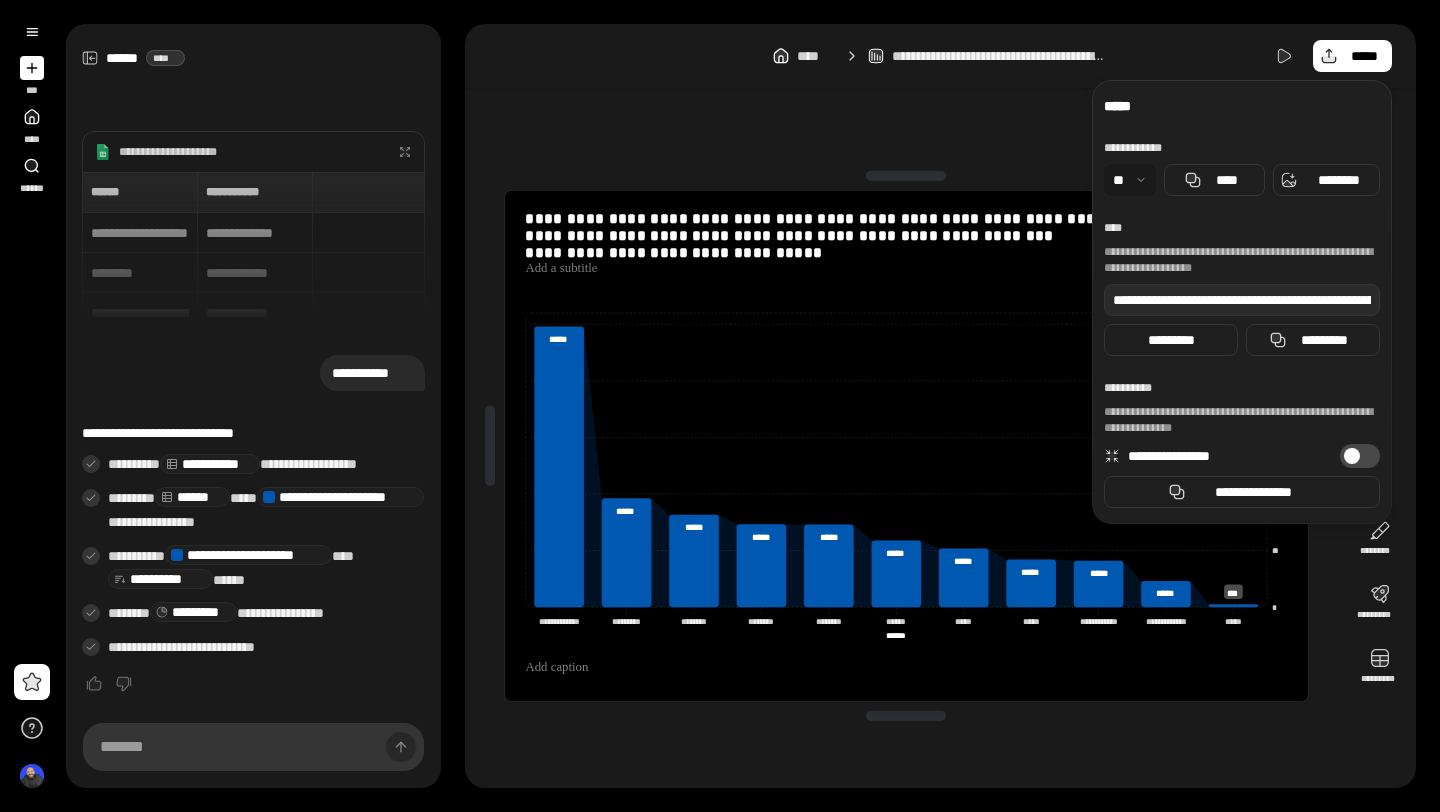 click at bounding box center (32, 68) 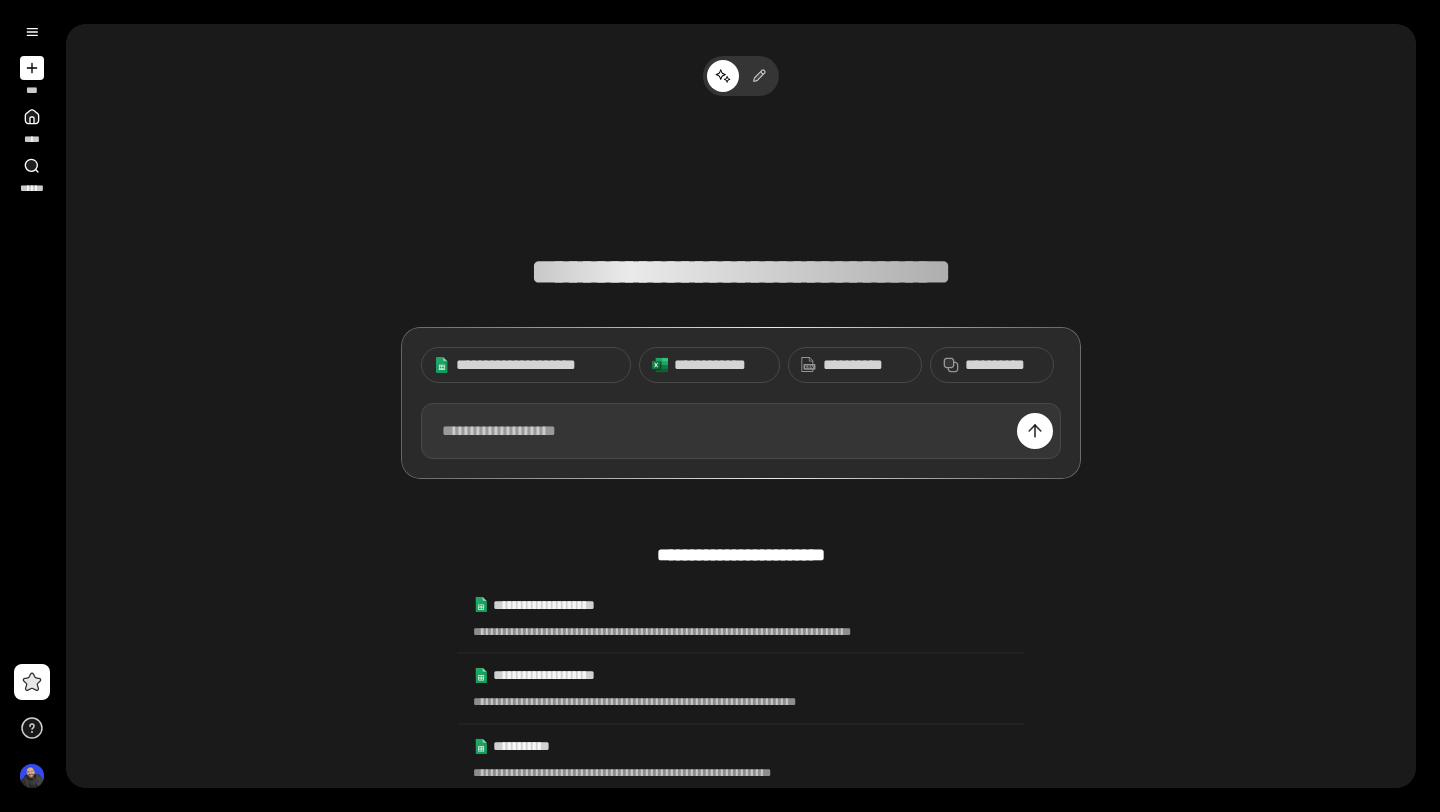 click at bounding box center [741, 431] 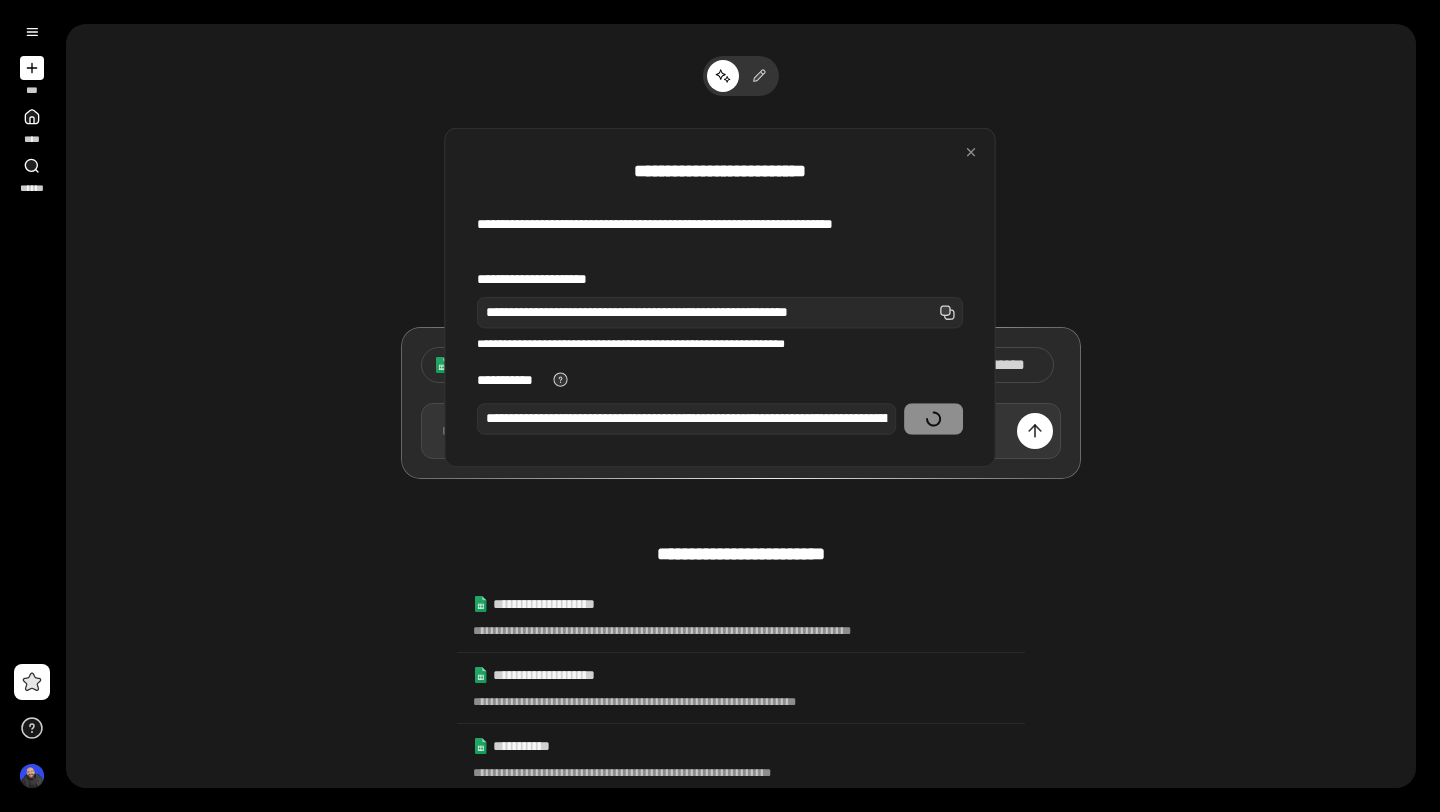 scroll, scrollTop: 0, scrollLeft: 525, axis: horizontal 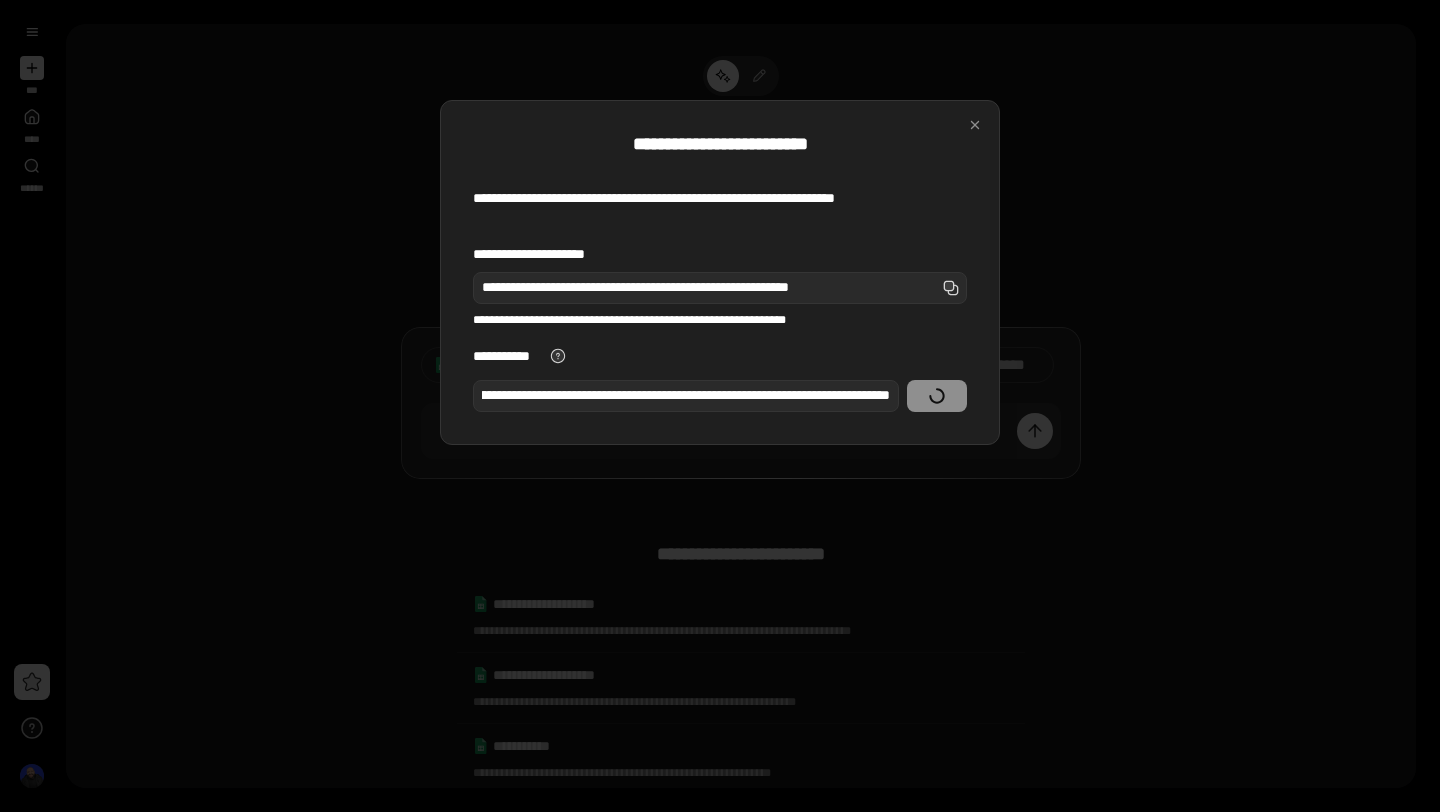 click on "**********" at bounding box center (720, 316) 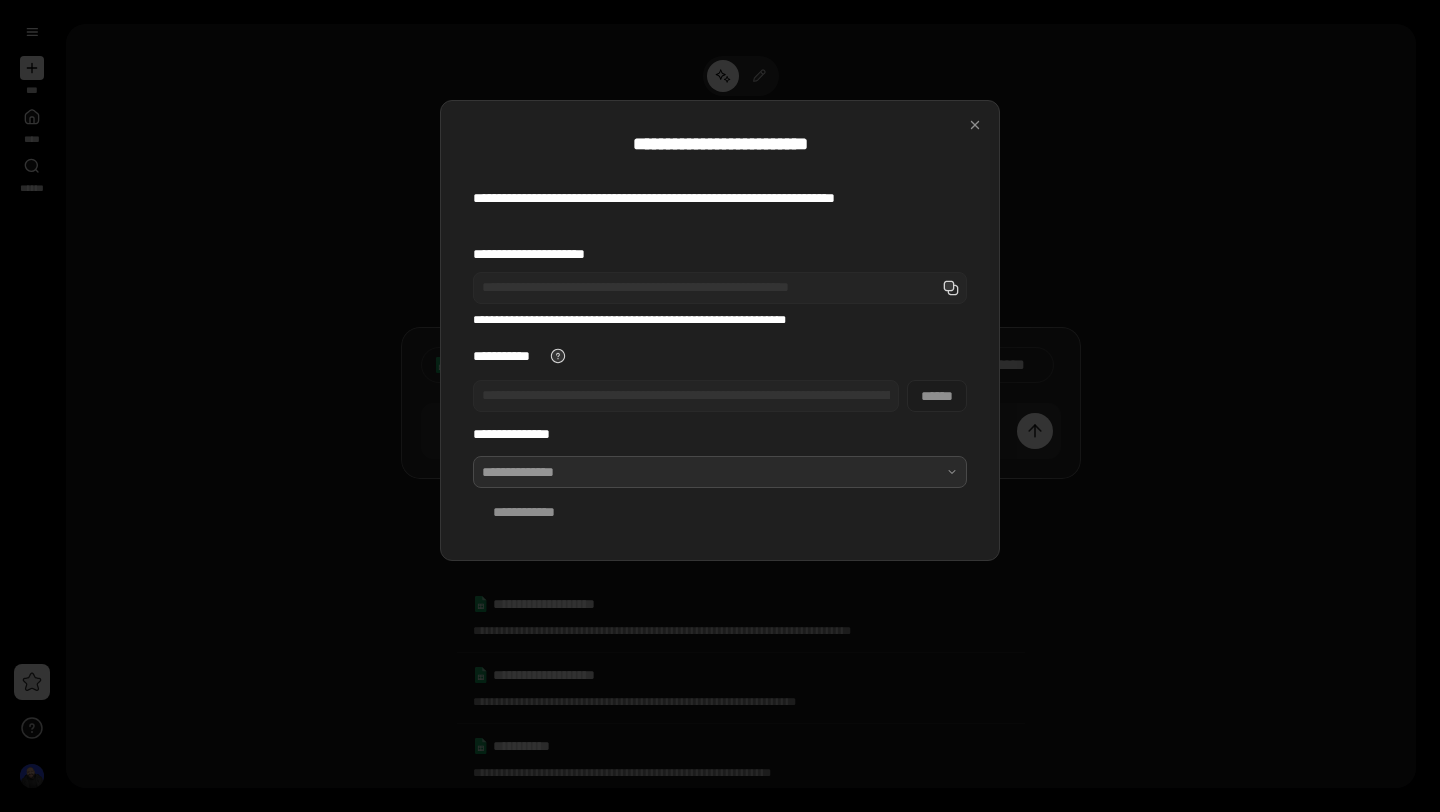 click at bounding box center (720, 472) 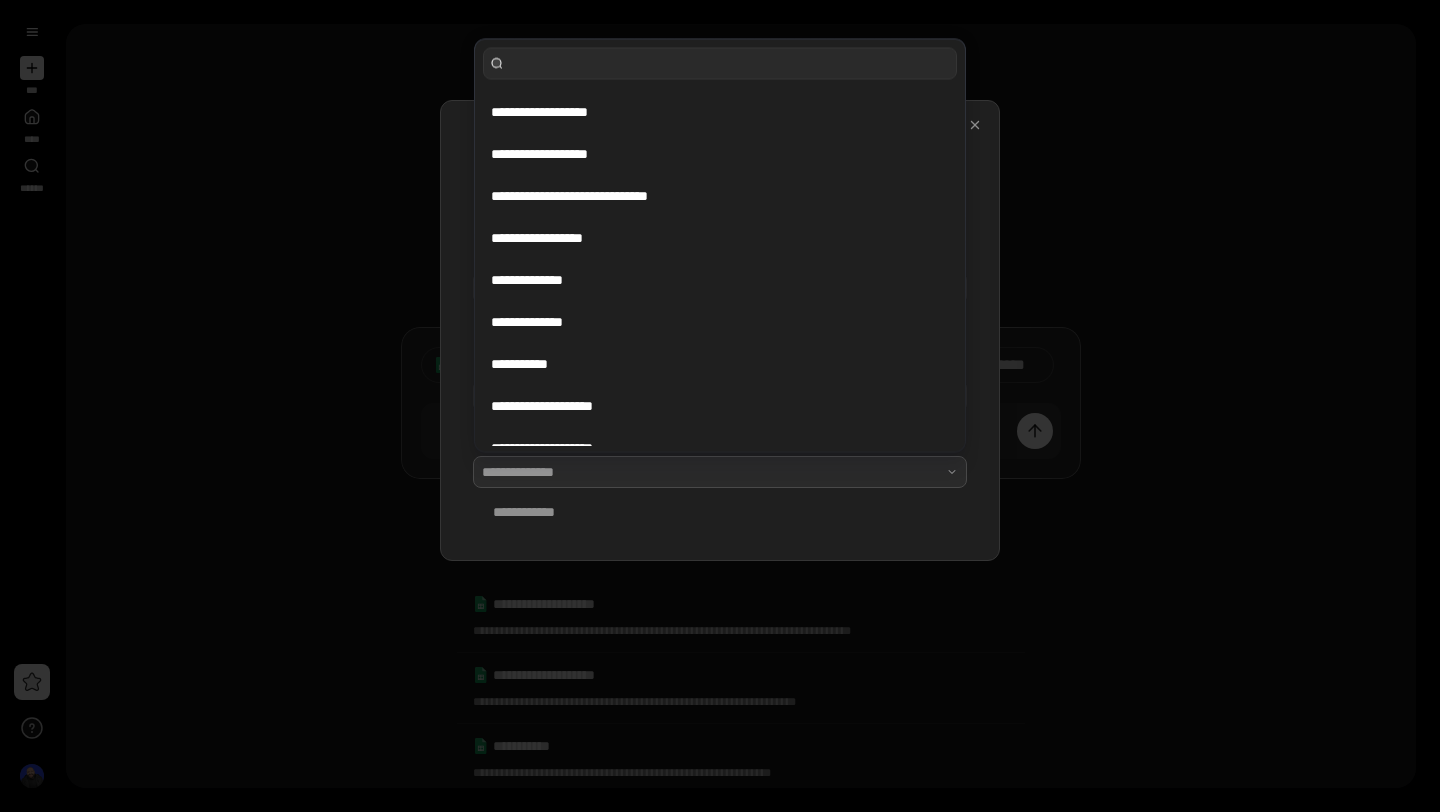 scroll, scrollTop: 60, scrollLeft: 0, axis: vertical 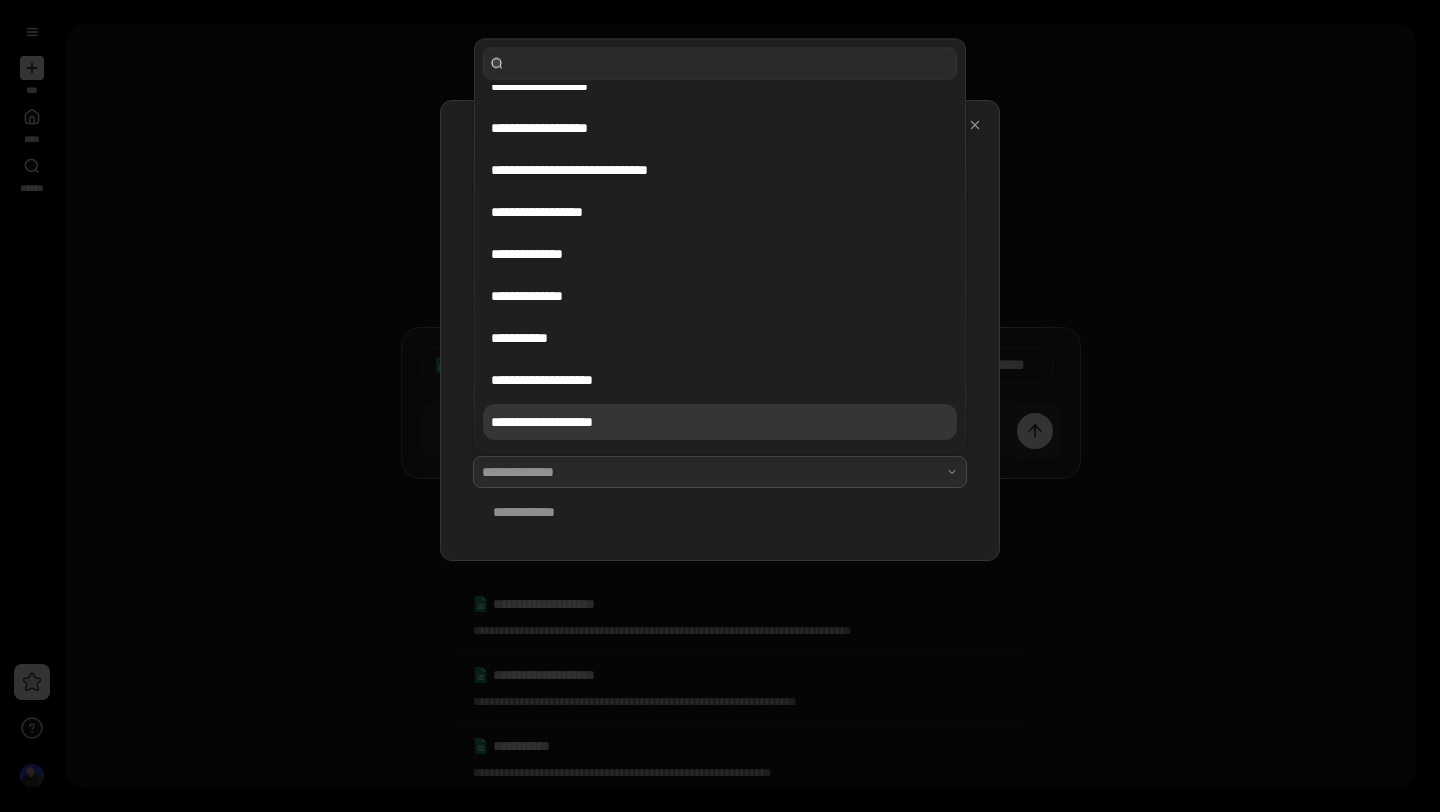 click on "**********" at bounding box center (720, 422) 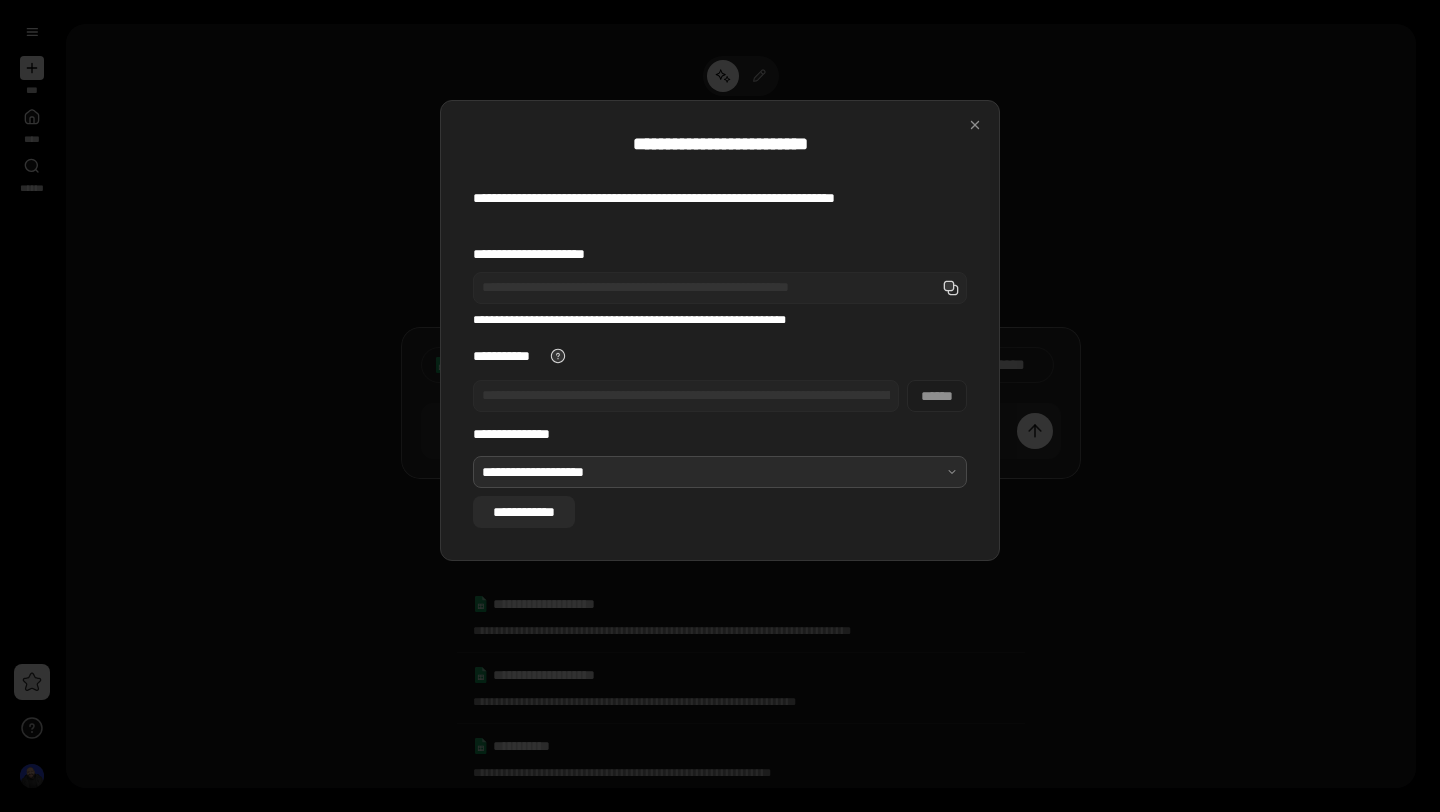 click on "**********" at bounding box center [524, 512] 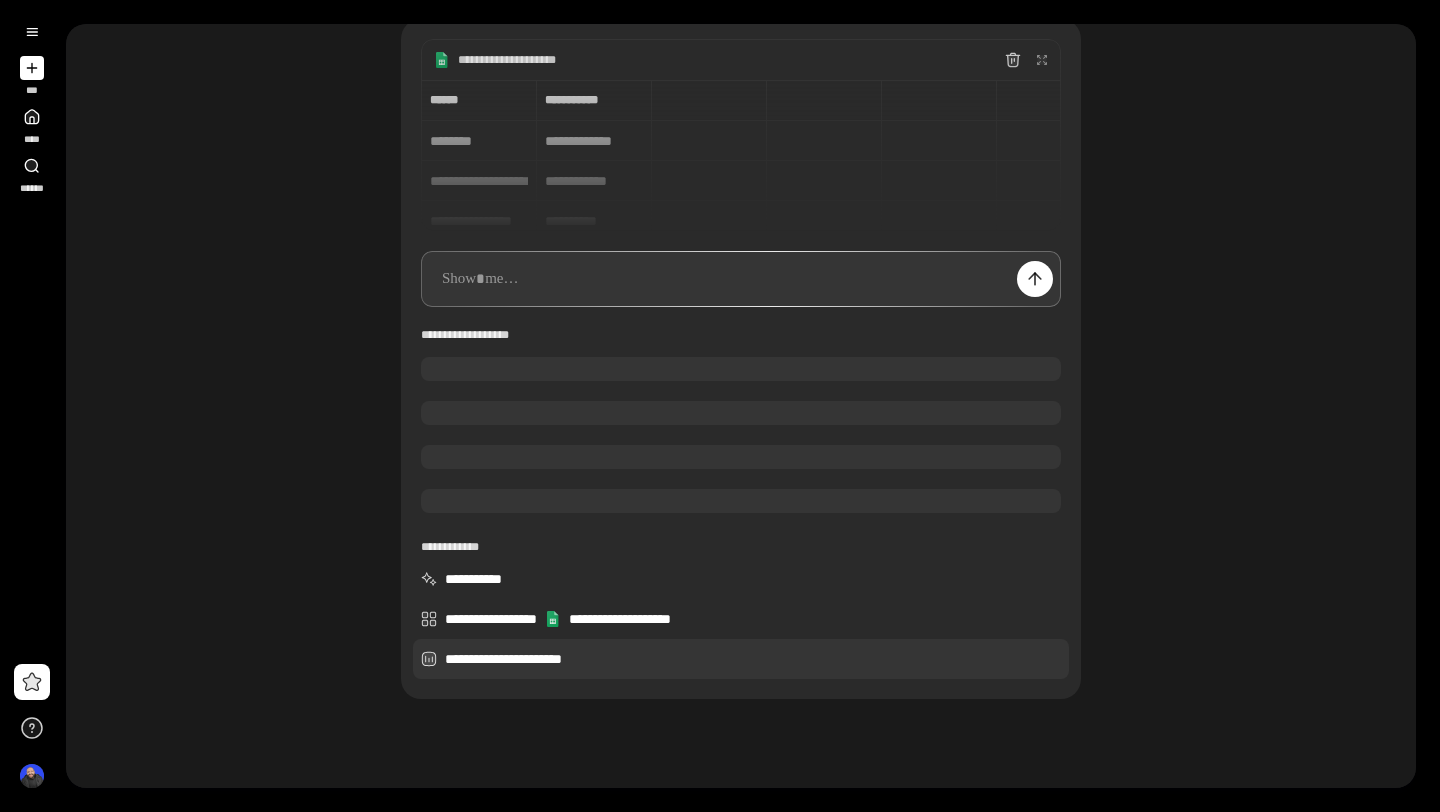 scroll, scrollTop: 102, scrollLeft: 0, axis: vertical 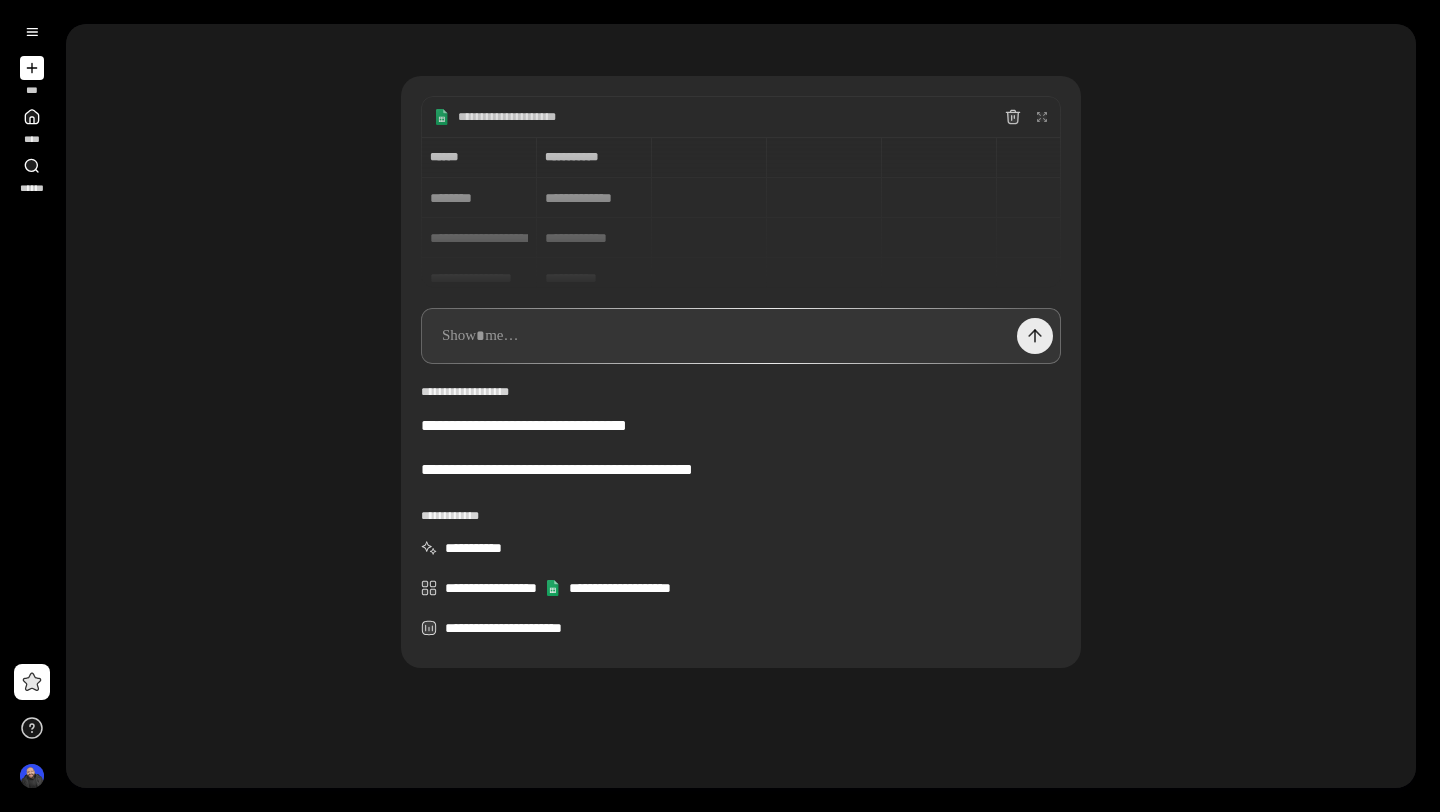 click at bounding box center [1035, 336] 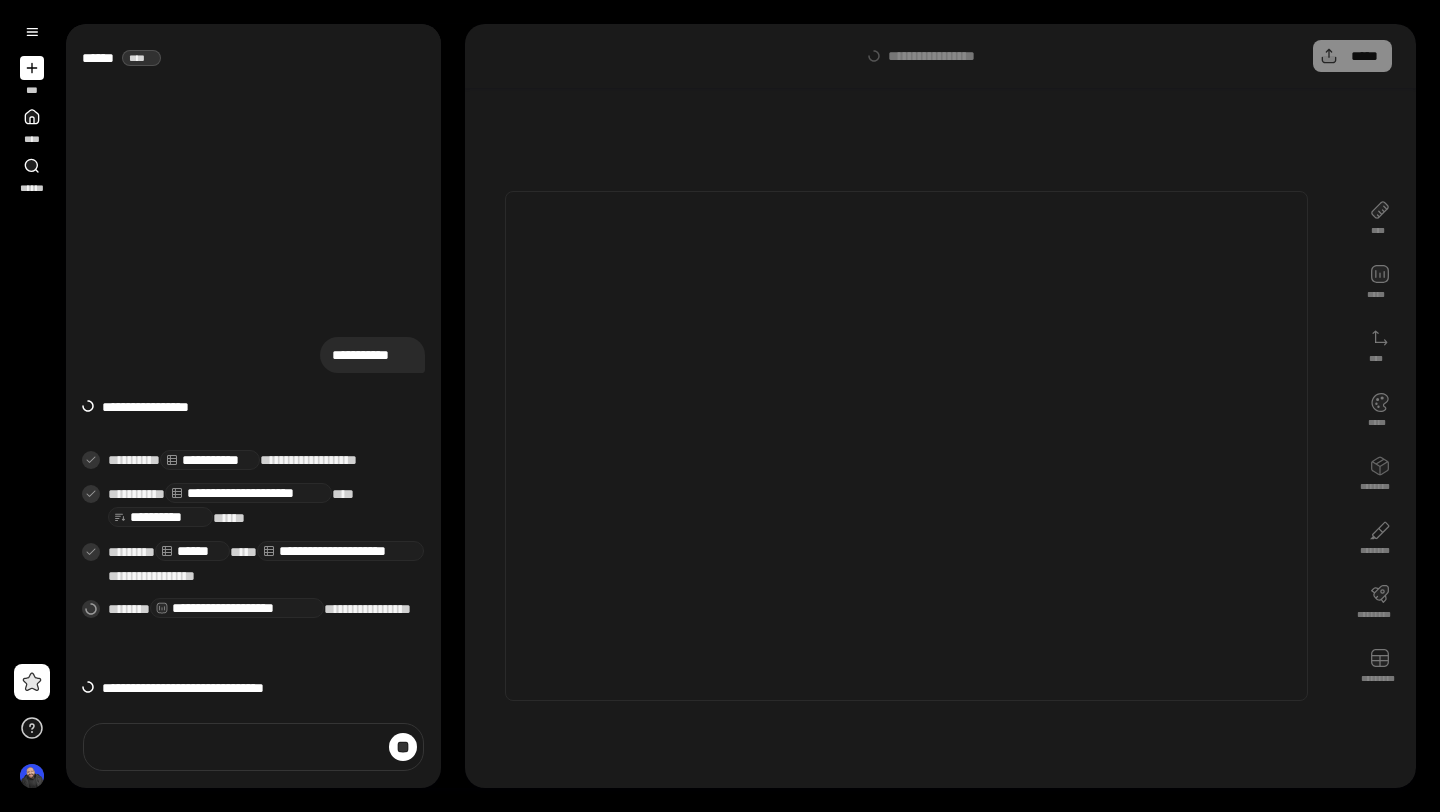 click at bounding box center (906, 446) 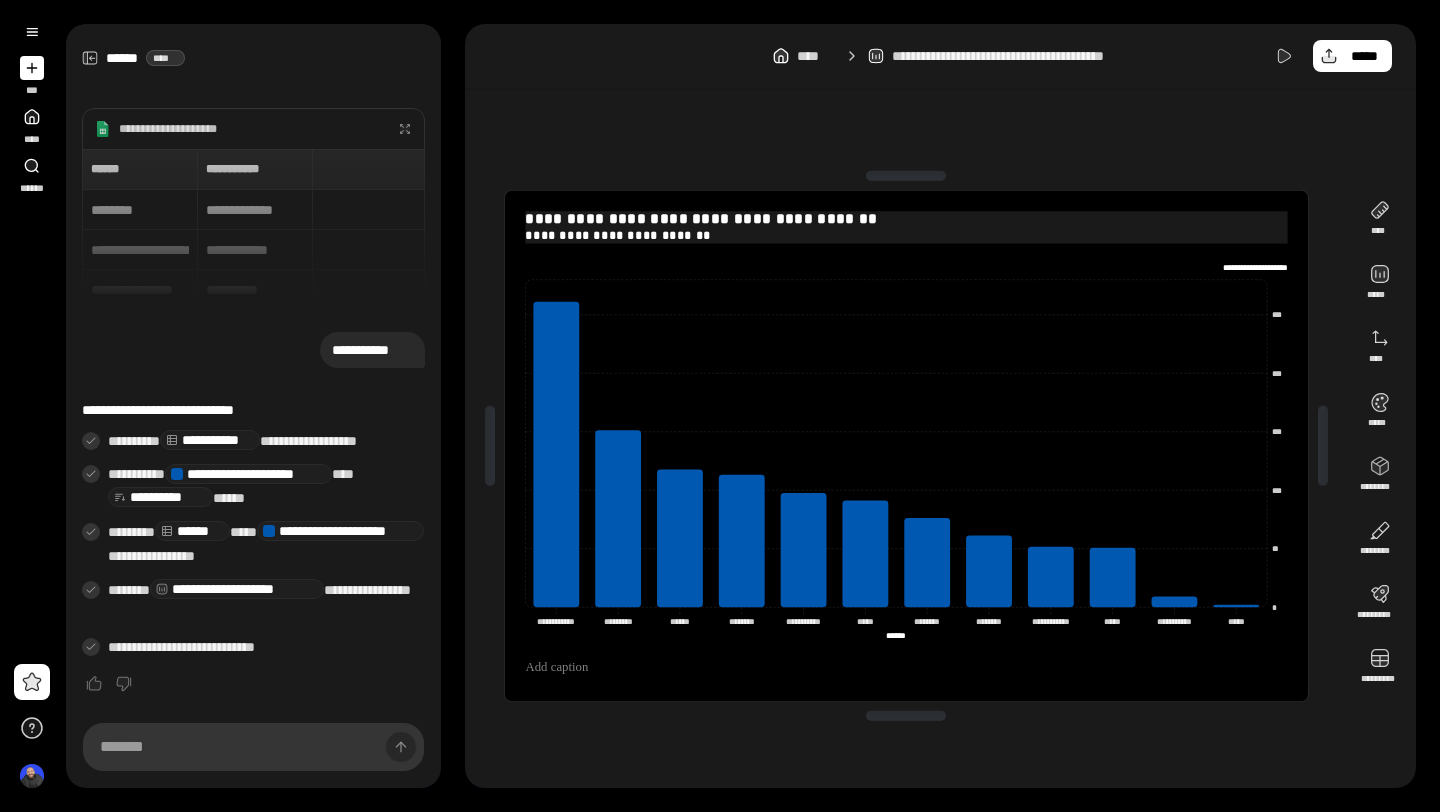 click on "**********" at bounding box center [906, 219] 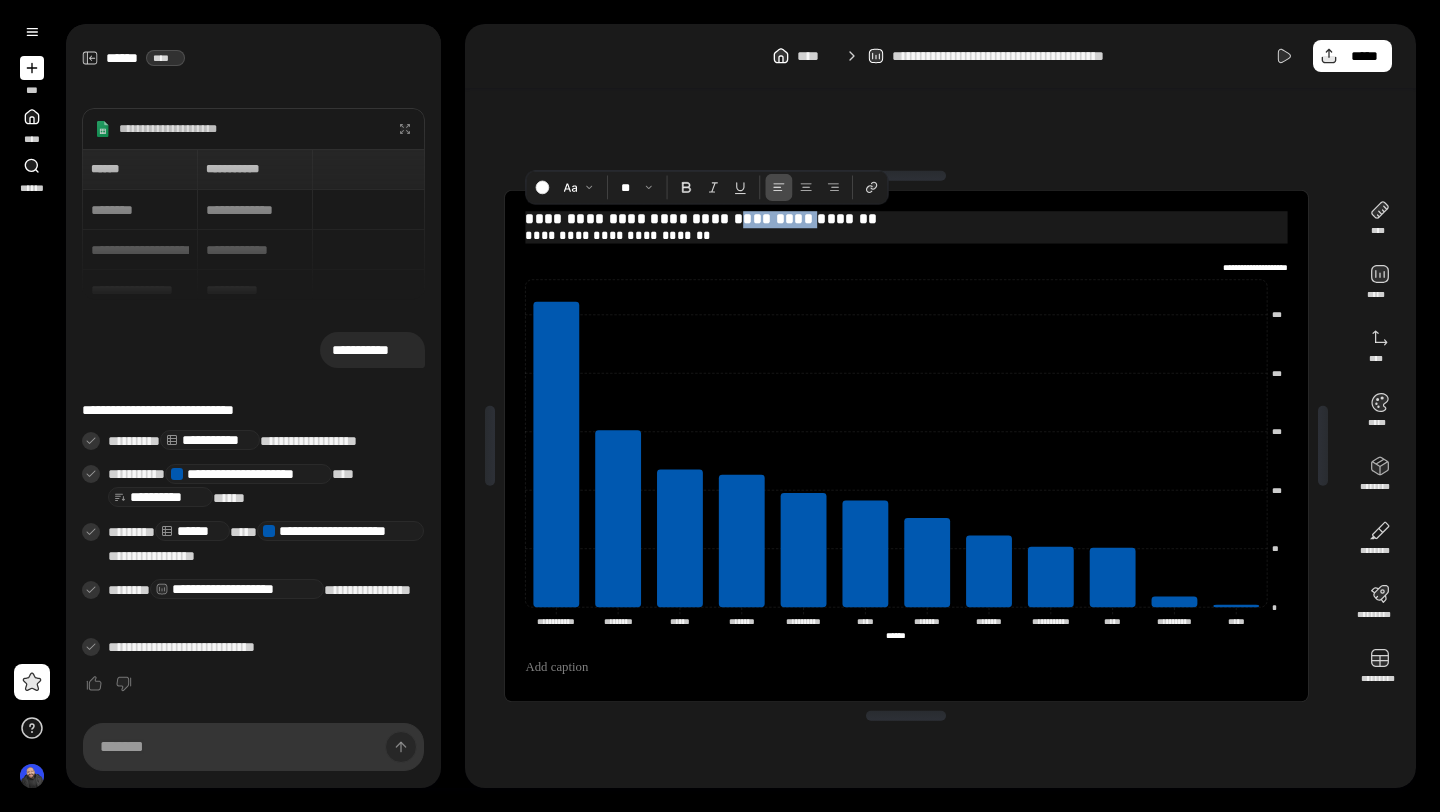 click on "**********" at bounding box center [906, 219] 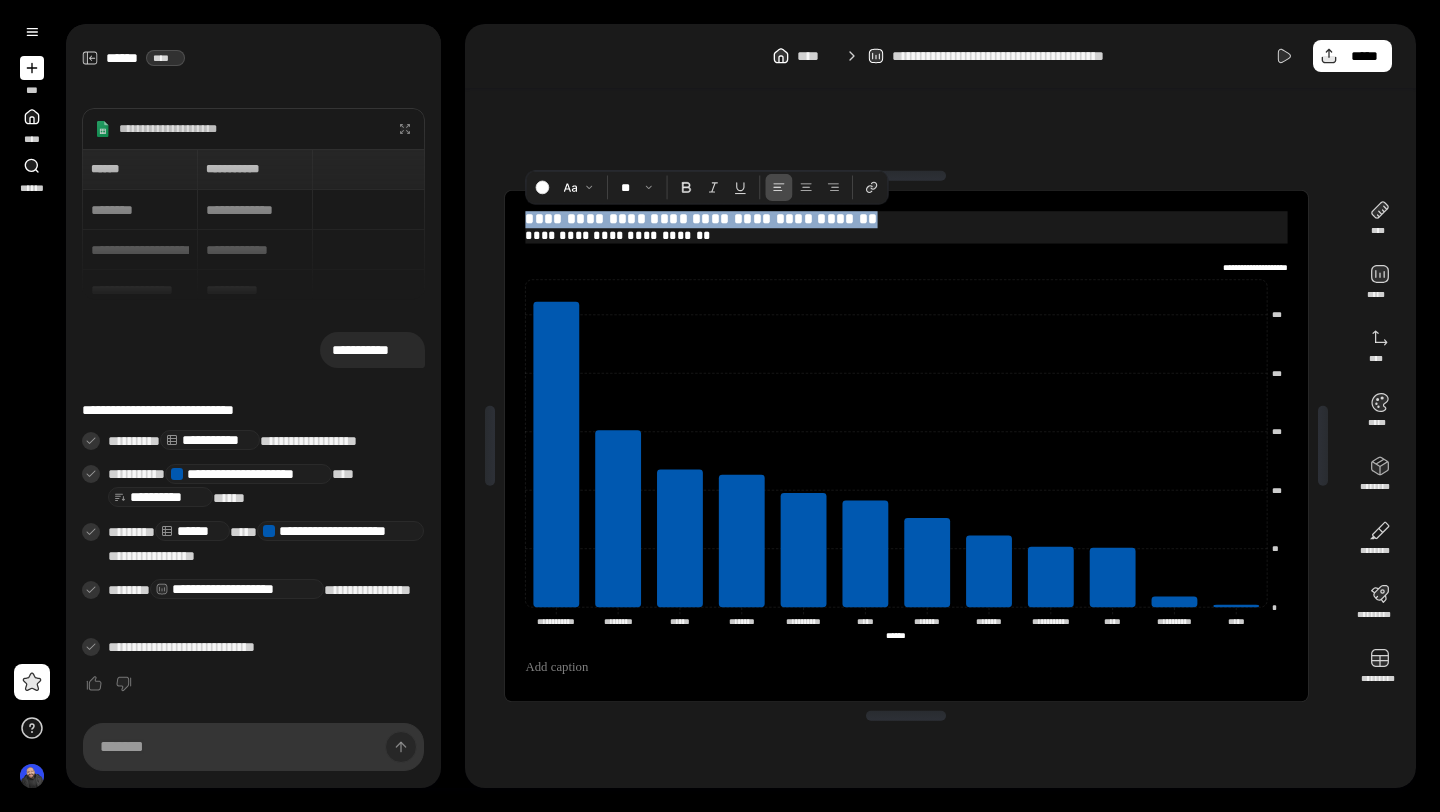 click on "**********" at bounding box center [906, 219] 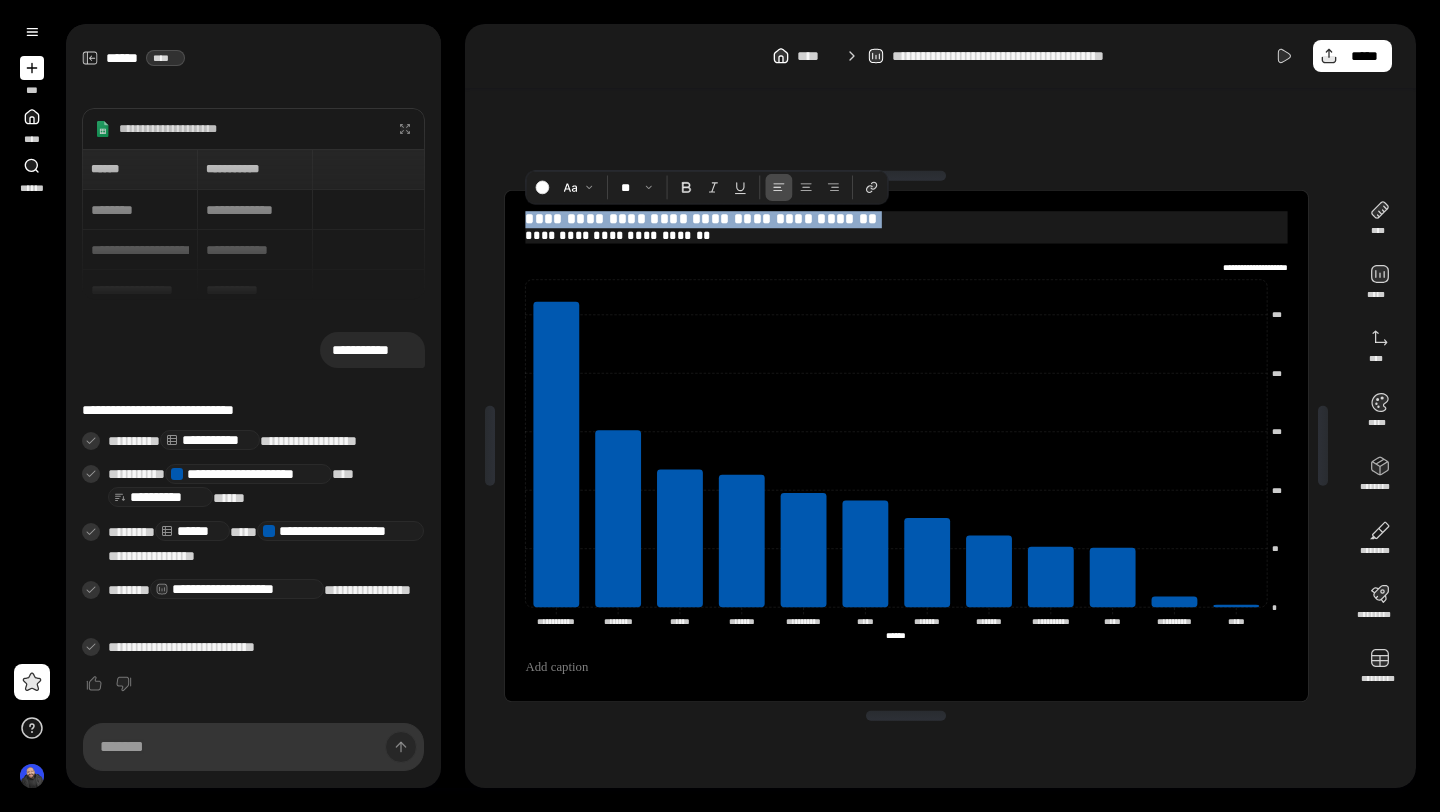 click on "**********" at bounding box center [906, 219] 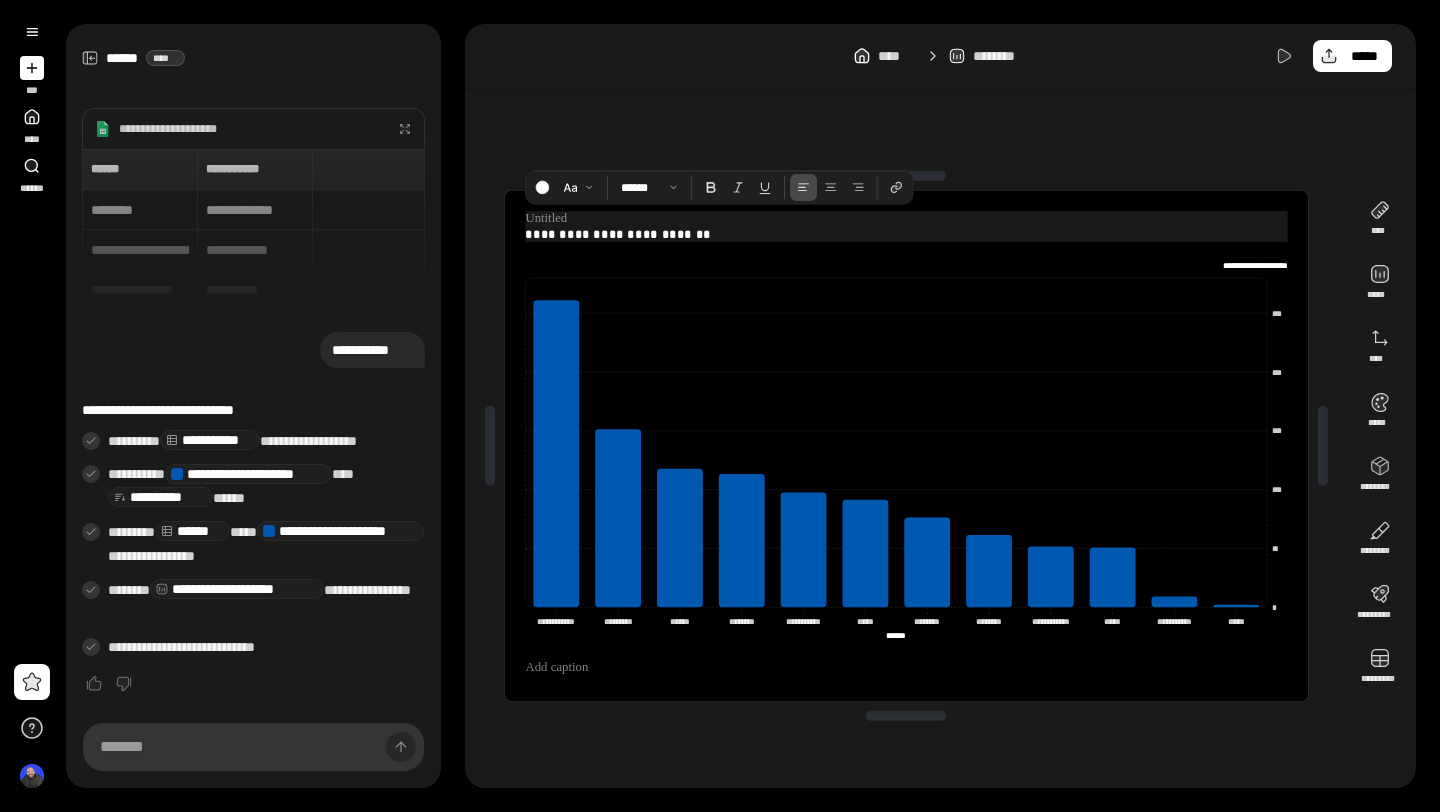 click at bounding box center [906, 218] 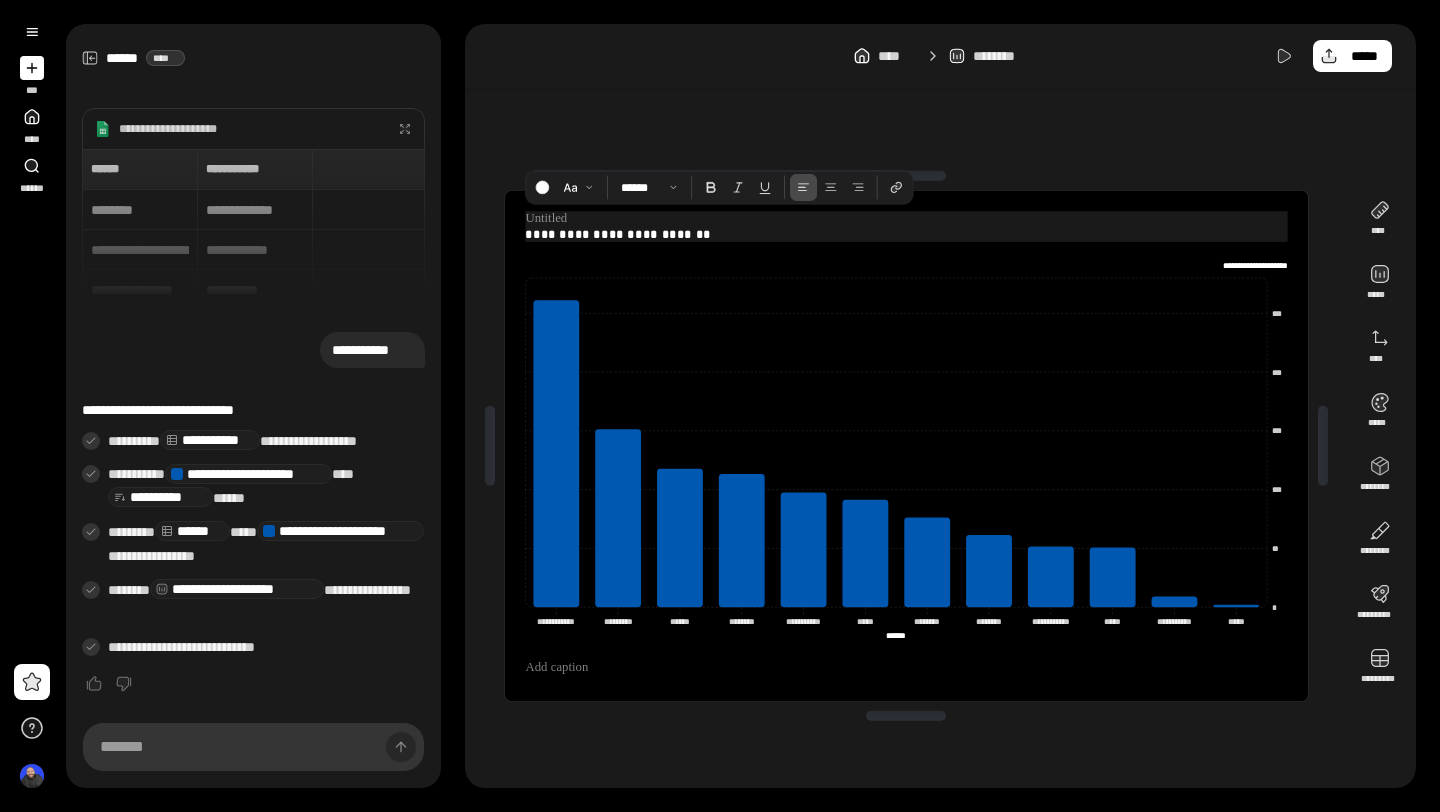 click at bounding box center [803, 187] 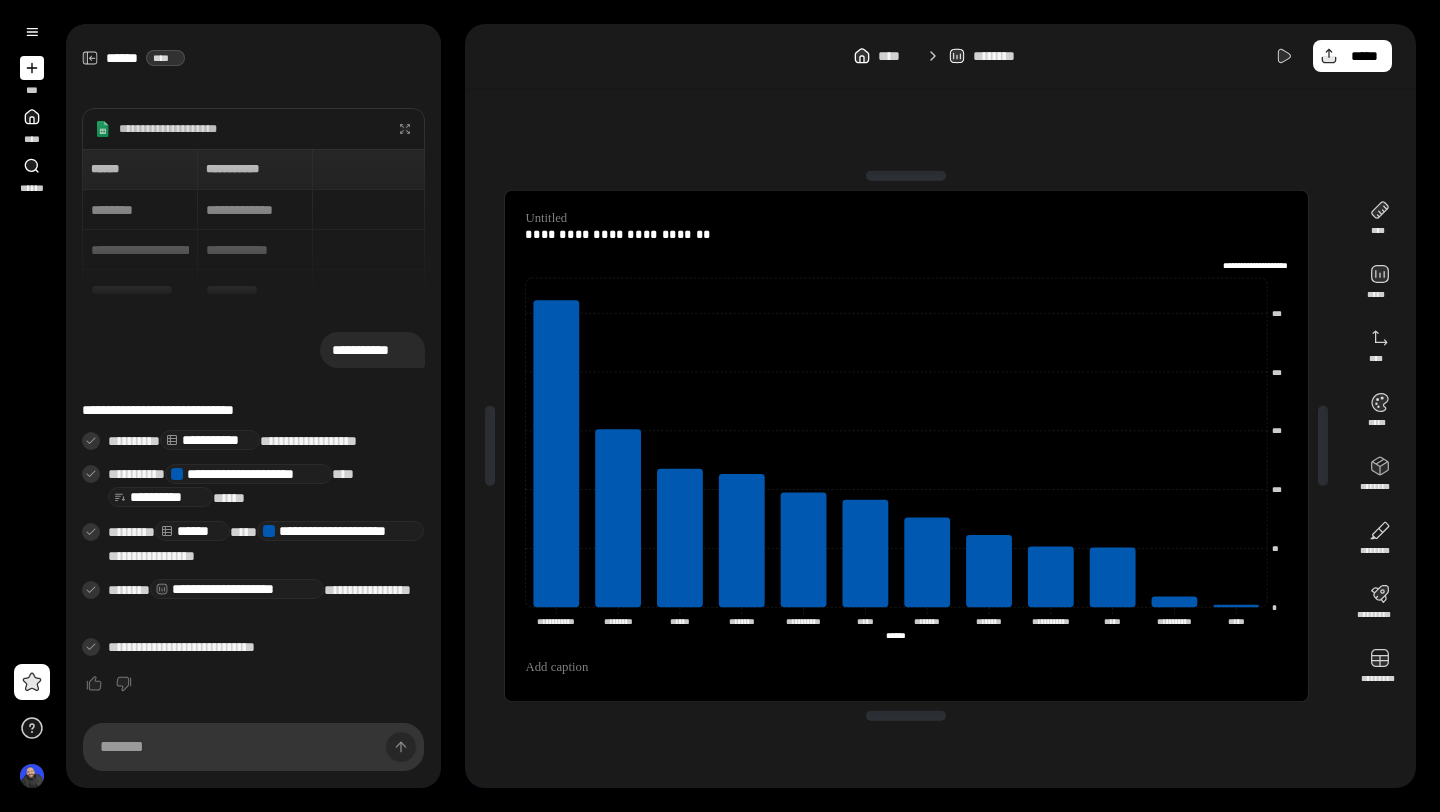 click on "**********" at bounding box center (906, 446) 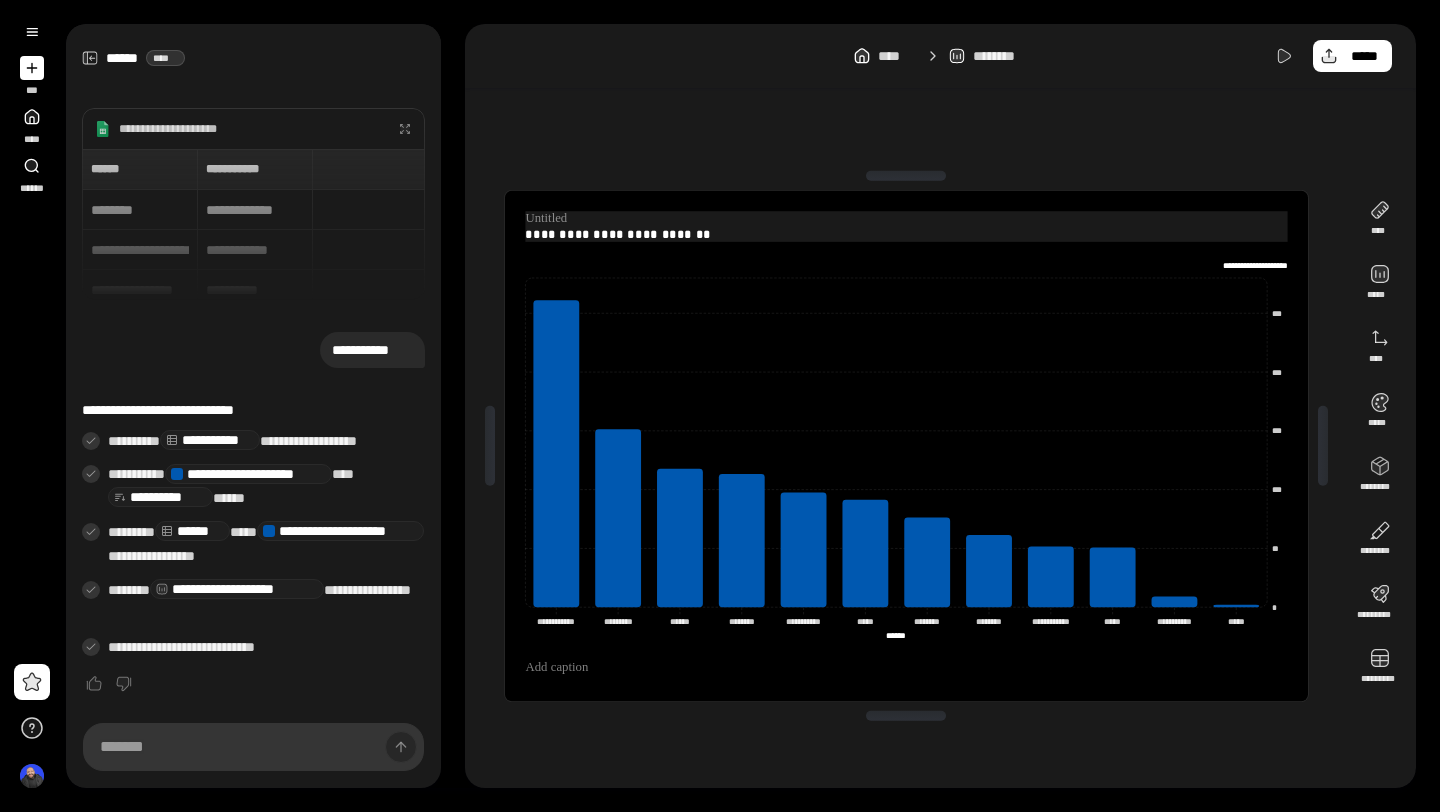 click at bounding box center [906, 218] 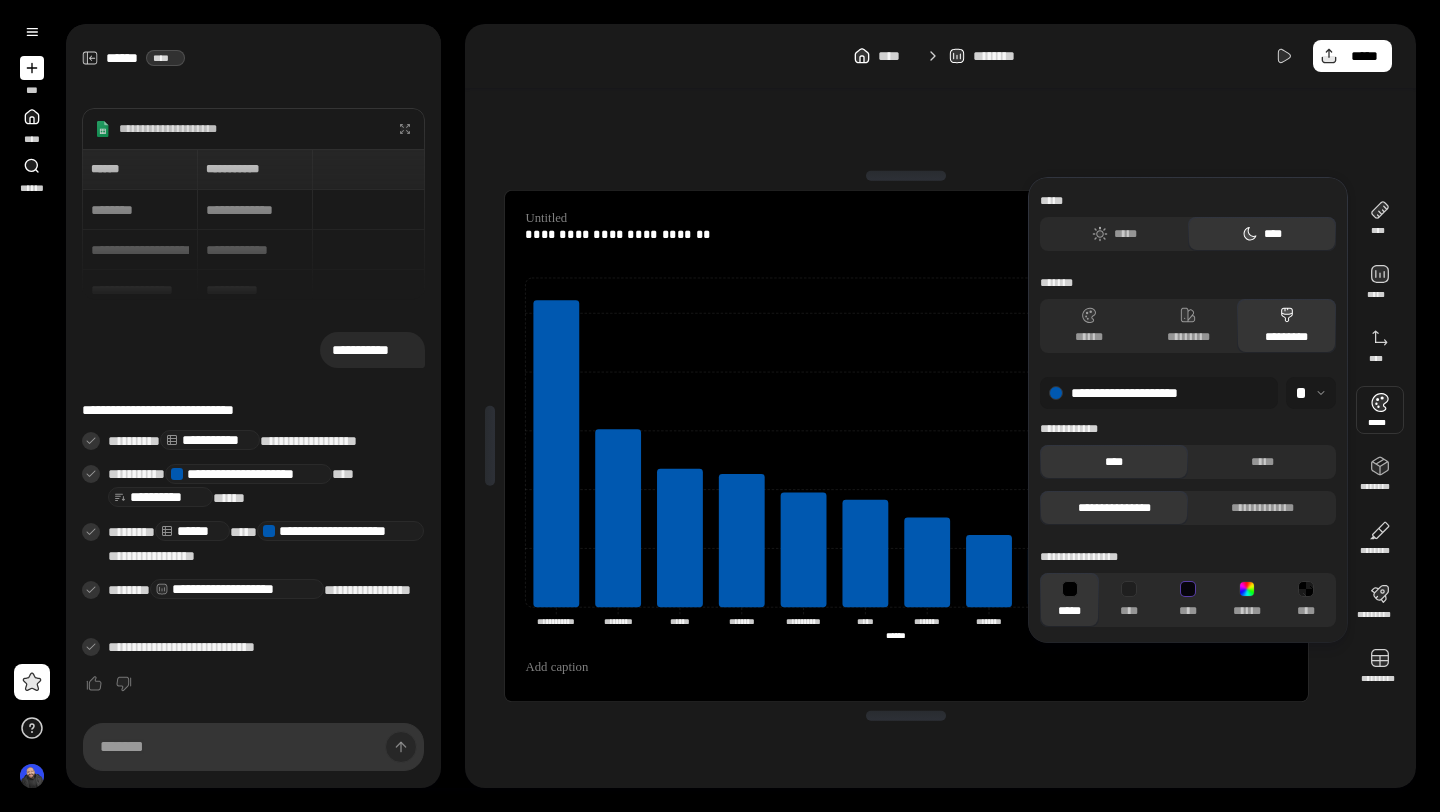 click 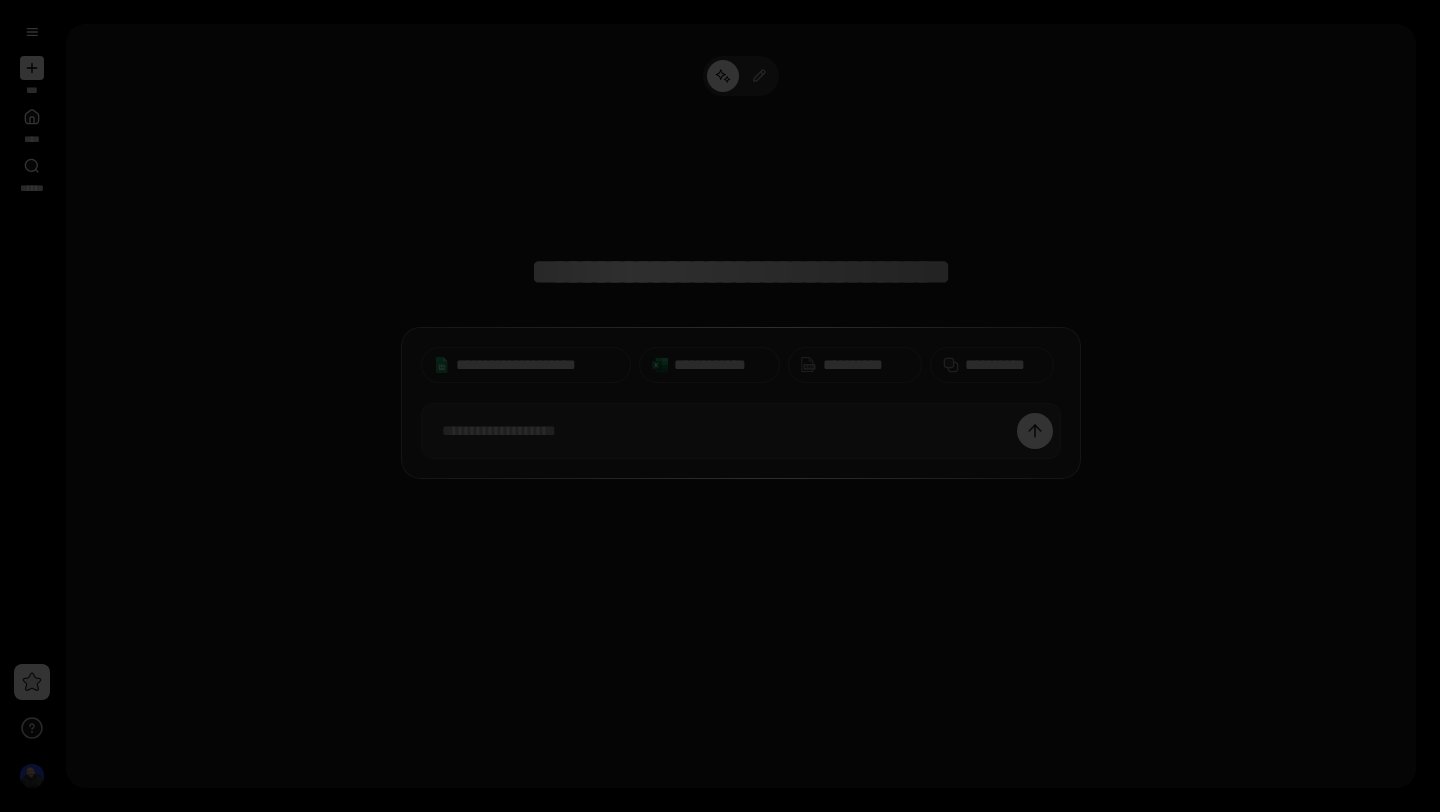 scroll, scrollTop: 0, scrollLeft: 525, axis: horizontal 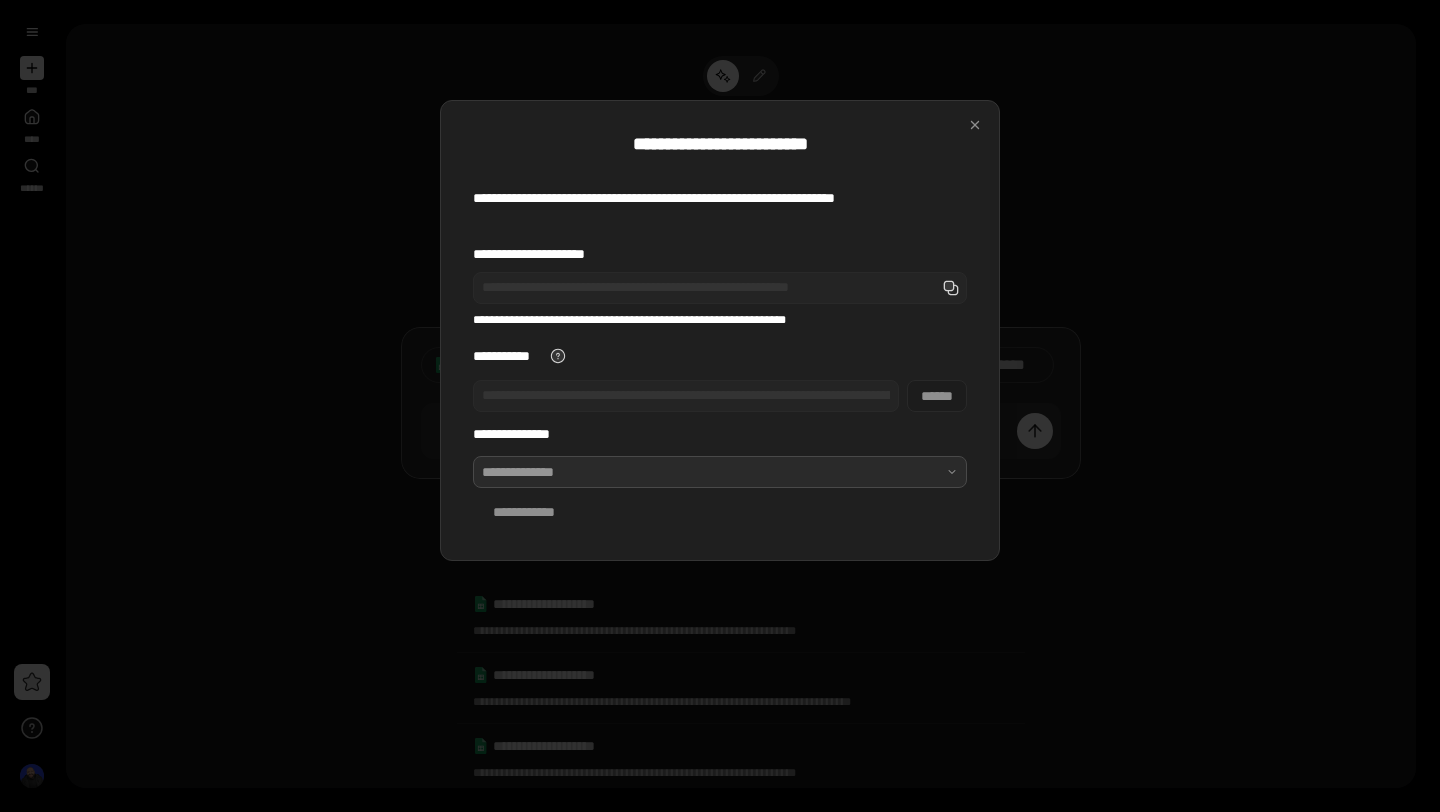 click at bounding box center [720, 472] 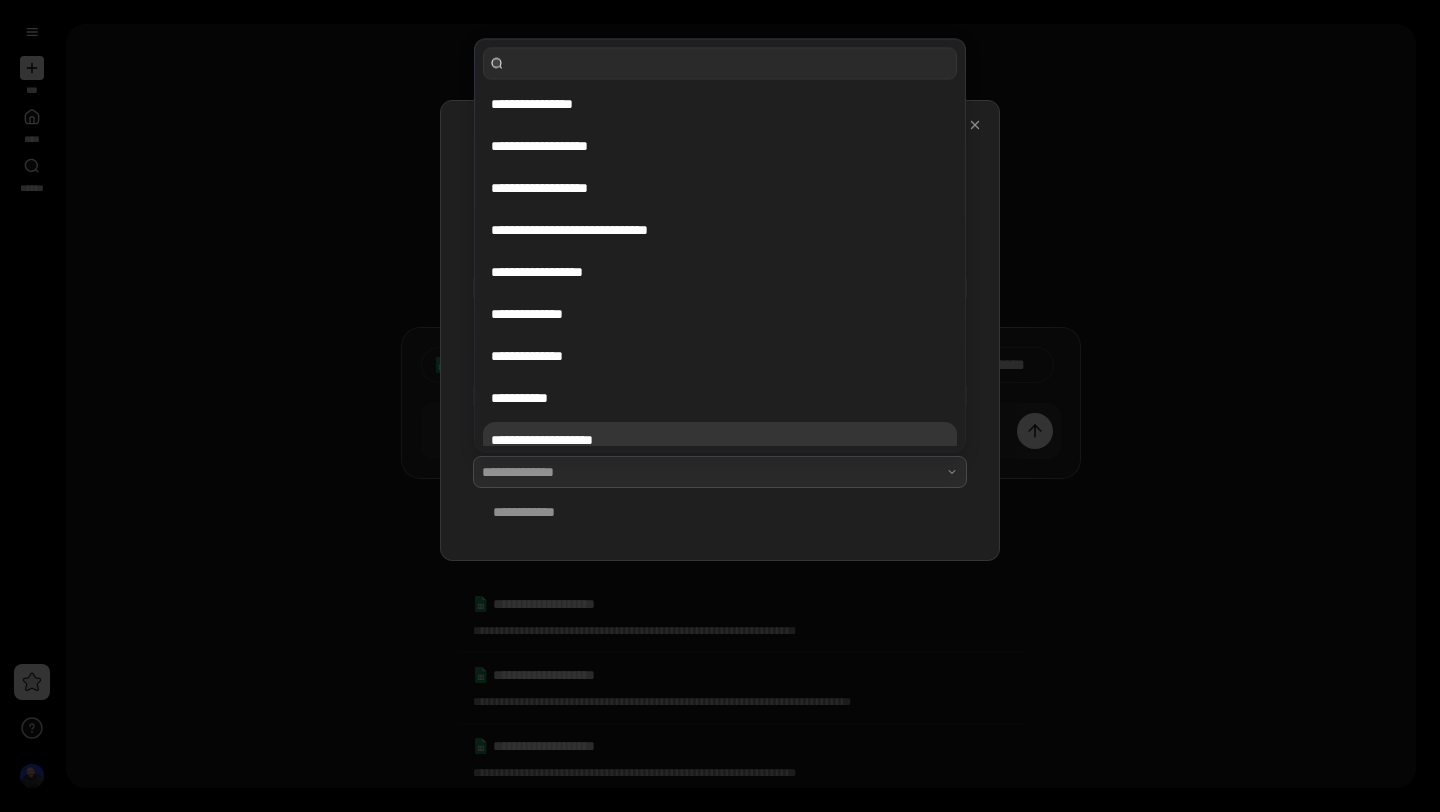 scroll, scrollTop: 50, scrollLeft: 0, axis: vertical 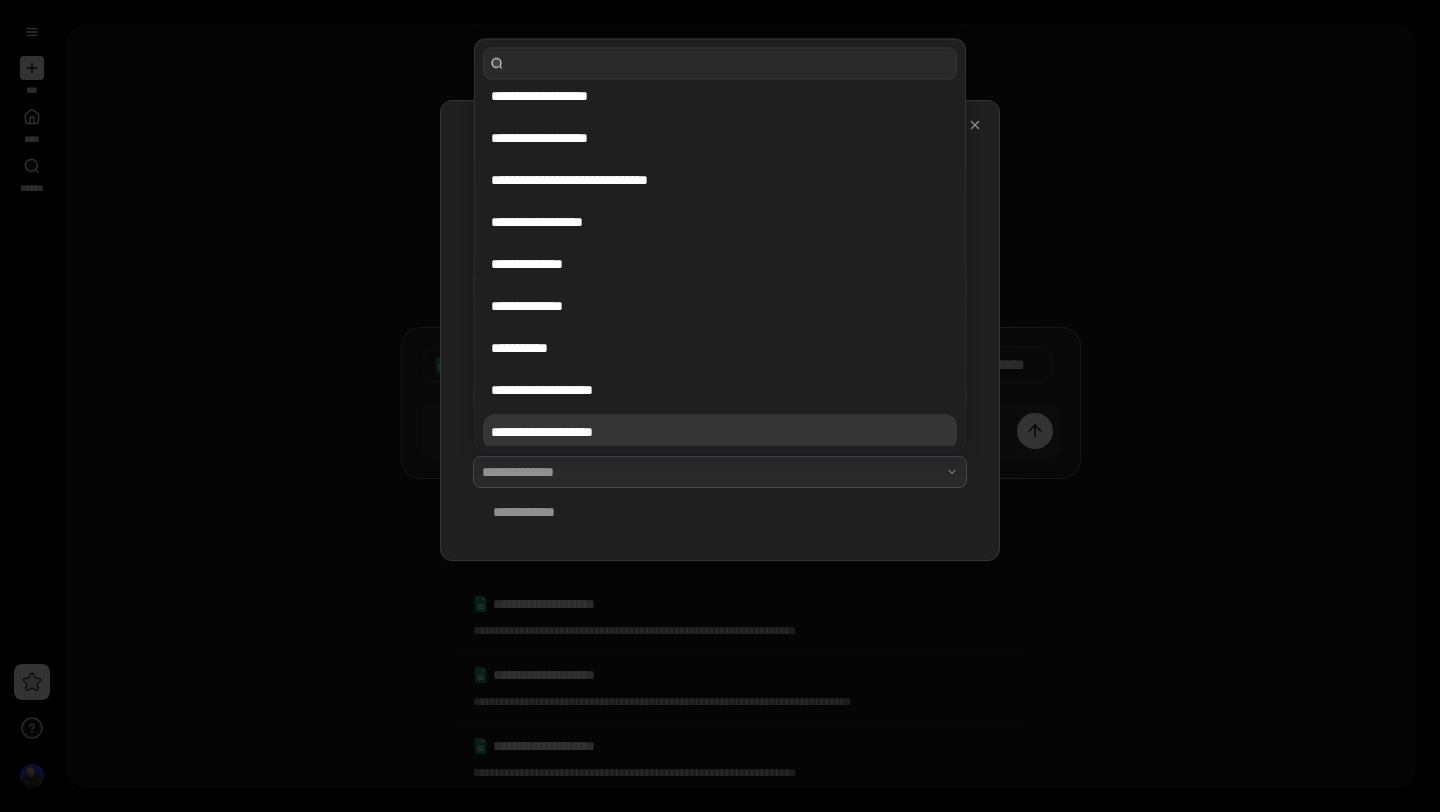 click on "**********" at bounding box center (720, 432) 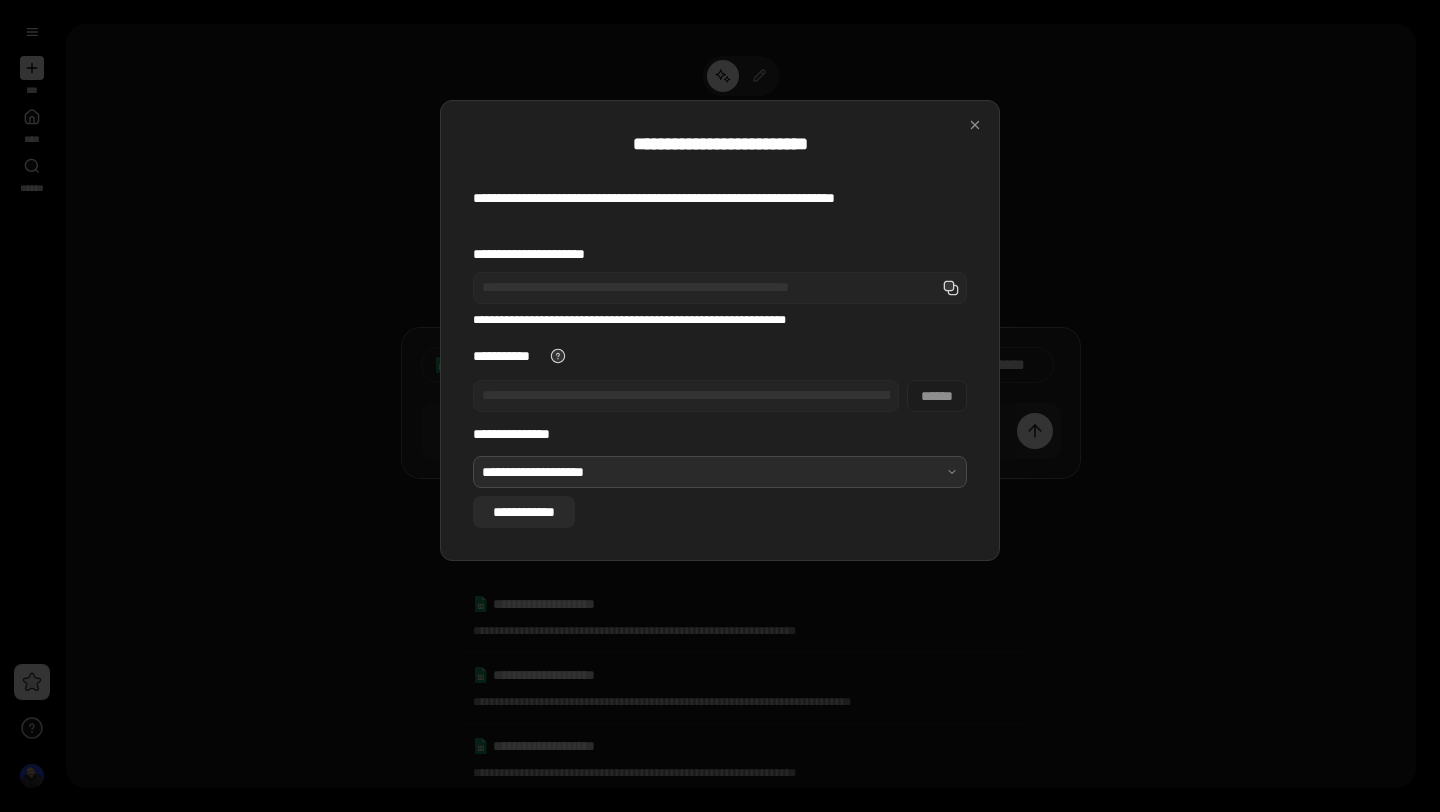 click on "**********" at bounding box center (524, 512) 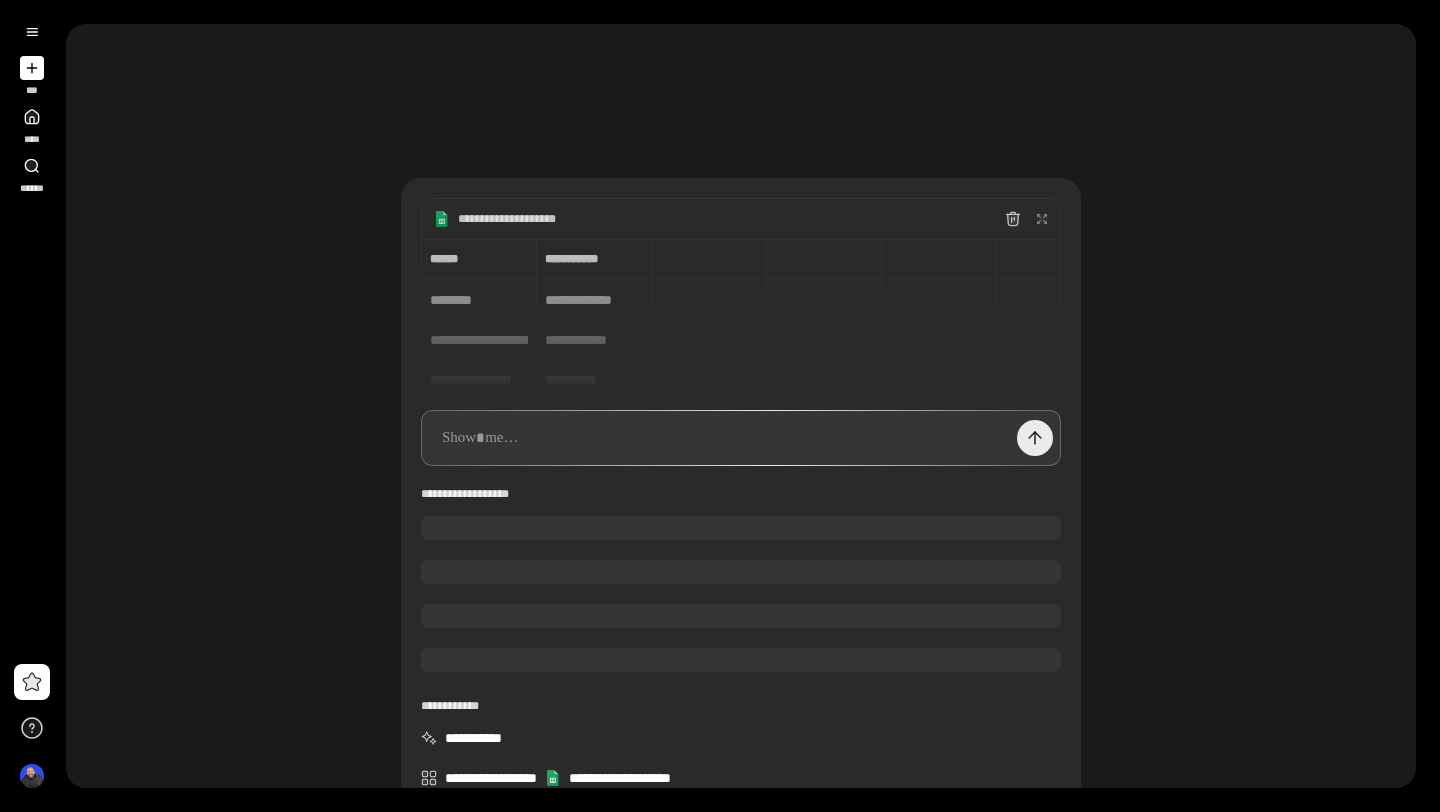click at bounding box center [1035, 438] 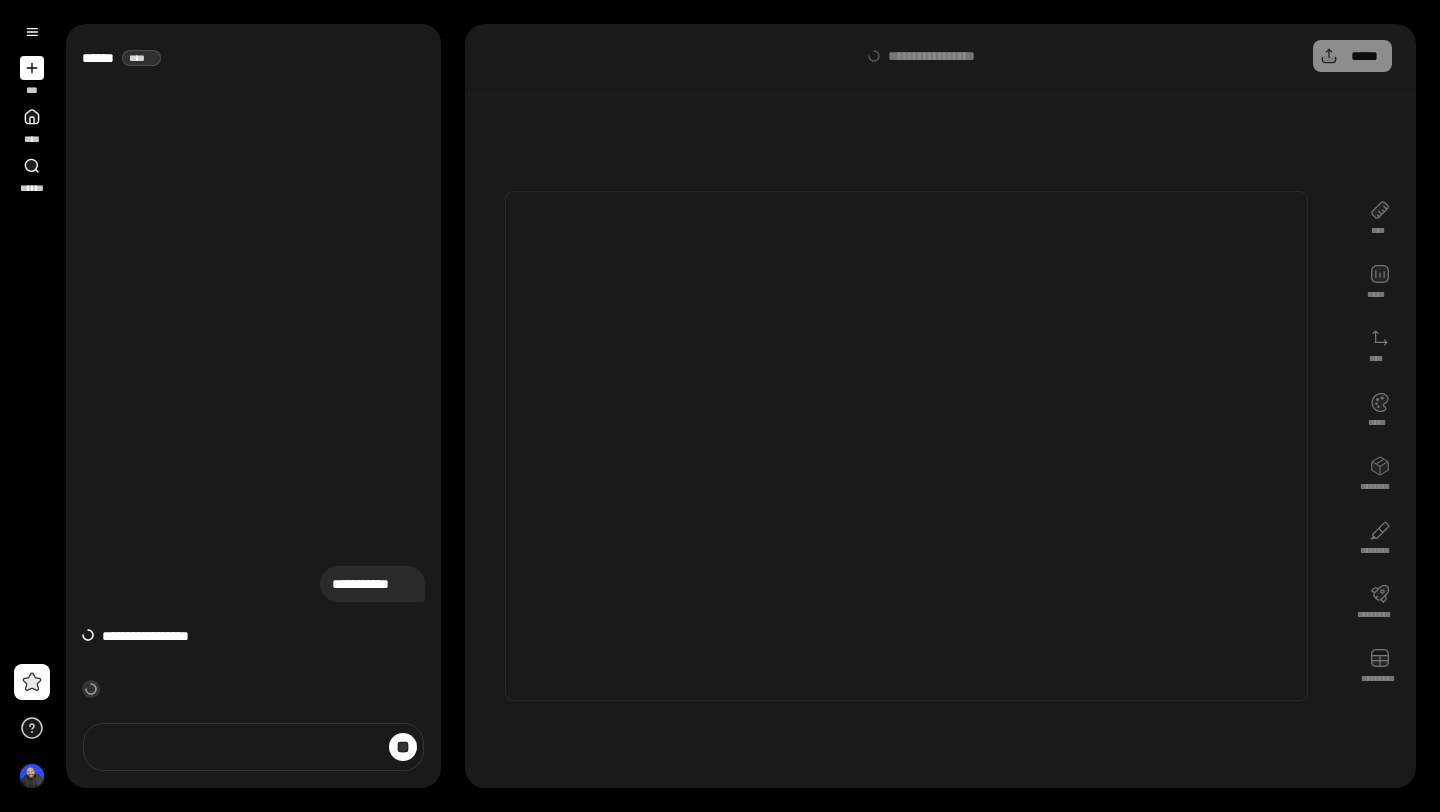 click on "**** ***** **** ***** ******** ******** ********* *********" at bounding box center (1380, 446) 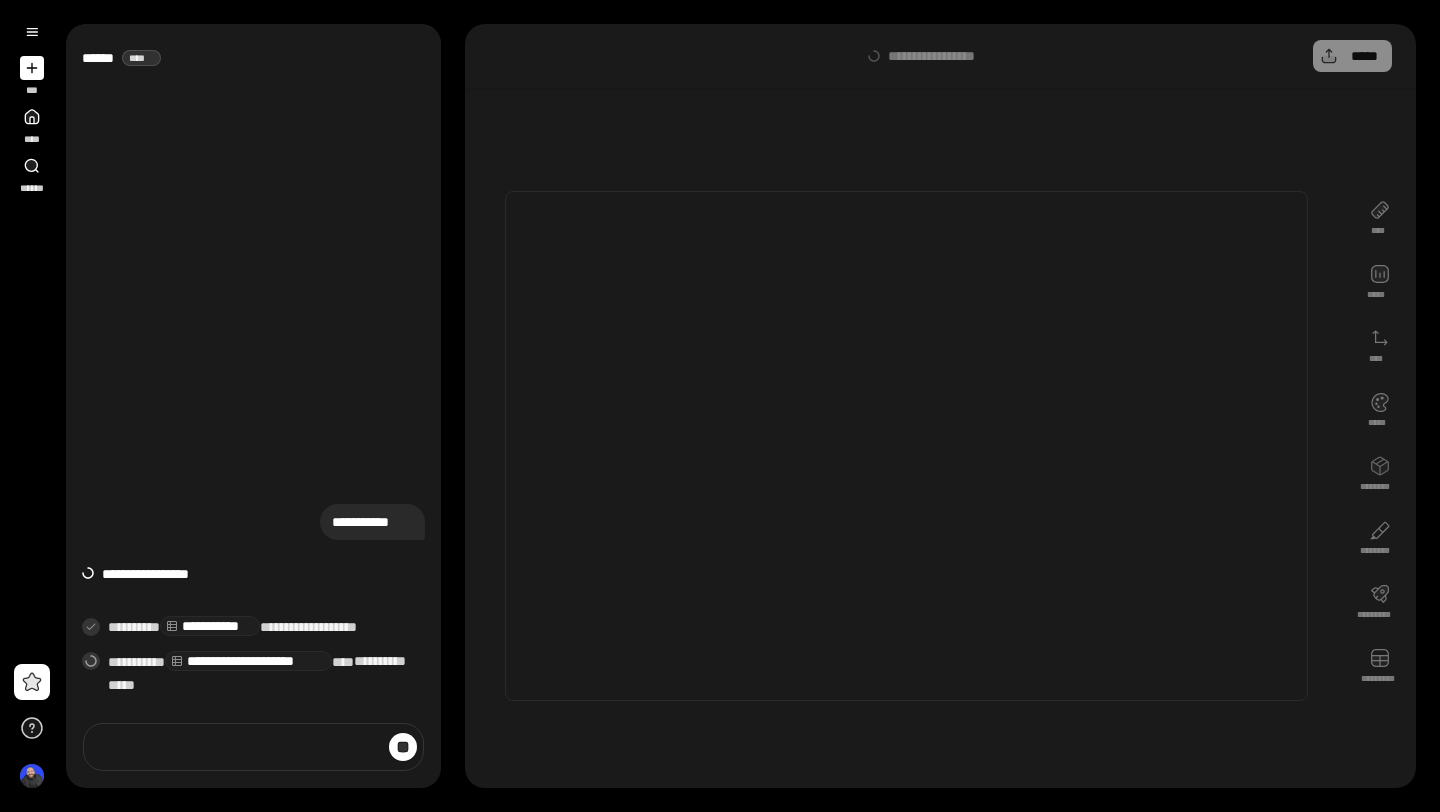 click on "**** ***** **** ***** ******** ******** ********* *********" at bounding box center (1380, 446) 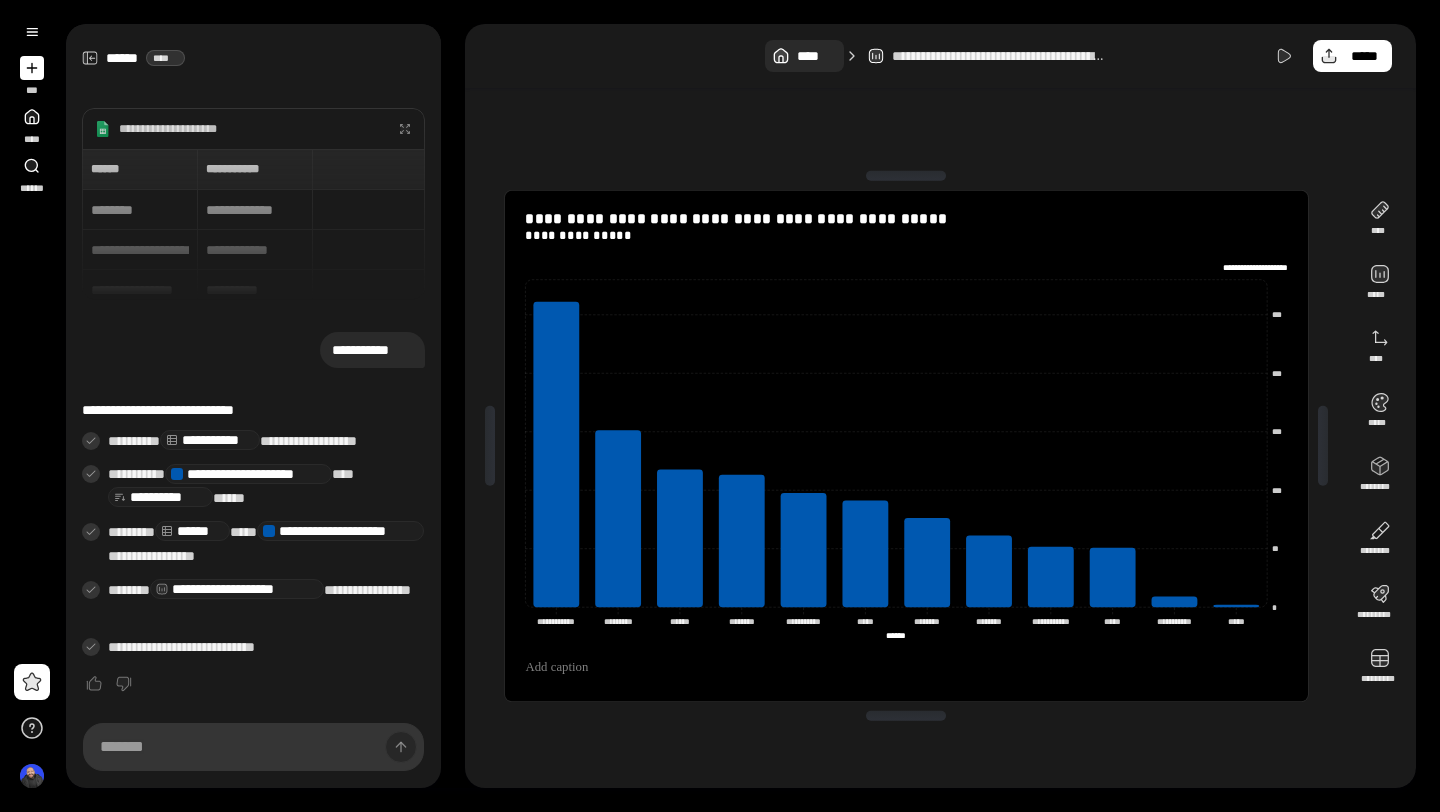 click on "****" at bounding box center [804, 56] 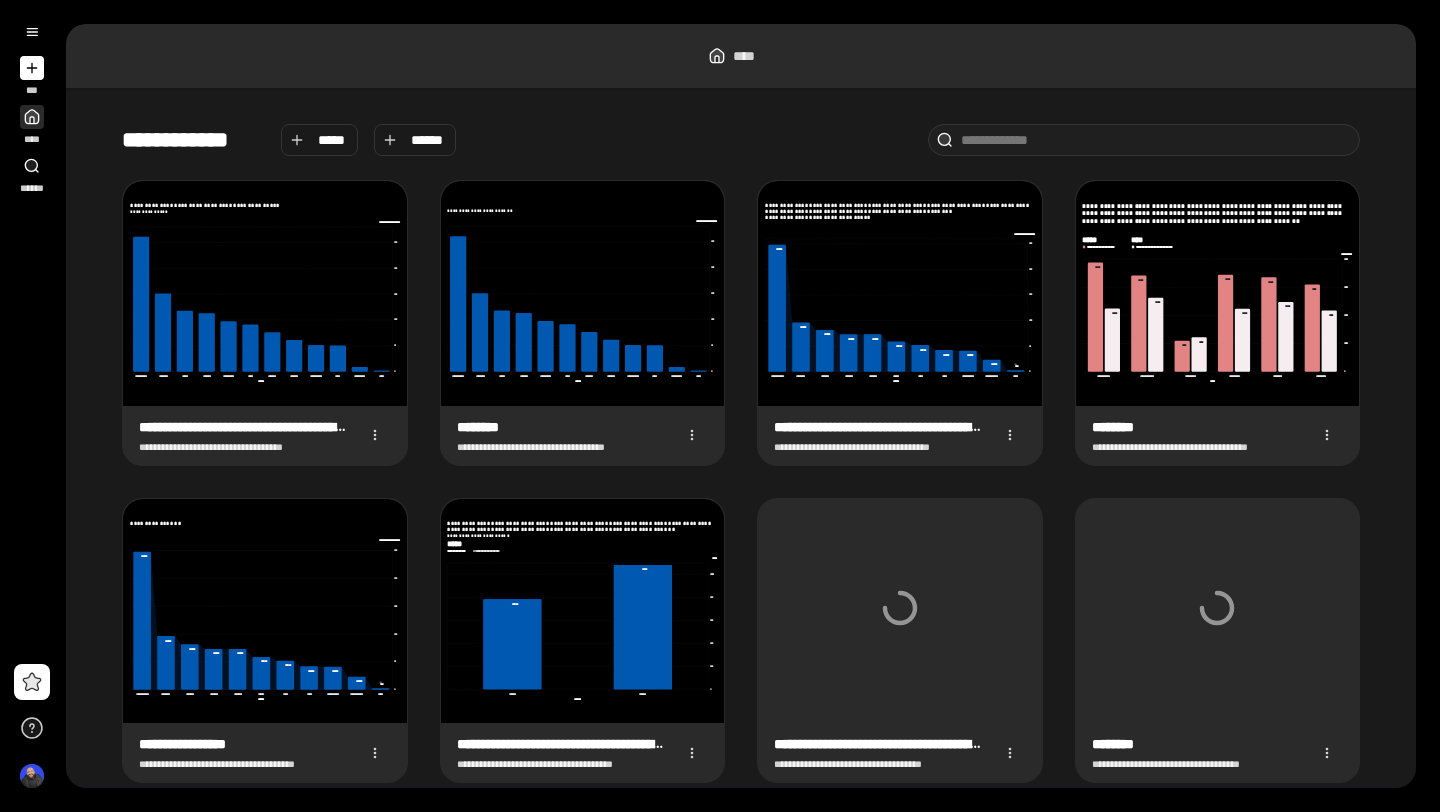 click on "****" at bounding box center [32, 125] 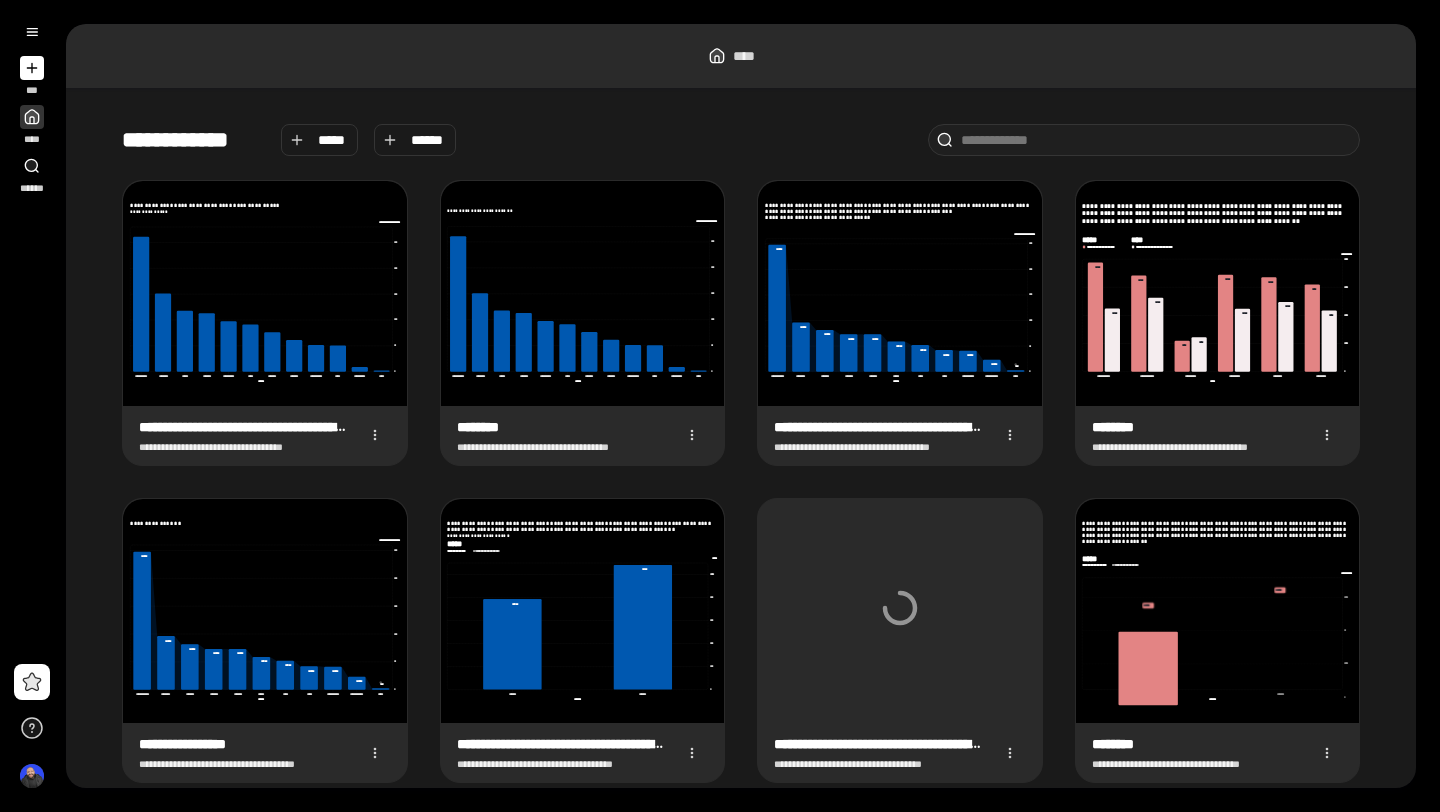 click 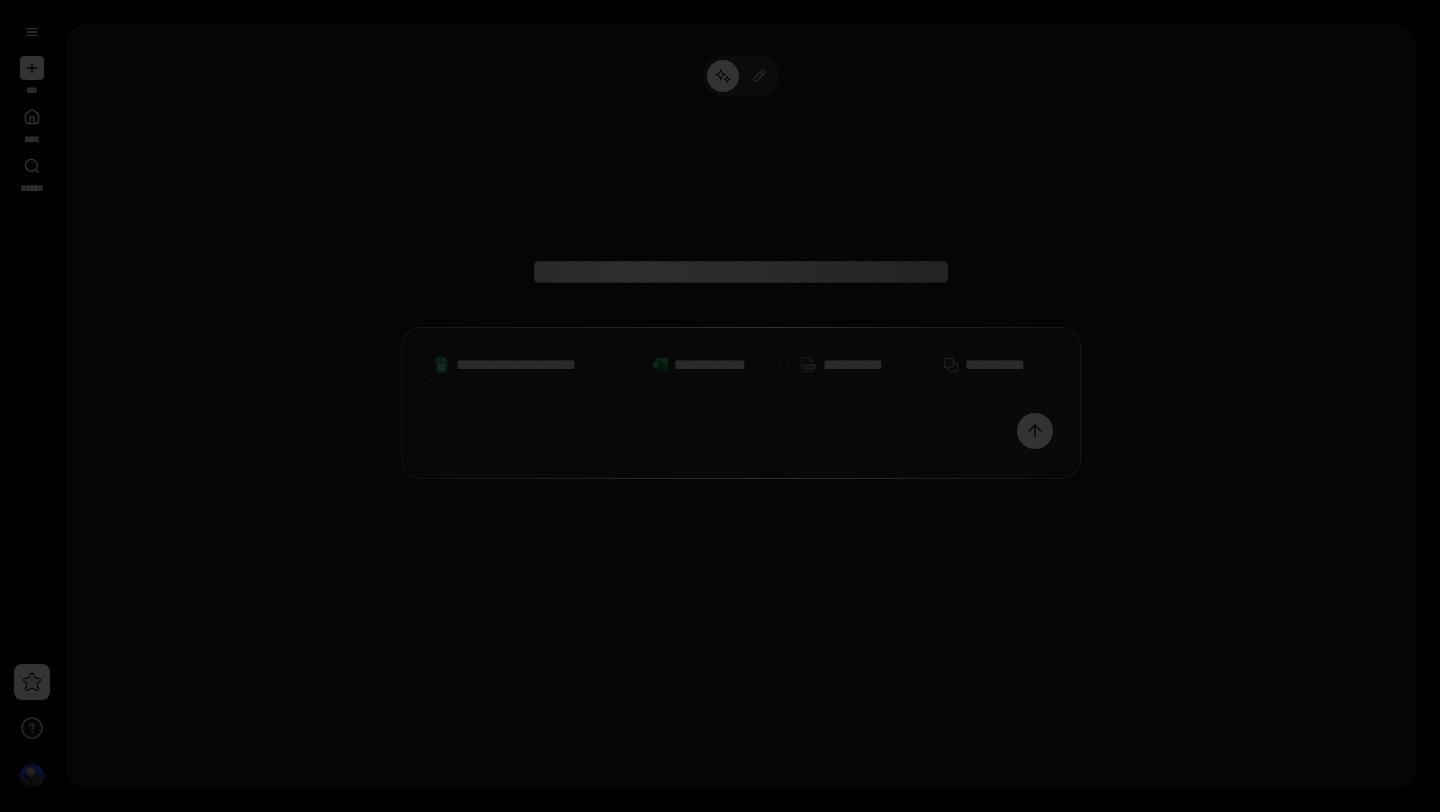 scroll, scrollTop: 0, scrollLeft: 525, axis: horizontal 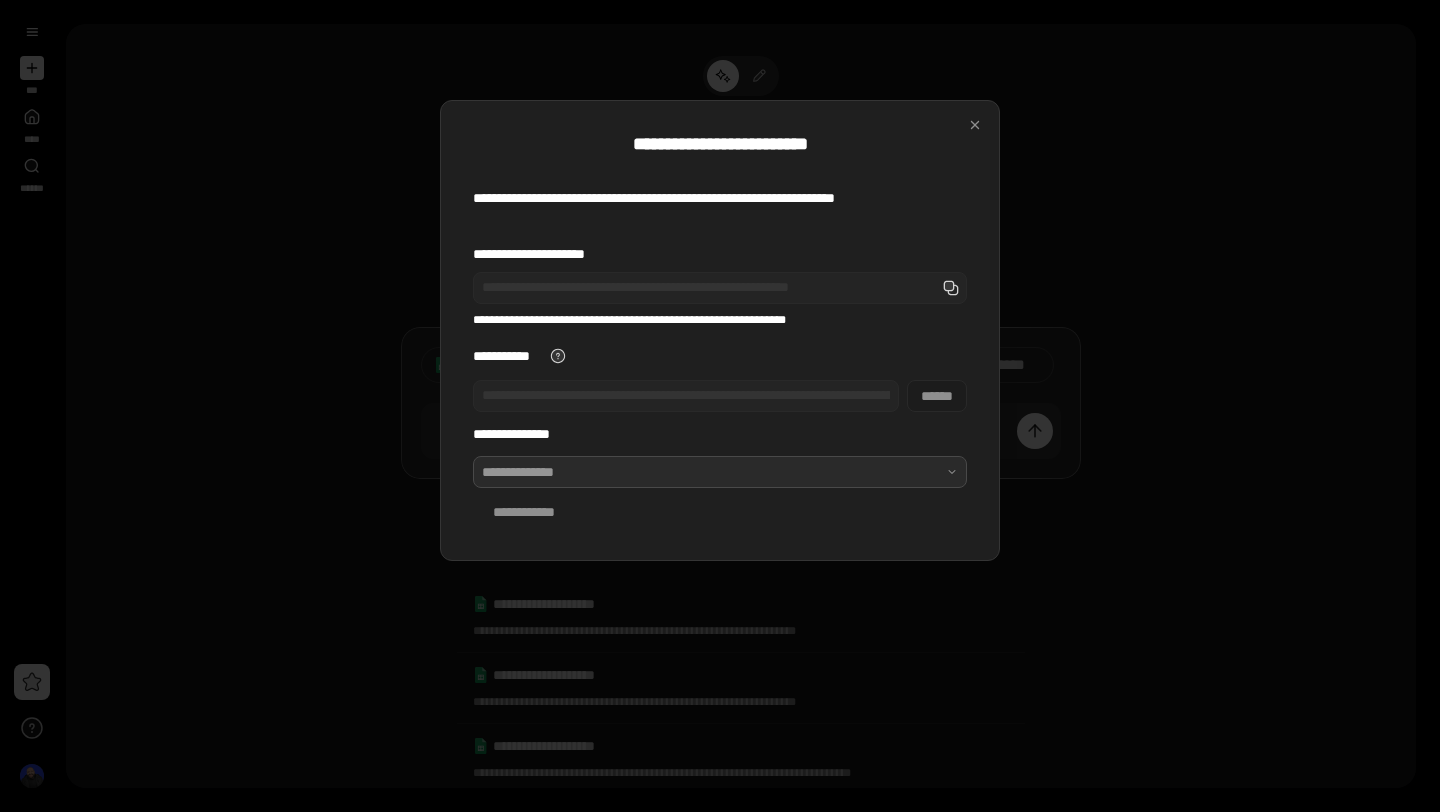 click at bounding box center [720, 472] 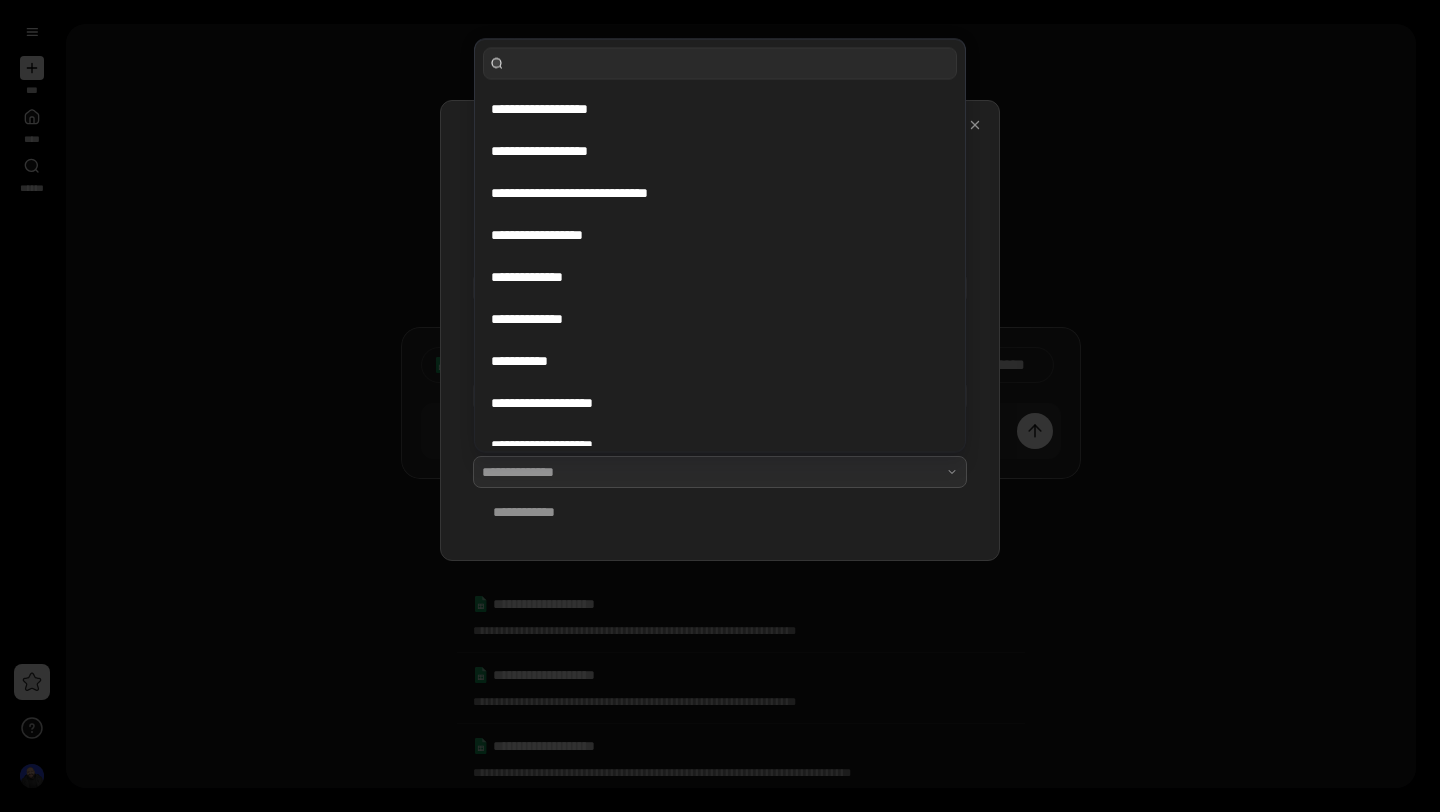 scroll, scrollTop: 48, scrollLeft: 0, axis: vertical 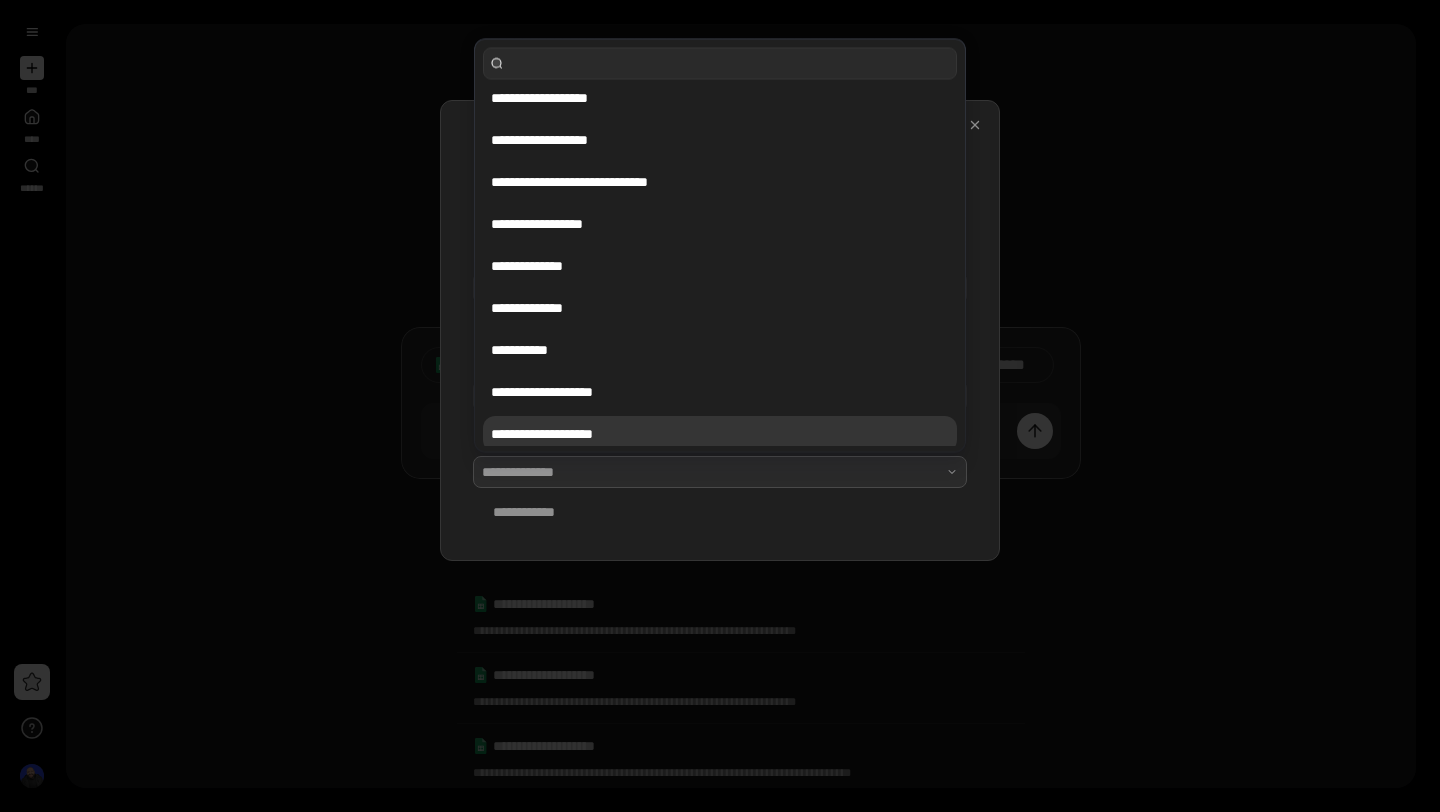 click on "**********" at bounding box center (720, 434) 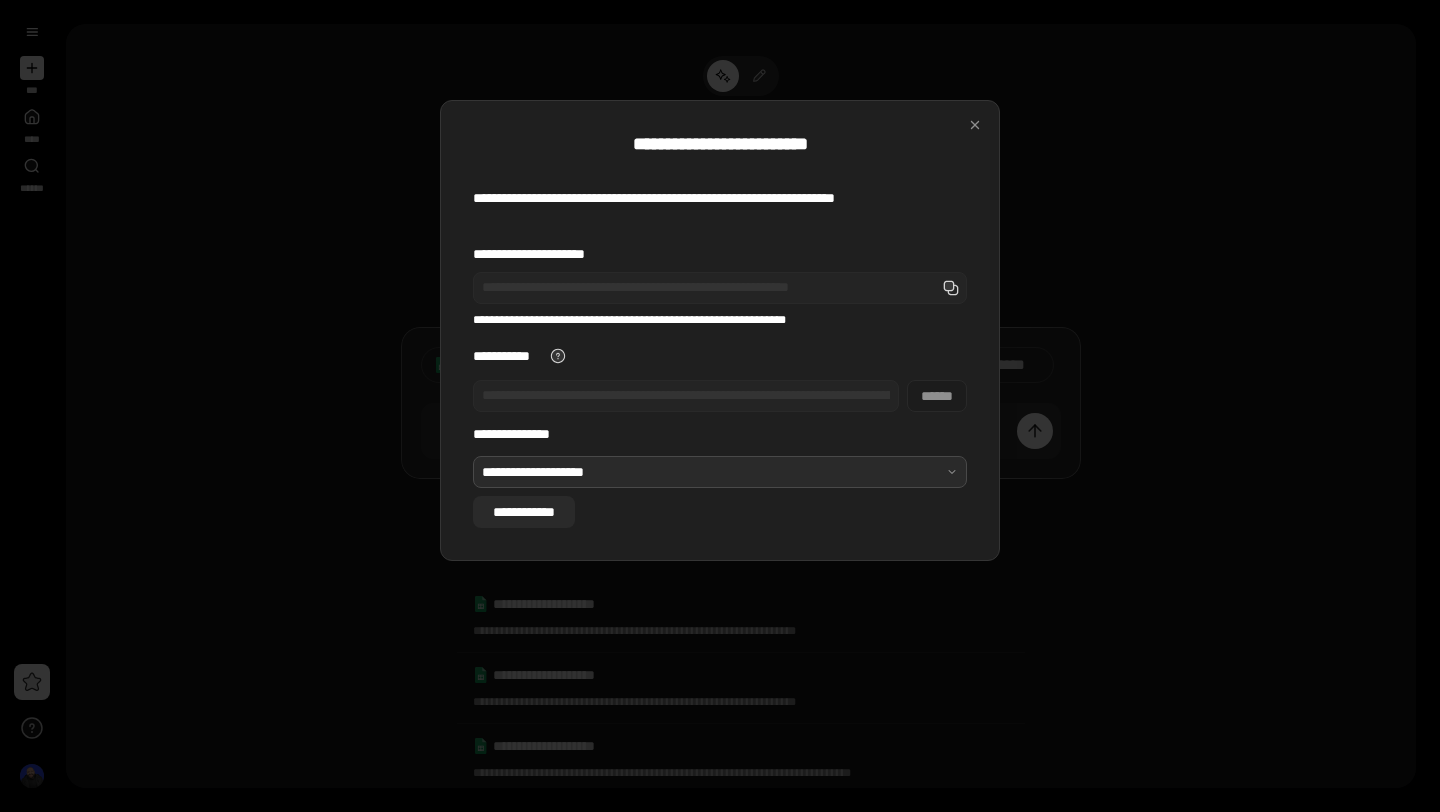 click on "**********" at bounding box center [524, 512] 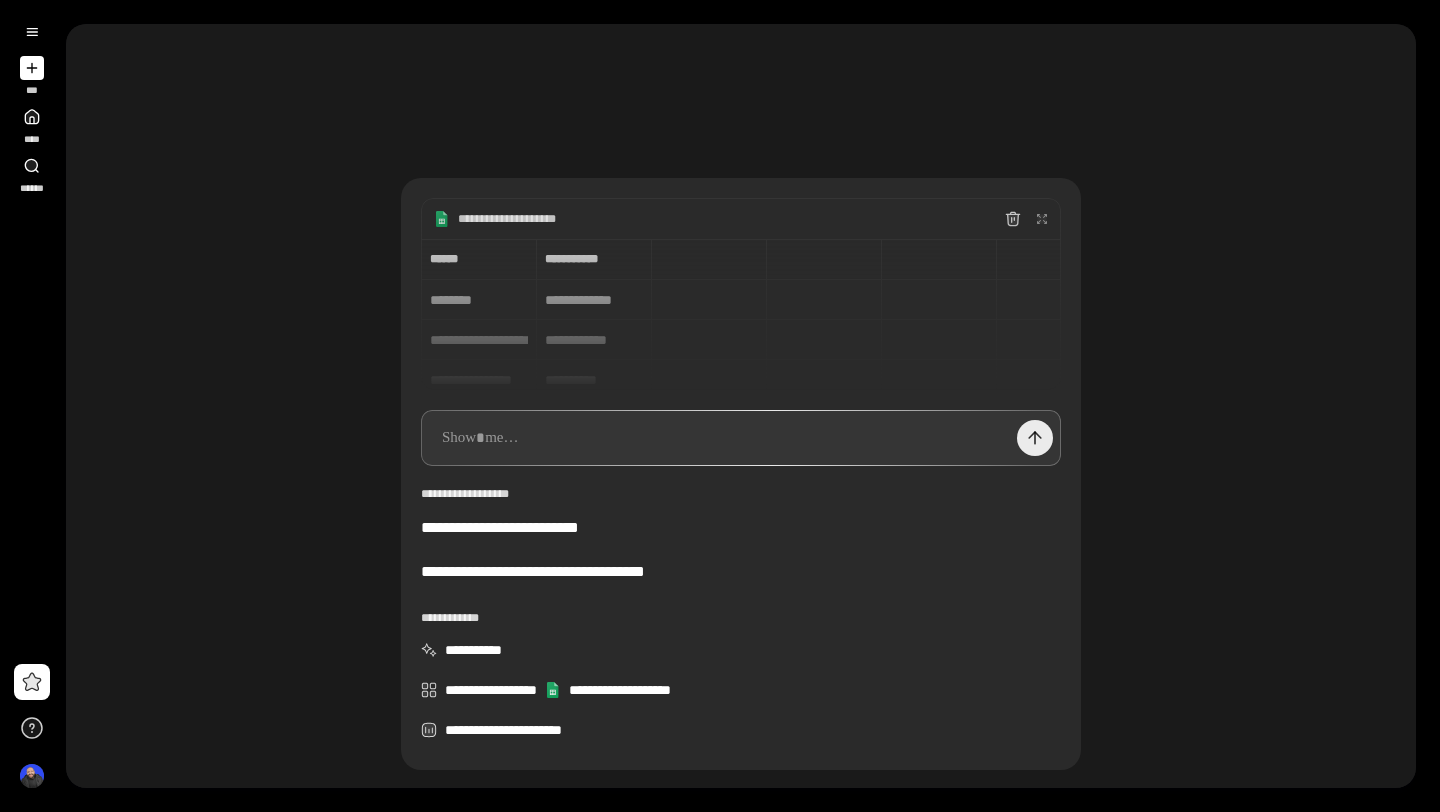 click at bounding box center [1035, 438] 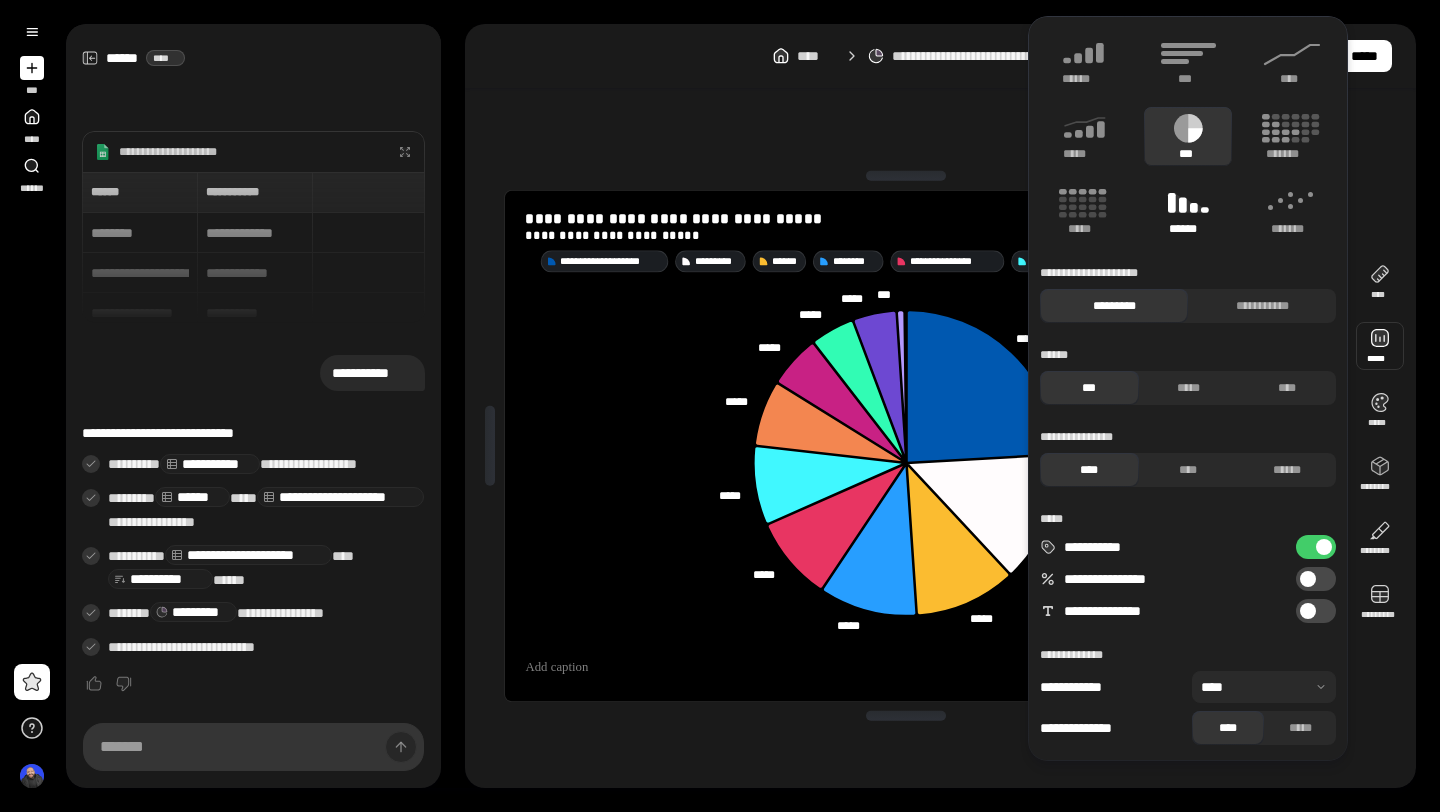 click 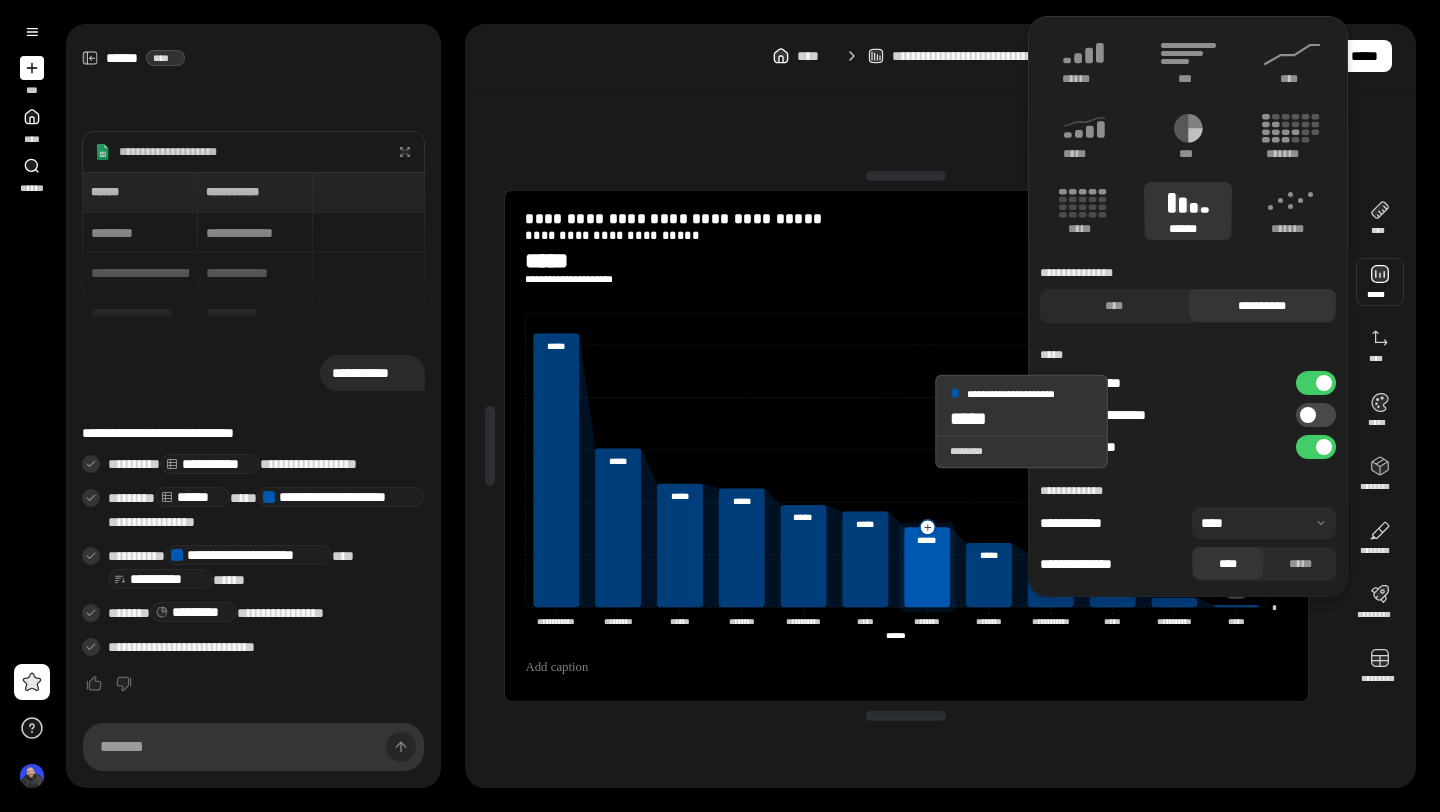 click 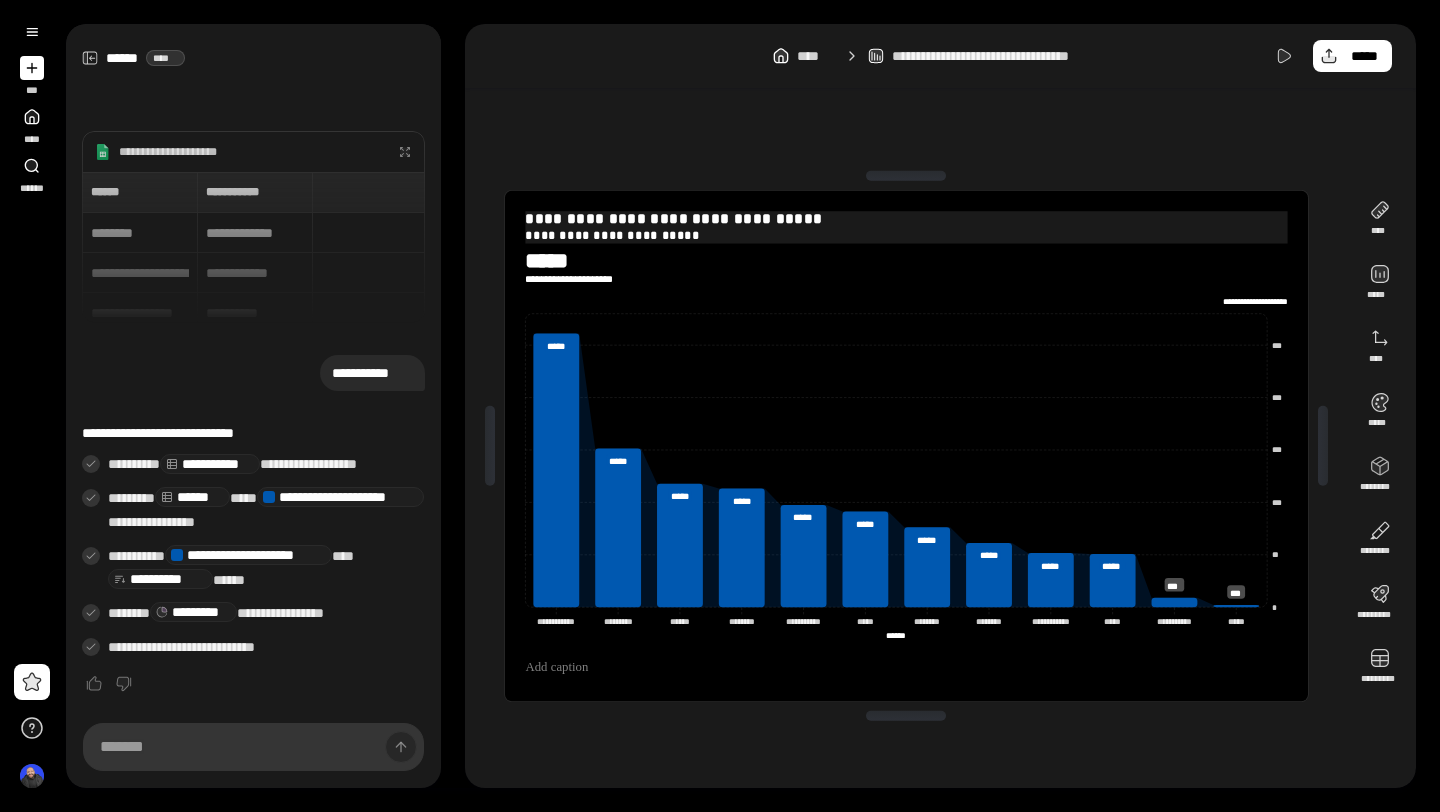 click on "**********" at bounding box center [906, 219] 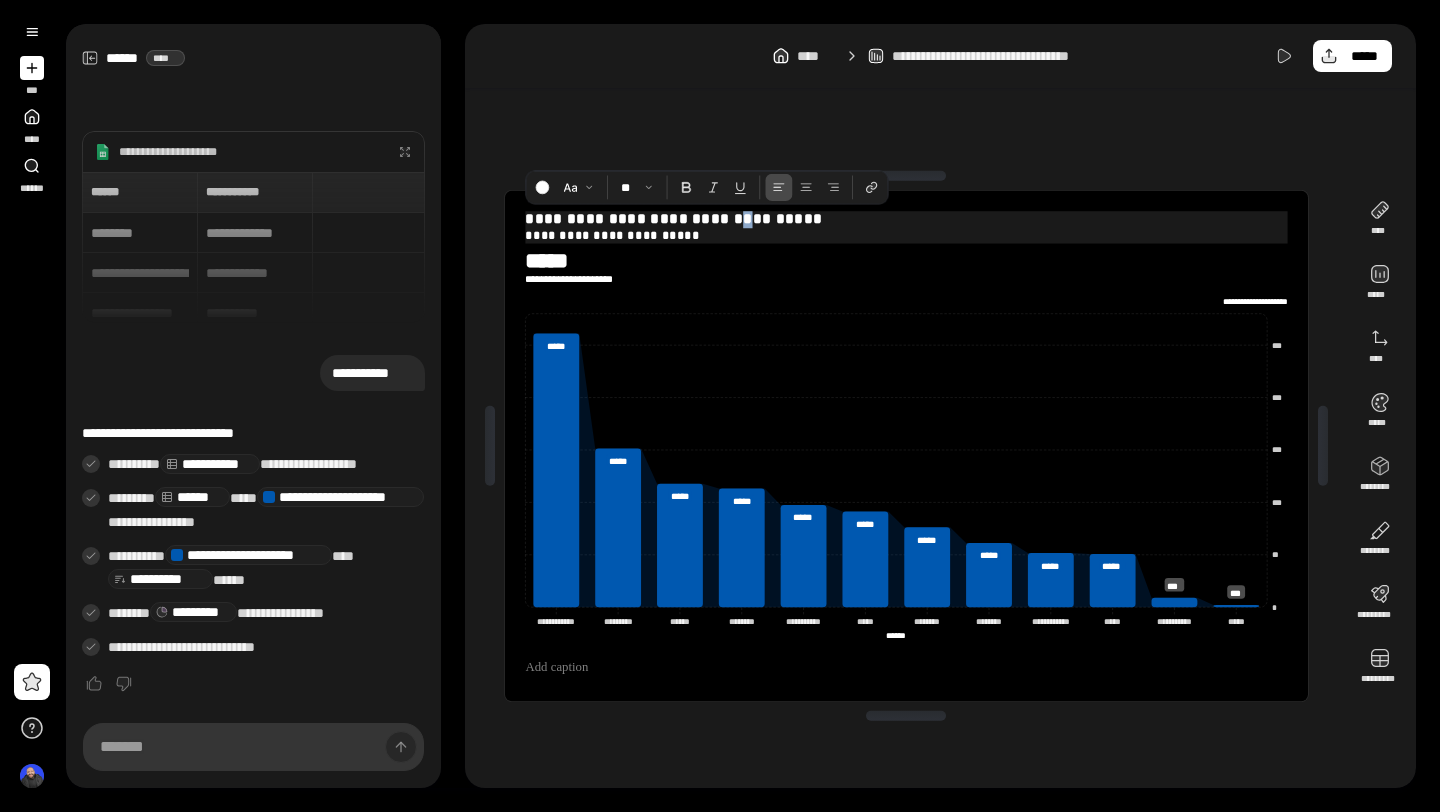 click on "**********" at bounding box center [906, 219] 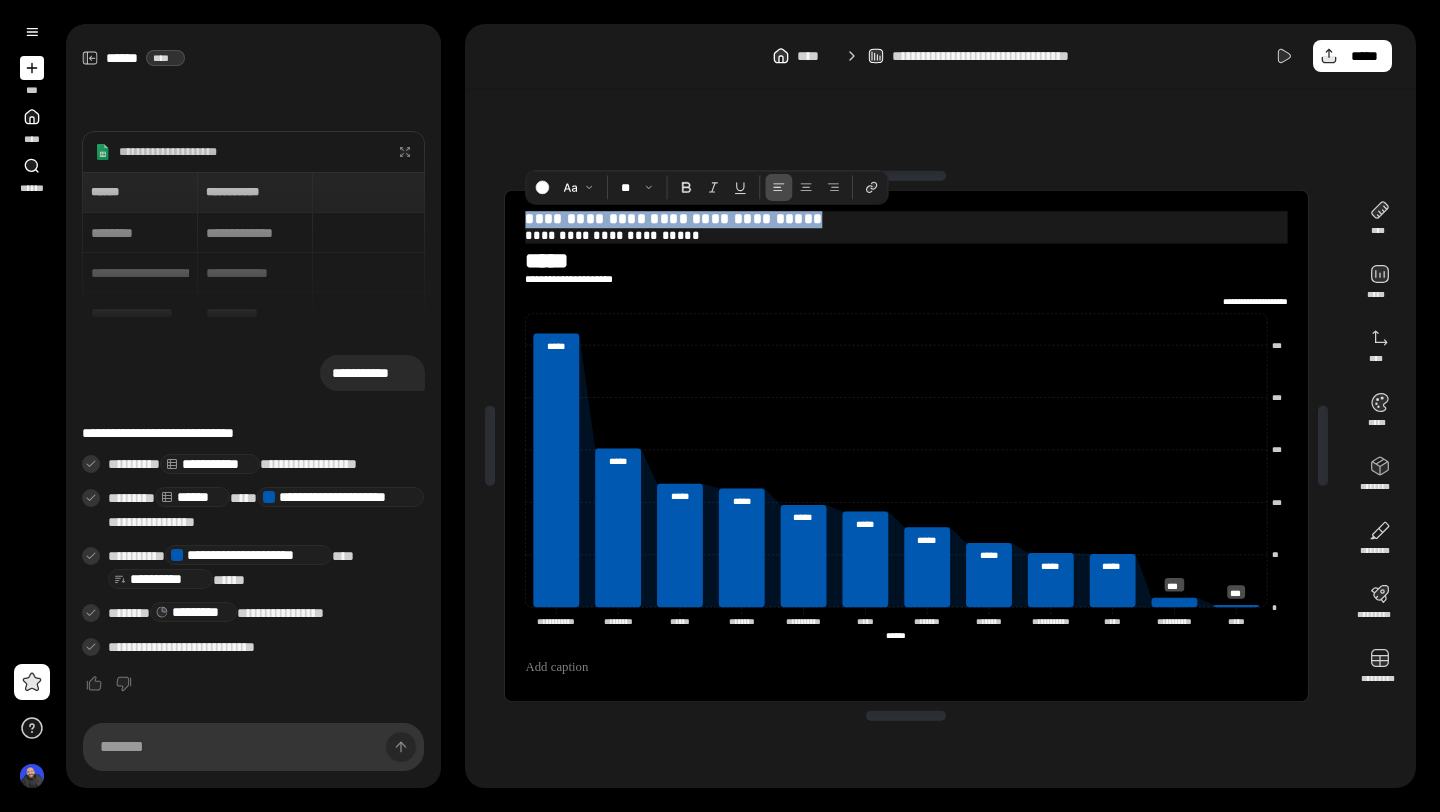 click on "**********" at bounding box center [906, 219] 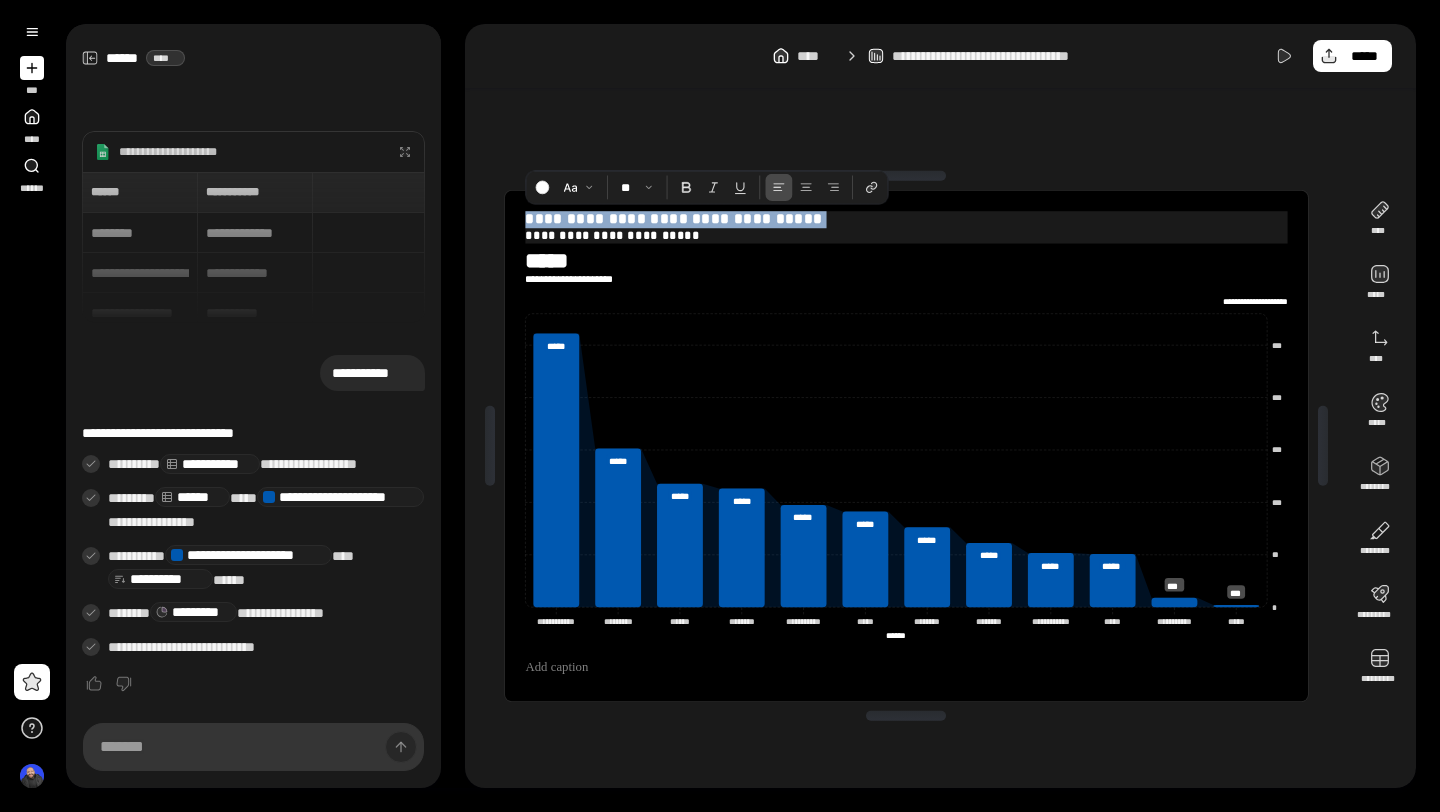 click on "**********" at bounding box center (906, 219) 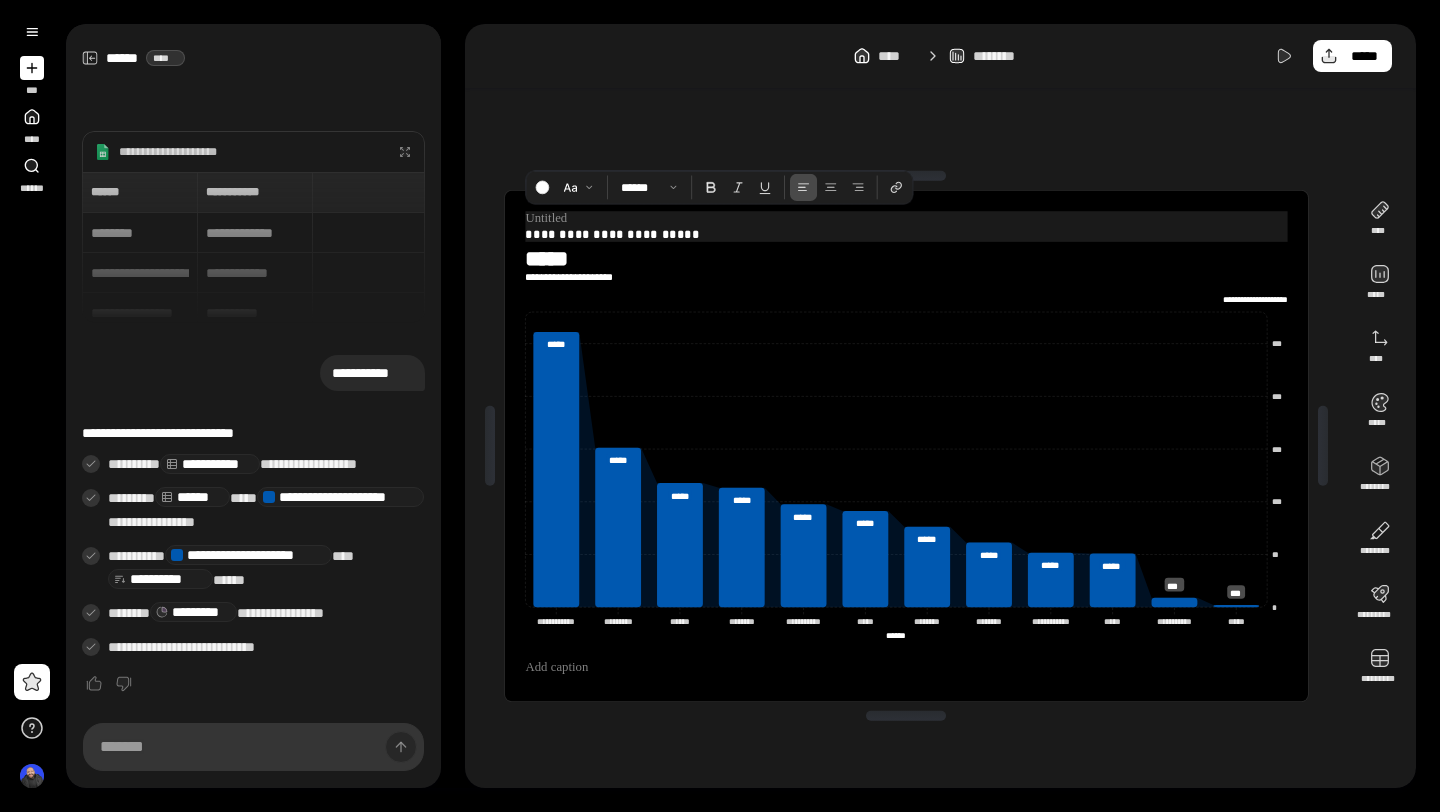 click on "**********" at bounding box center (906, 234) 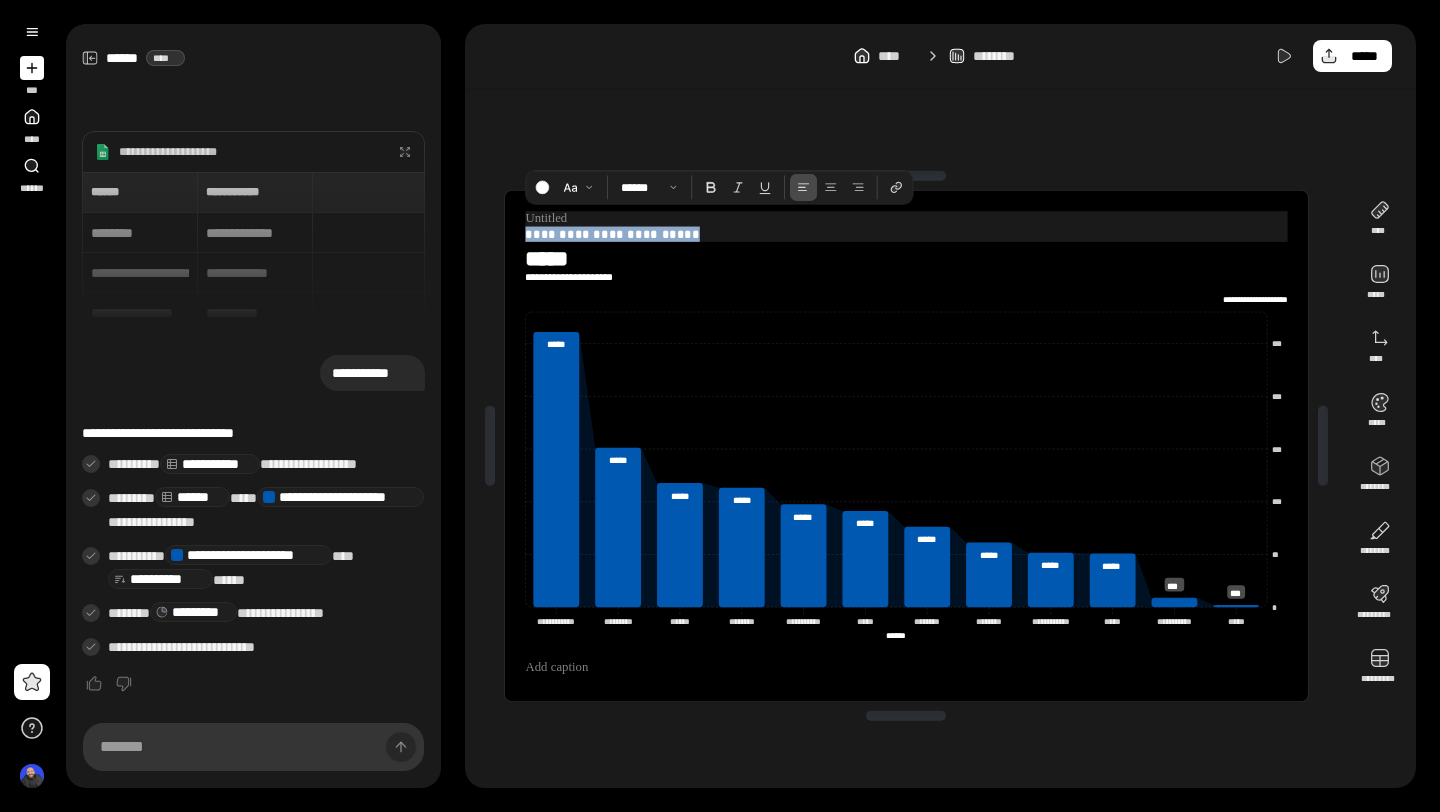 click on "**********" at bounding box center (906, 234) 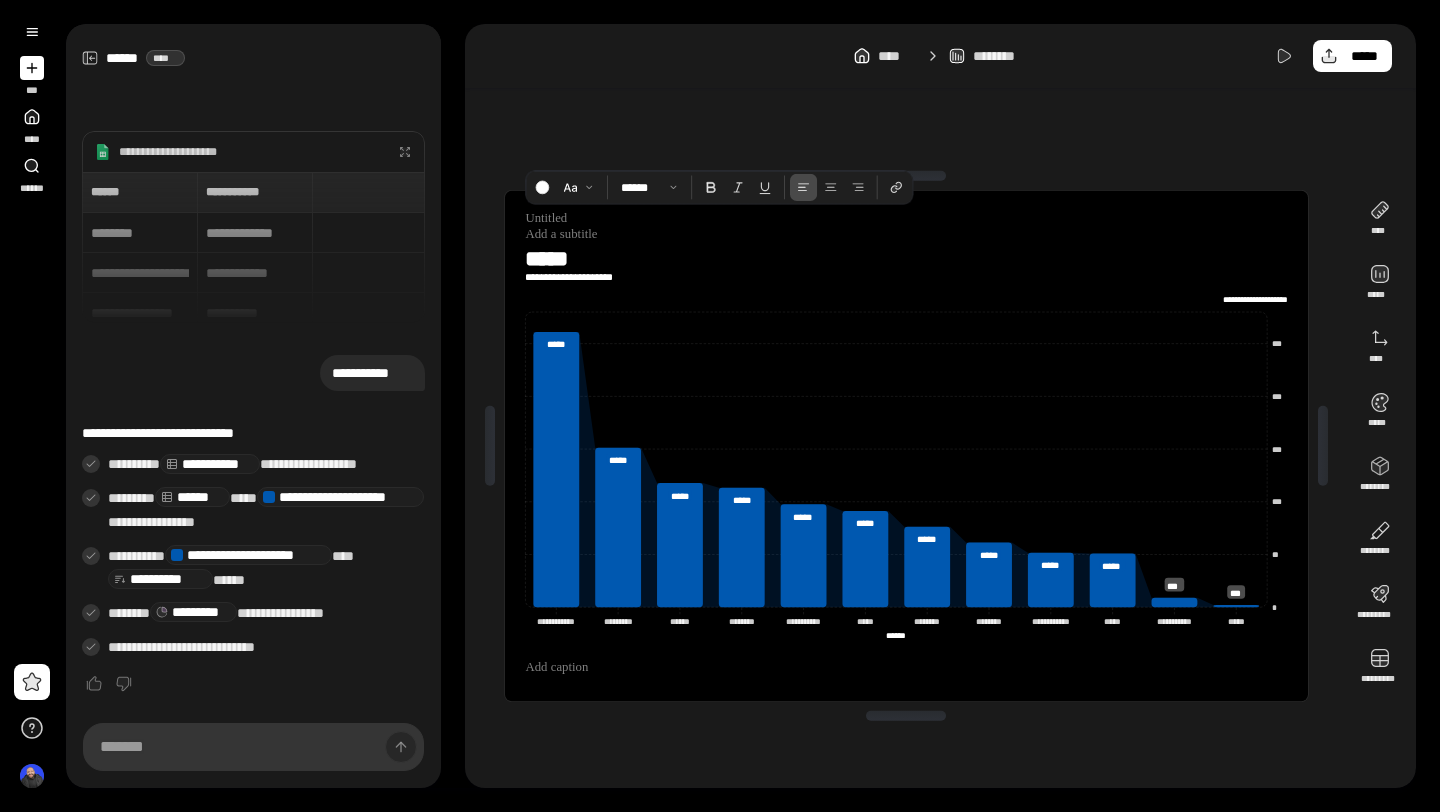 click on "**********" 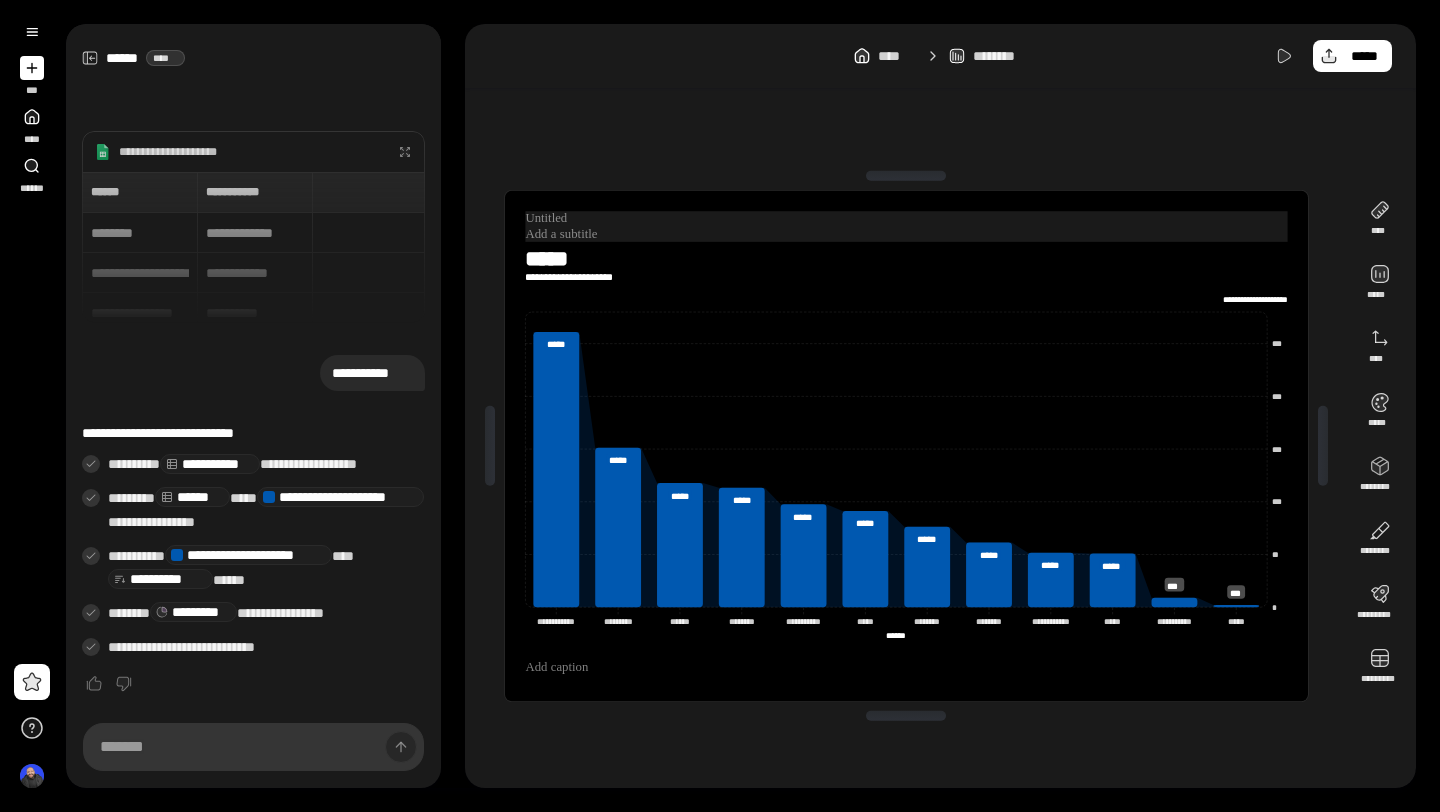 click at bounding box center (906, 218) 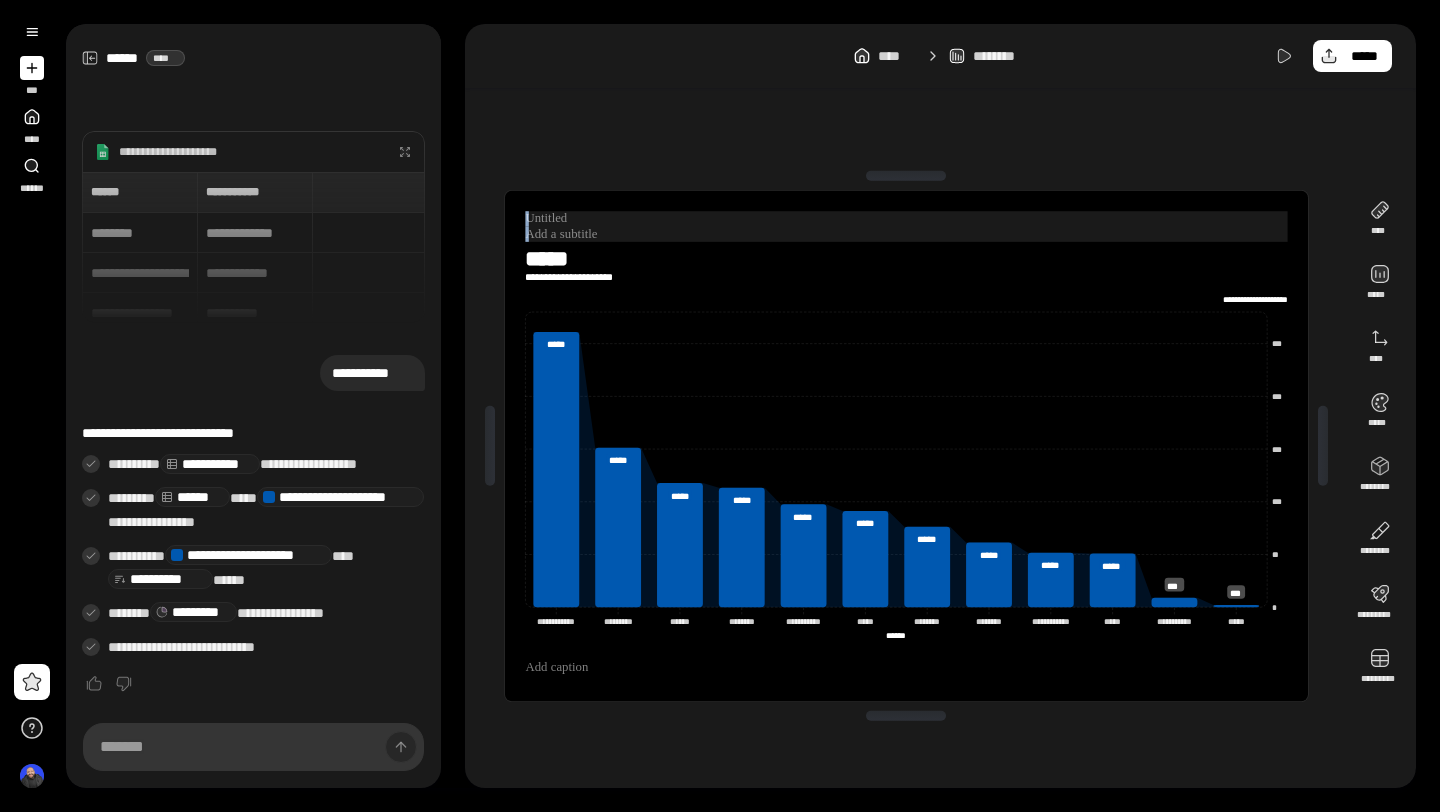 click at bounding box center (906, 218) 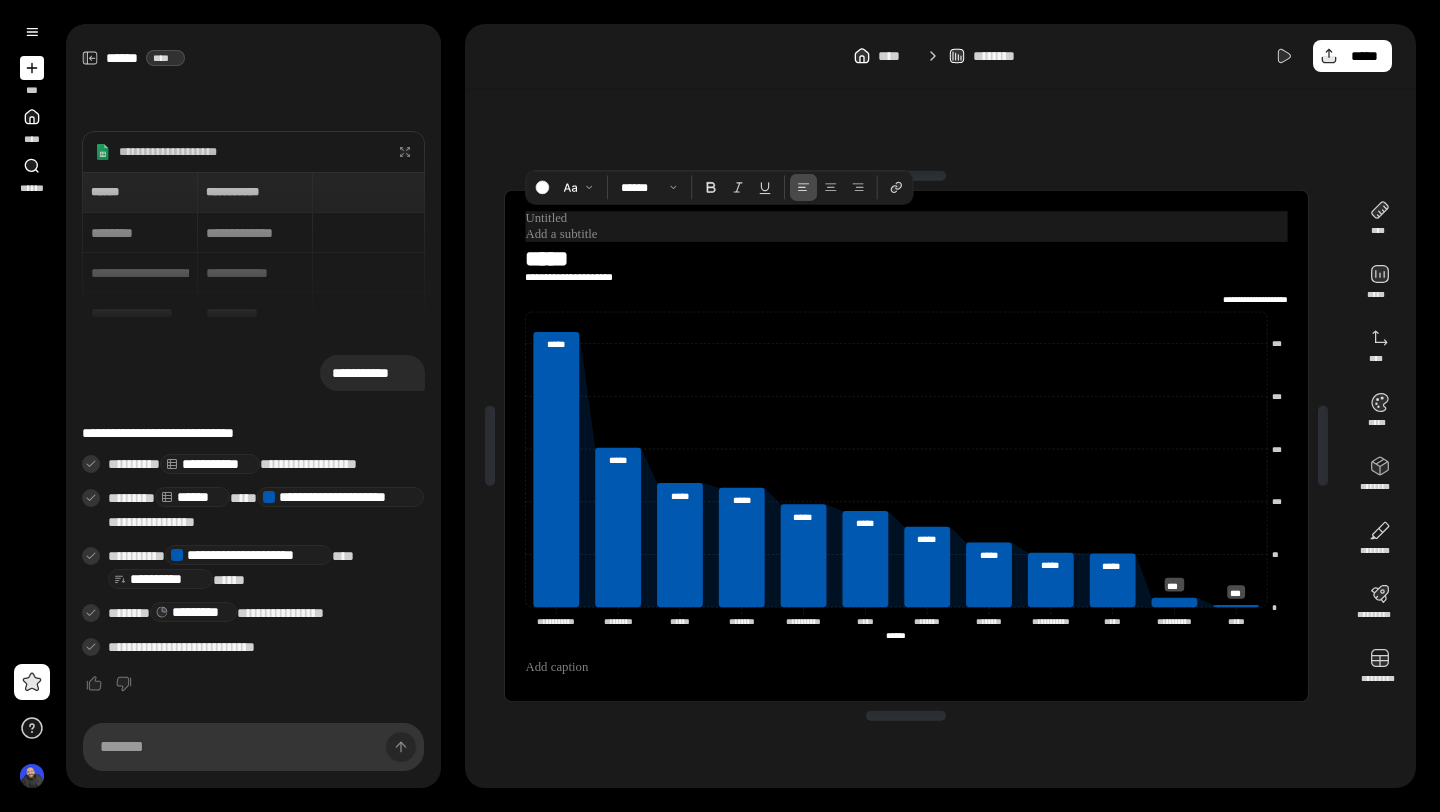 click at bounding box center (906, 218) 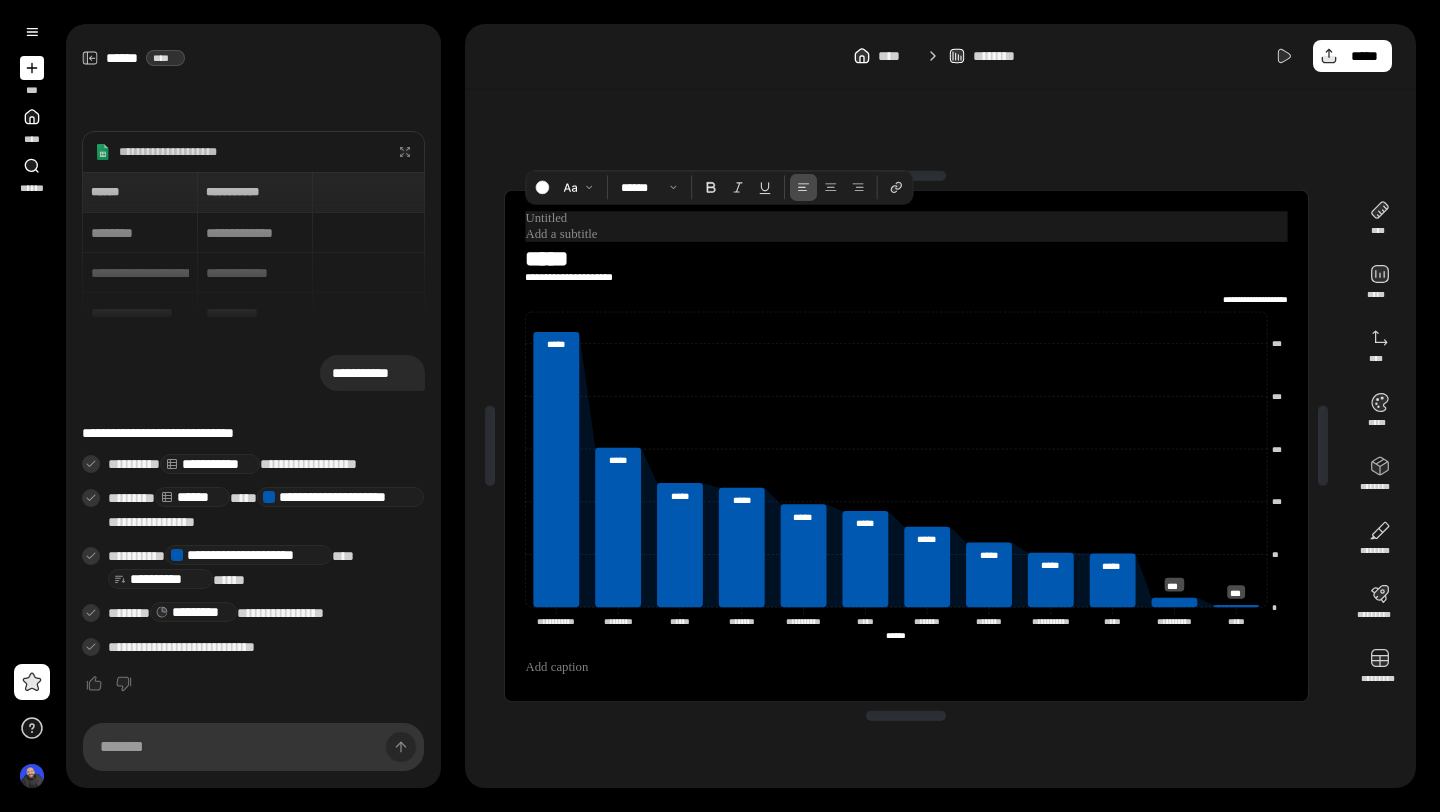 click at bounding box center [906, 218] 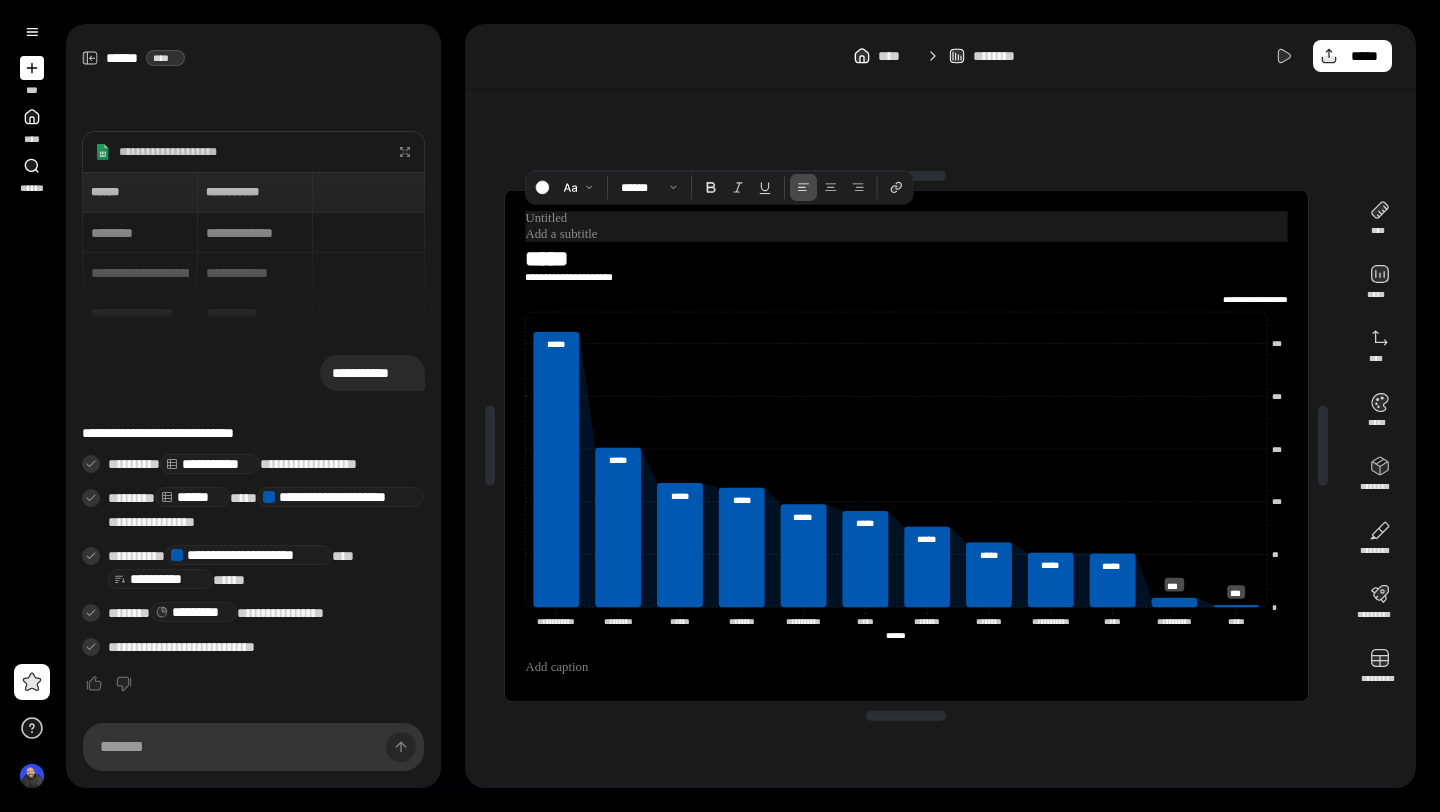 click at bounding box center [906, 234] 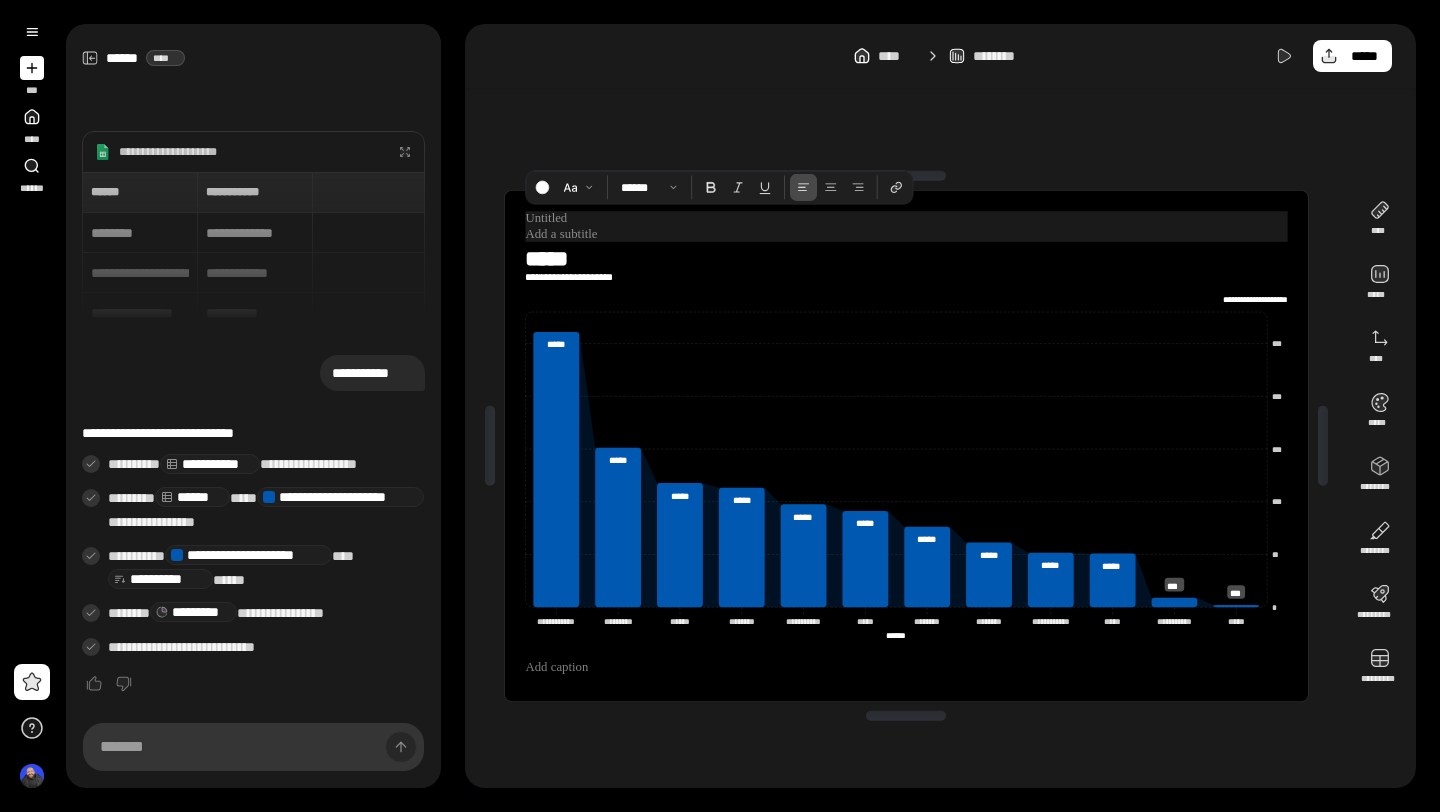 click at bounding box center [906, 218] 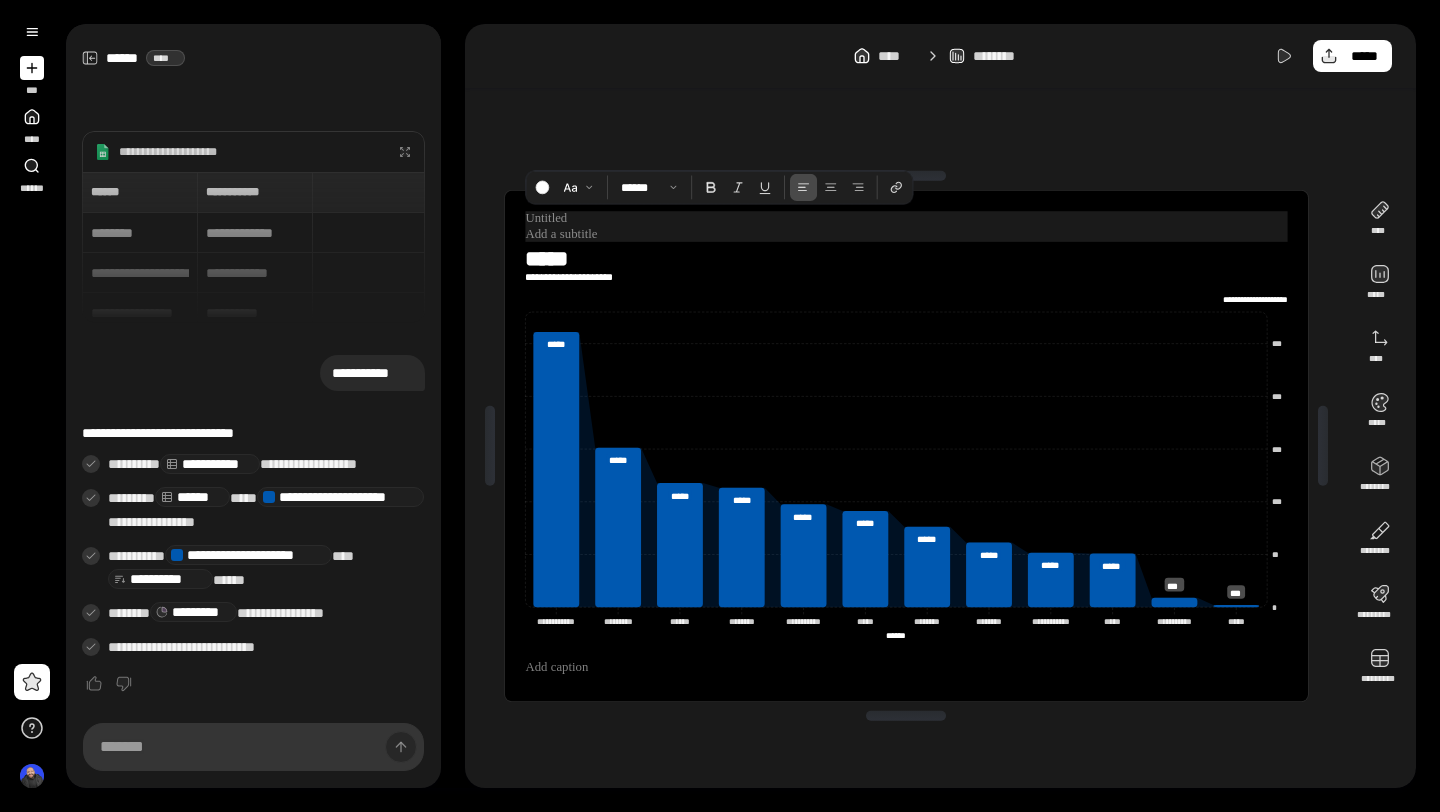click at bounding box center (906, 218) 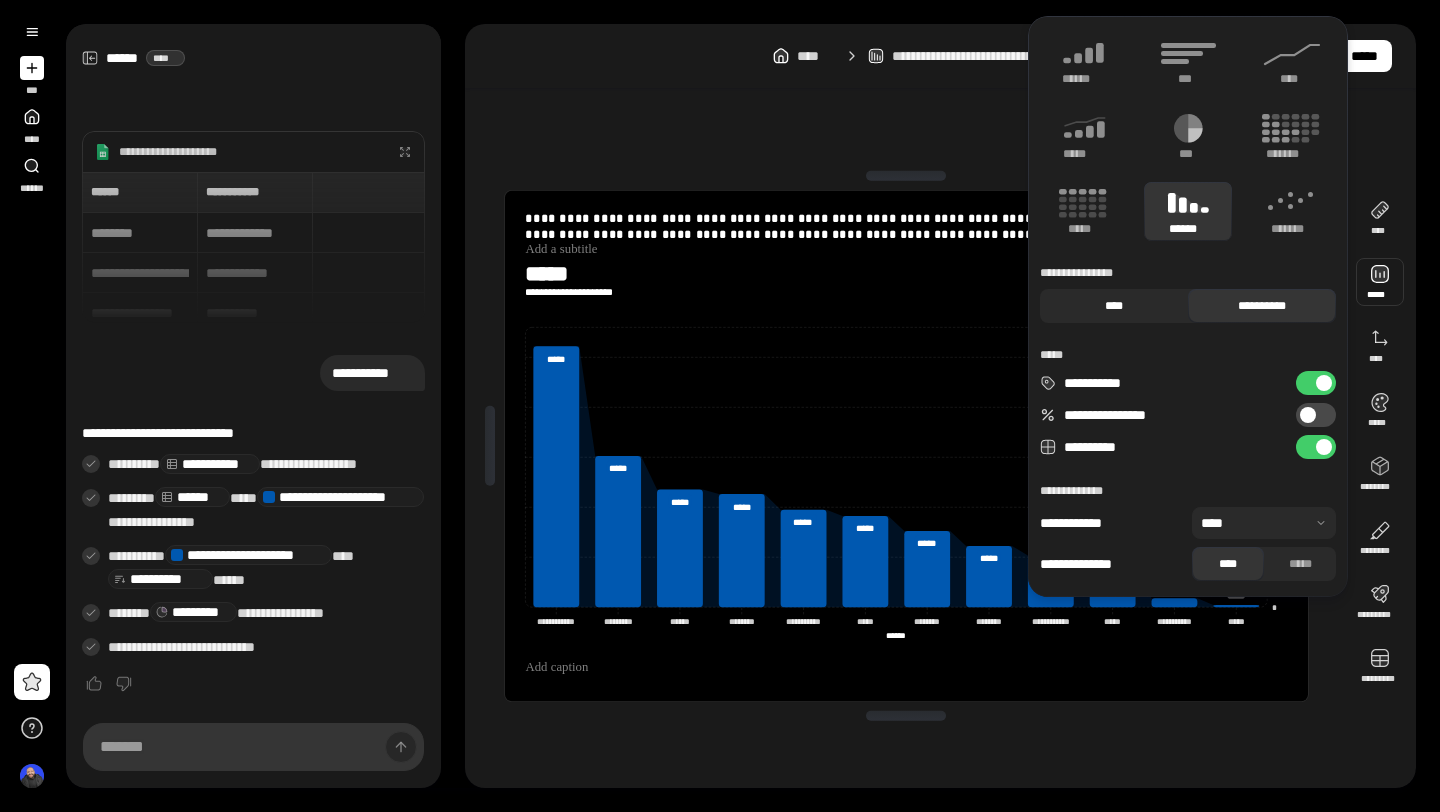 click on "****" at bounding box center (1114, 306) 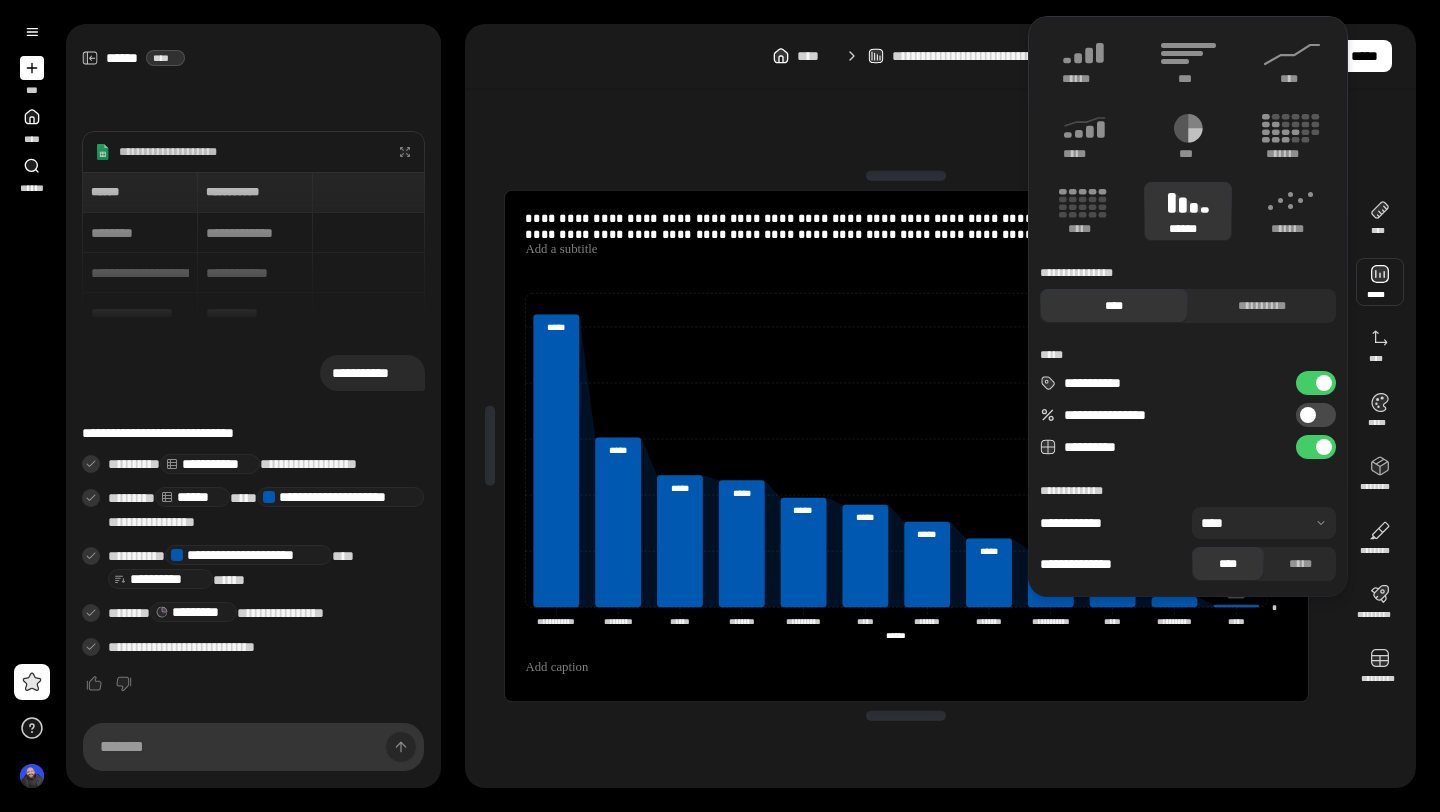 click on "**********" at bounding box center (906, 446) 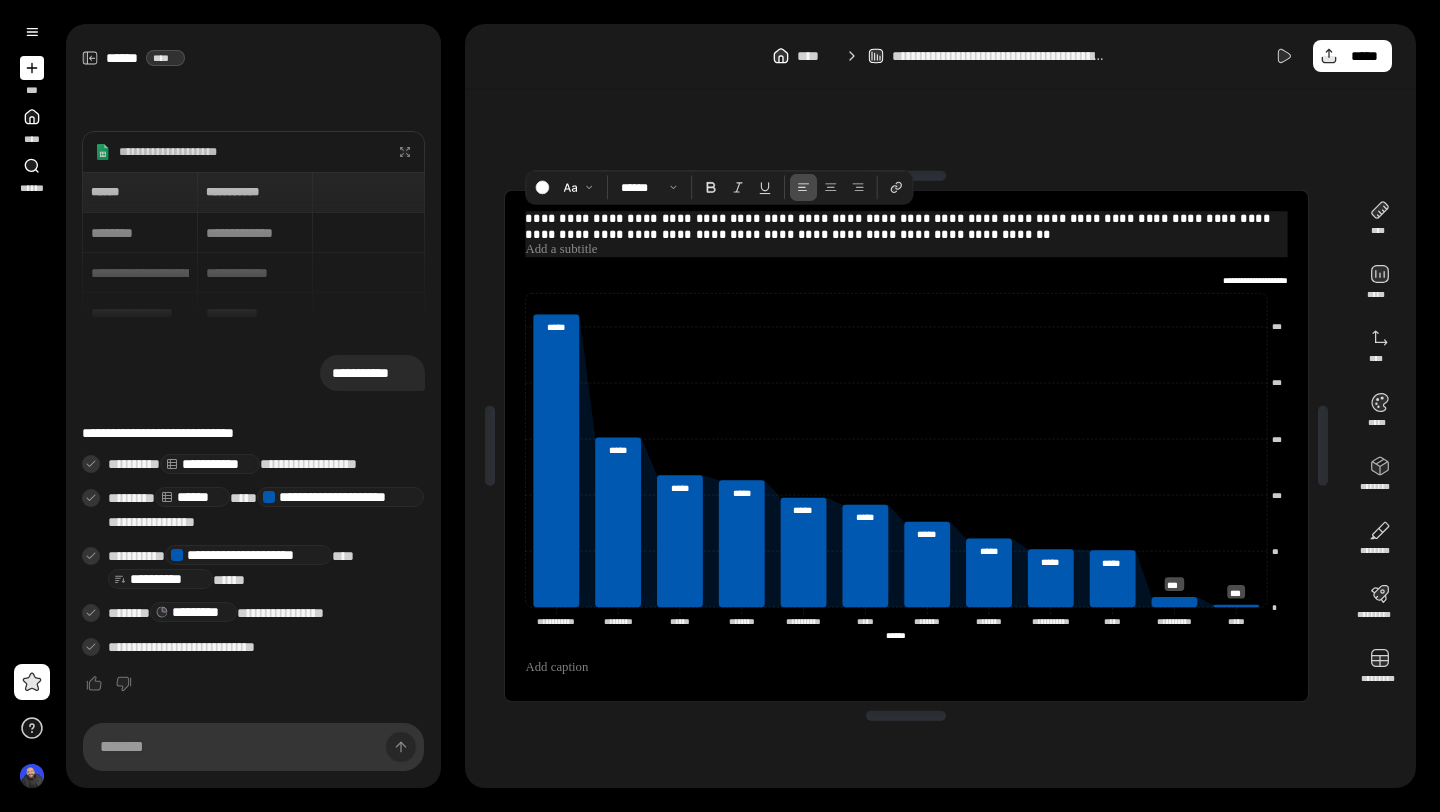 click on "**********" at bounding box center (906, 226) 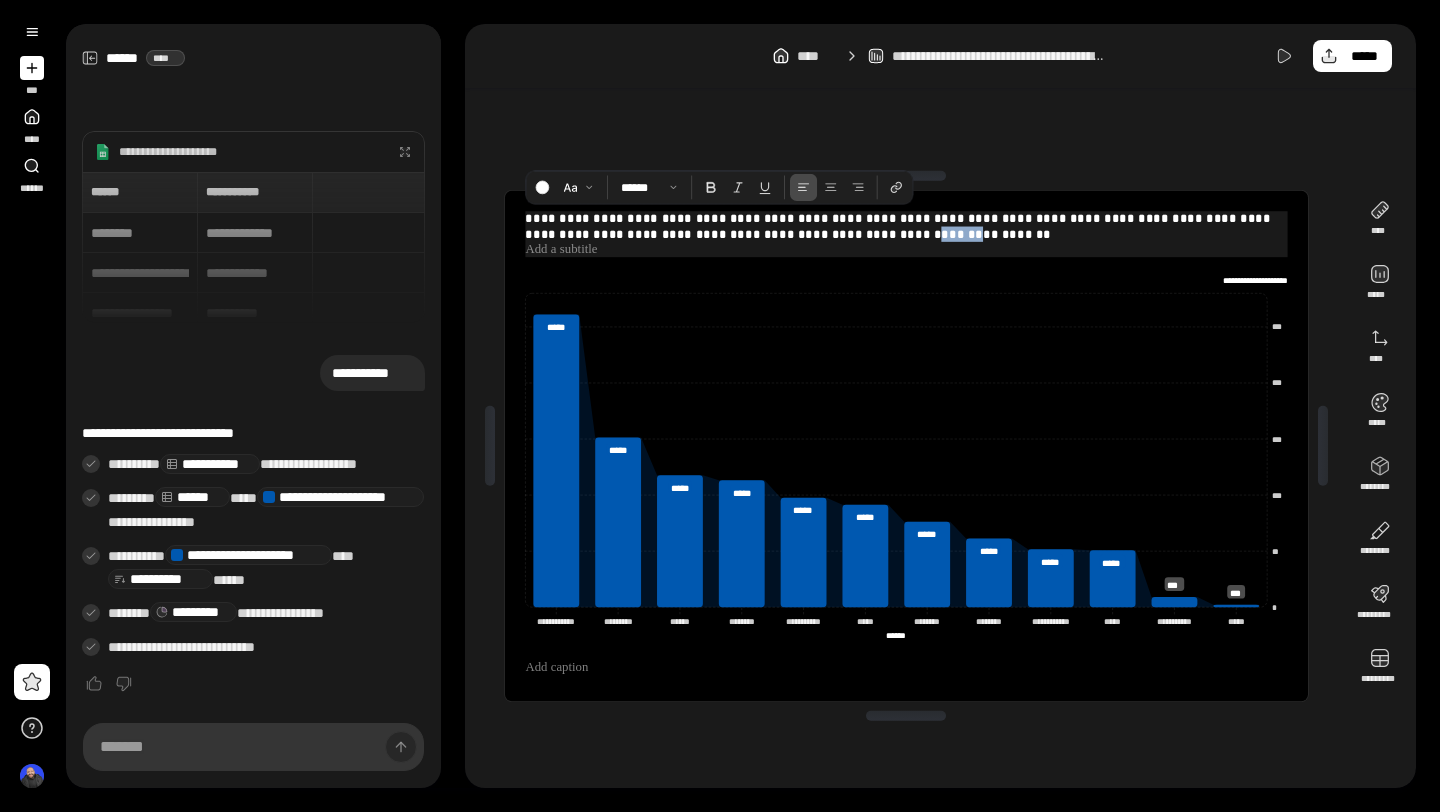 click on "**********" at bounding box center [906, 226] 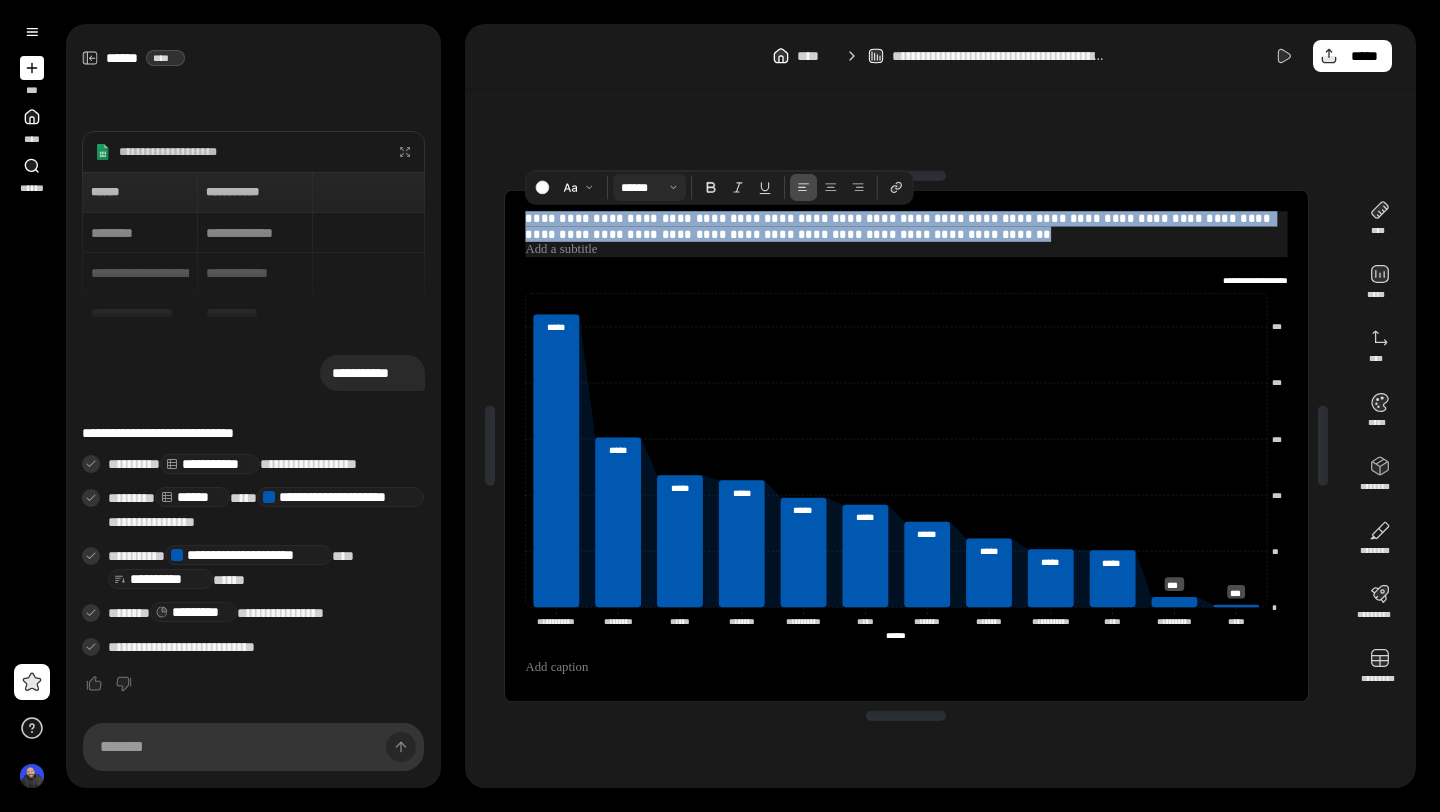 click at bounding box center (650, 188) 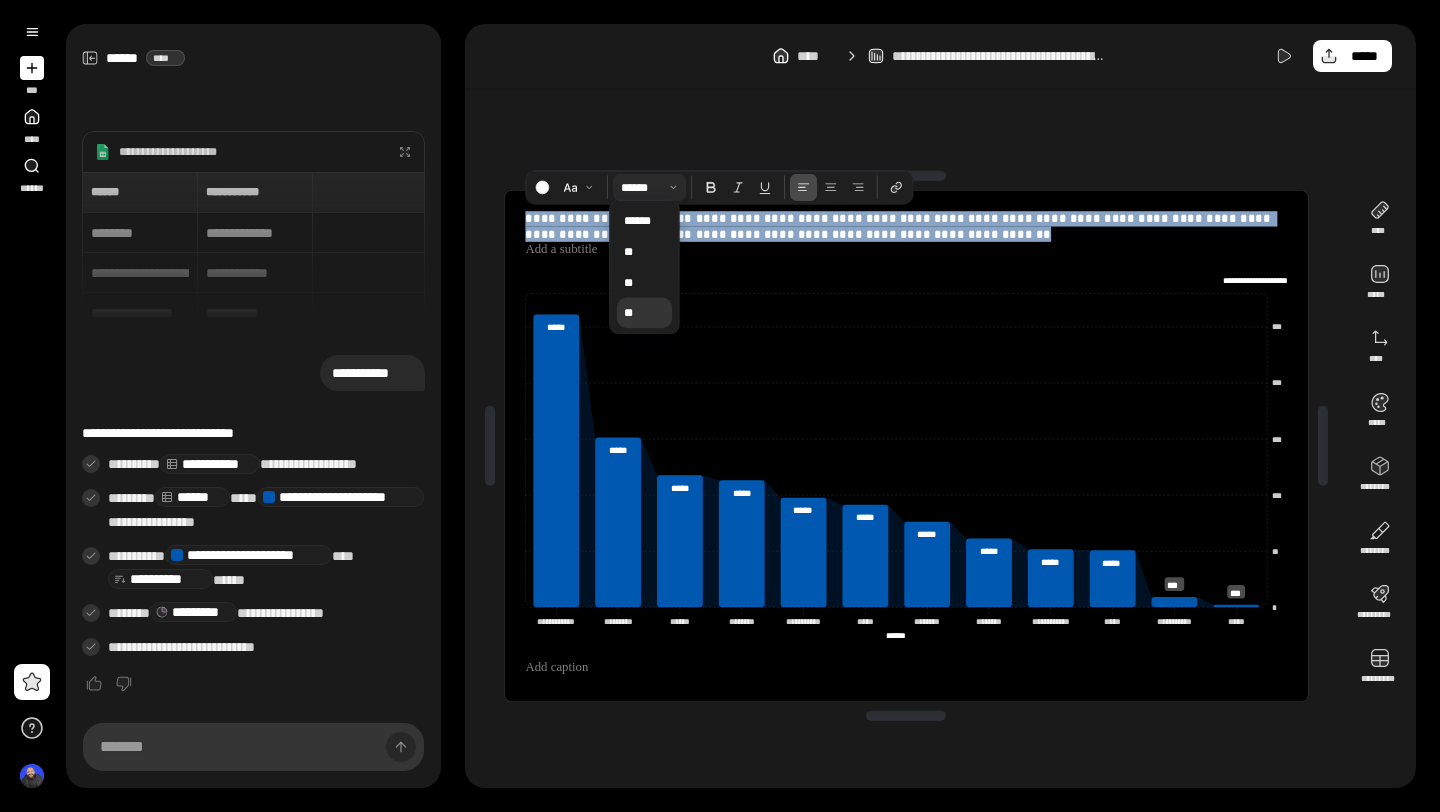 click on "**" at bounding box center (644, 312) 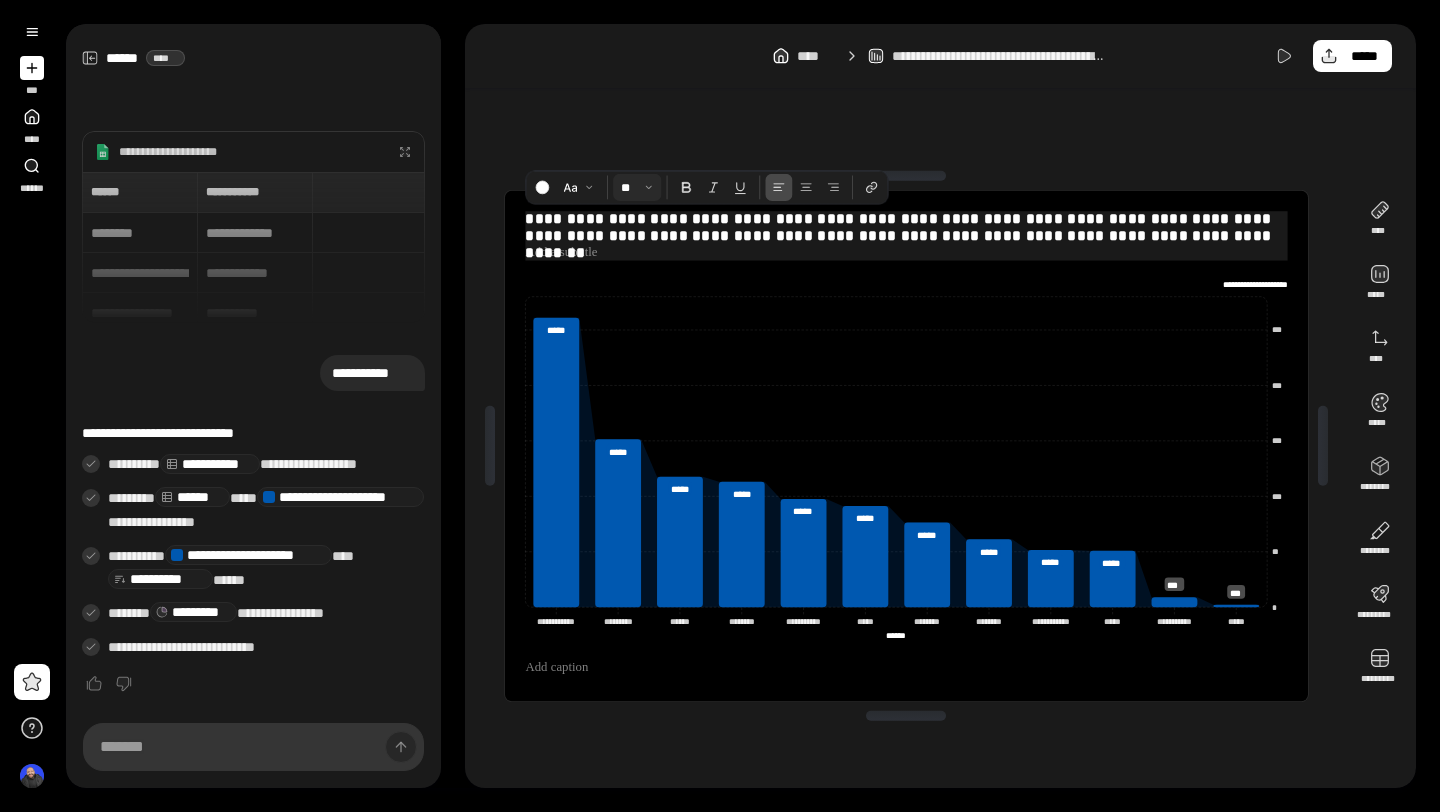 click on "**********" at bounding box center [906, 228] 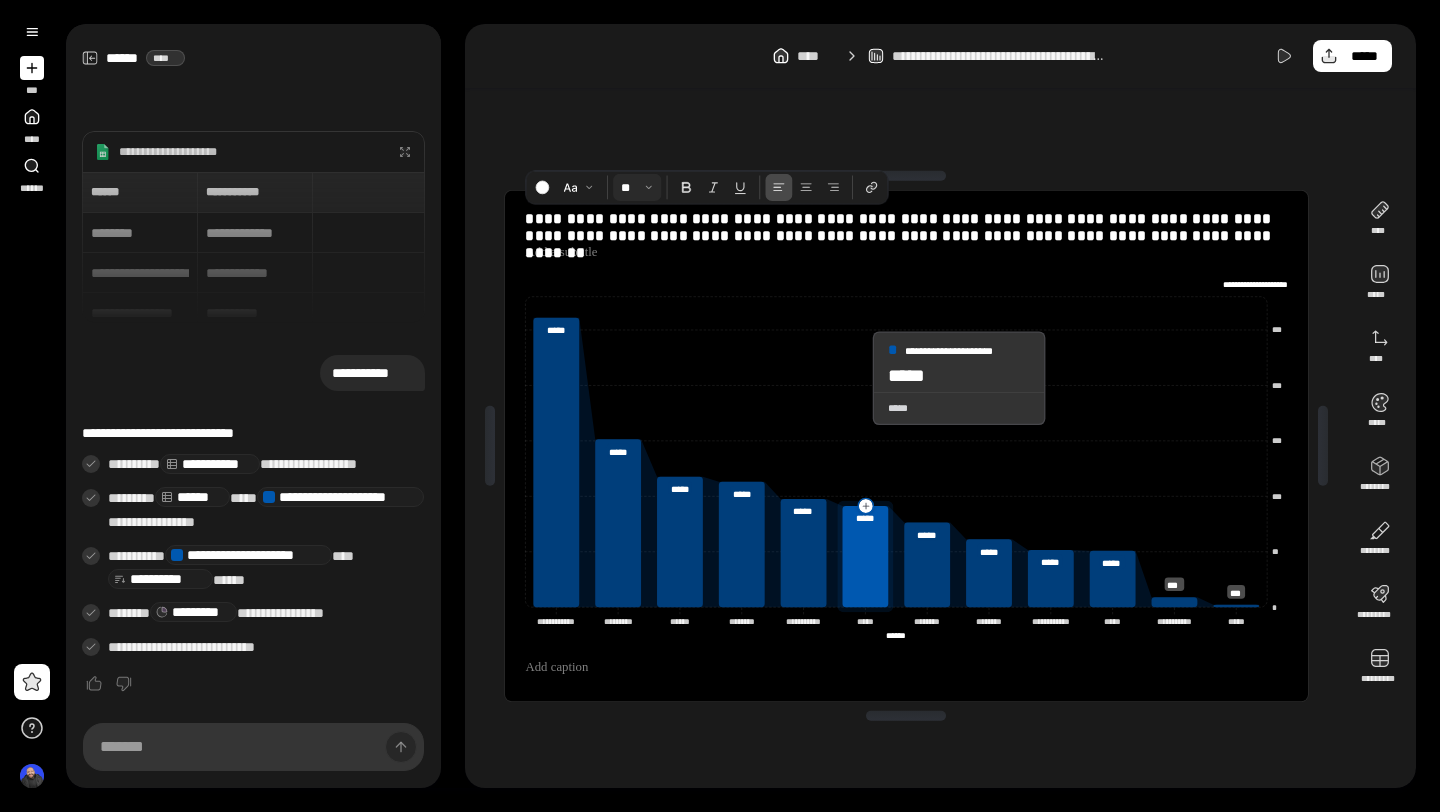 click 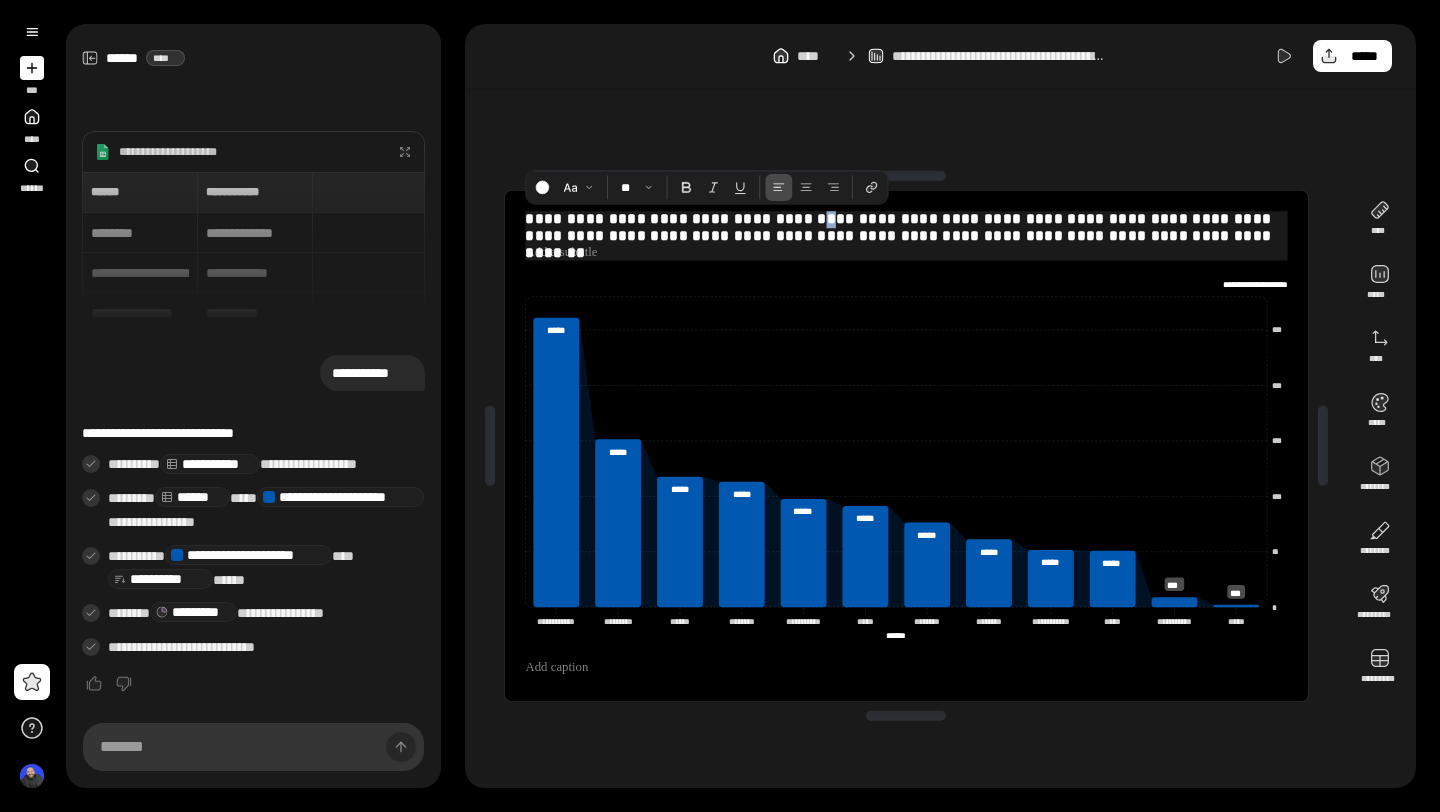 drag, startPoint x: 788, startPoint y: 223, endPoint x: 777, endPoint y: 219, distance: 11.7046995 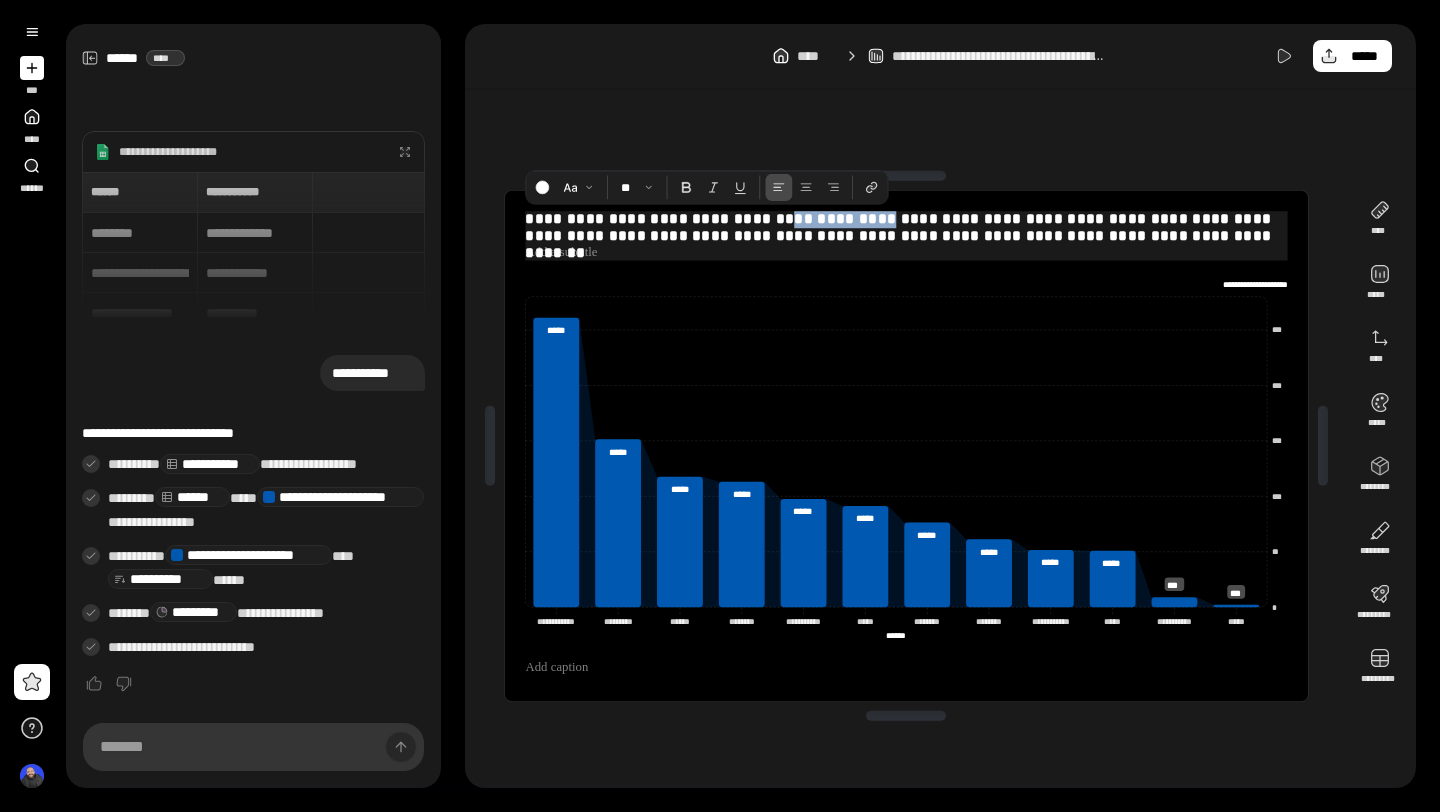 drag, startPoint x: 844, startPoint y: 222, endPoint x: 748, endPoint y: 224, distance: 96.02083 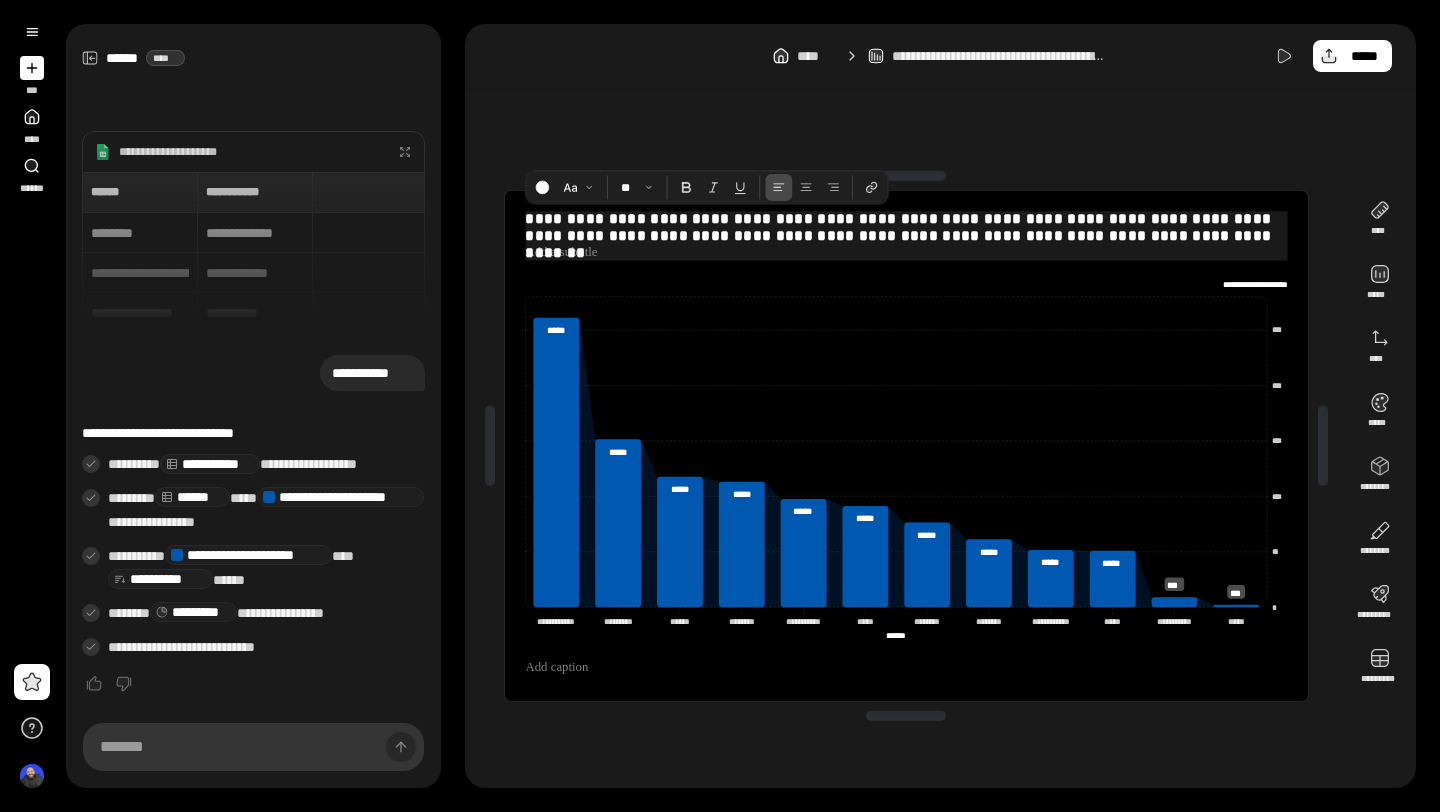 click on "**********" at bounding box center (906, 228) 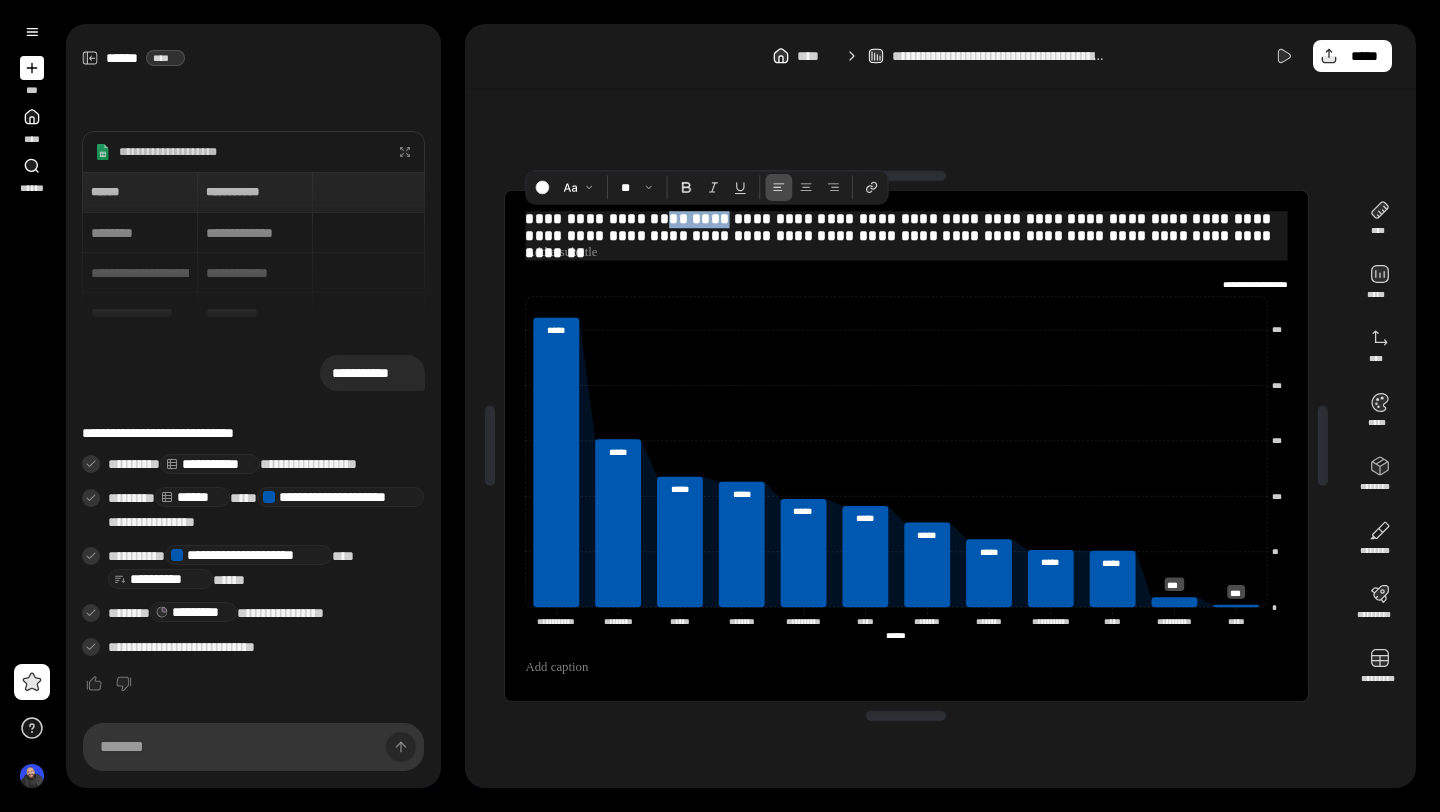 click on "**********" at bounding box center [906, 228] 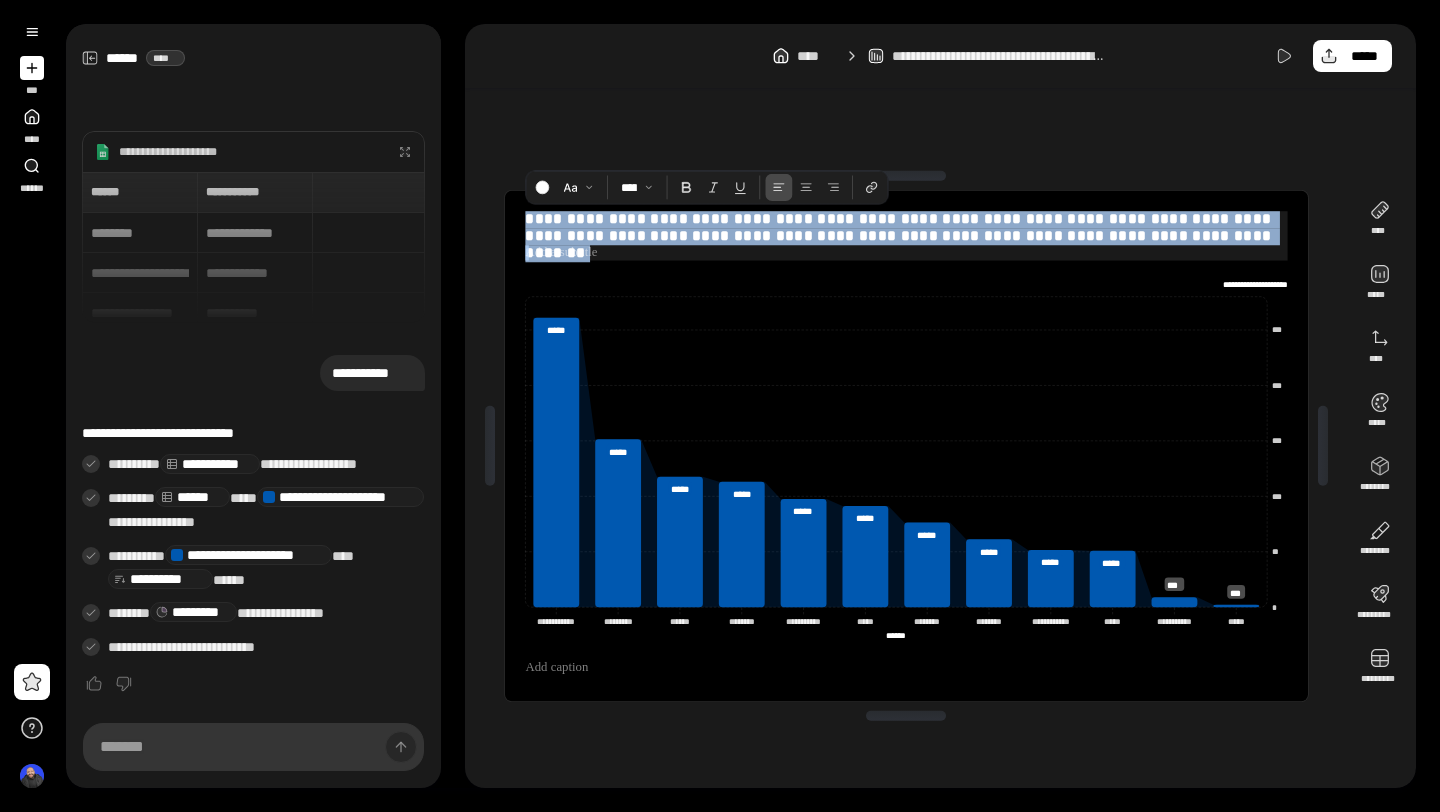 click on "**********" at bounding box center [906, 228] 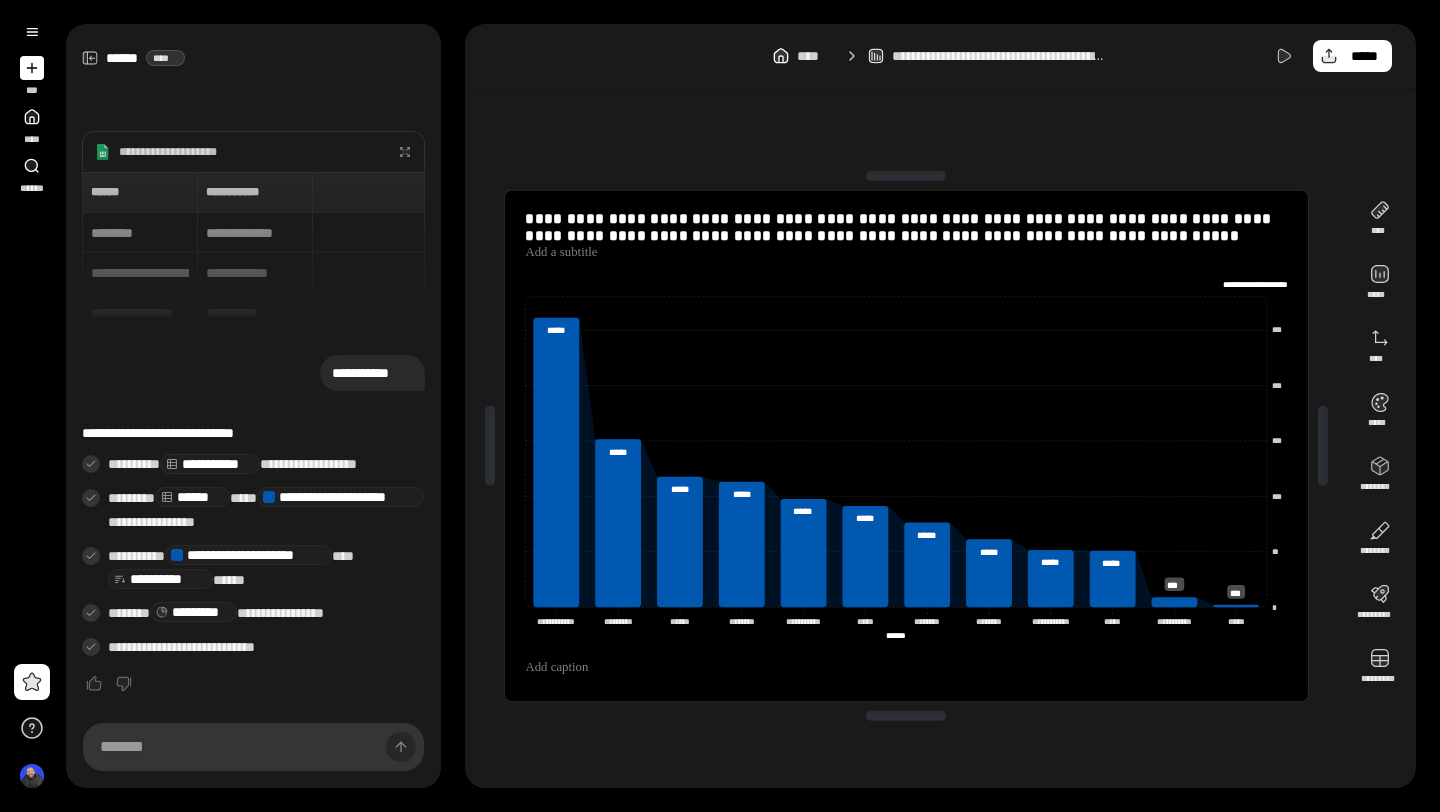 click on "**********" at bounding box center [906, 446] 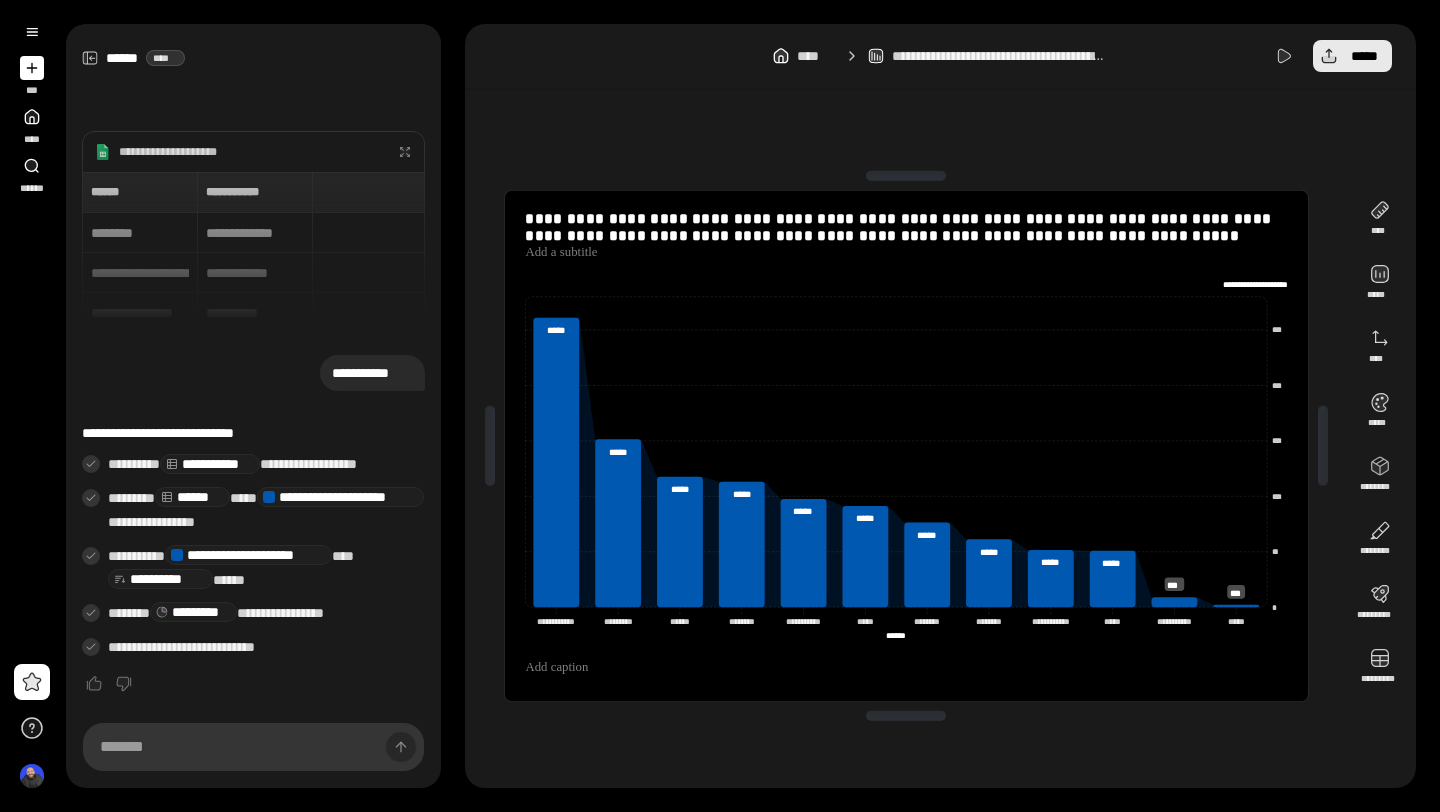 click on "*****" at bounding box center (1352, 56) 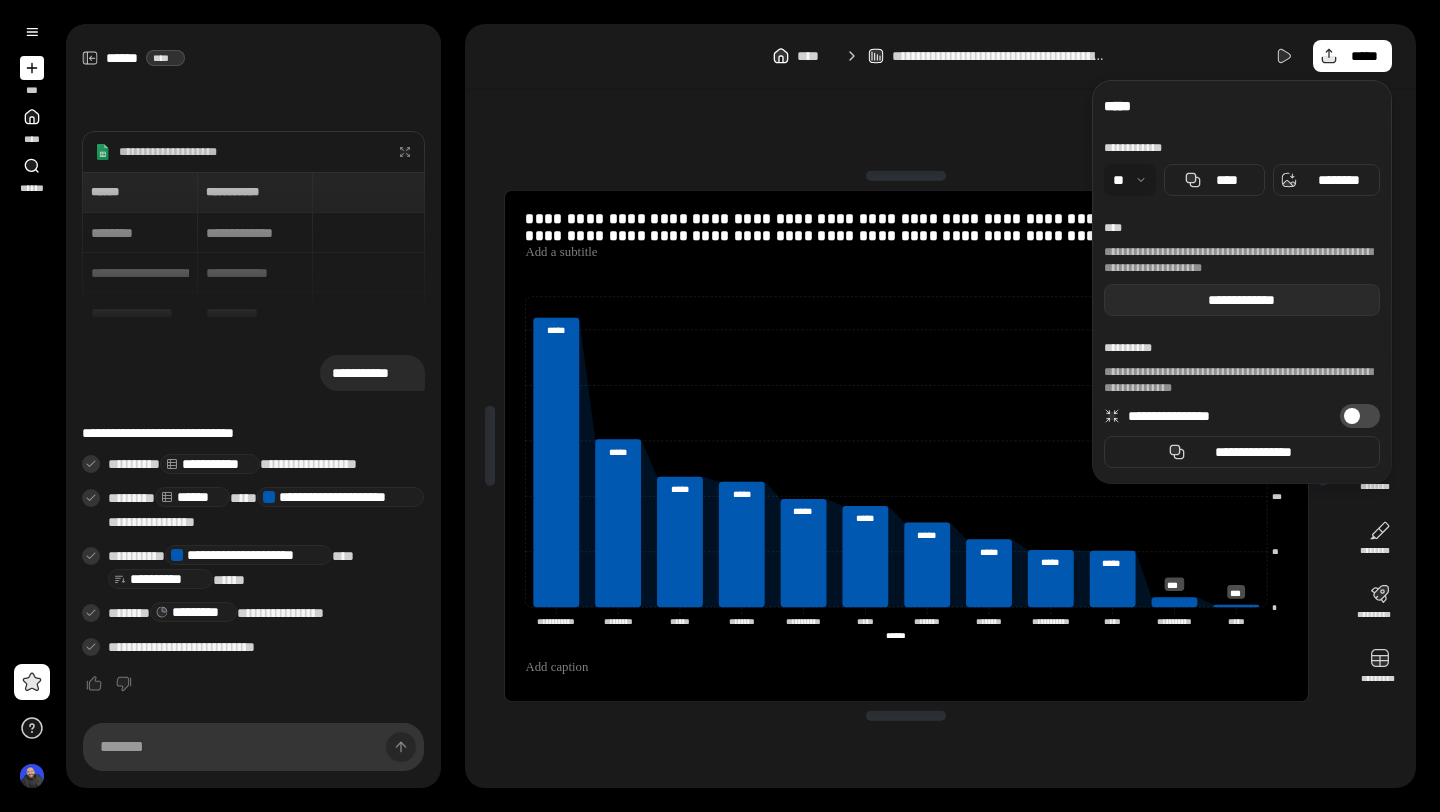 click on "**********" at bounding box center [1242, 300] 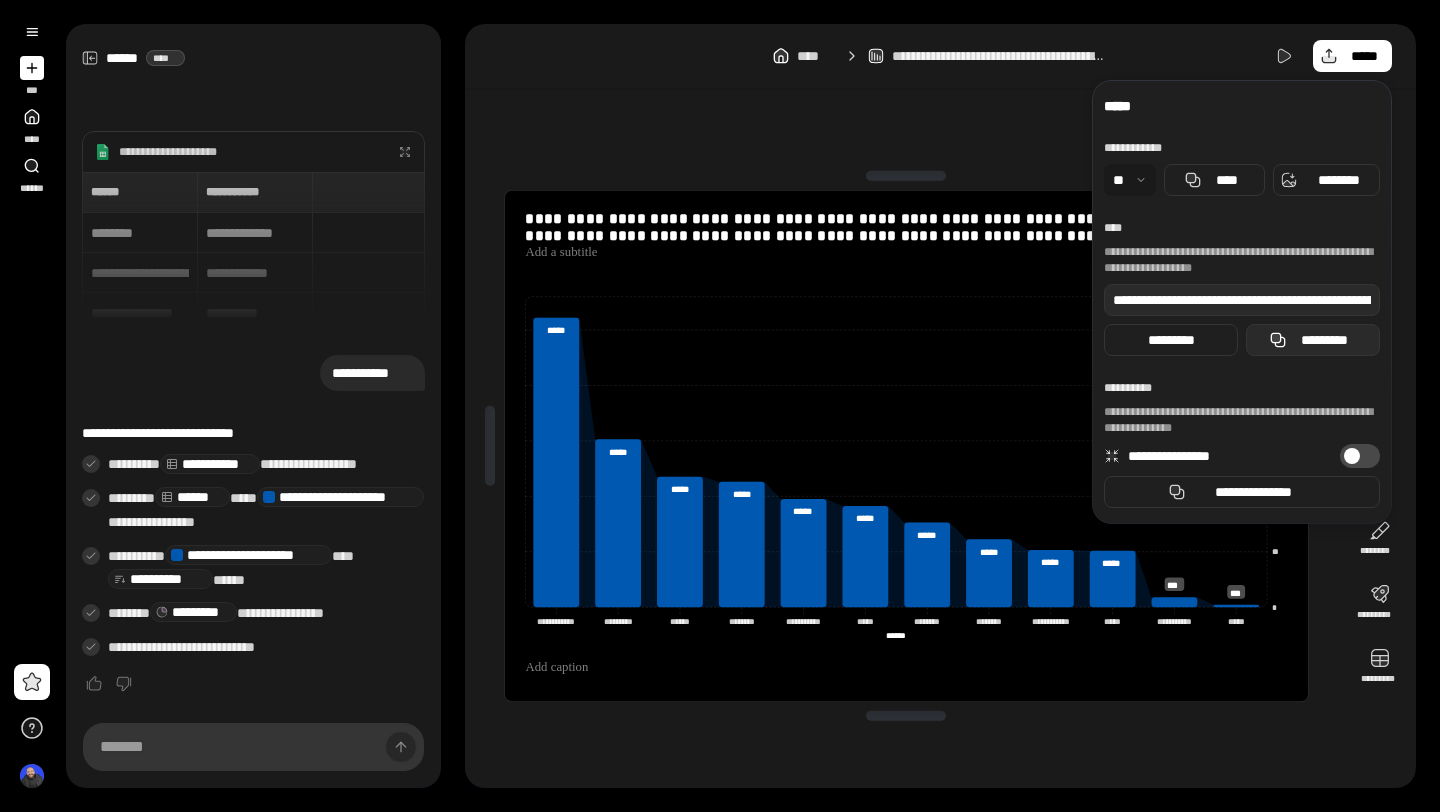 click on "*********" at bounding box center (1313, 340) 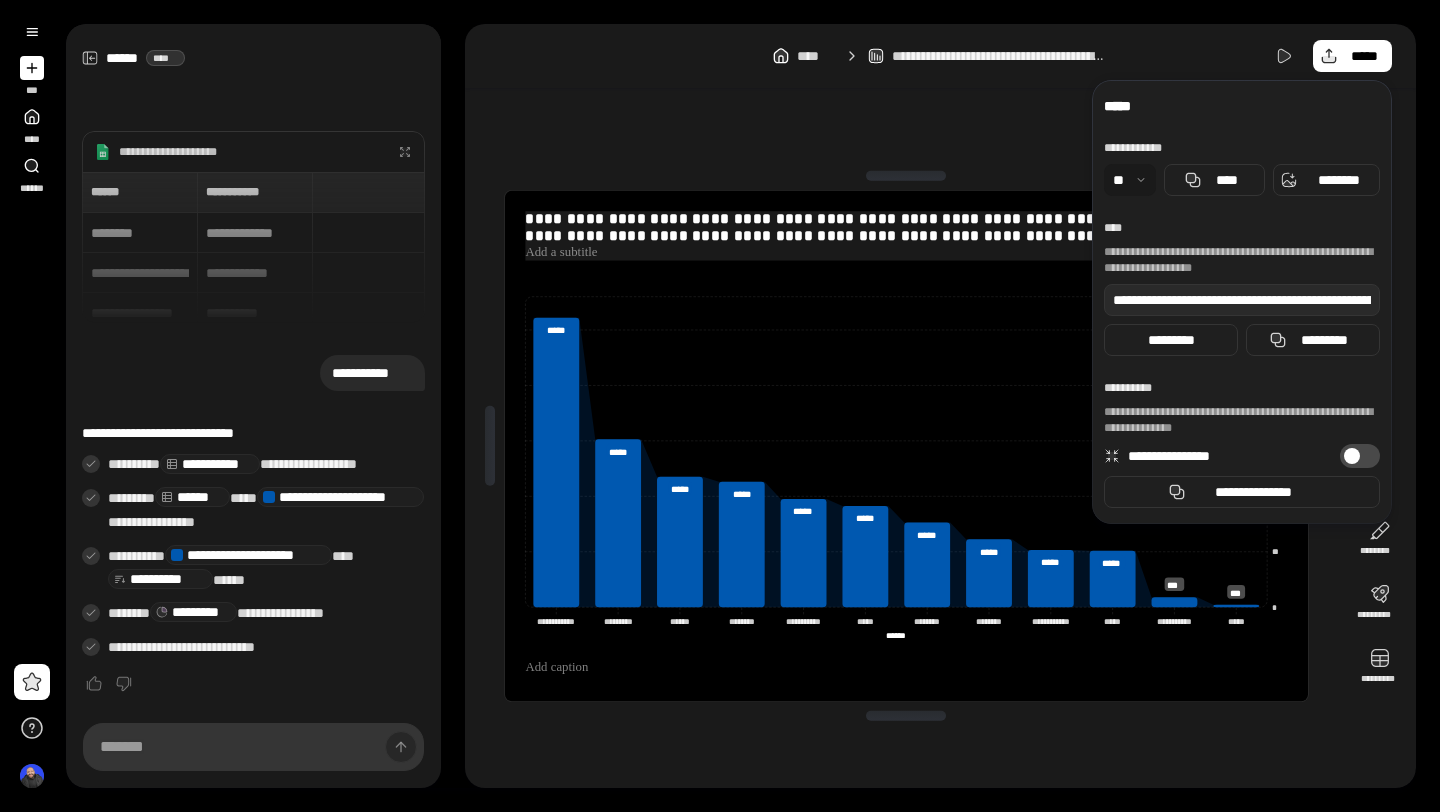 click on "**********" at bounding box center (906, 228) 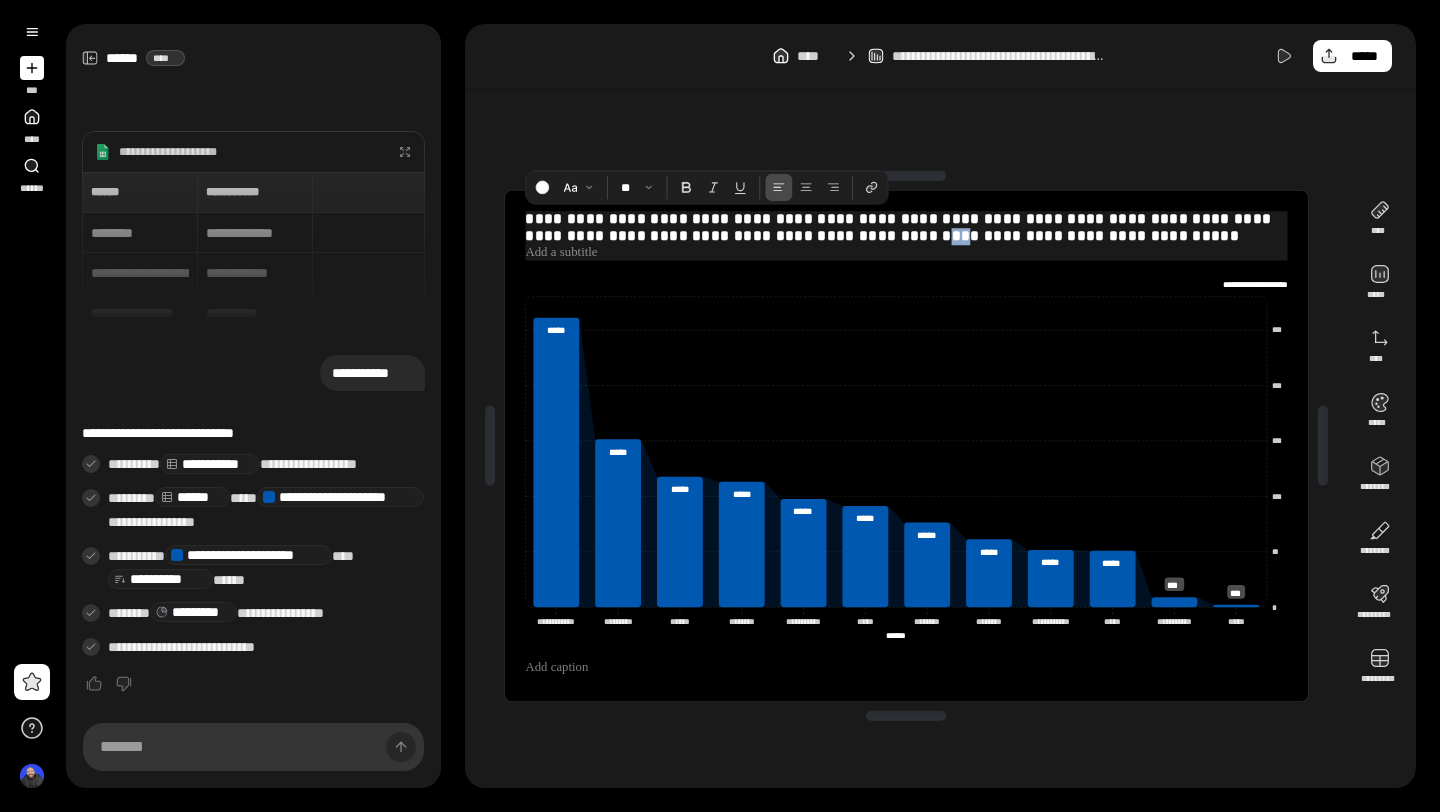 click on "**********" at bounding box center [906, 228] 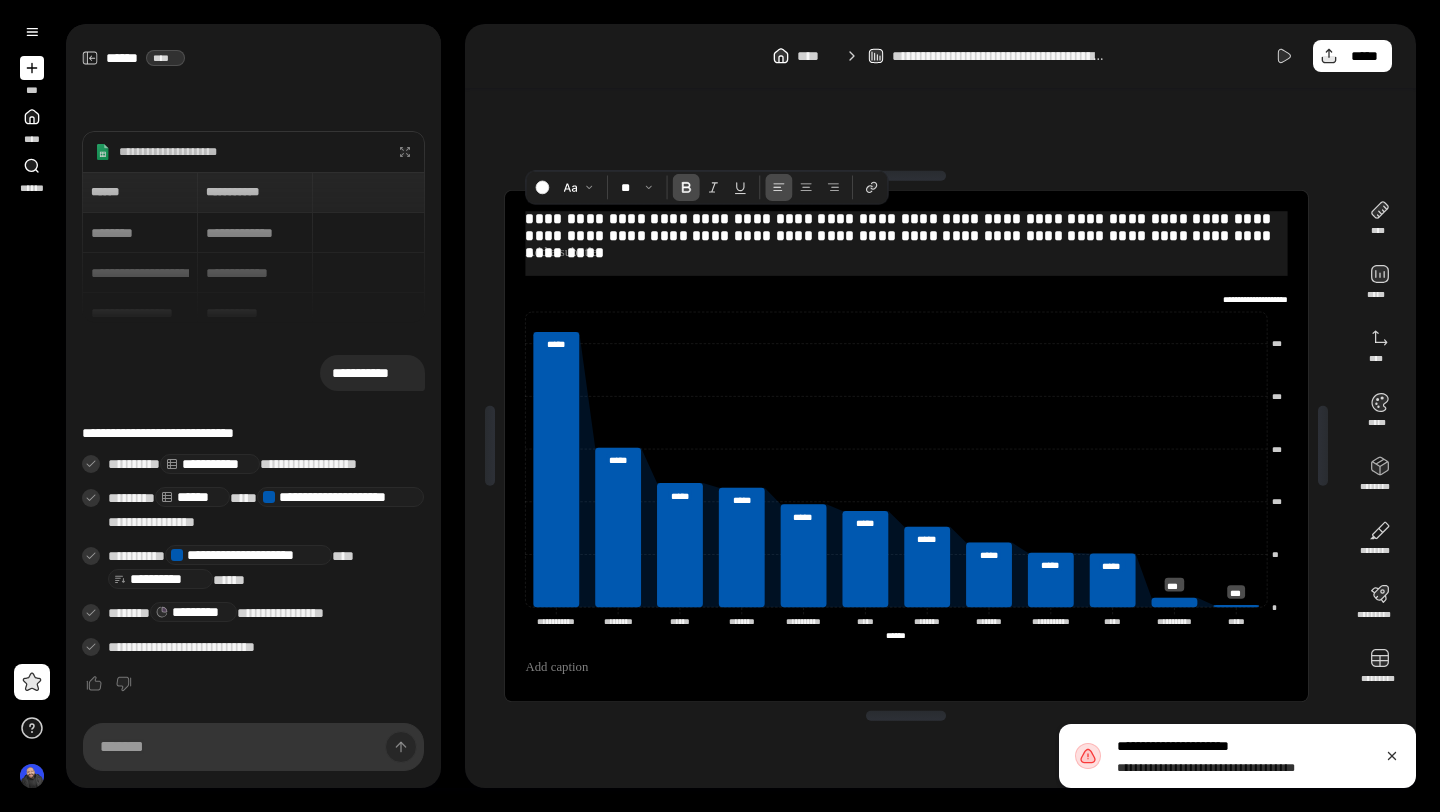 click on "**********" at bounding box center [900, 235] 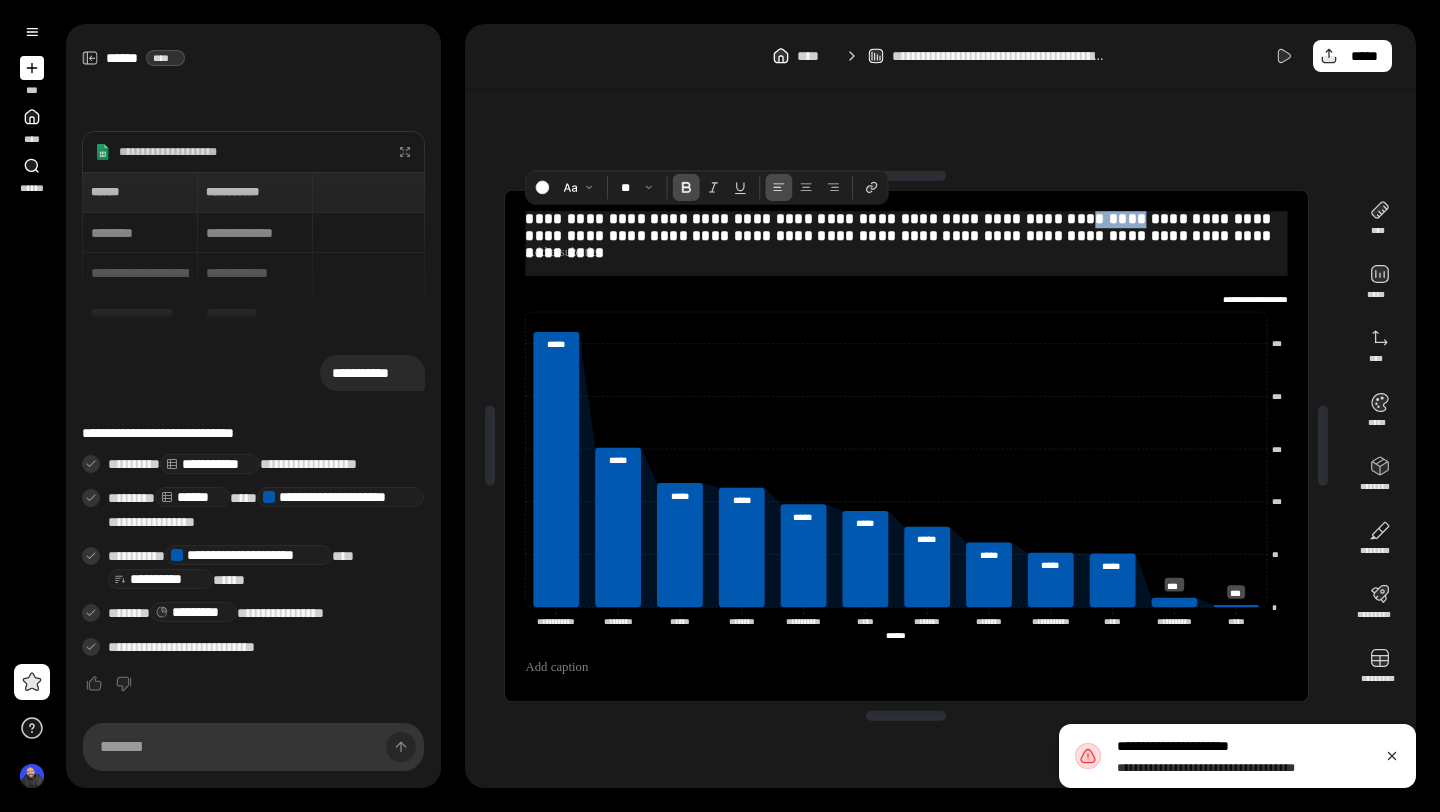 click on "**********" at bounding box center [900, 235] 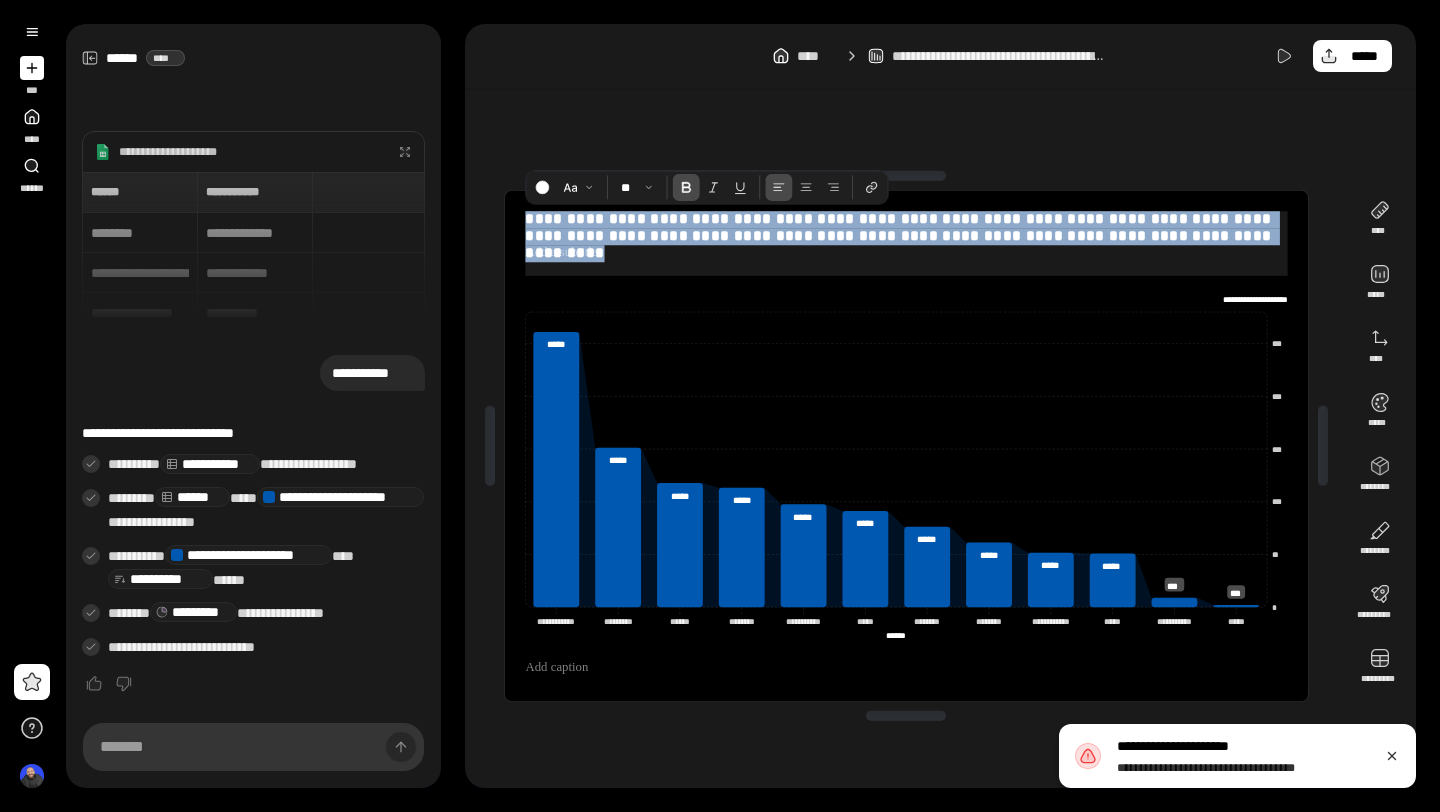 click on "**********" at bounding box center (900, 235) 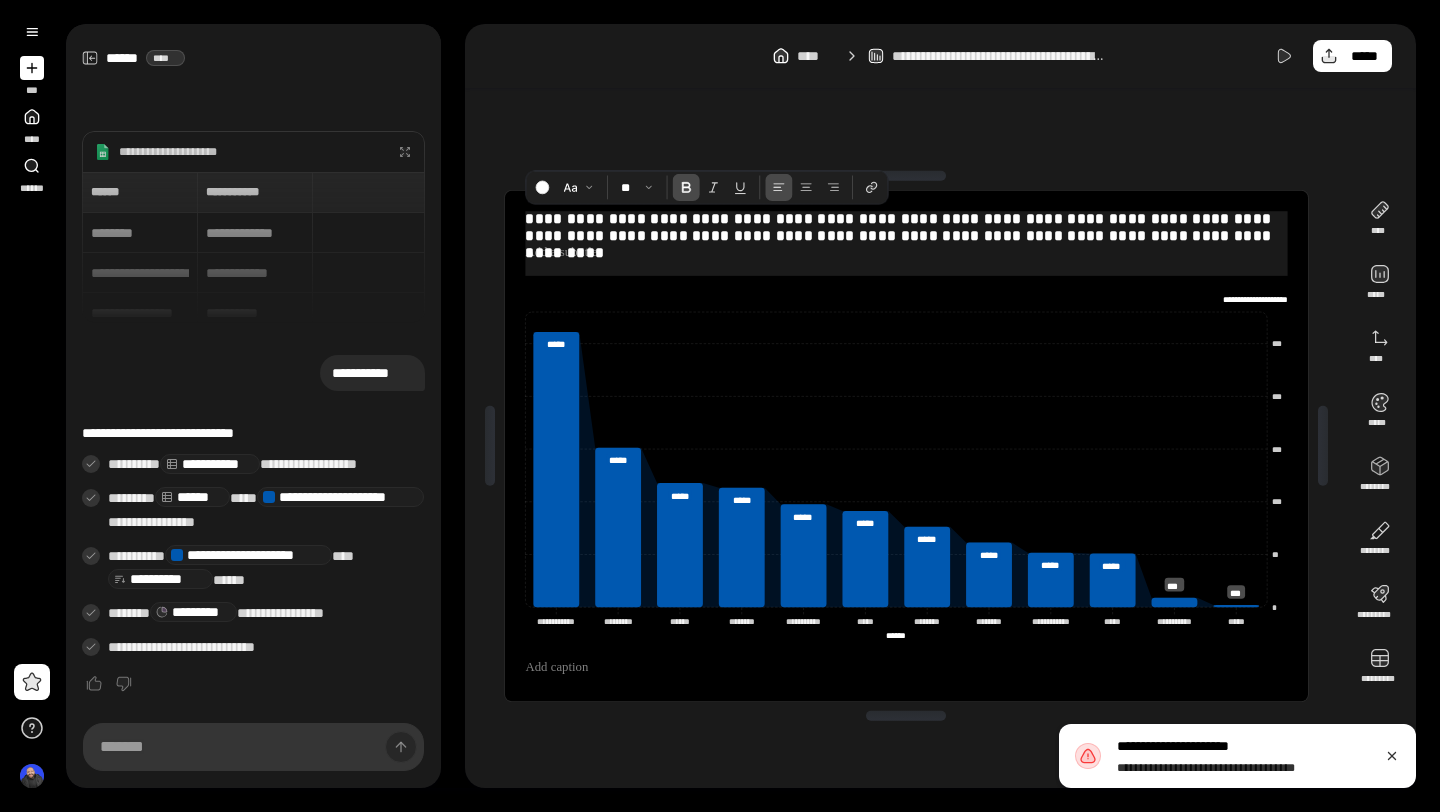 click on "**********" at bounding box center [900, 235] 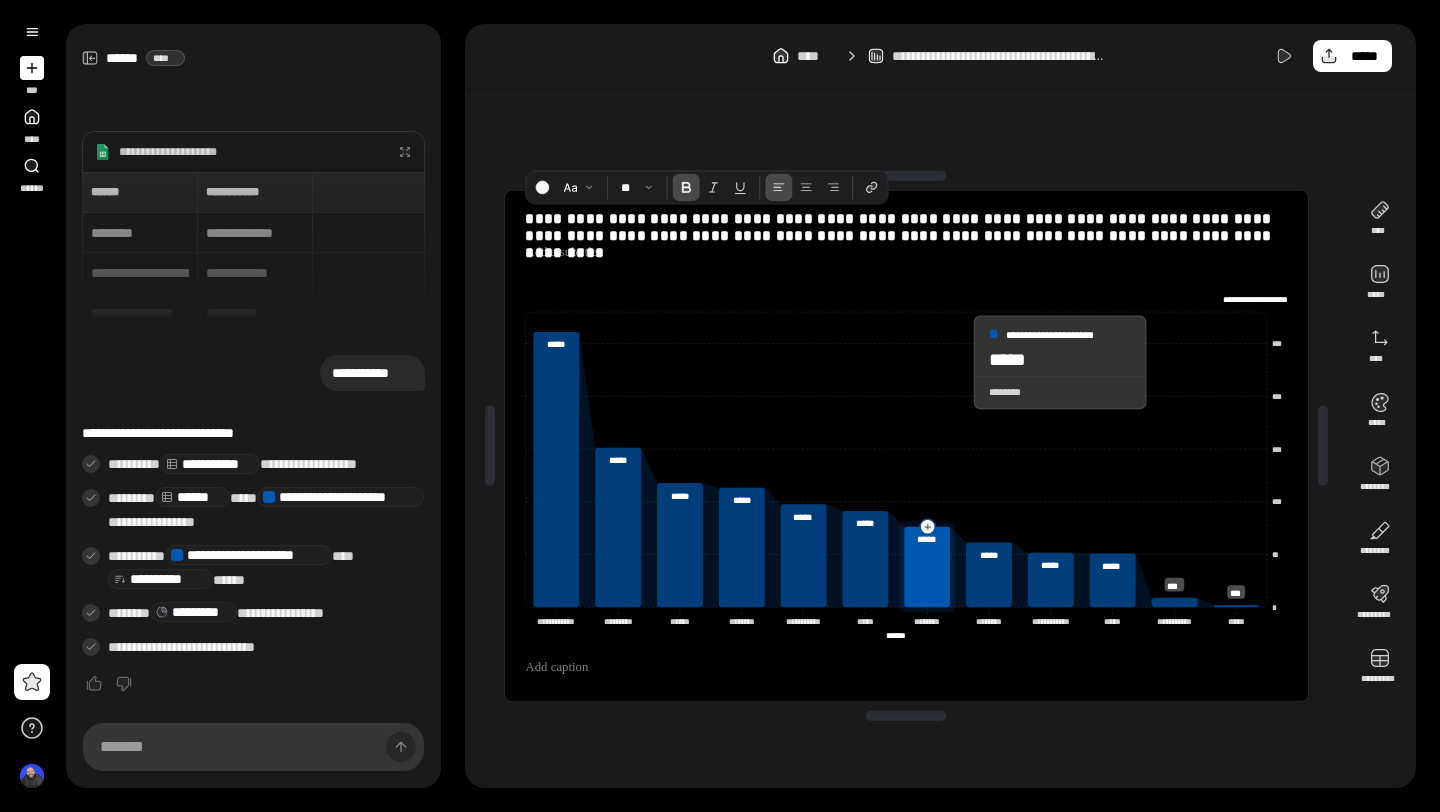 click 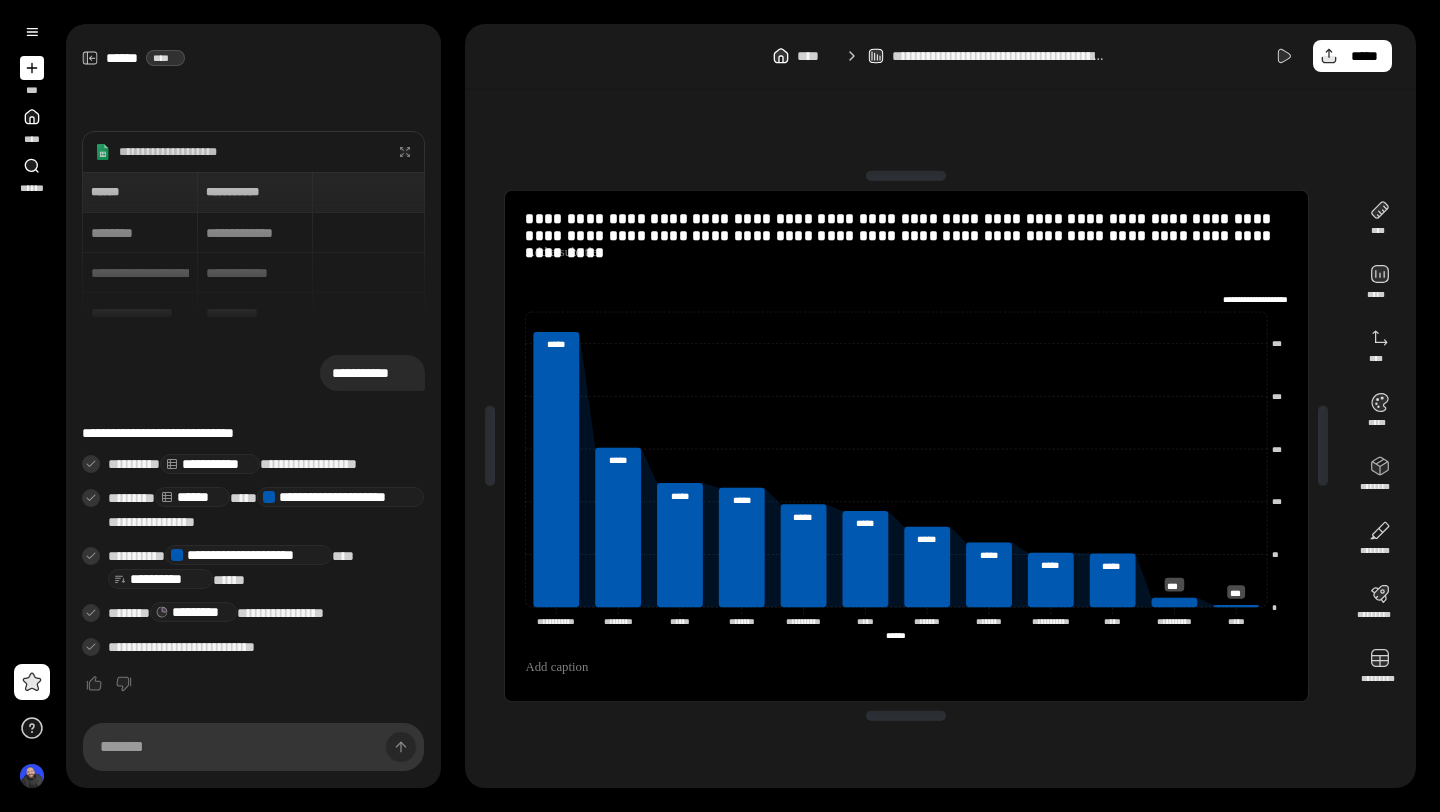 click on "**********" at bounding box center (906, 446) 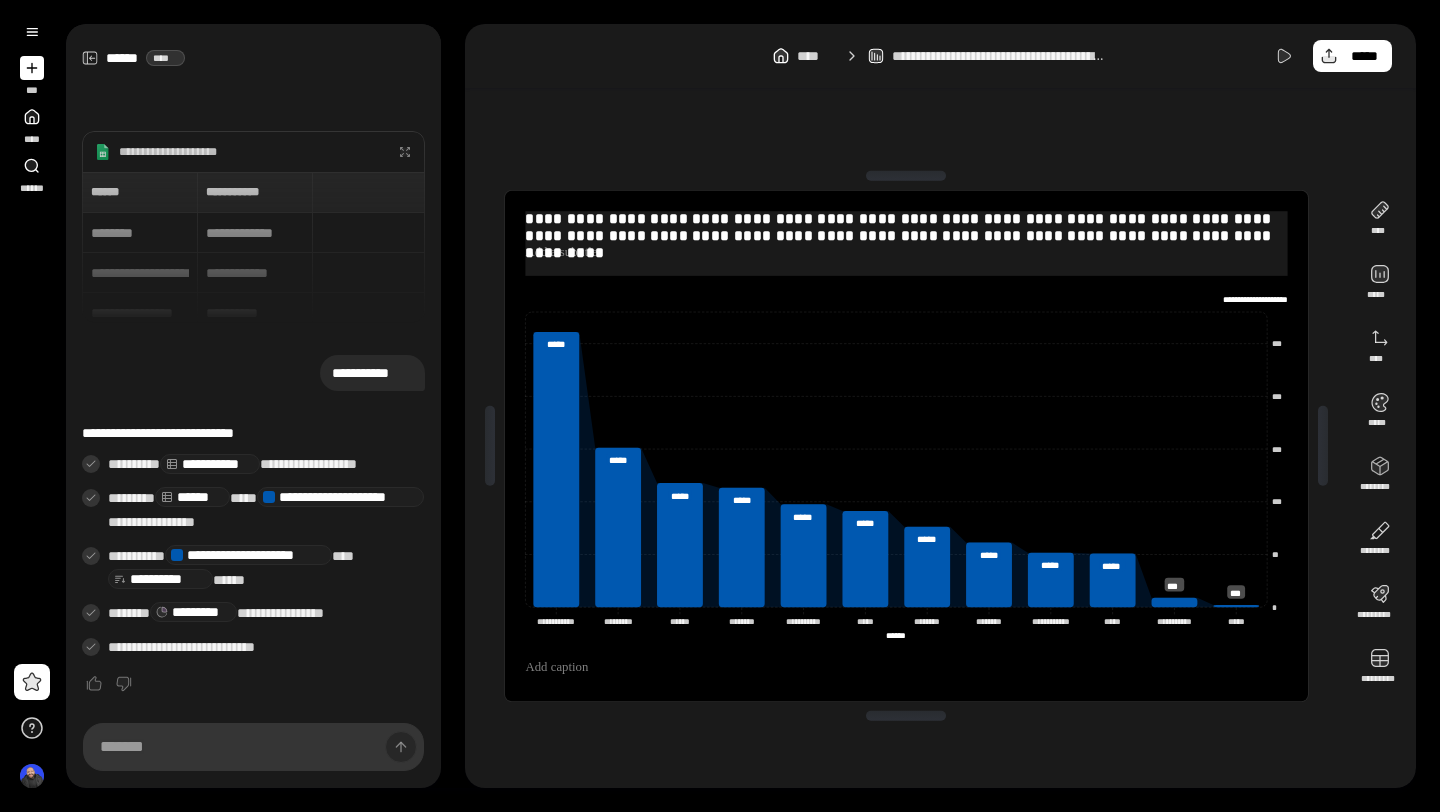 click on "**********" at bounding box center (906, 228) 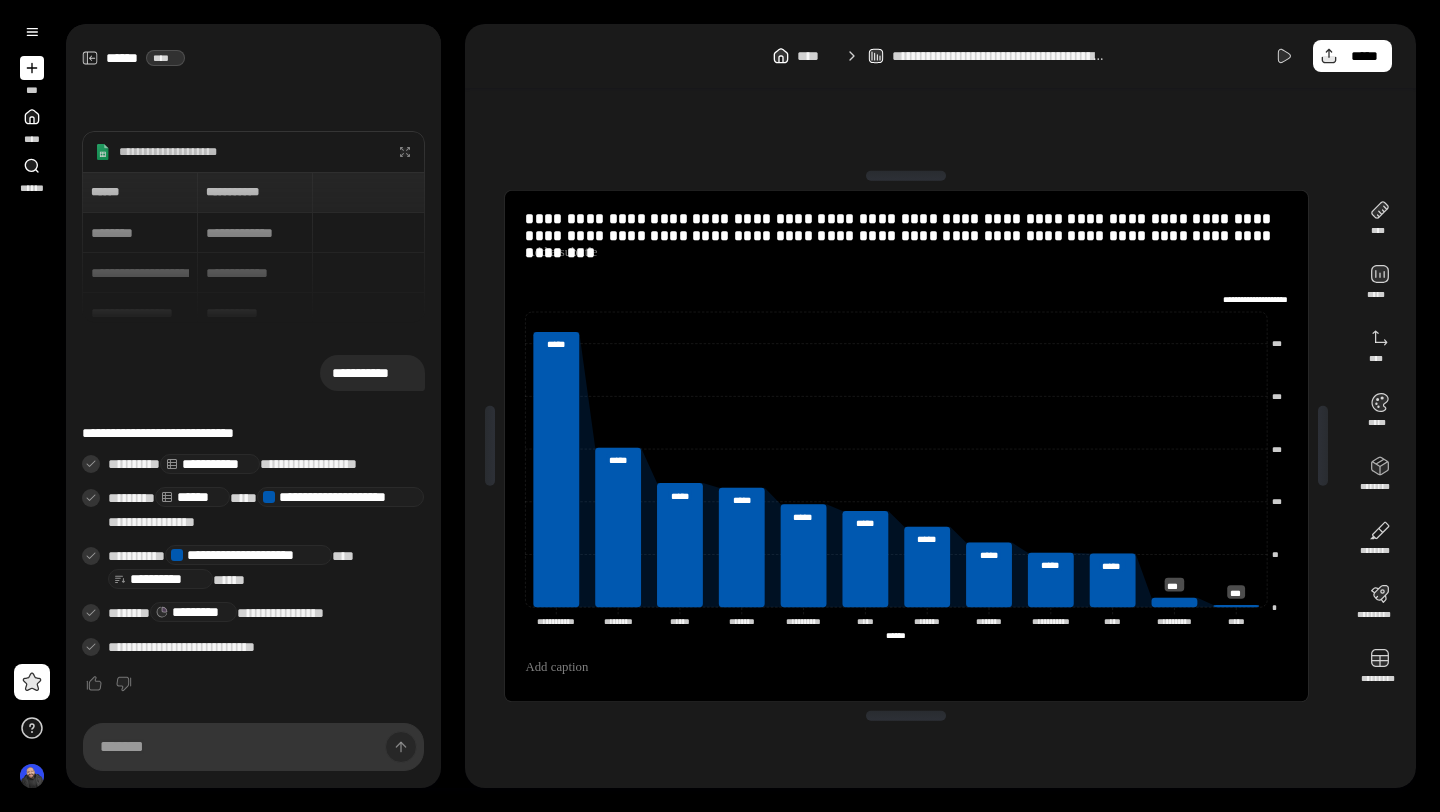click on "**********" at bounding box center [906, 446] 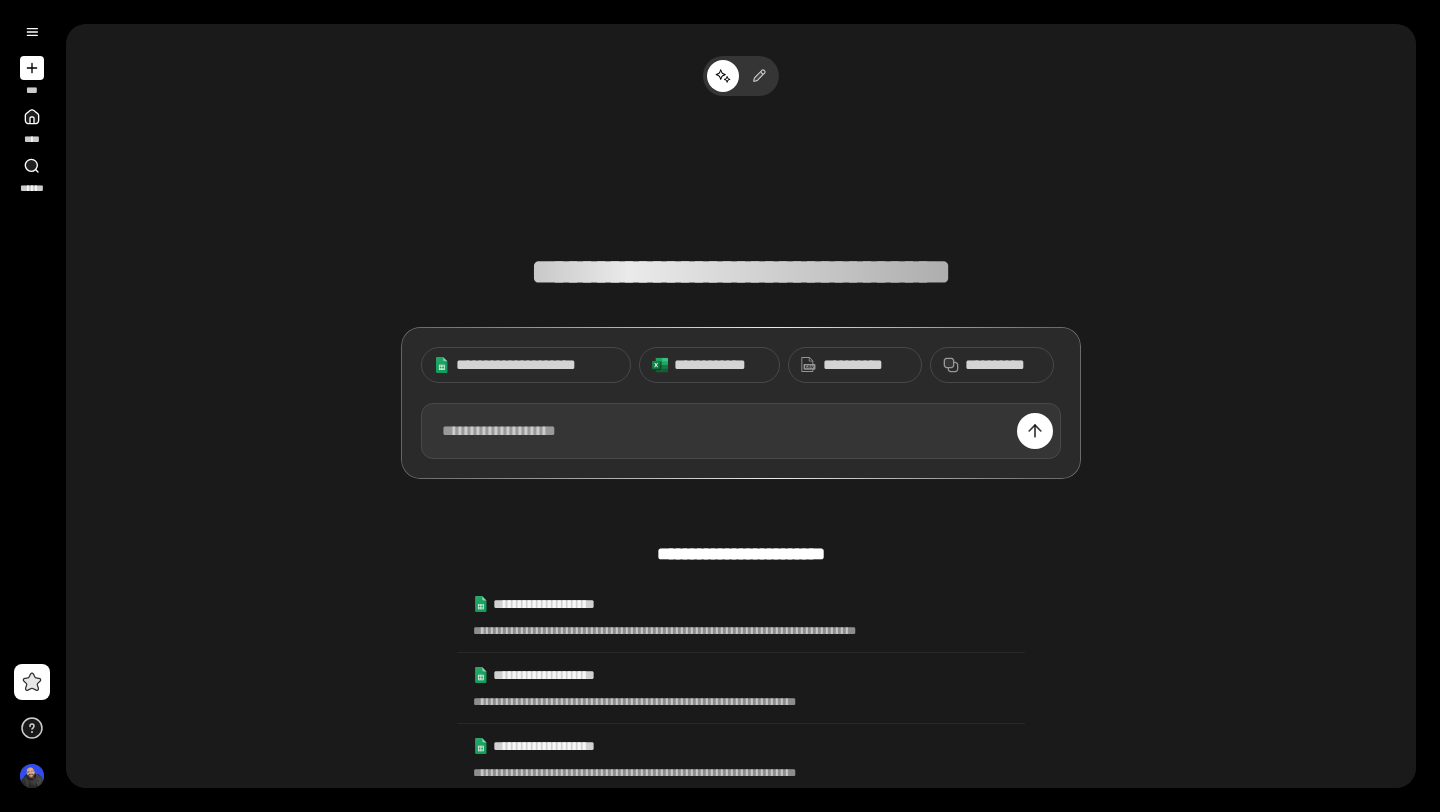 click at bounding box center (741, 431) 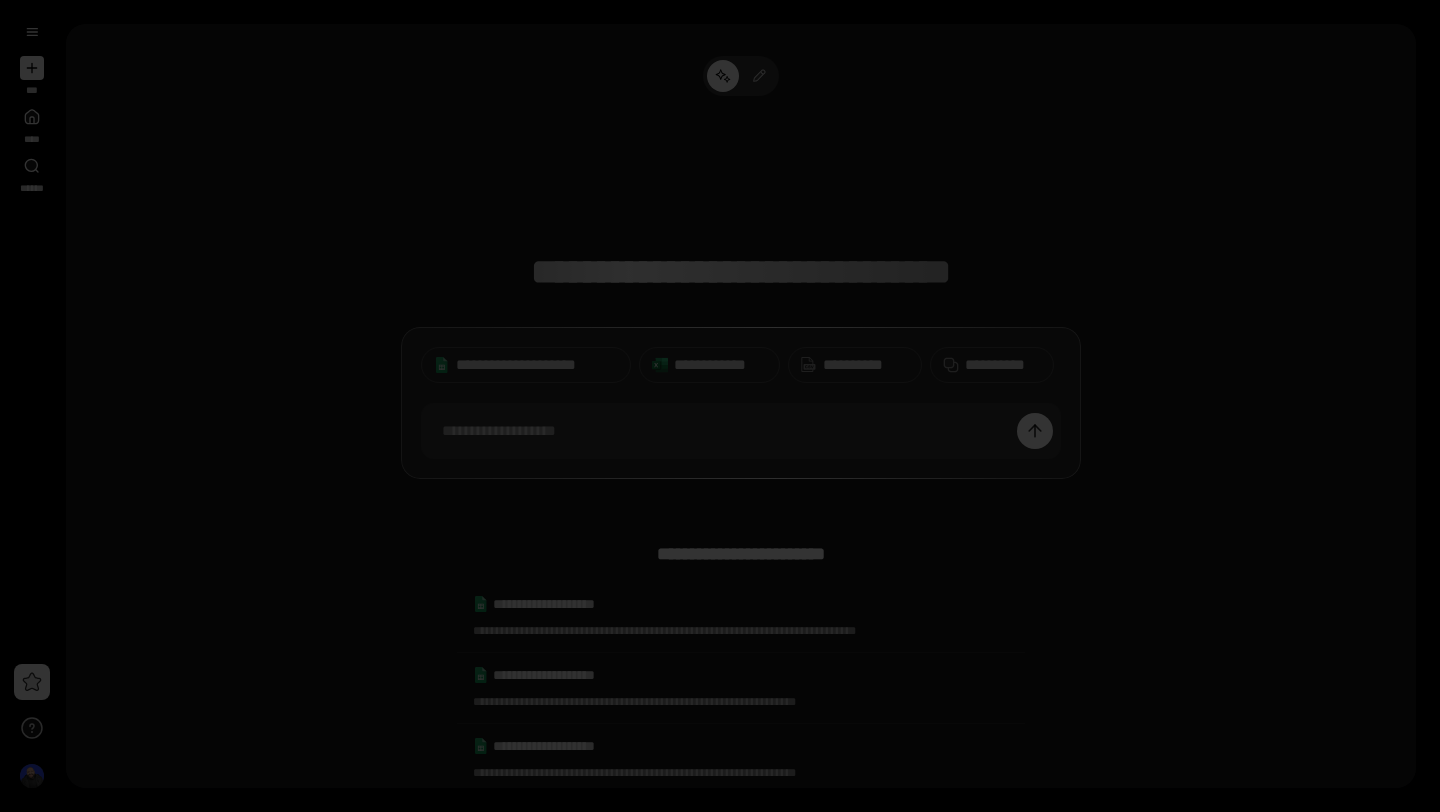scroll, scrollTop: 0, scrollLeft: 530, axis: horizontal 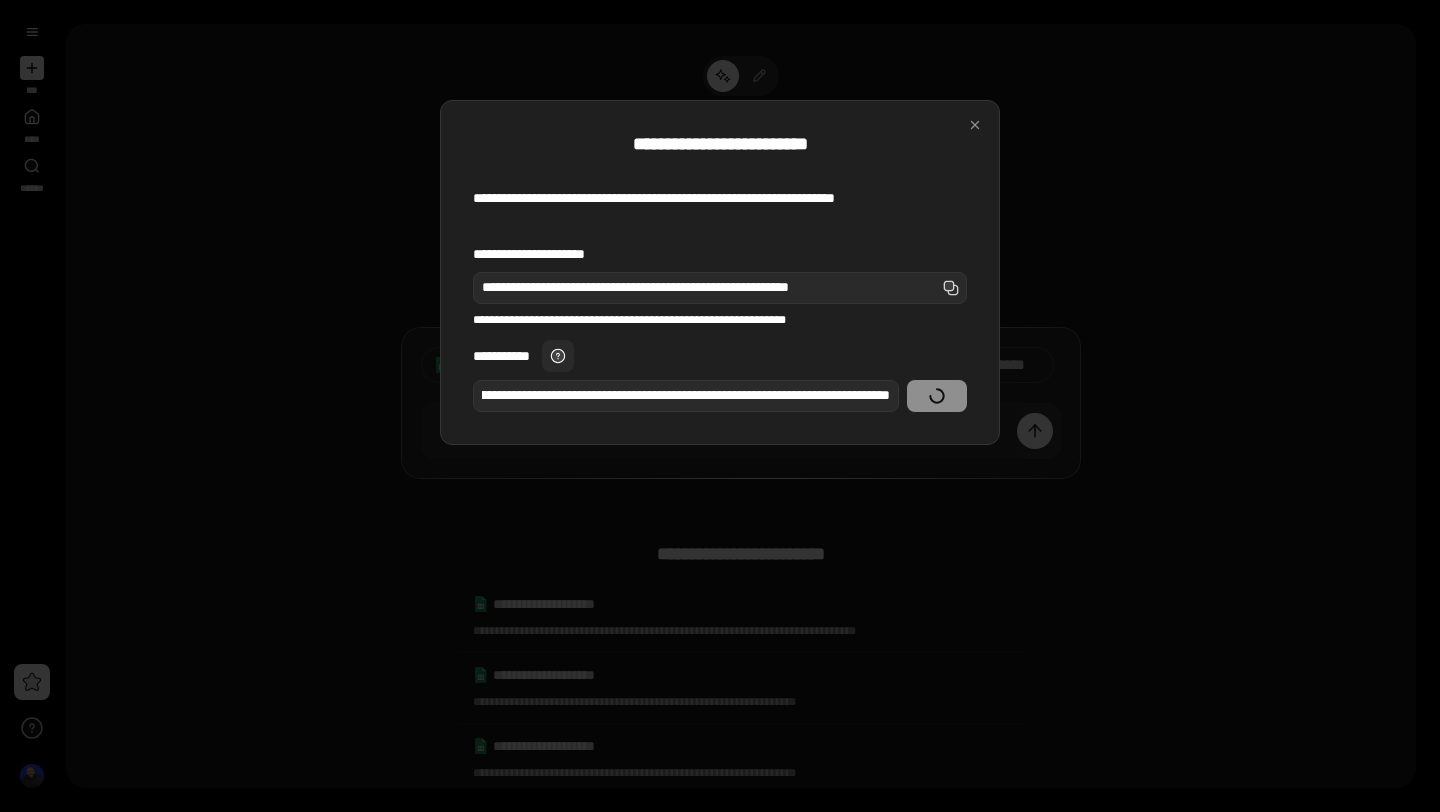 click at bounding box center (558, 356) 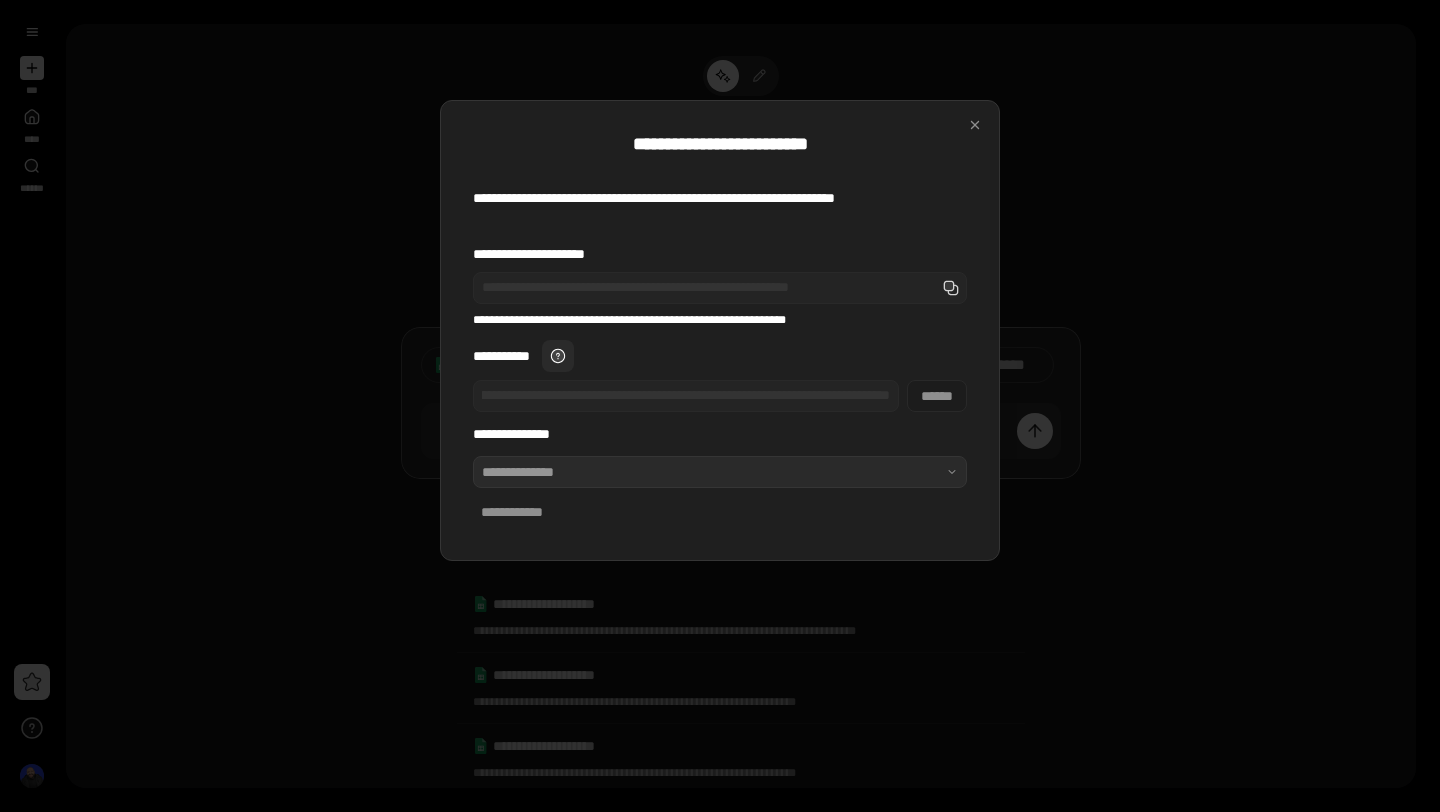 scroll, scrollTop: 0, scrollLeft: 0, axis: both 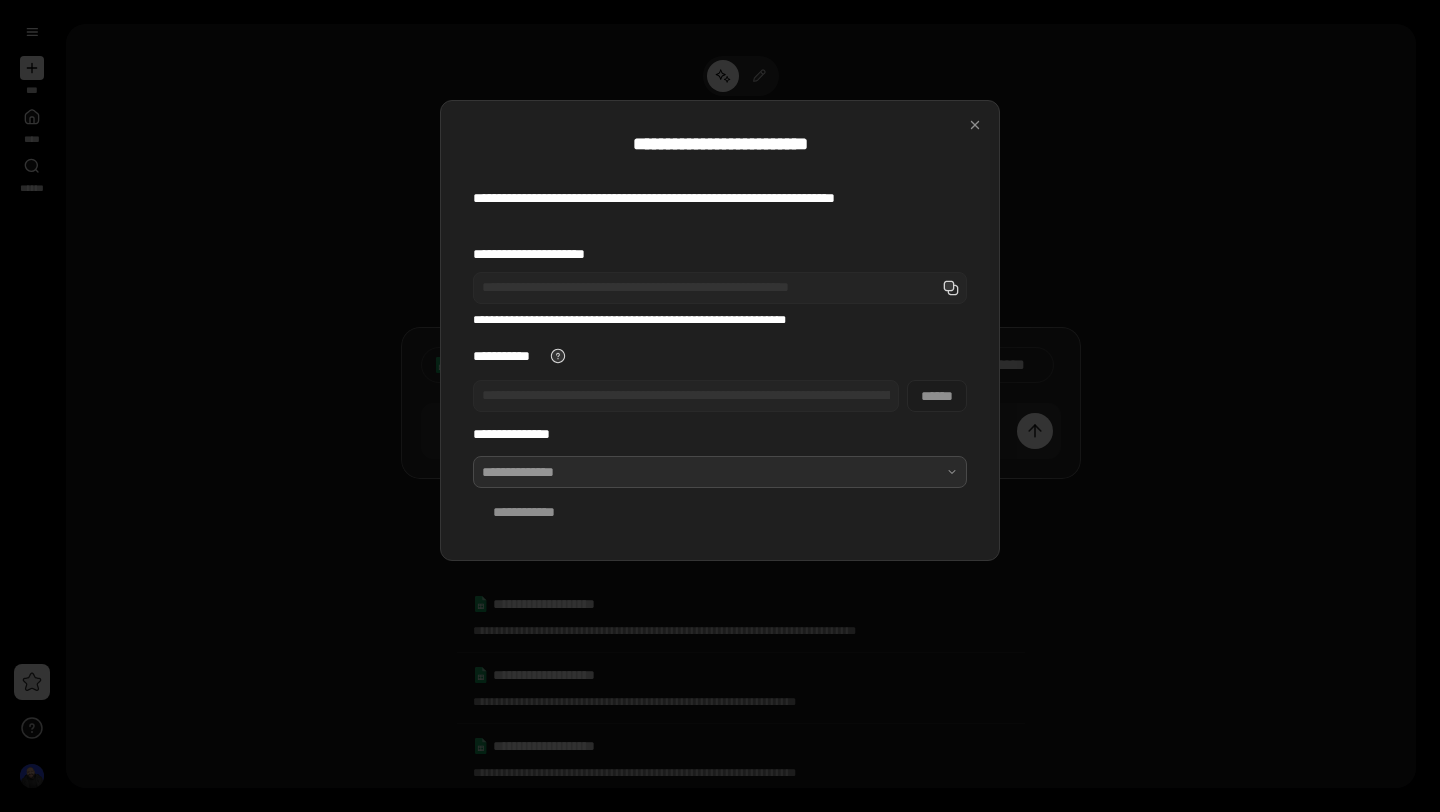 click at bounding box center (720, 472) 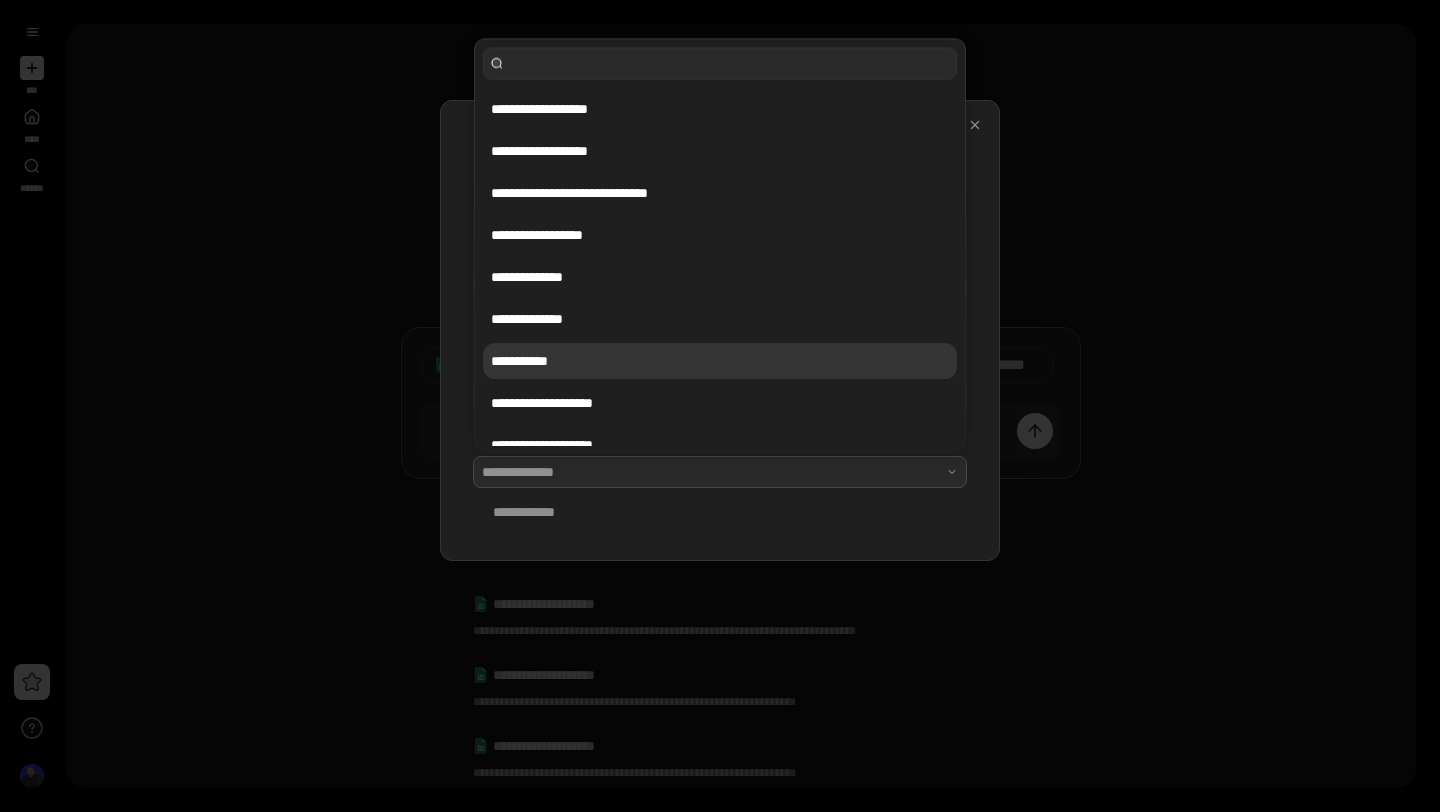 scroll, scrollTop: 47, scrollLeft: 0, axis: vertical 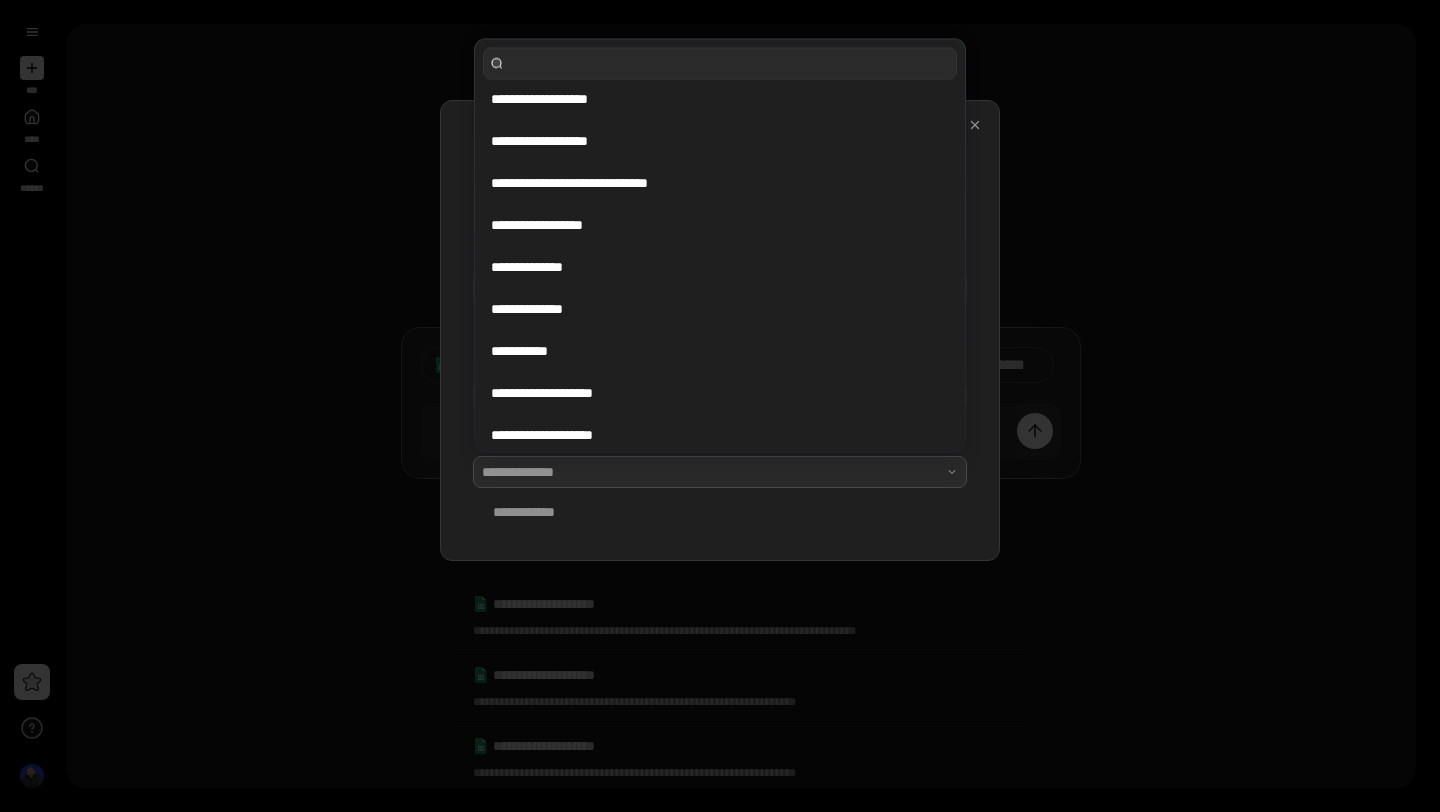 click on "**********" at bounding box center [720, 225] 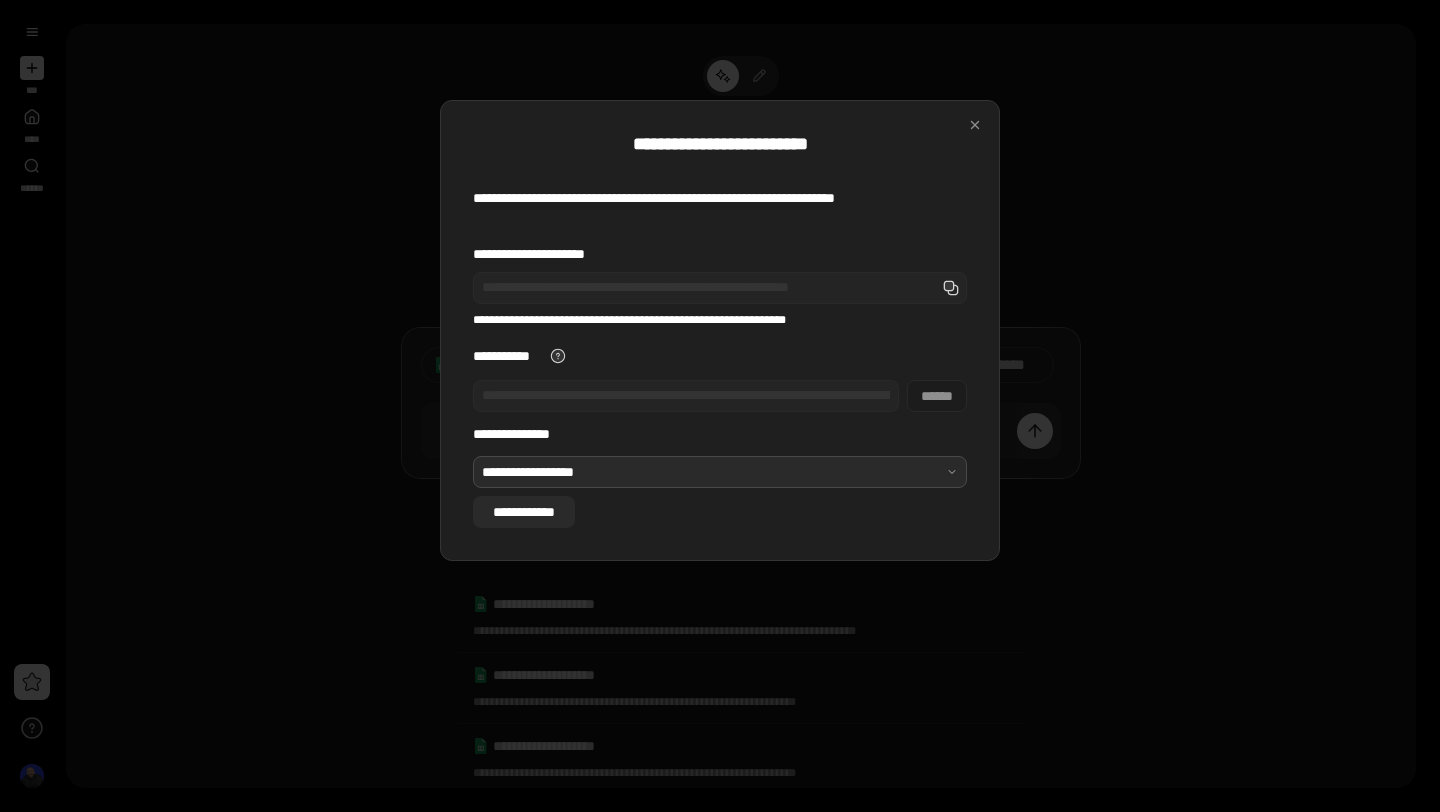 click on "**********" at bounding box center [524, 512] 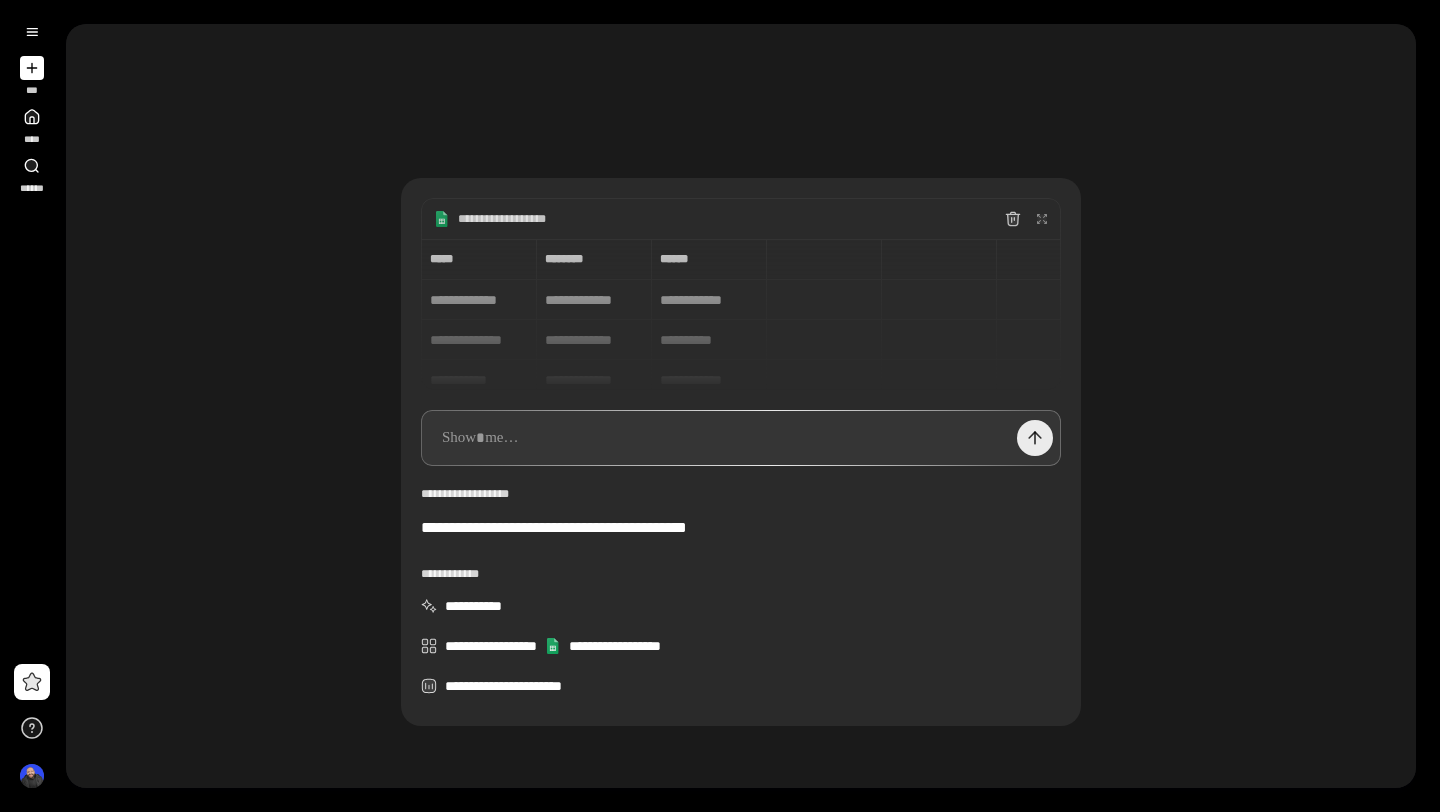 click at bounding box center (1035, 438) 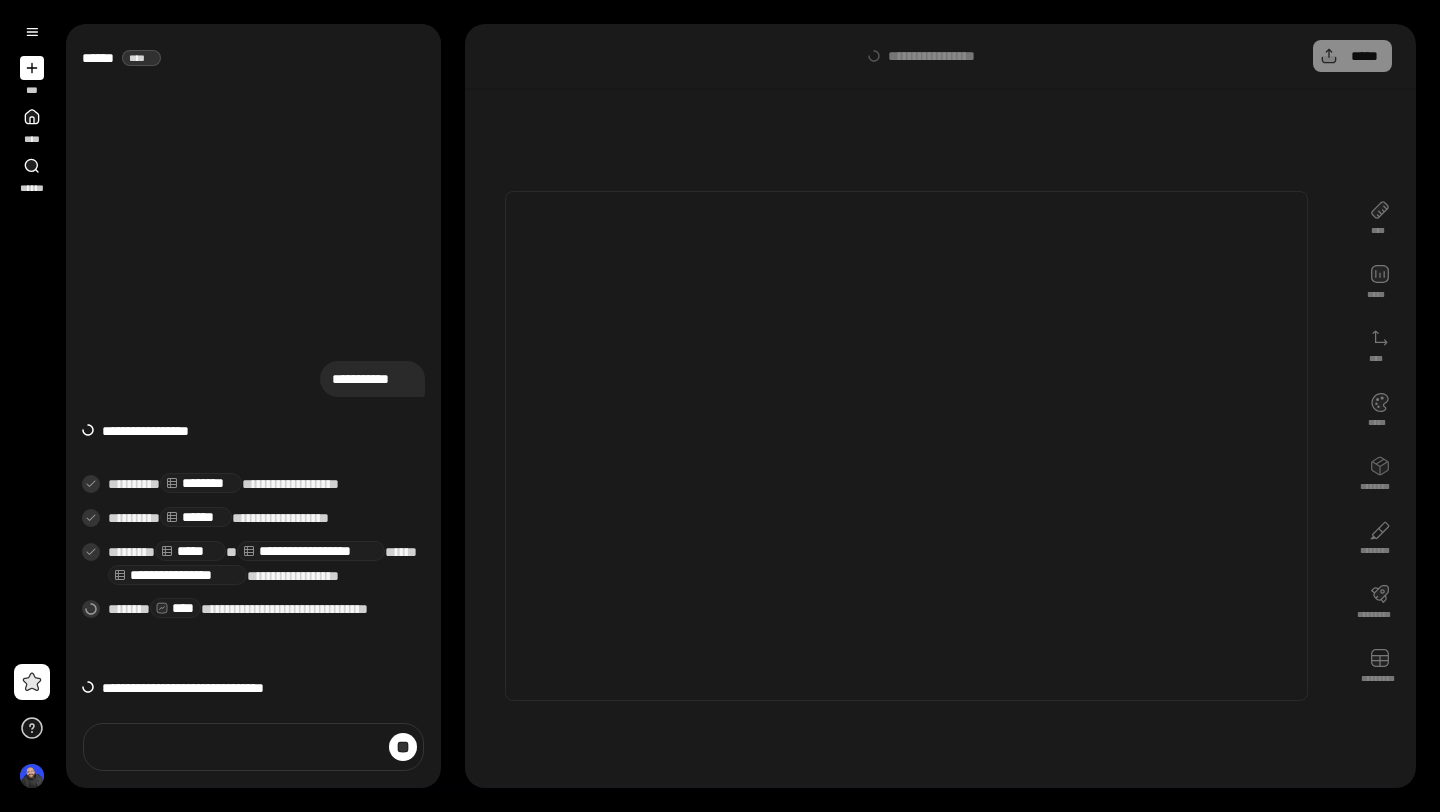 click at bounding box center (906, 446) 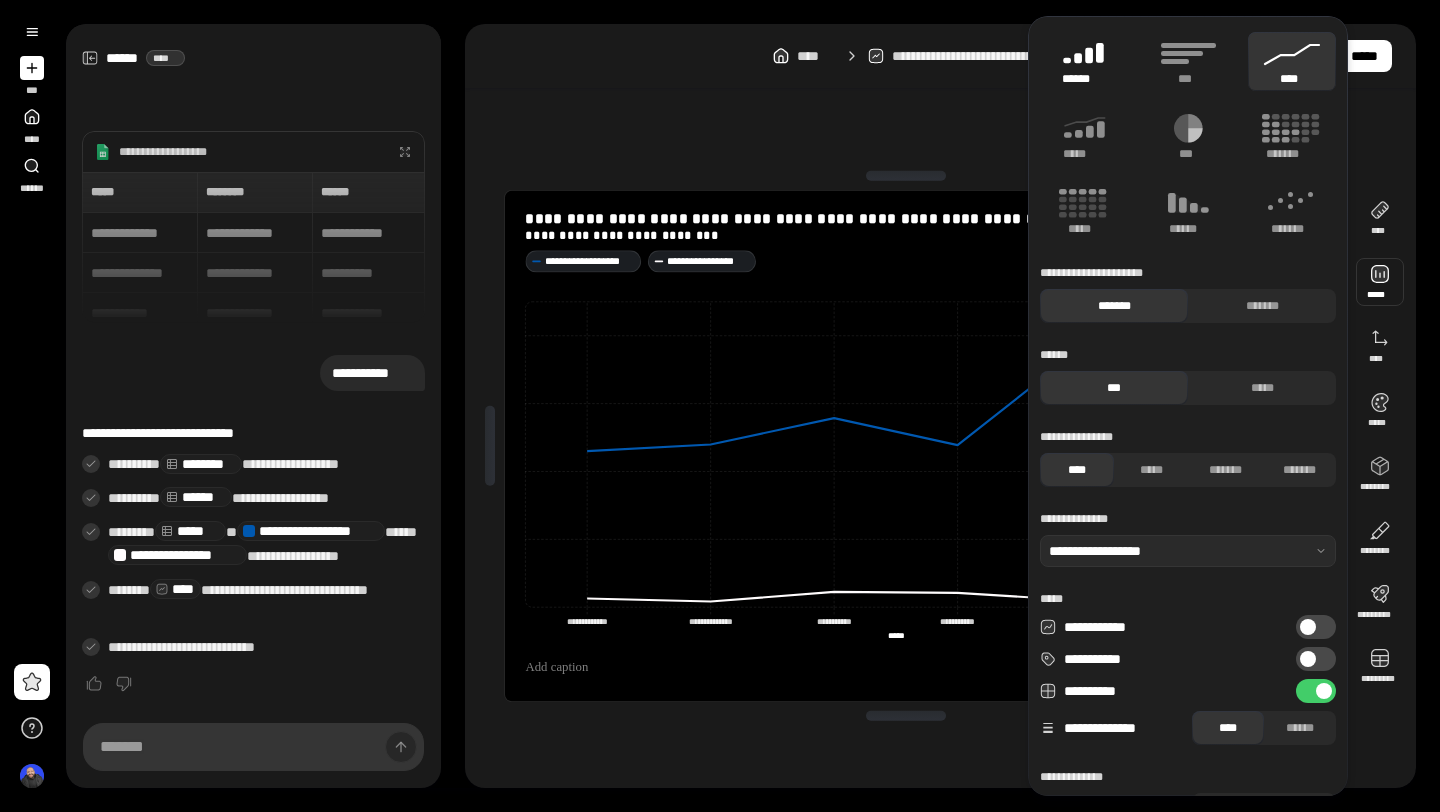 click on "******" at bounding box center (1084, 79) 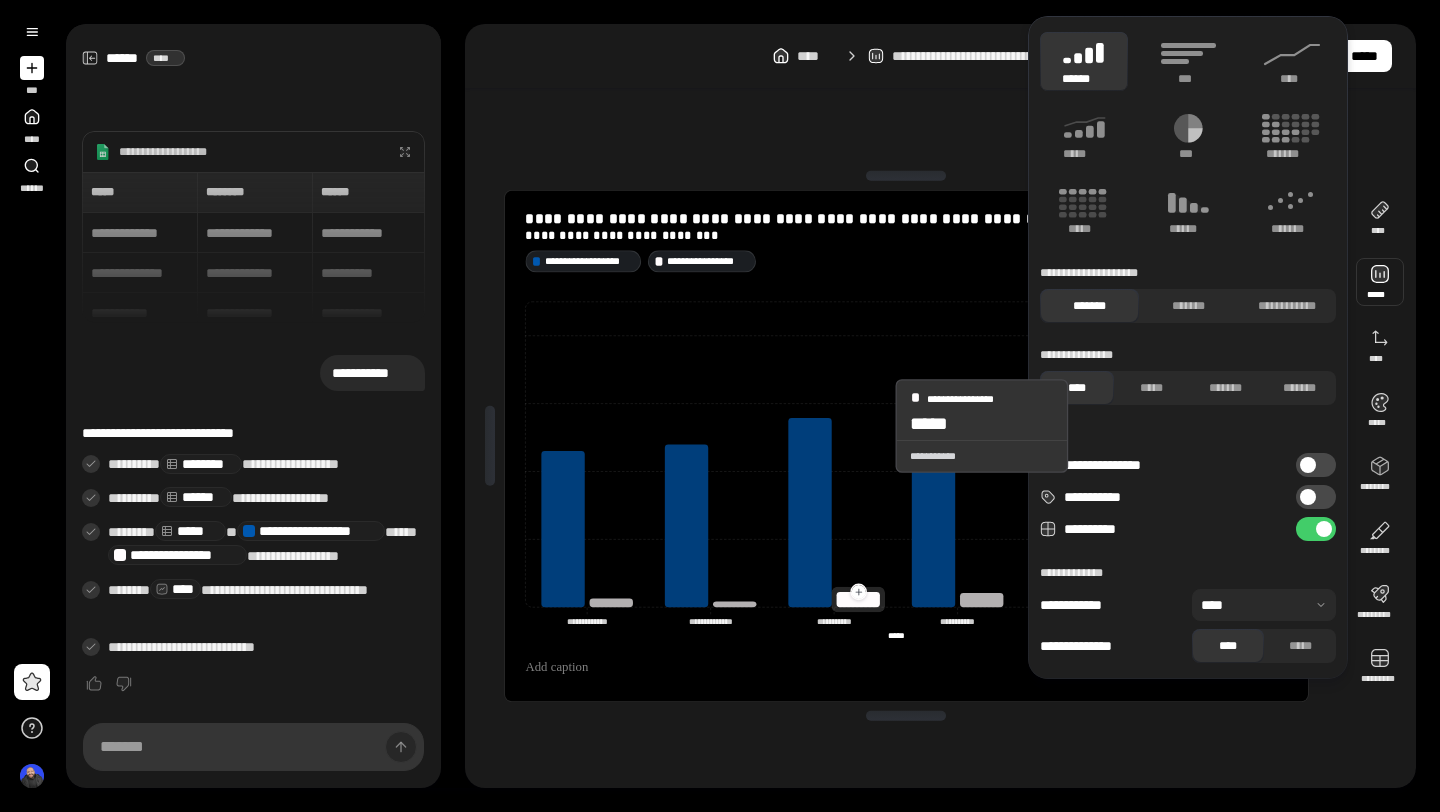 click 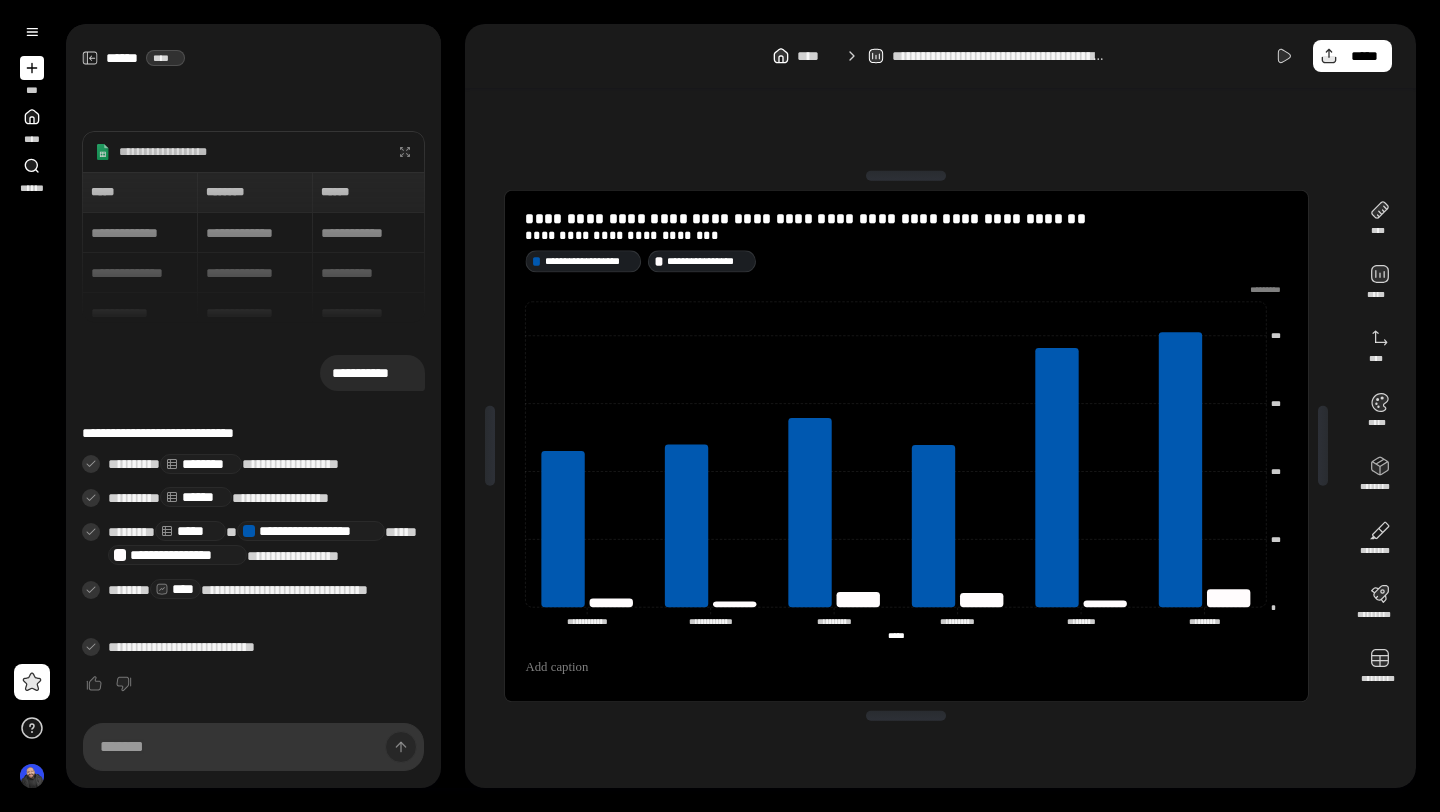 click at bounding box center [1268, 289] 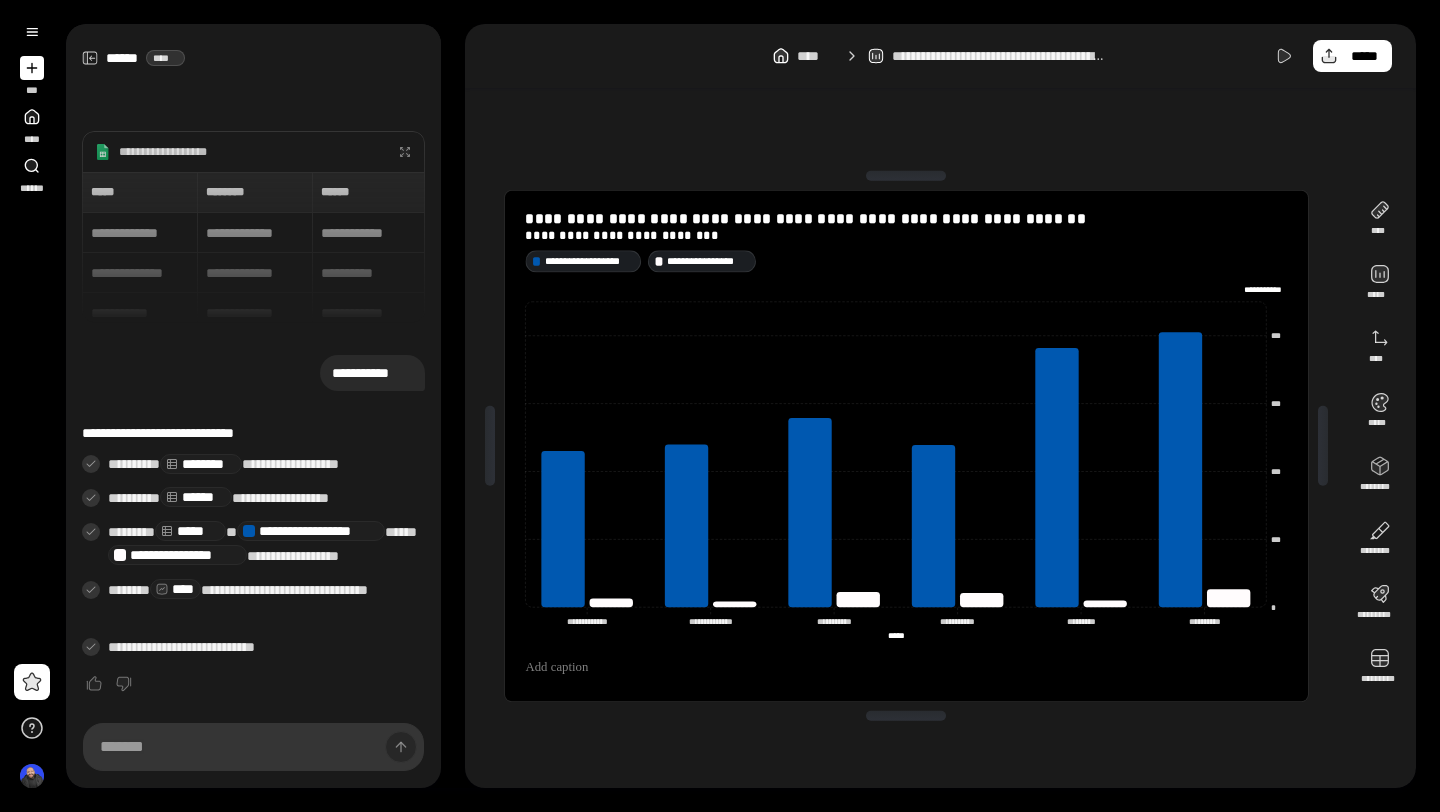 click on "**********" at bounding box center [906, 446] 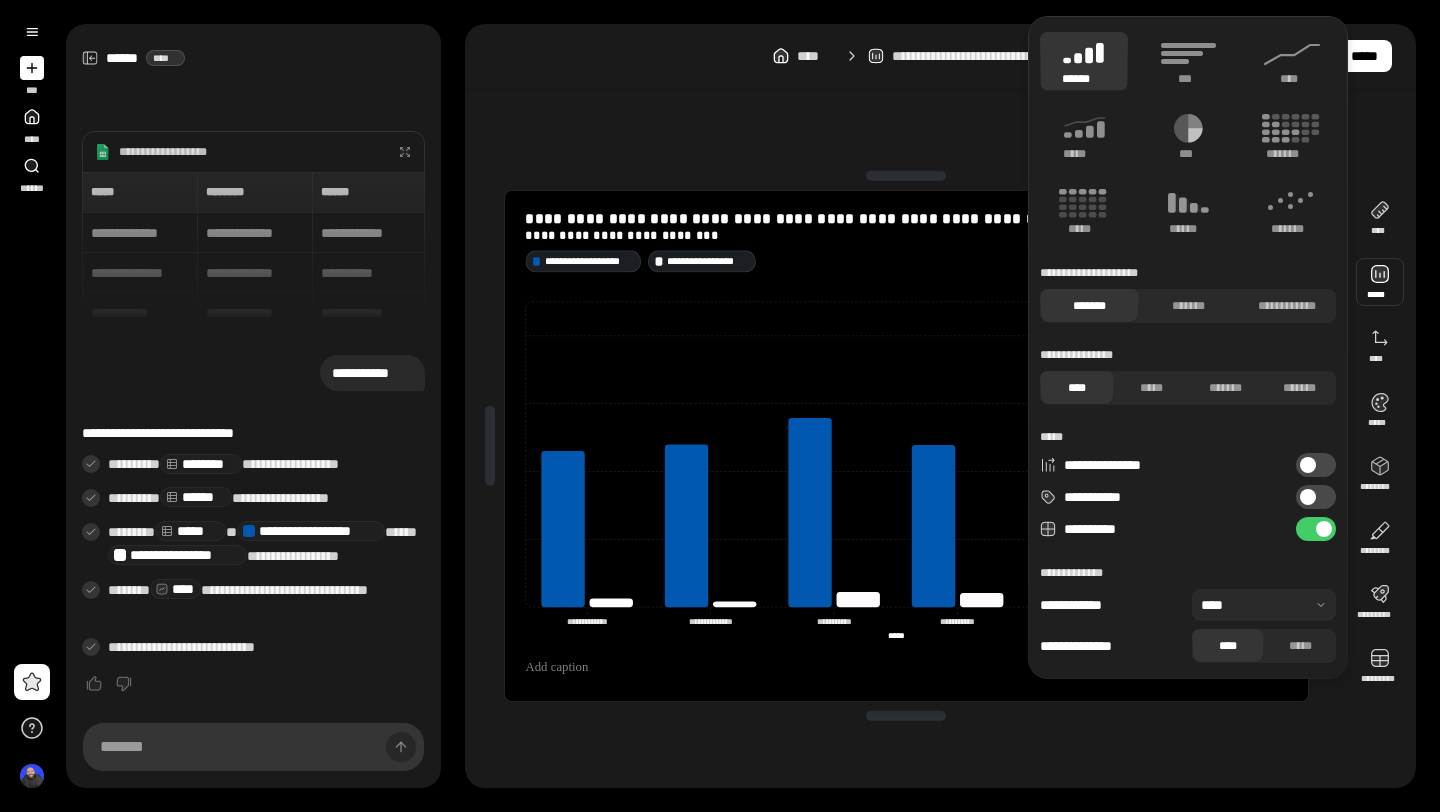 click on "**********" at bounding box center (1316, 497) 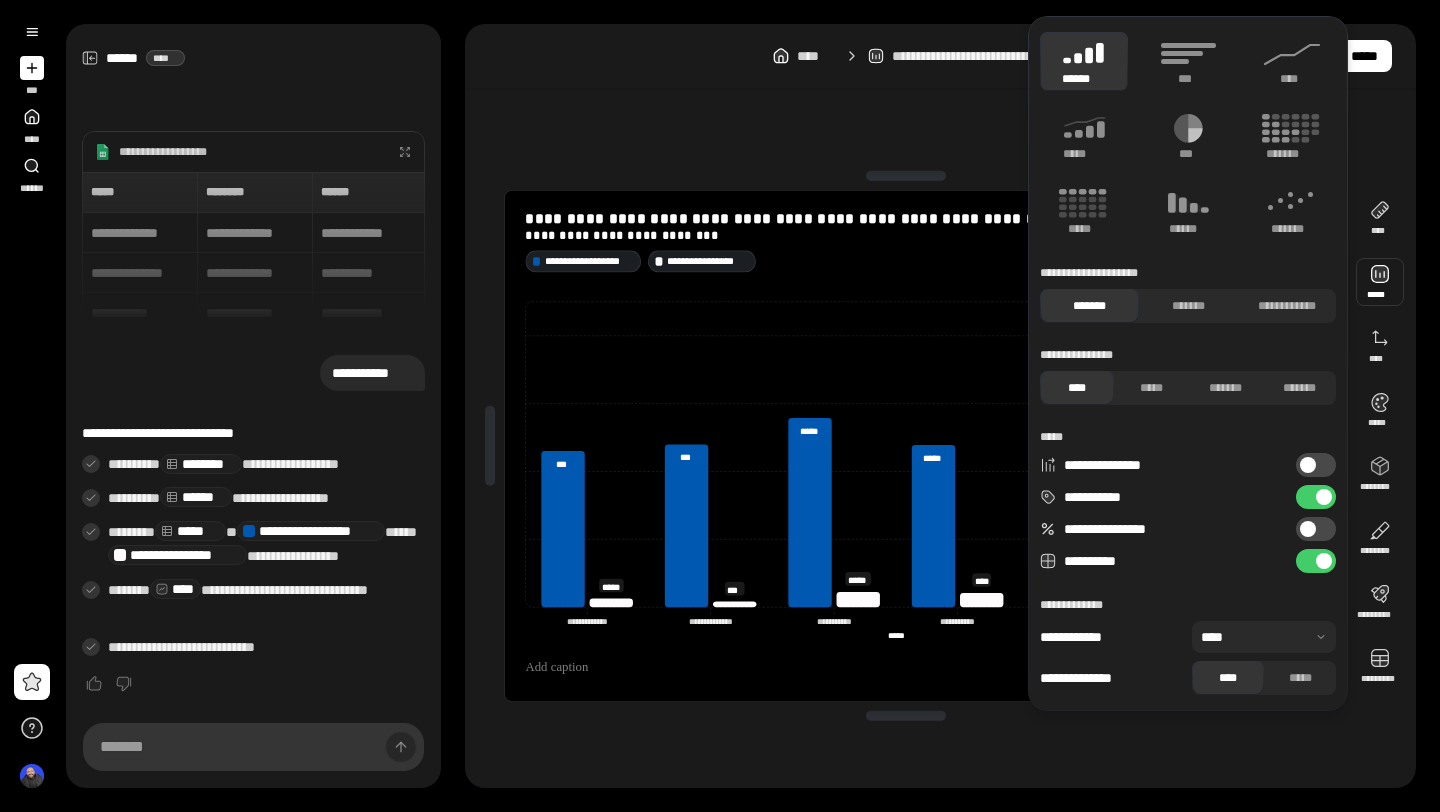 click at bounding box center (1380, 282) 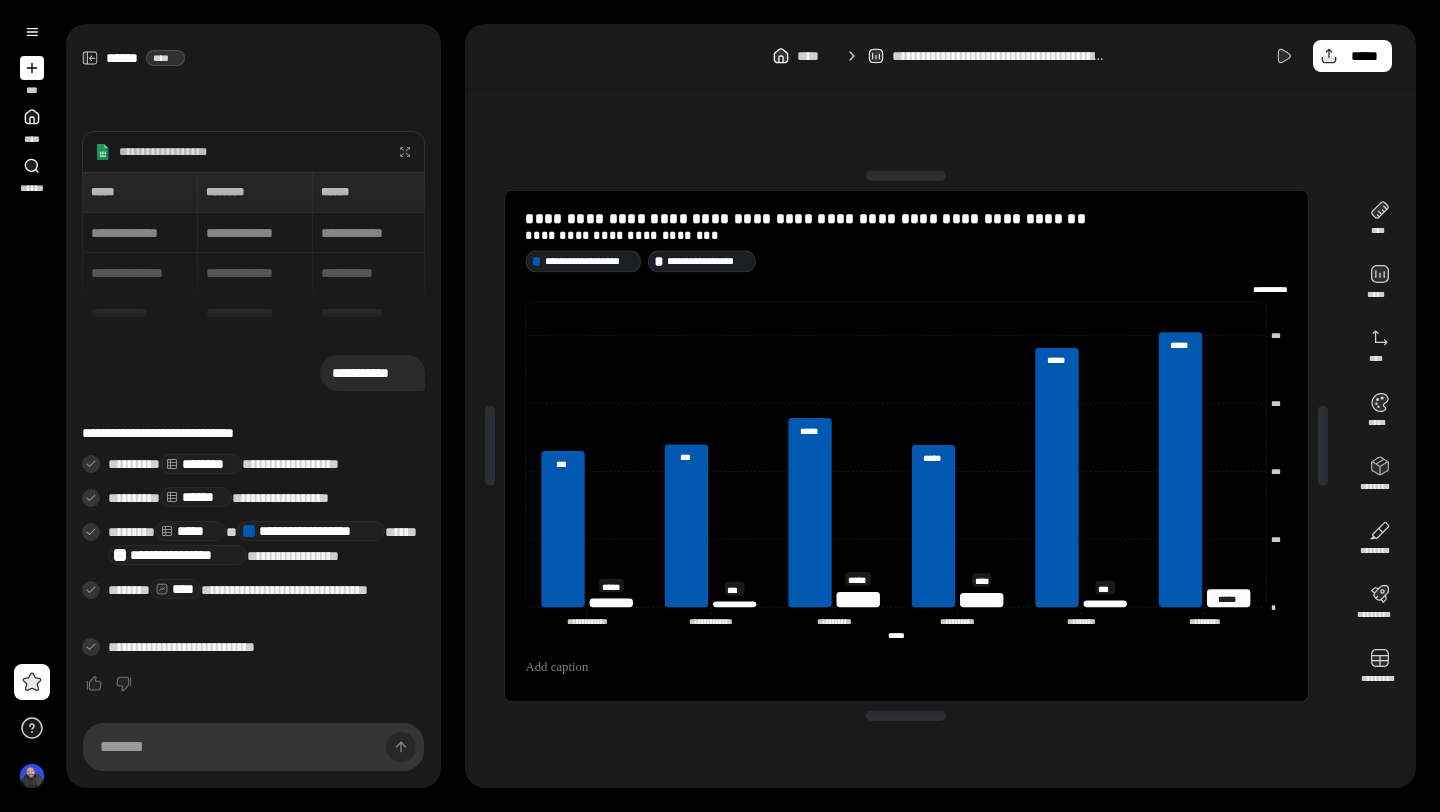 click on "**********" at bounding box center (906, 446) 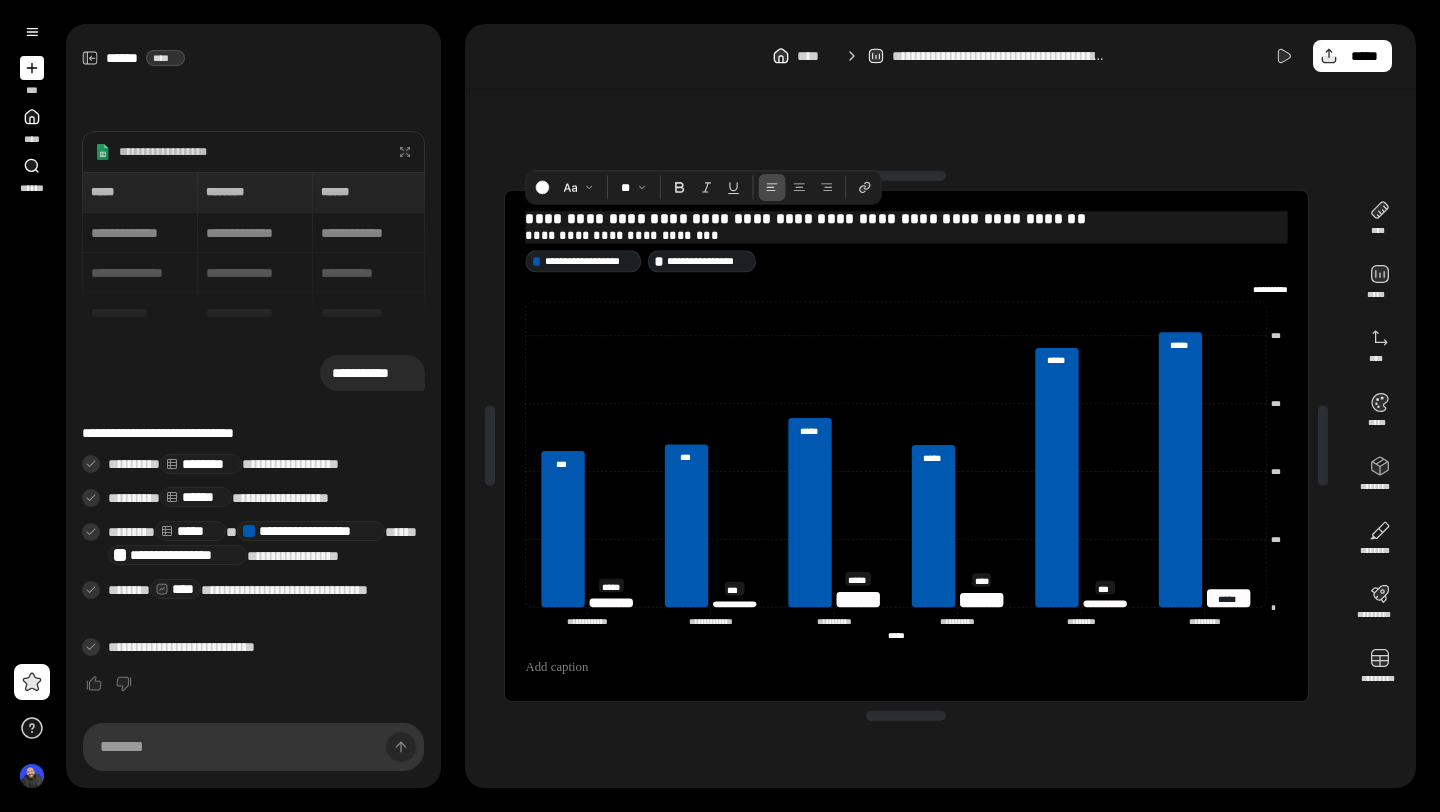 click on "**********" at bounding box center (906, 219) 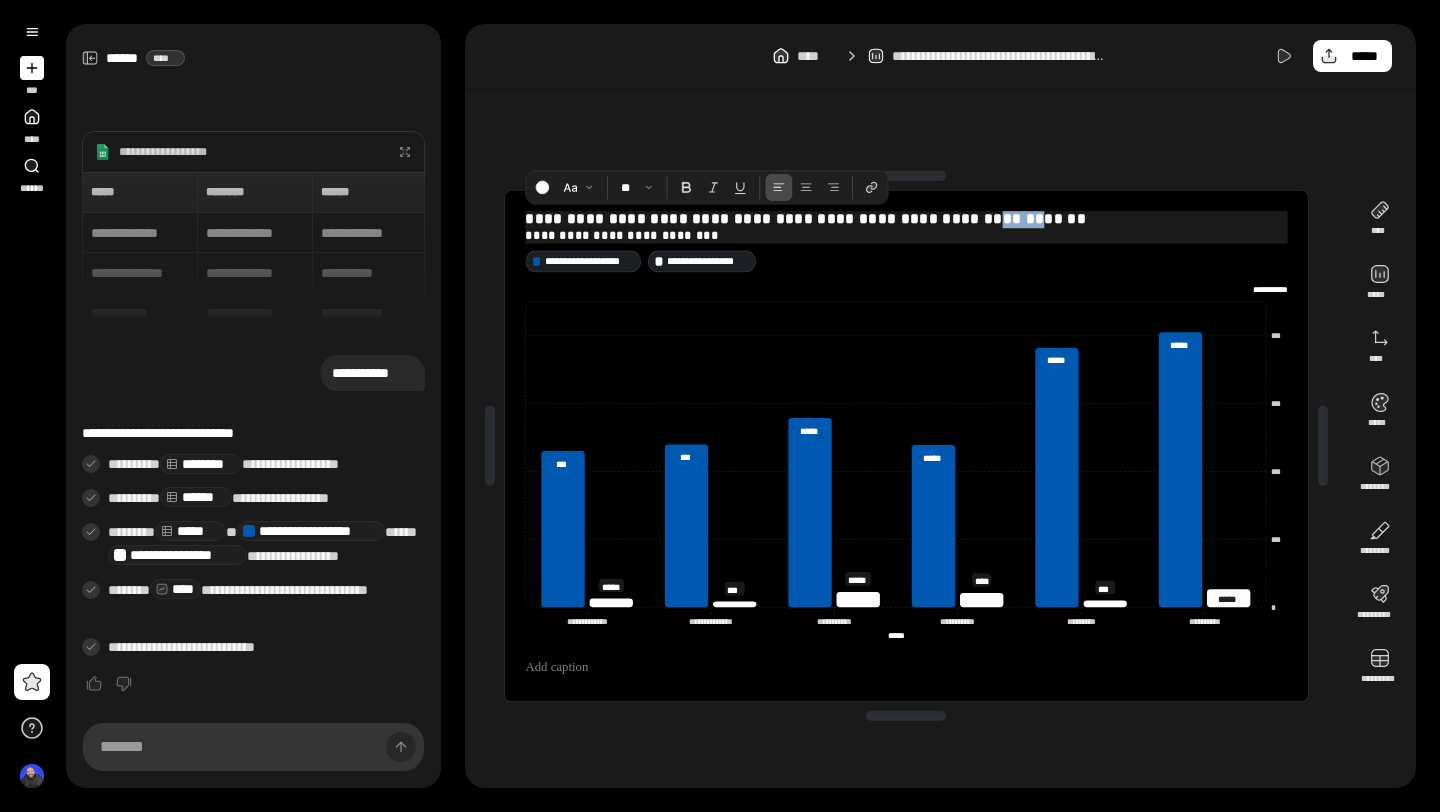 click on "**********" at bounding box center [906, 219] 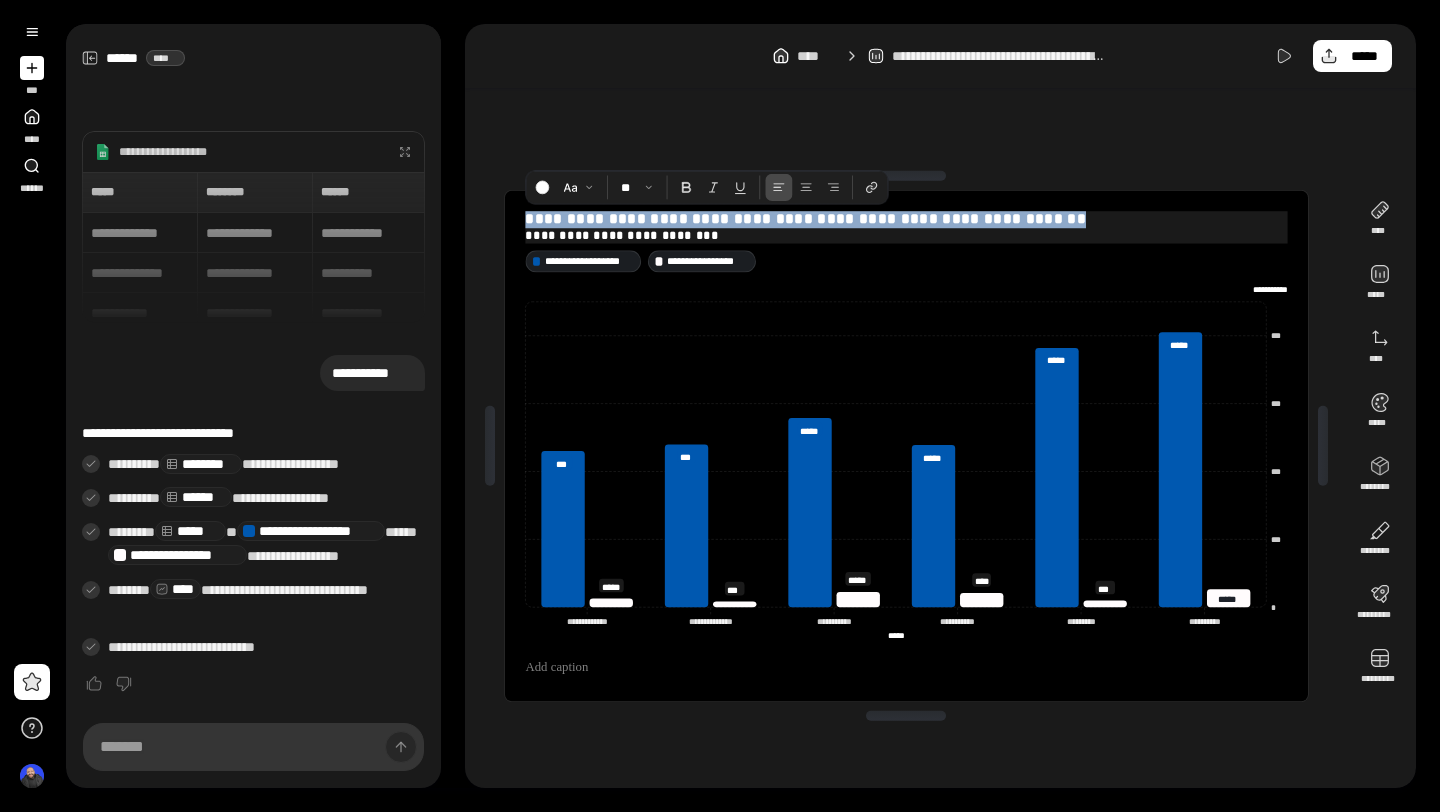 click on "**********" at bounding box center [906, 219] 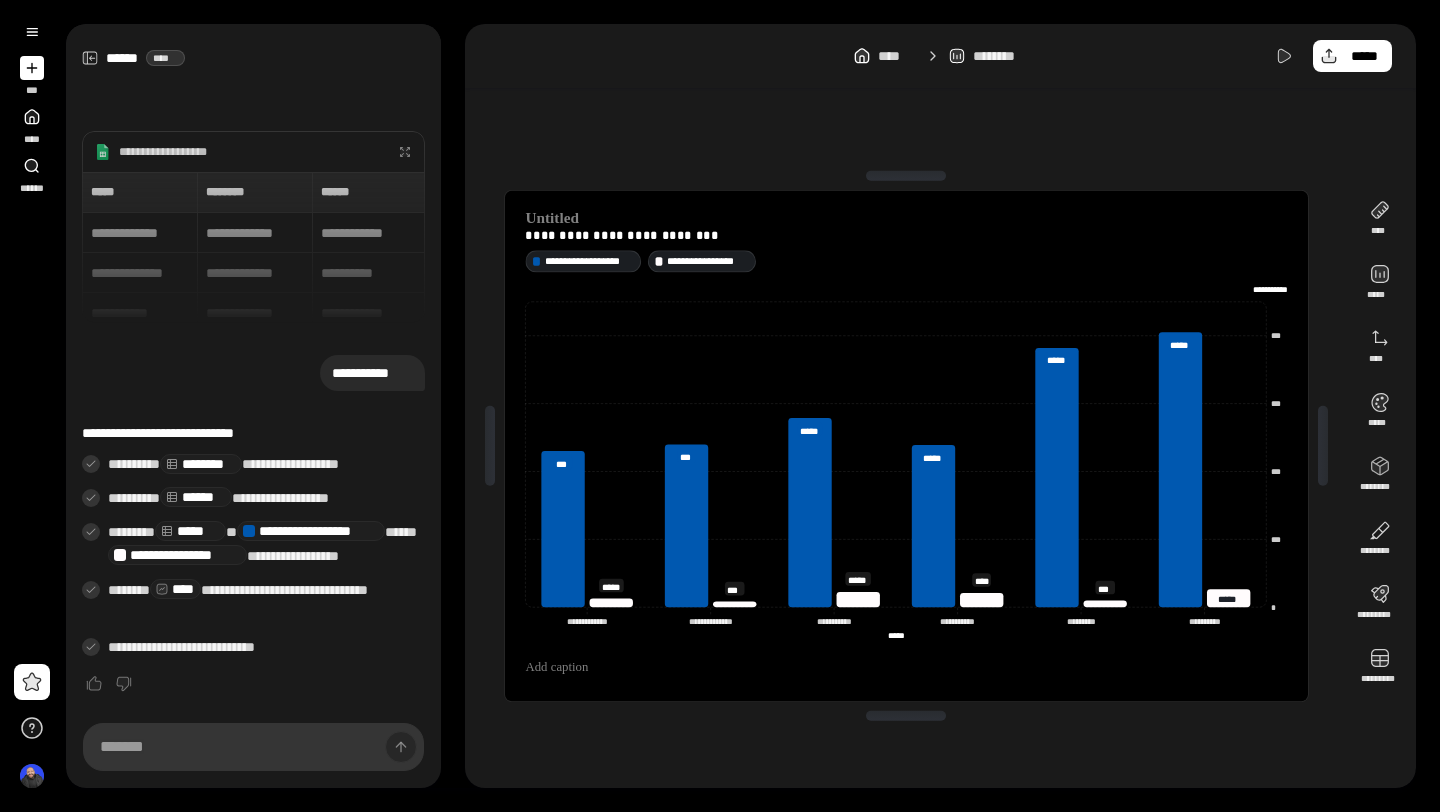 click on "**********" 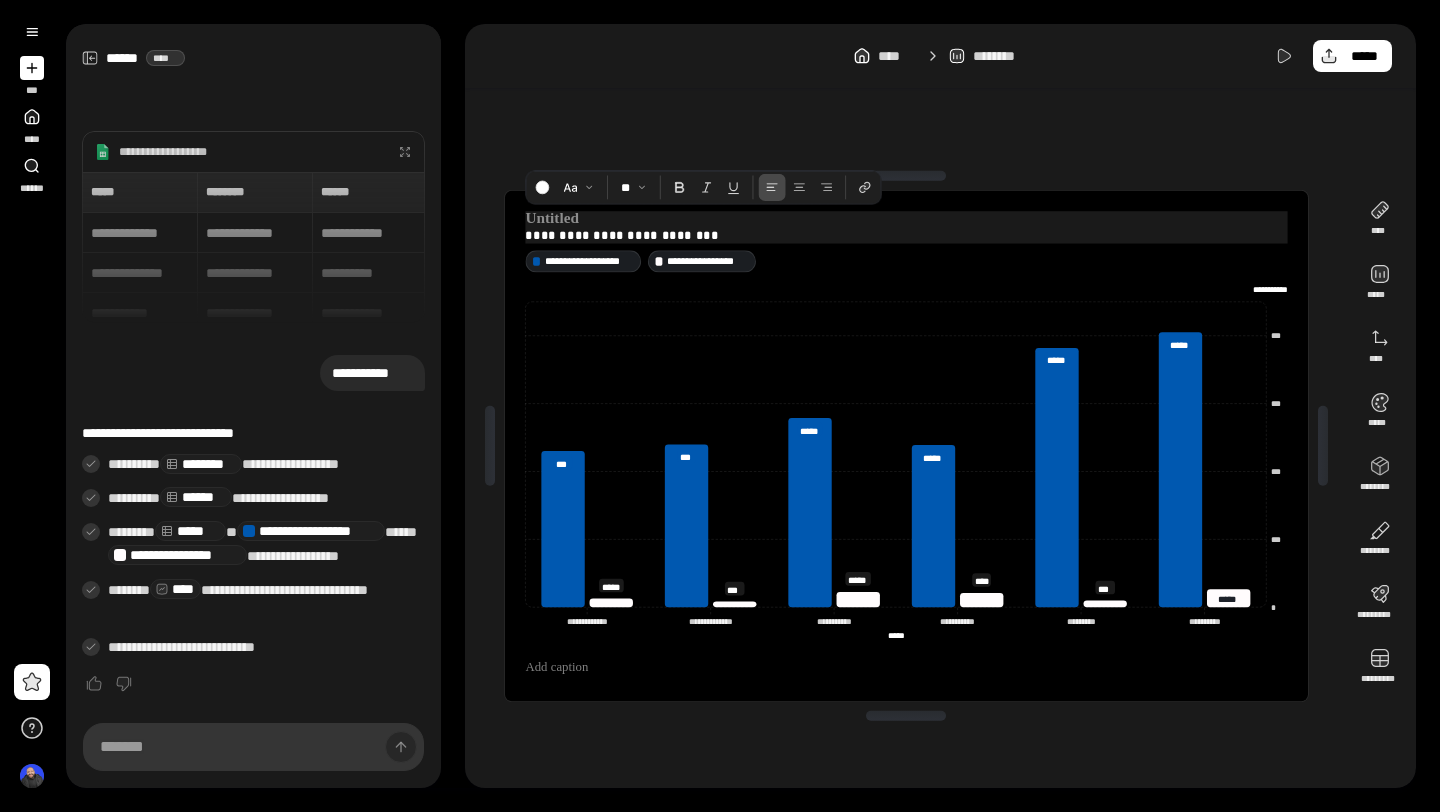 click at bounding box center (906, 219) 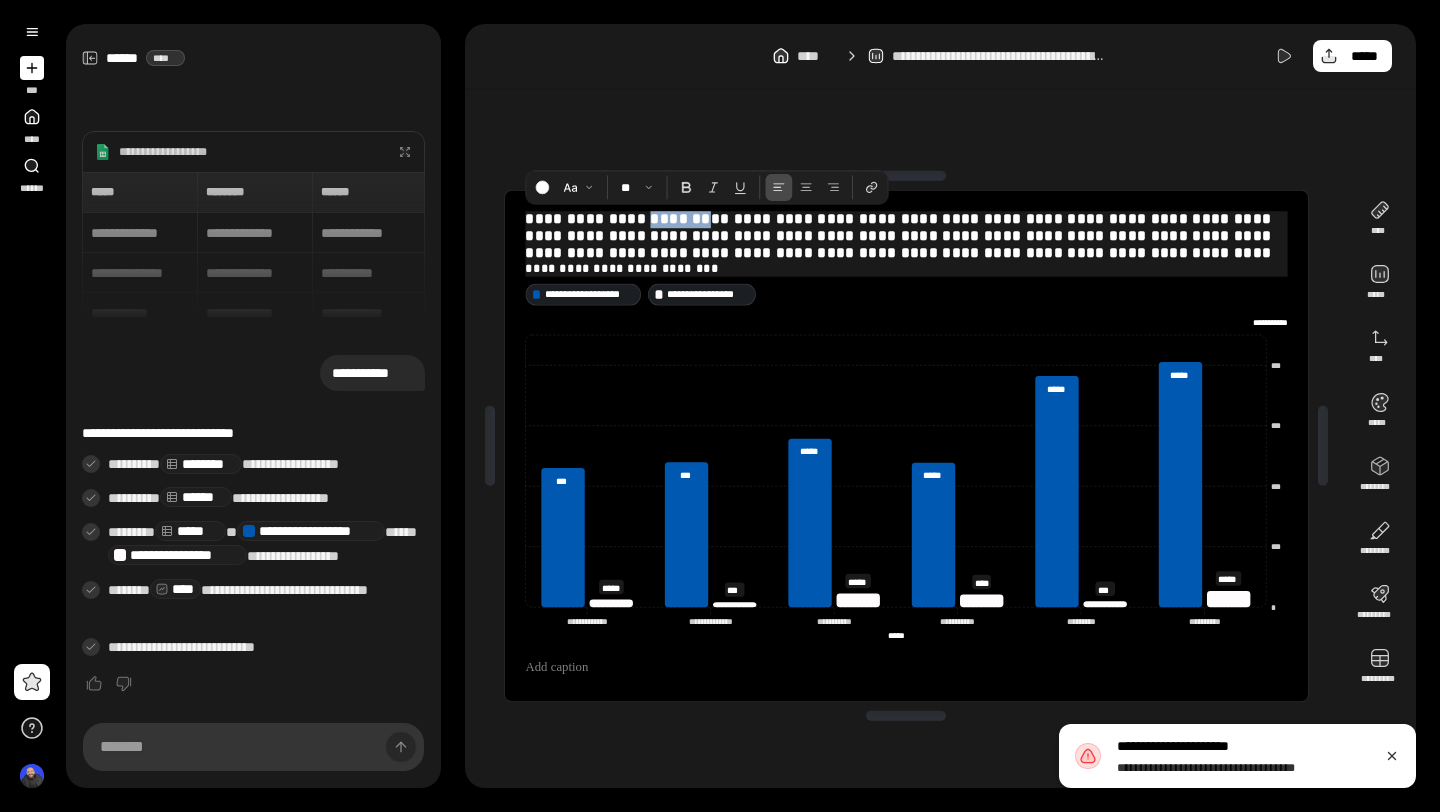 drag, startPoint x: 698, startPoint y: 225, endPoint x: 645, endPoint y: 225, distance: 53 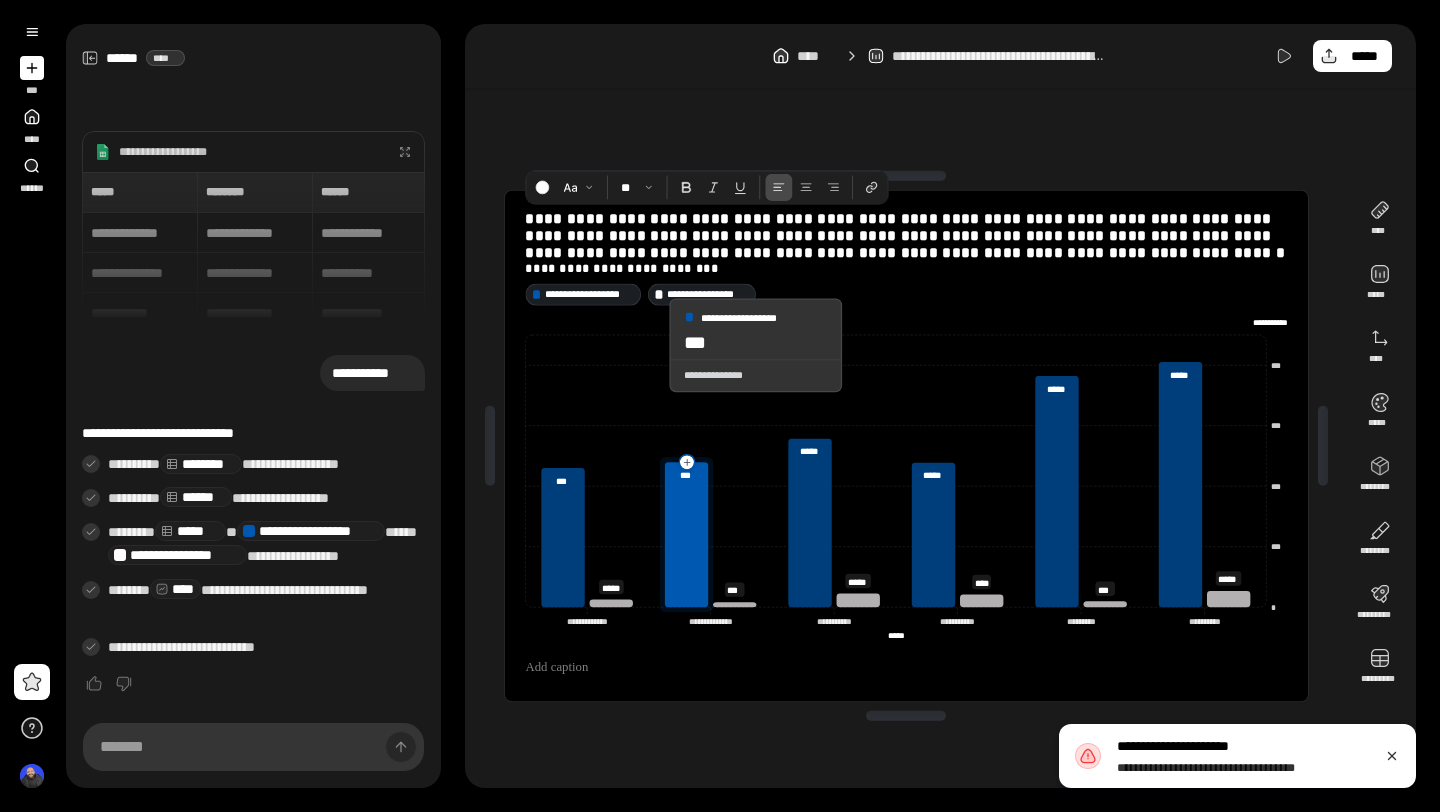 click 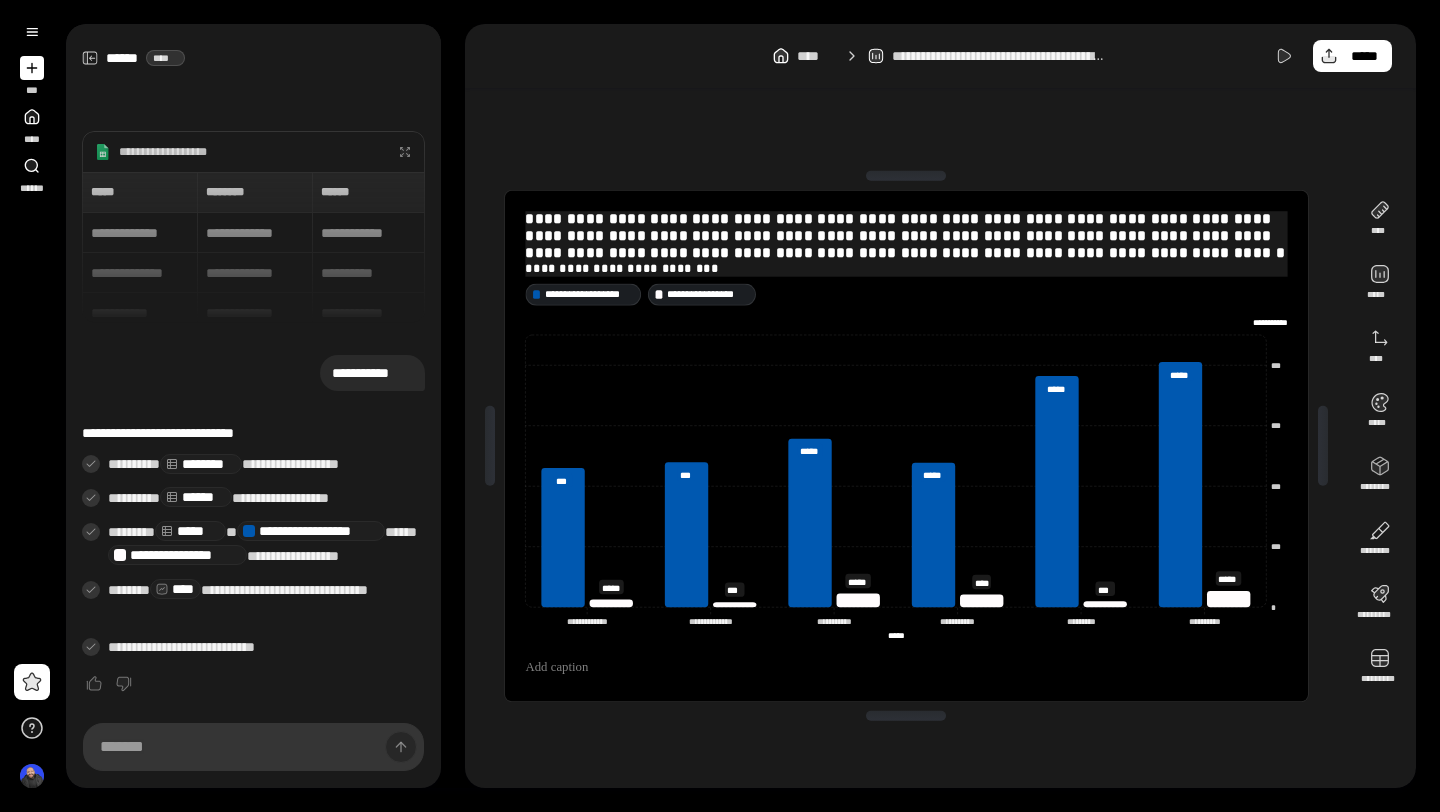 click on "**********" at bounding box center (906, 236) 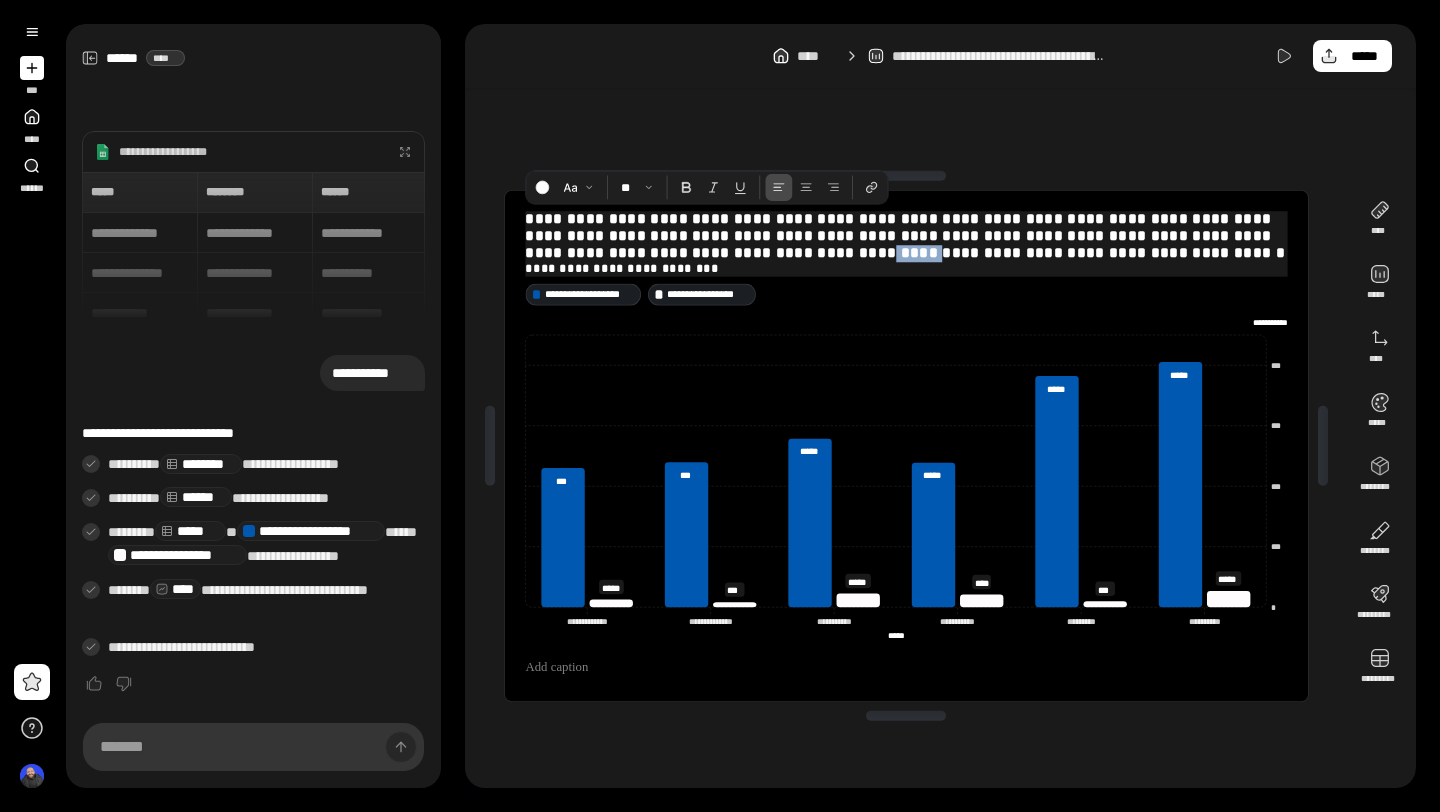 click on "**********" at bounding box center (906, 236) 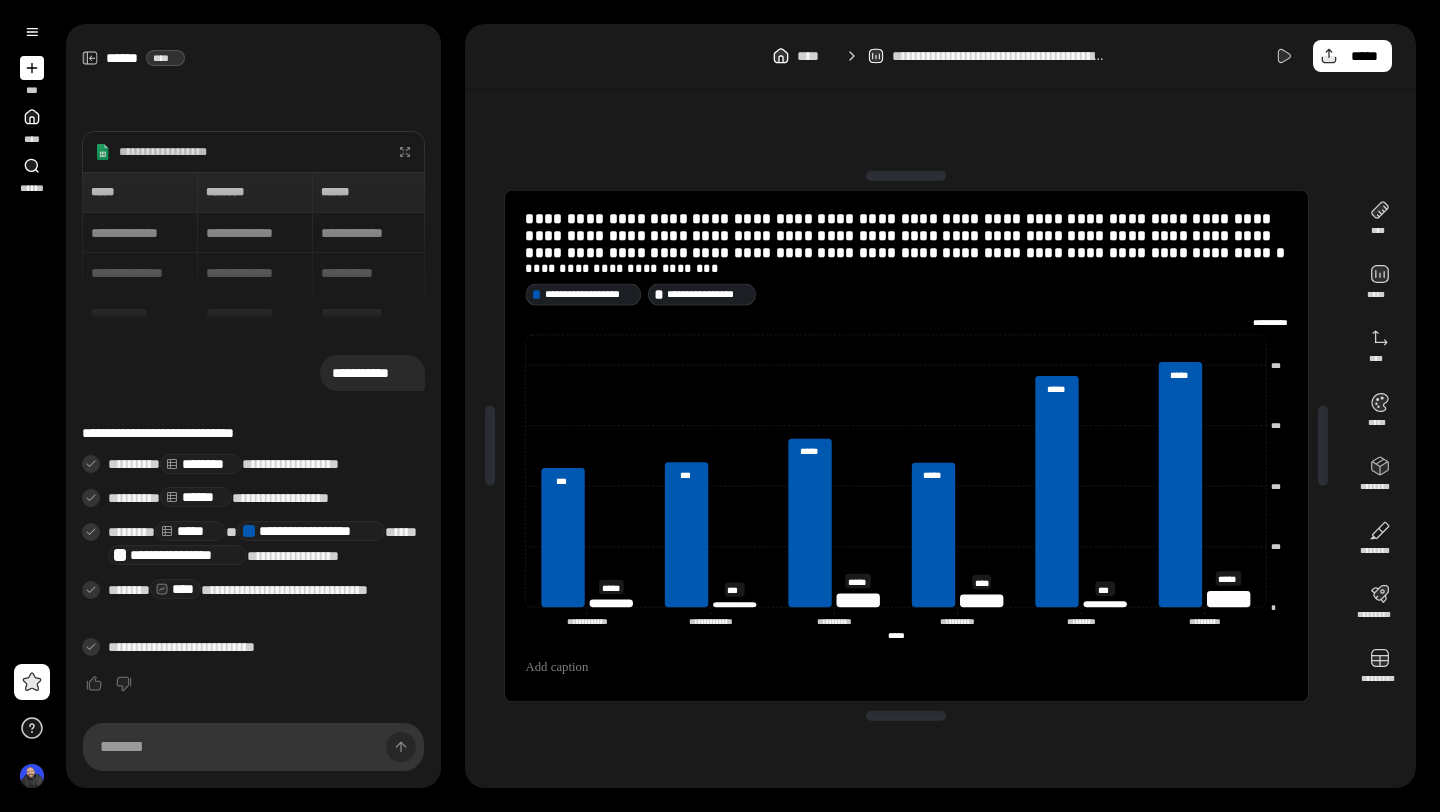 click on "**********" at bounding box center [906, 446] 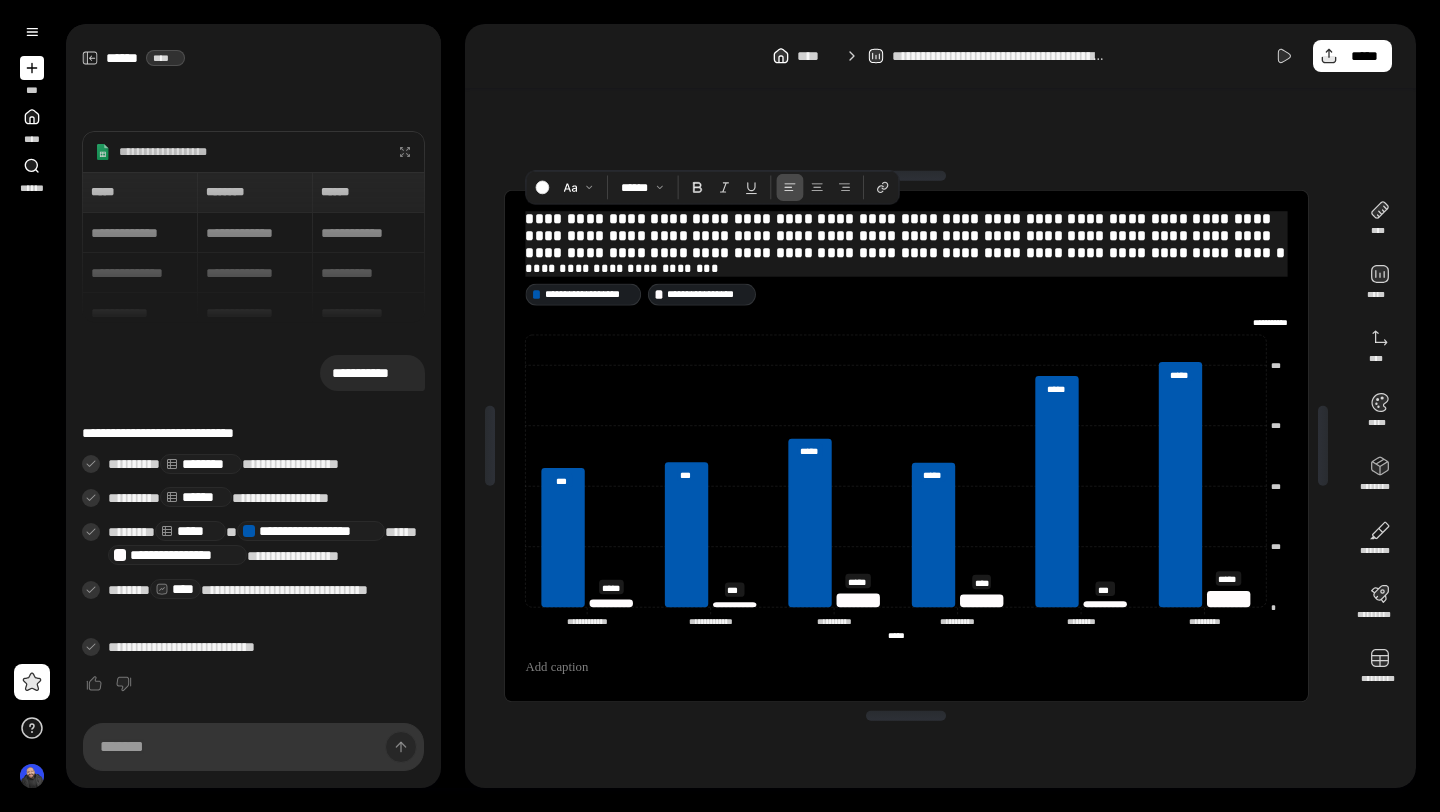 click on "**********" at bounding box center (906, 269) 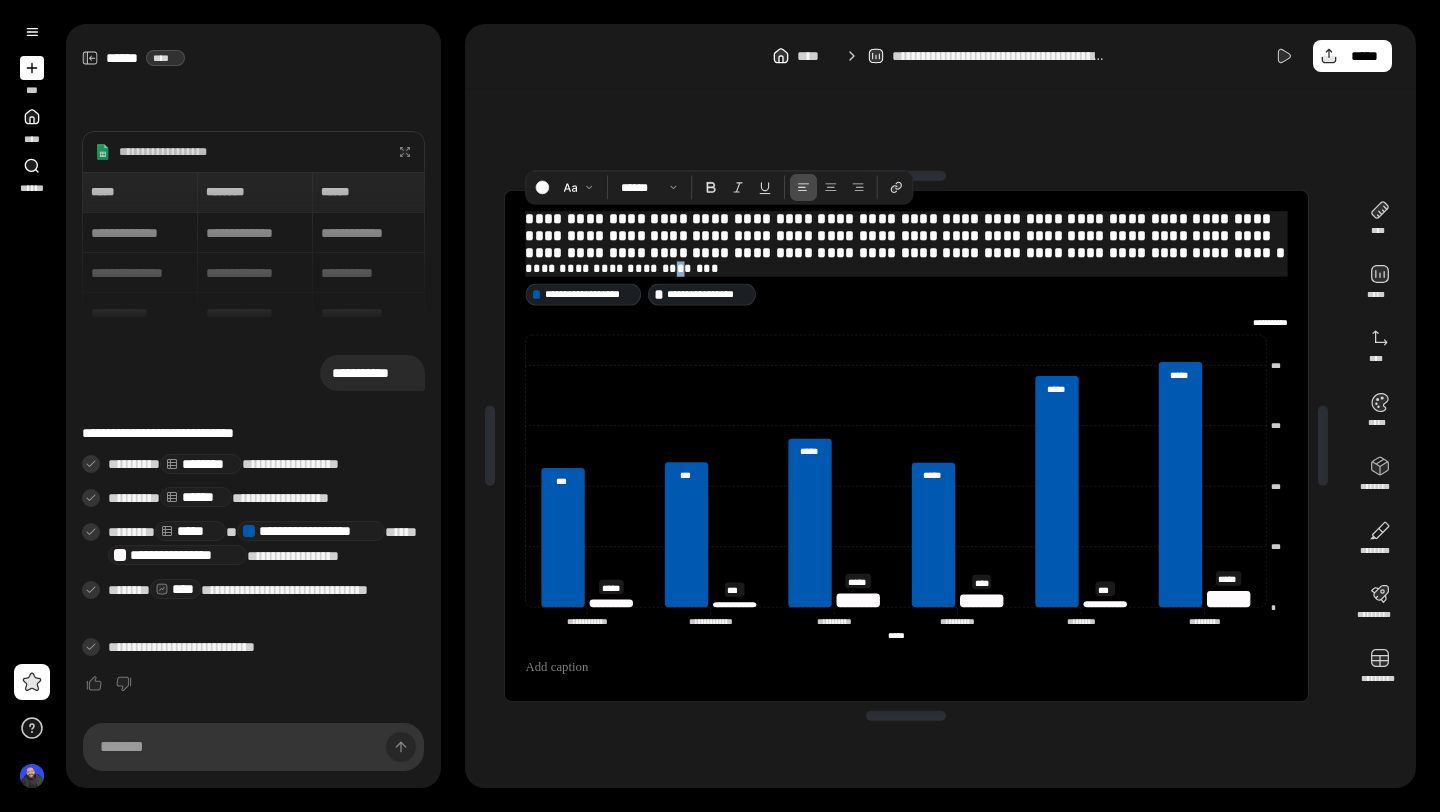 click on "**********" at bounding box center [906, 269] 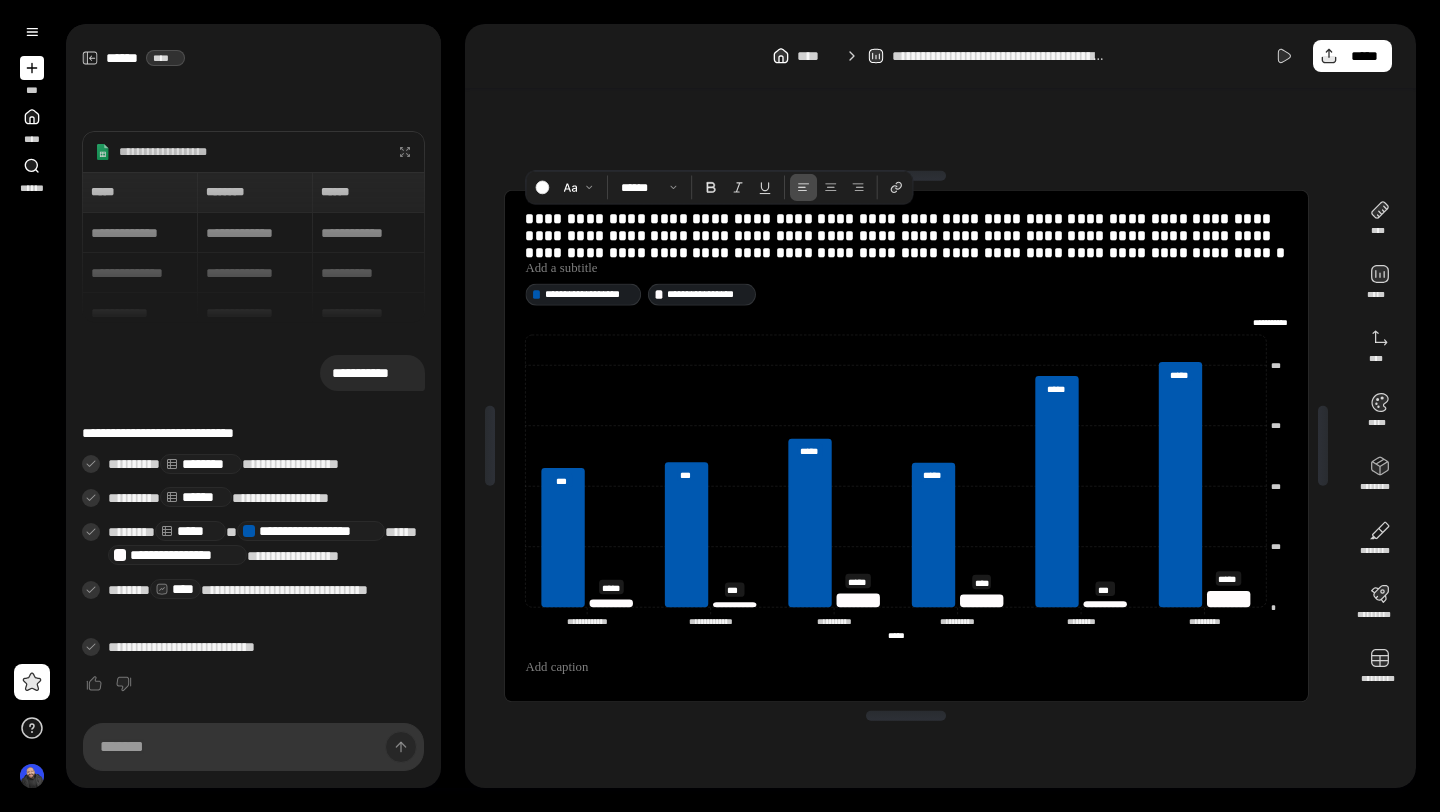 click 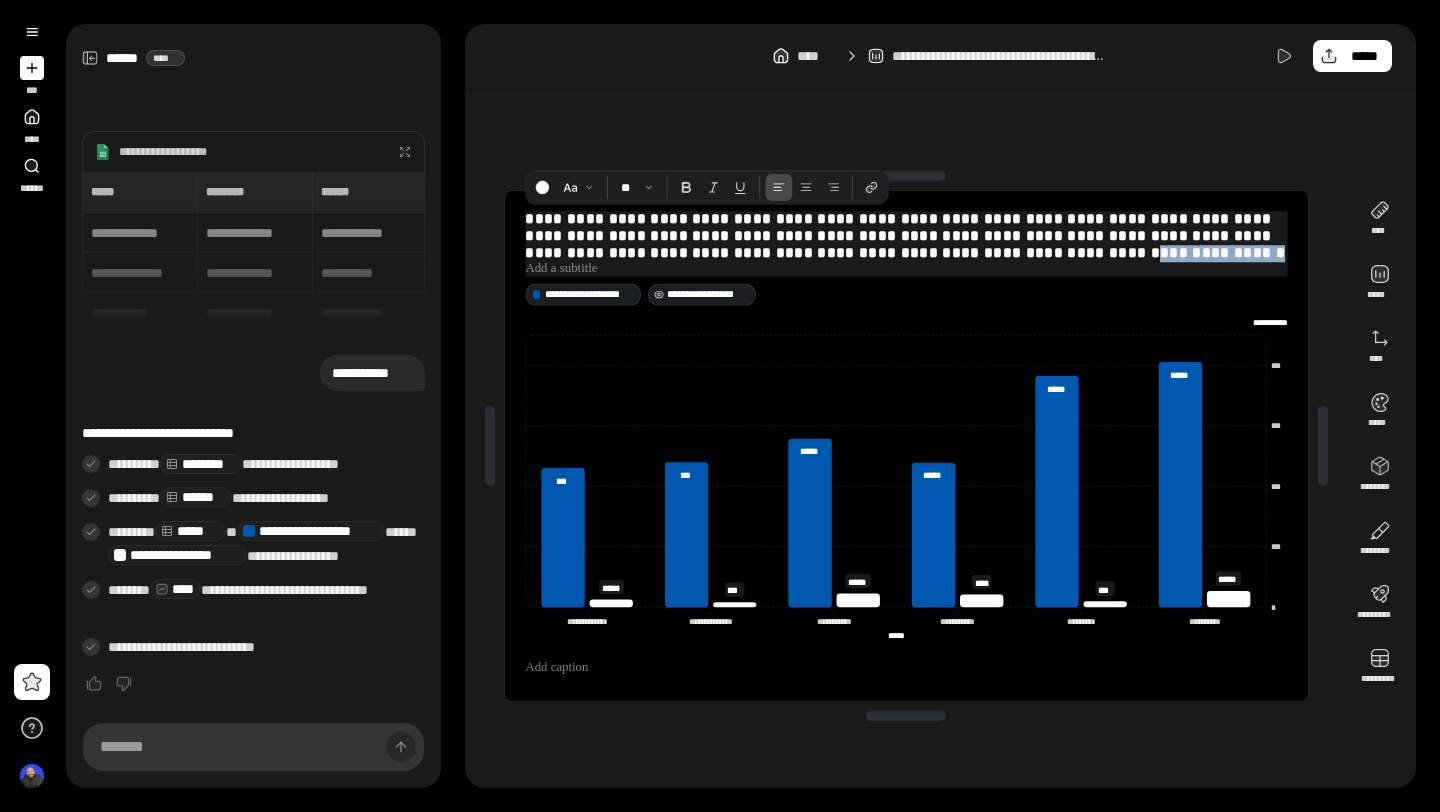 drag, startPoint x: 1117, startPoint y: 260, endPoint x: 1001, endPoint y: 261, distance: 116.00431 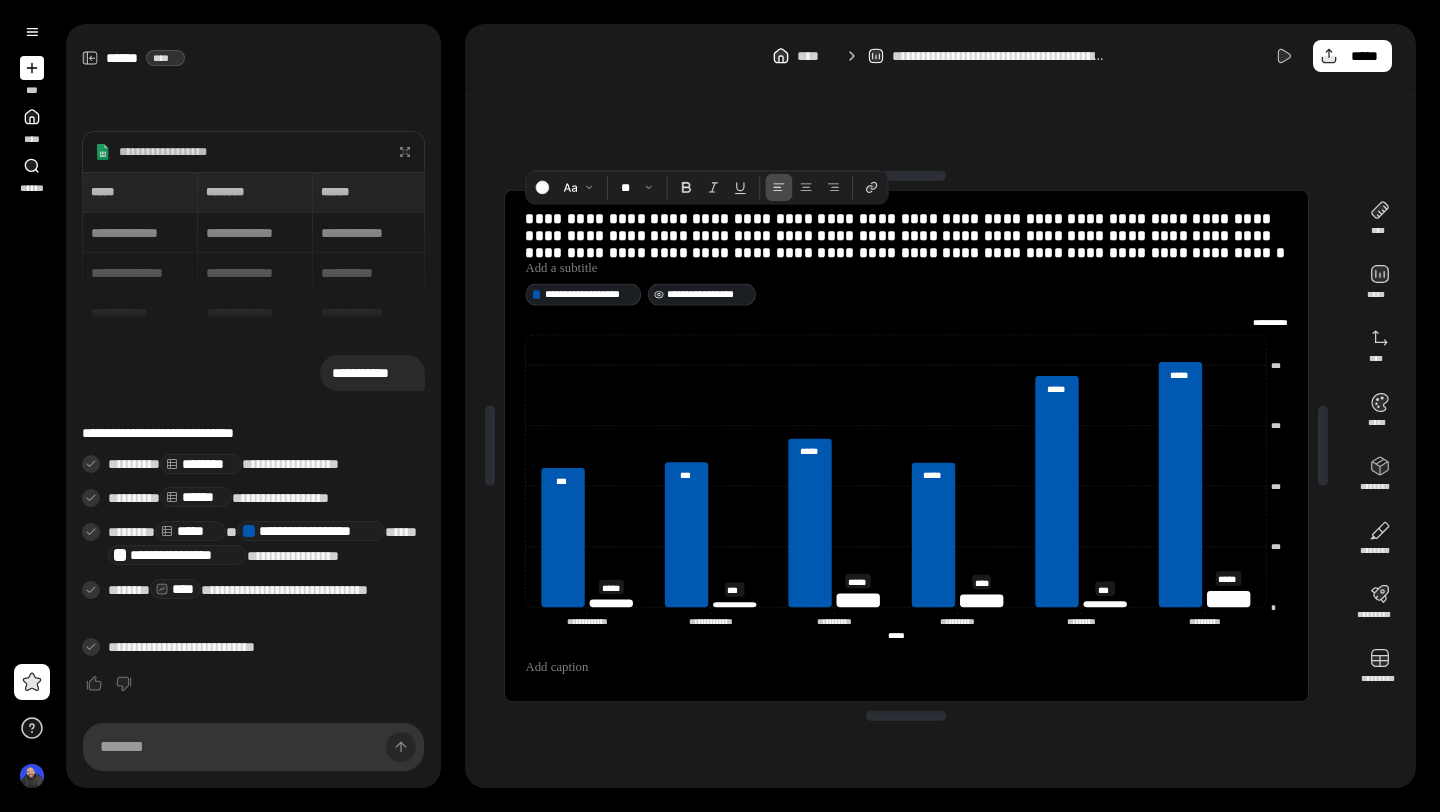 click on "**********" at bounding box center (906, 322) 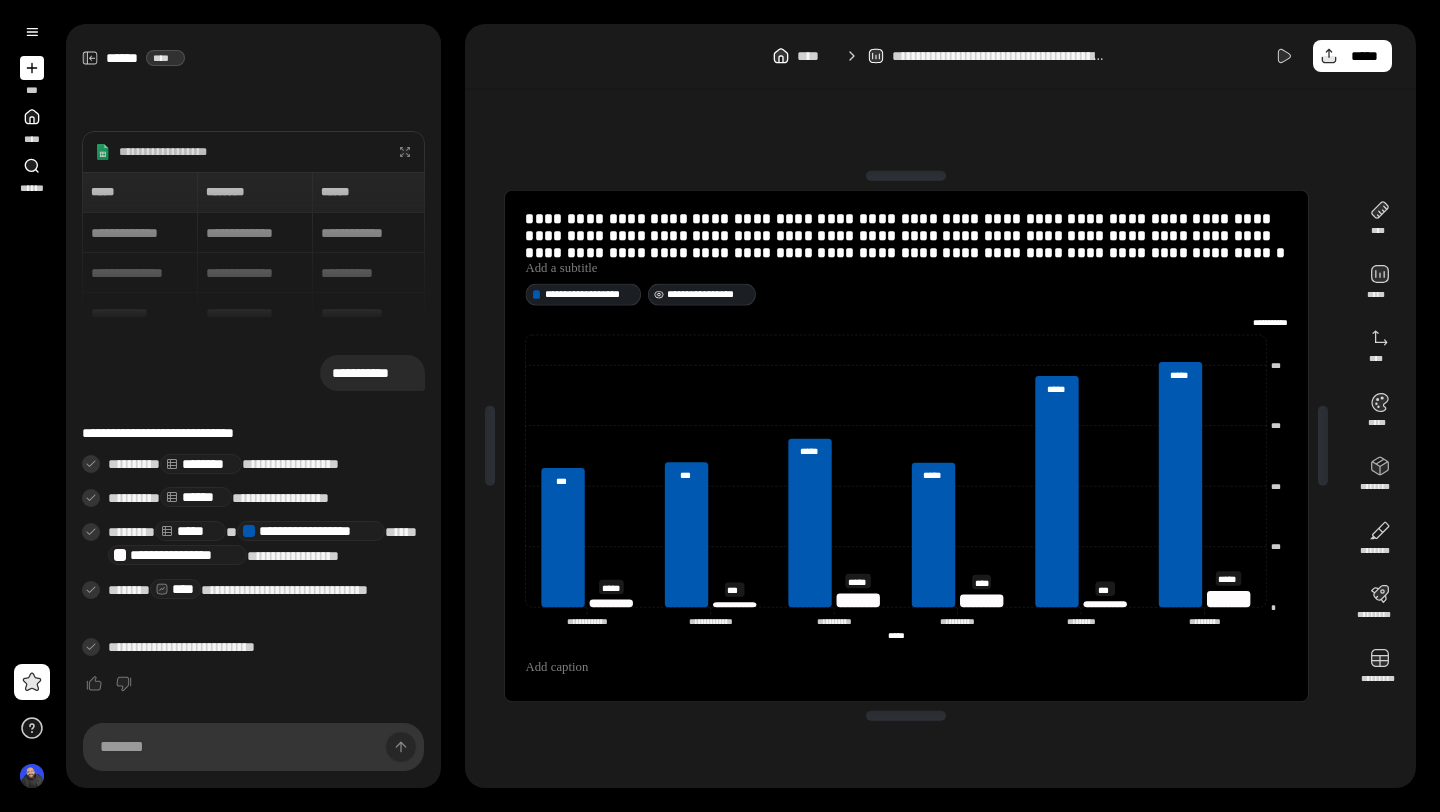 click on "**********" at bounding box center (906, 446) 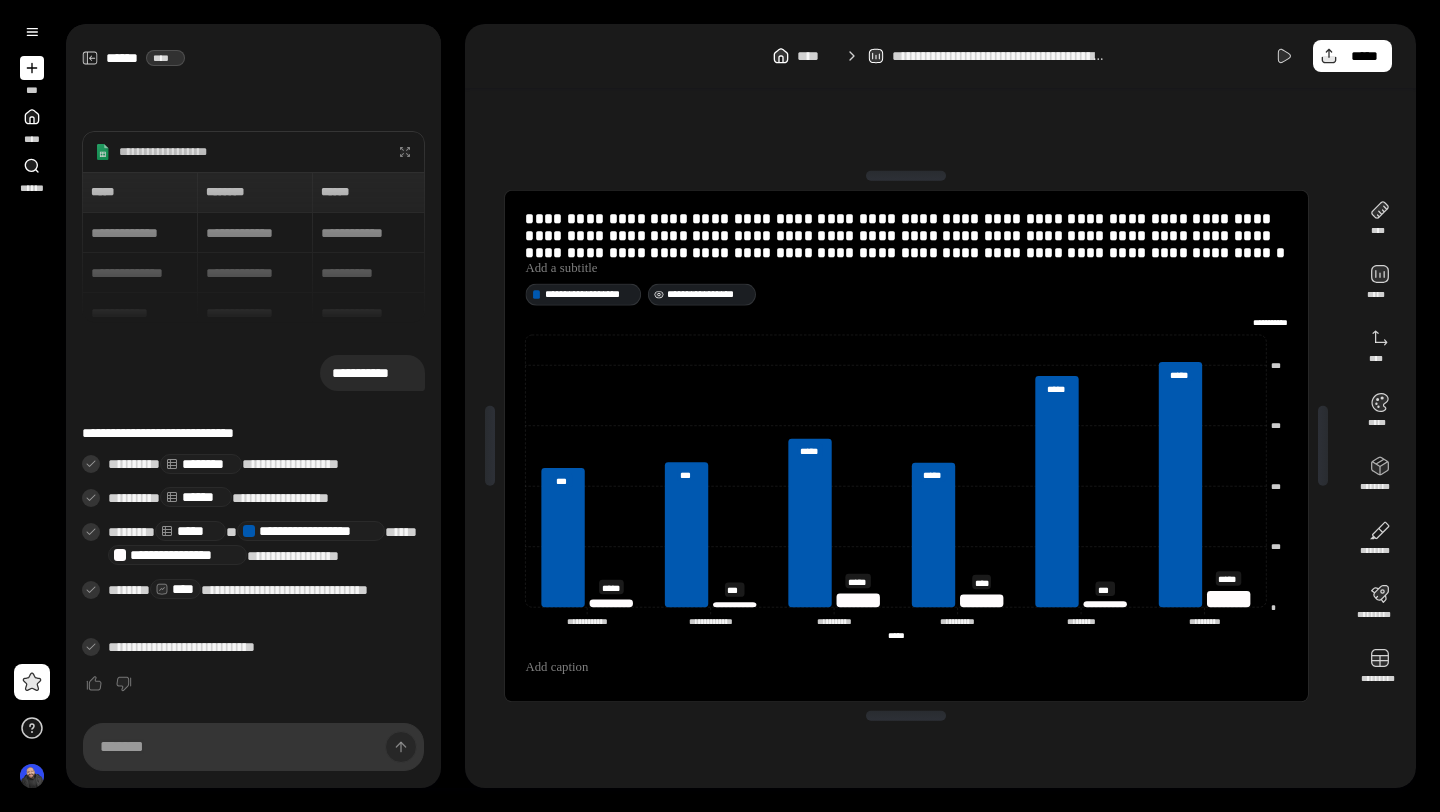 click on "**********" at bounding box center (906, 446) 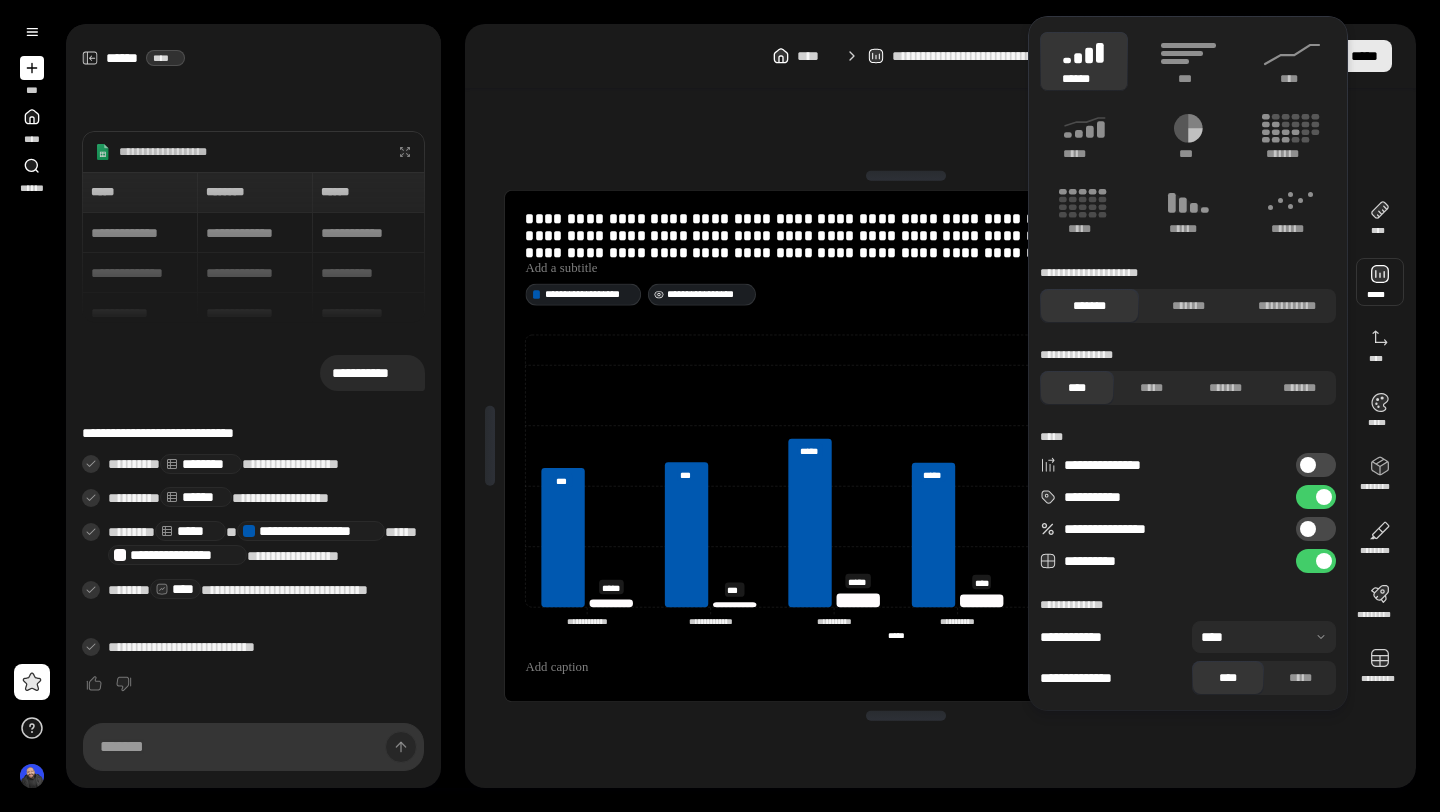 click on "*****" at bounding box center [1364, 56] 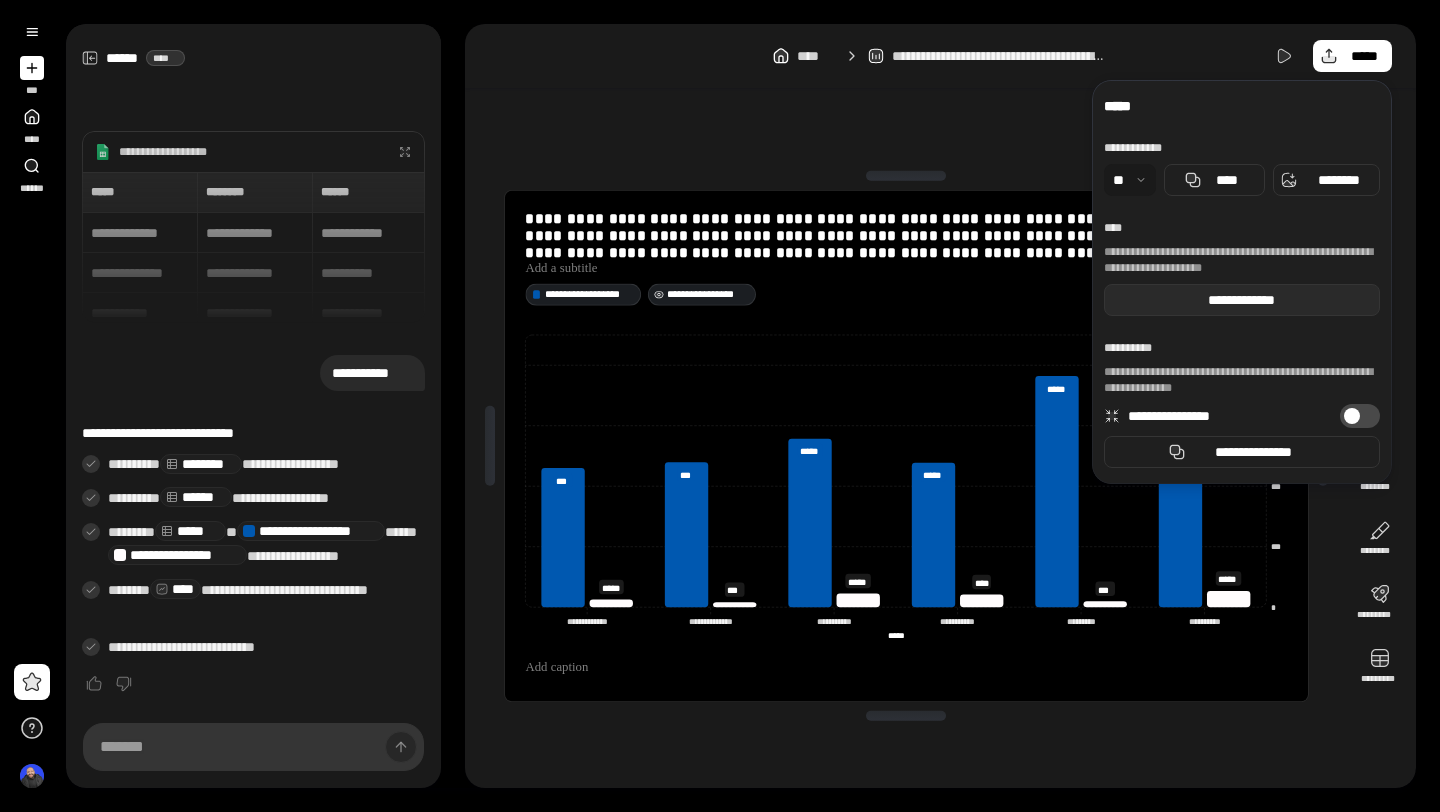click on "**********" at bounding box center [1242, 300] 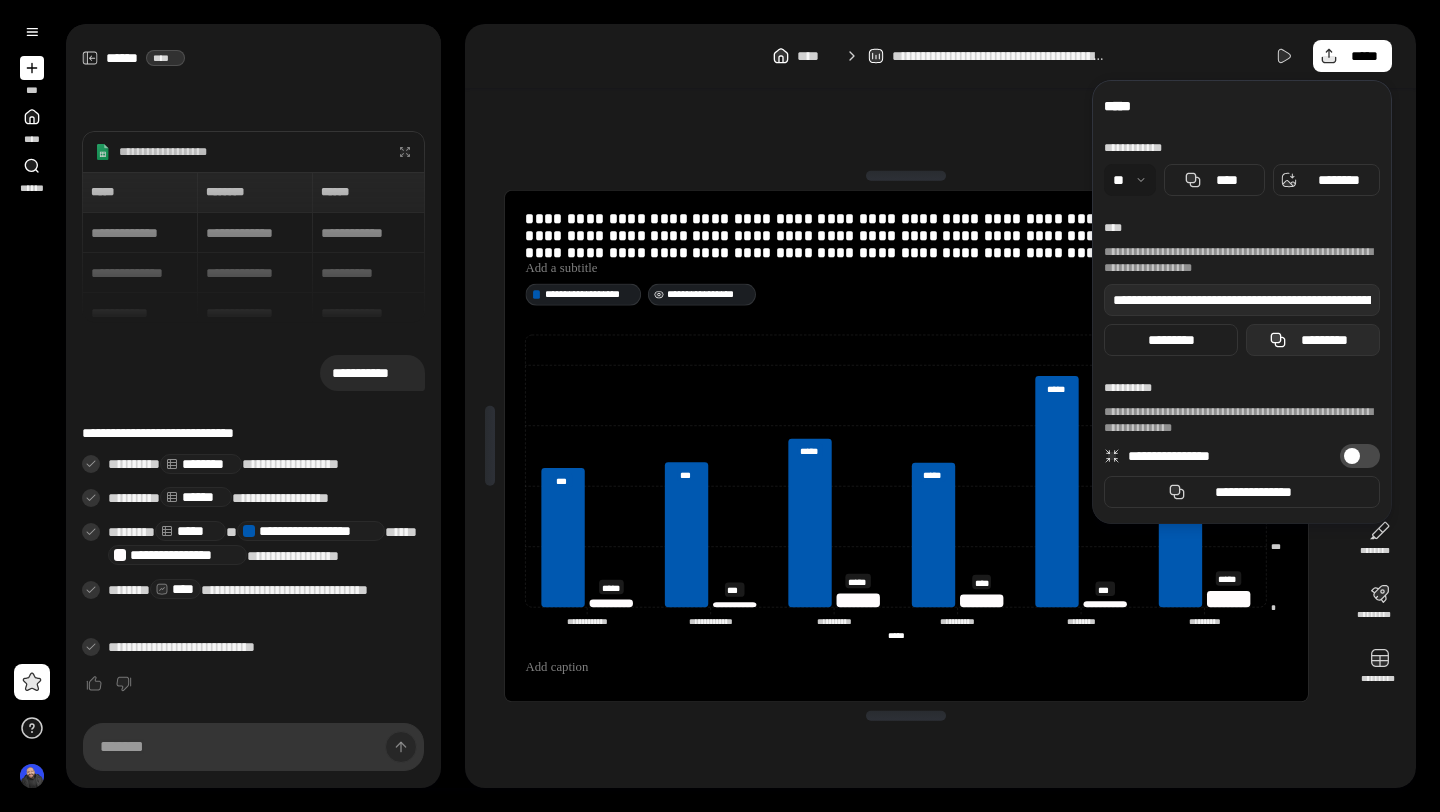 click on "*********" at bounding box center [1325, 340] 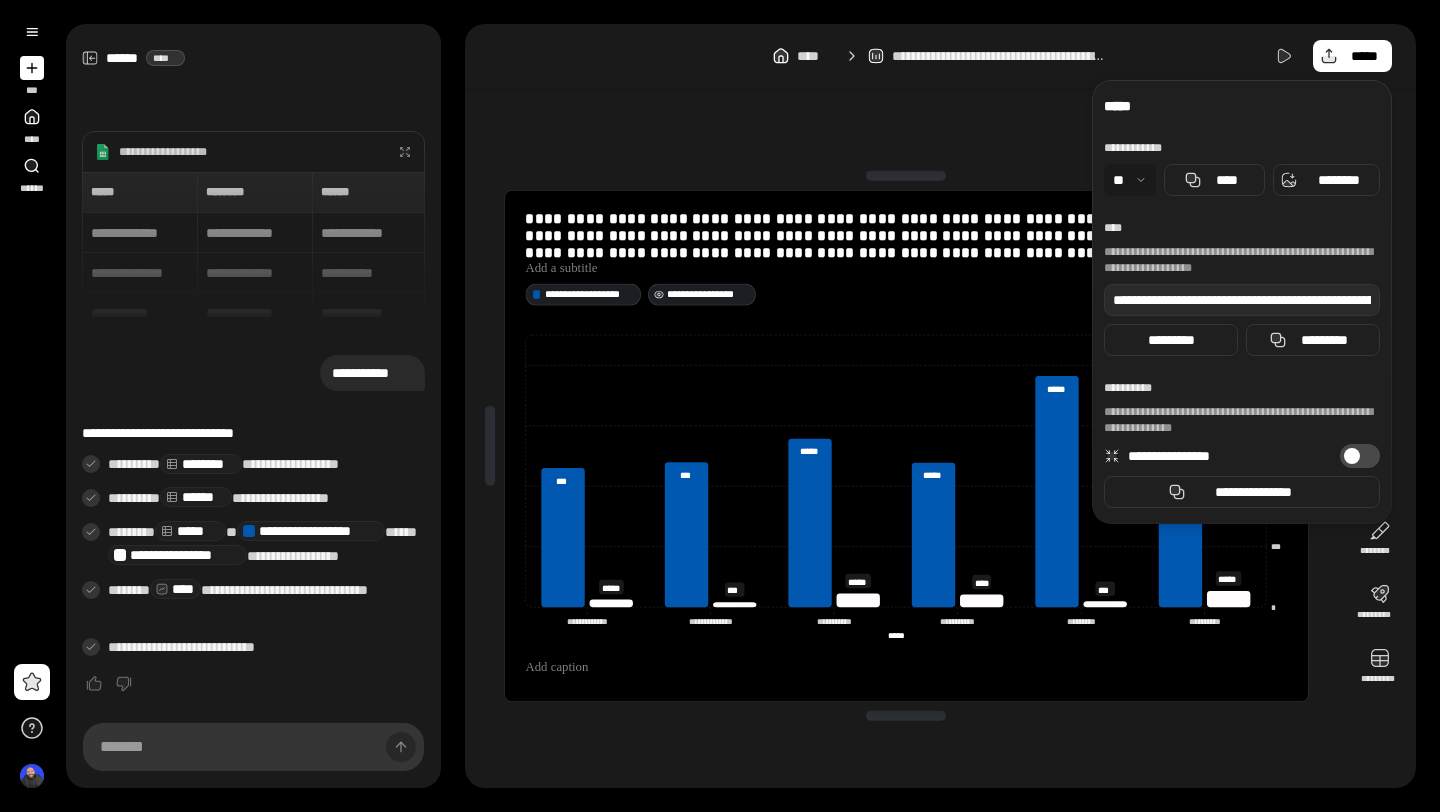 click on "**********" at bounding box center (906, 446) 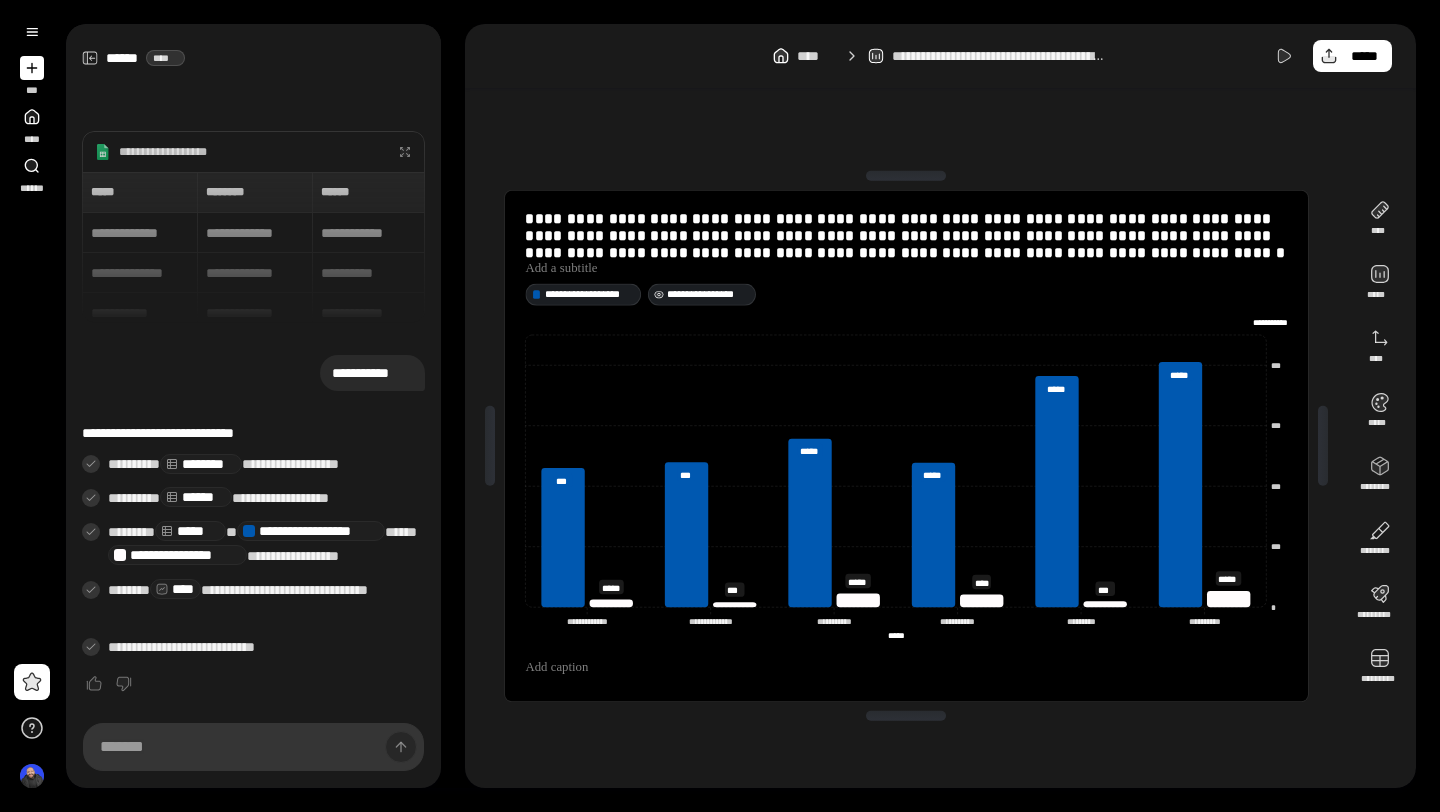 click at bounding box center [32, 68] 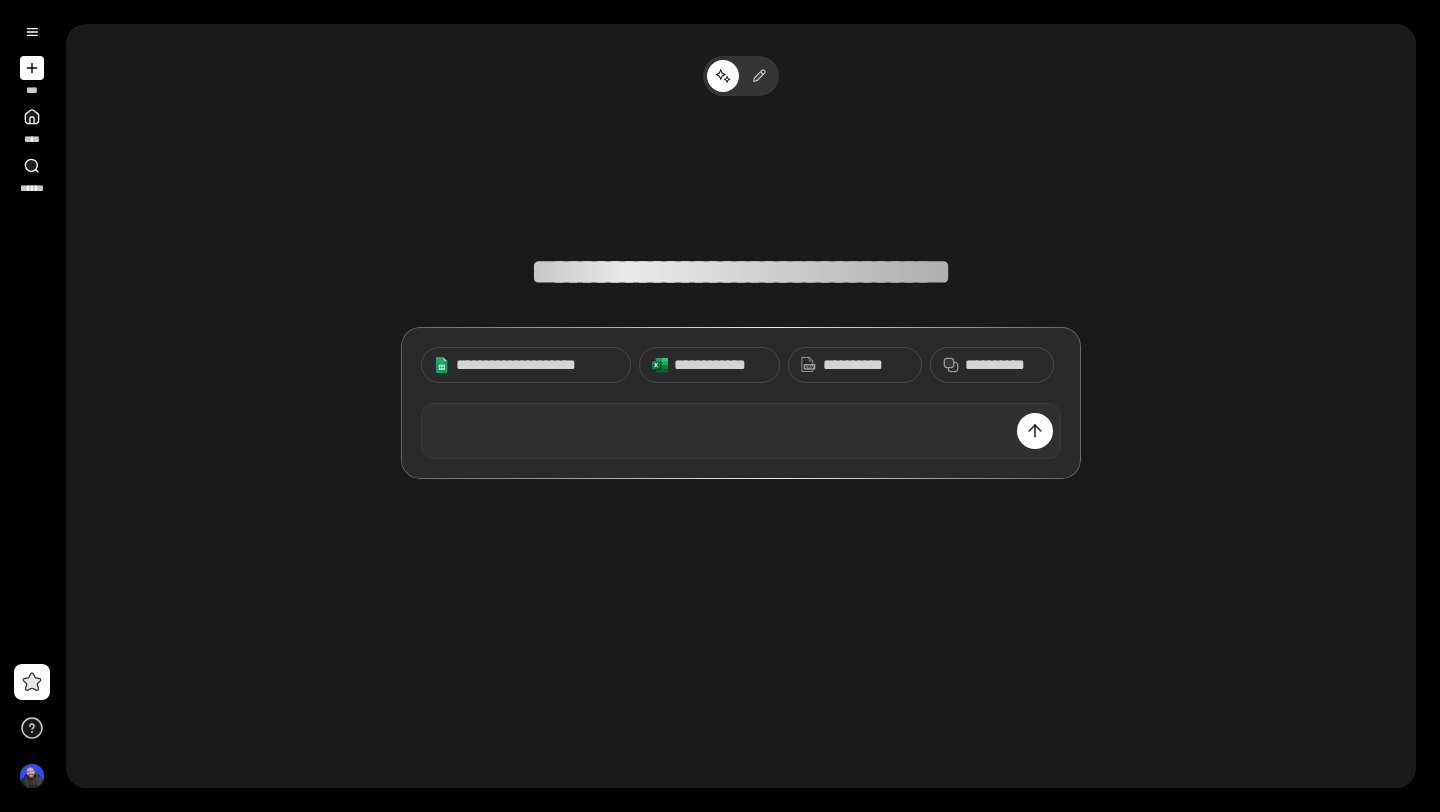 click at bounding box center (741, 431) 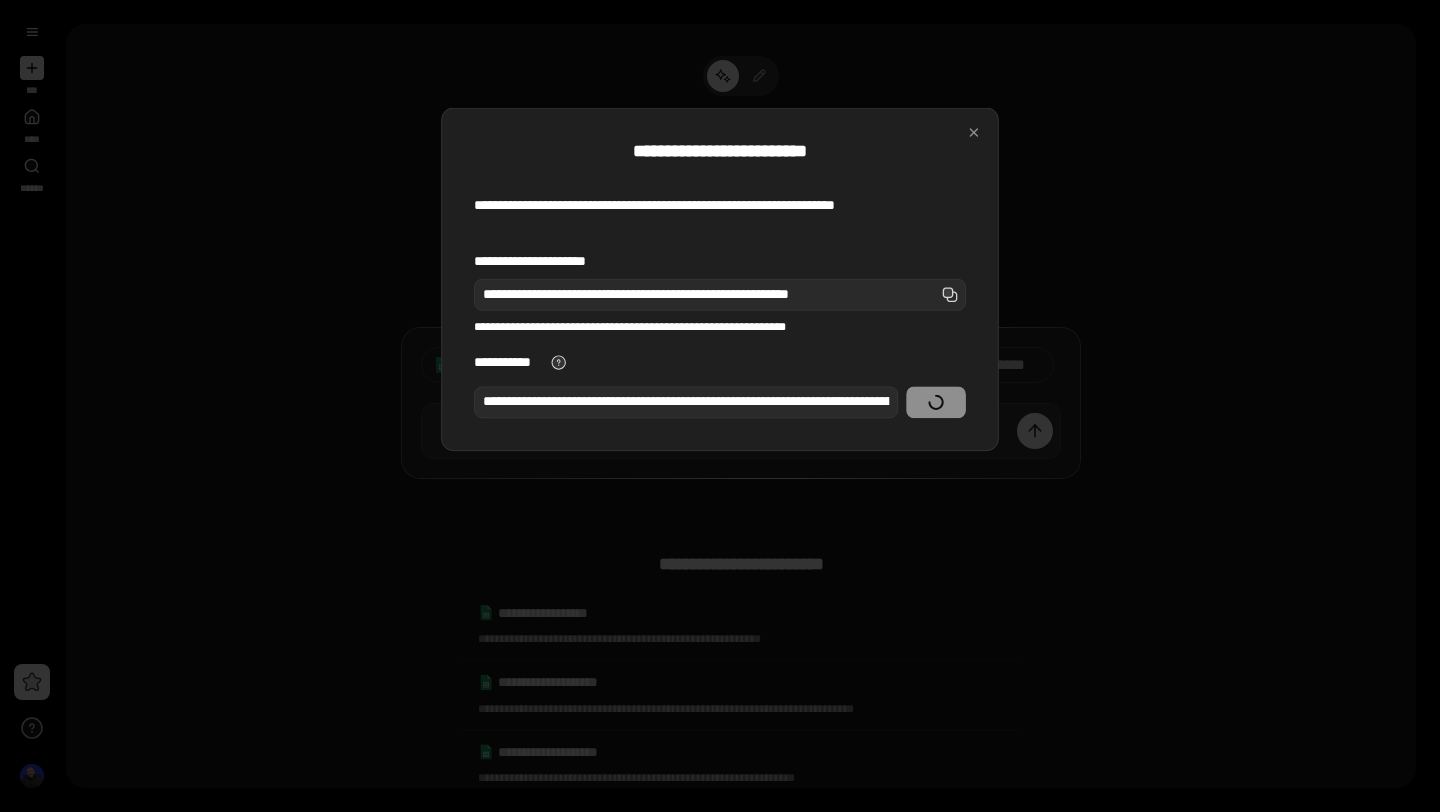 scroll, scrollTop: 0, scrollLeft: 374, axis: horizontal 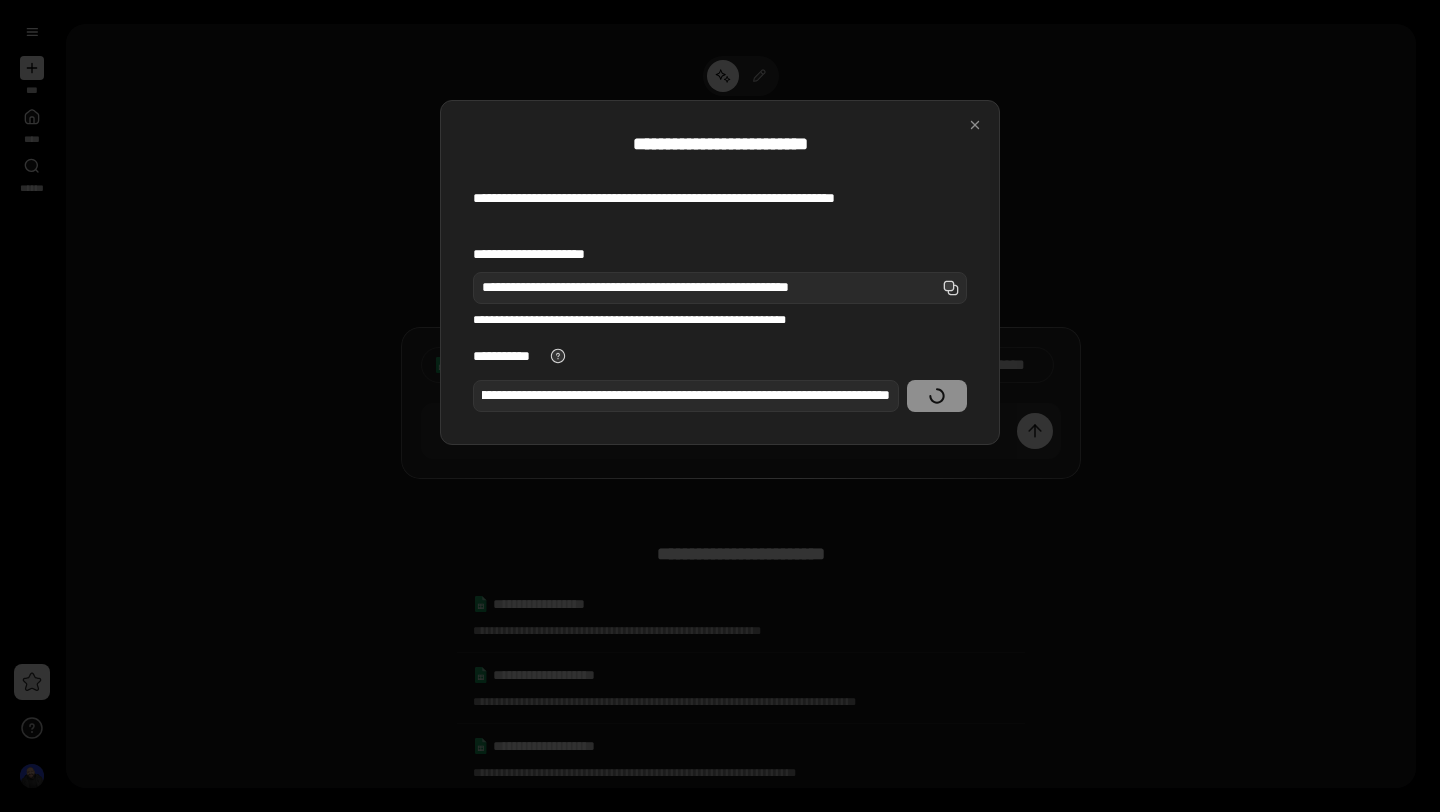 click on "**********" at bounding box center (720, 356) 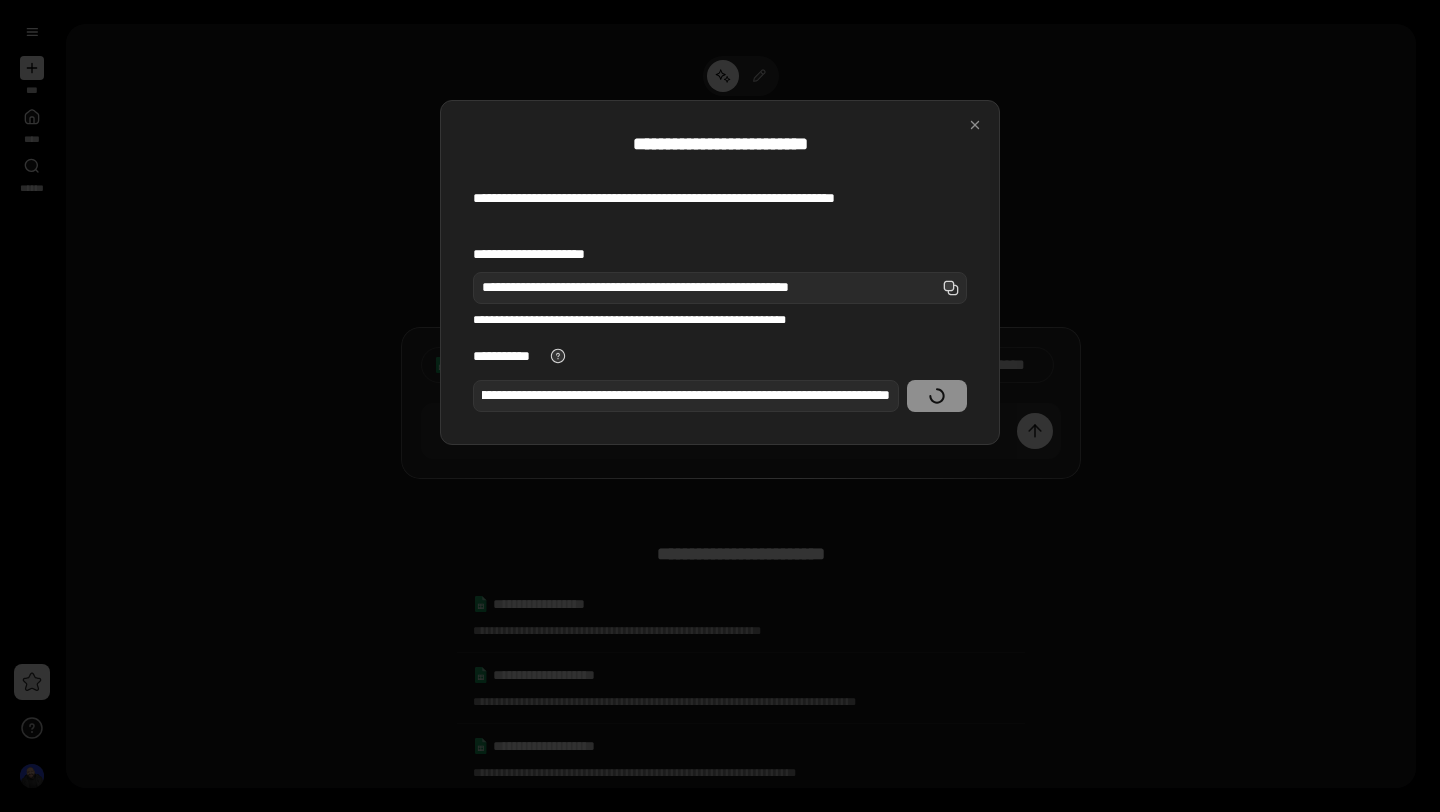 scroll, scrollTop: 0, scrollLeft: 0, axis: both 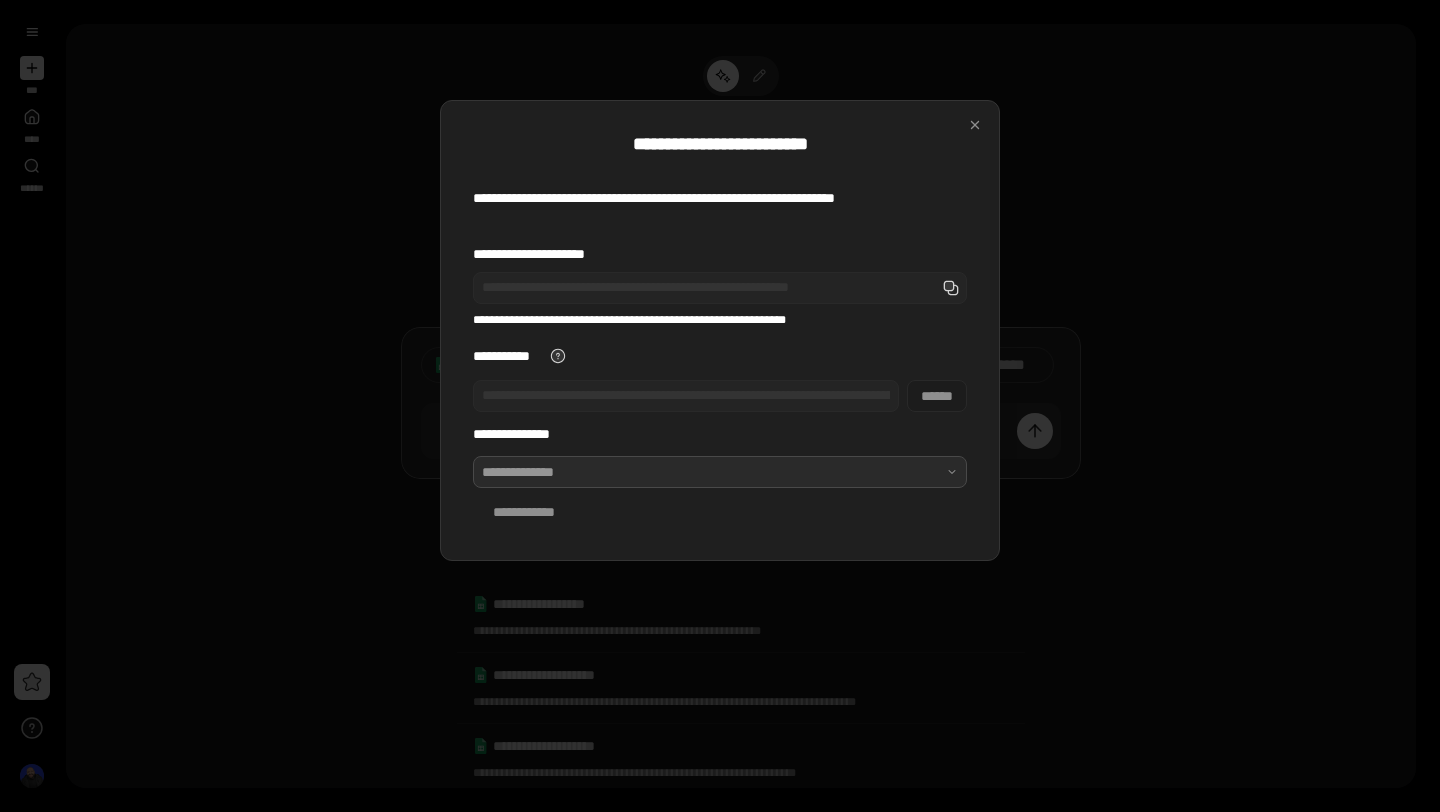 click at bounding box center (720, 472) 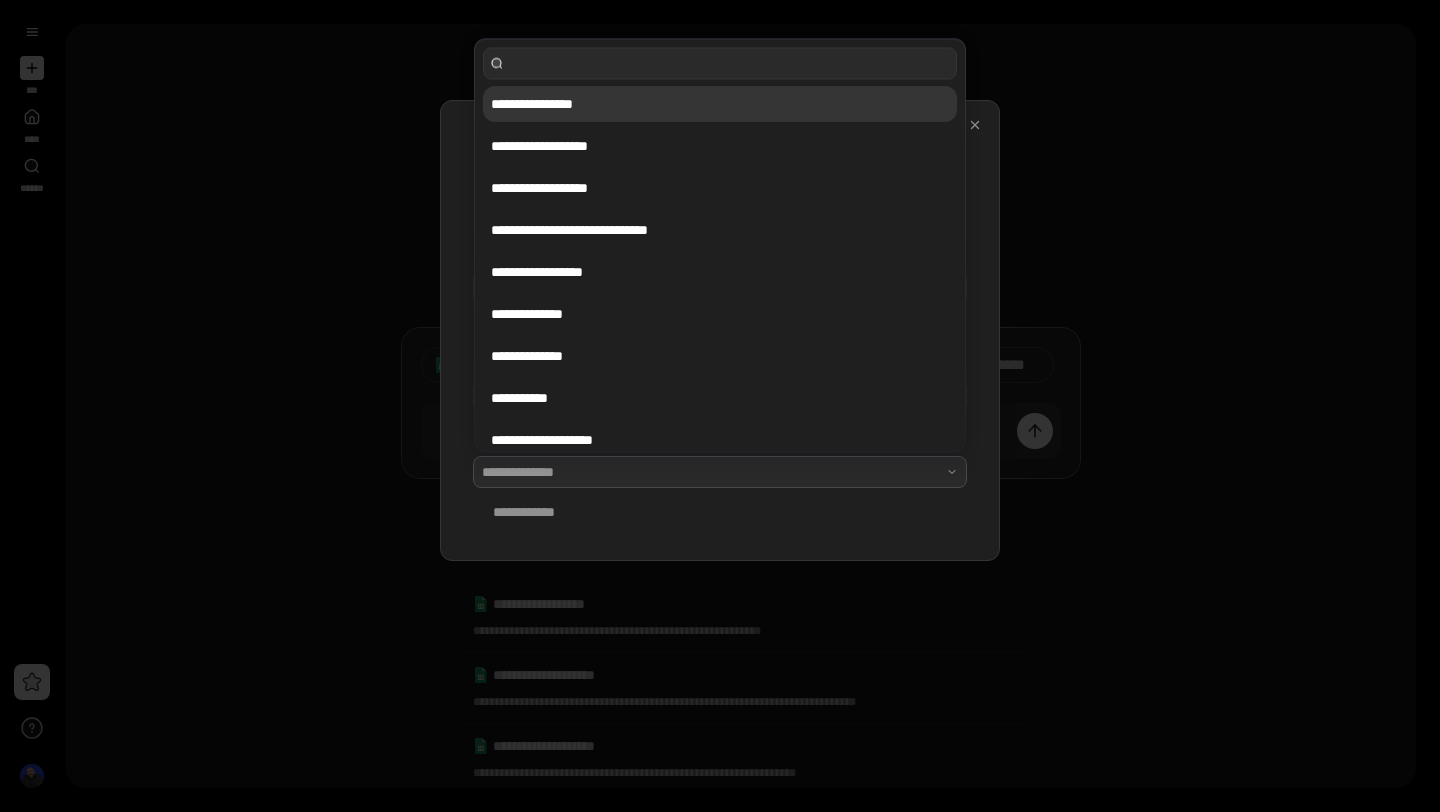 click on "**********" at bounding box center [720, 104] 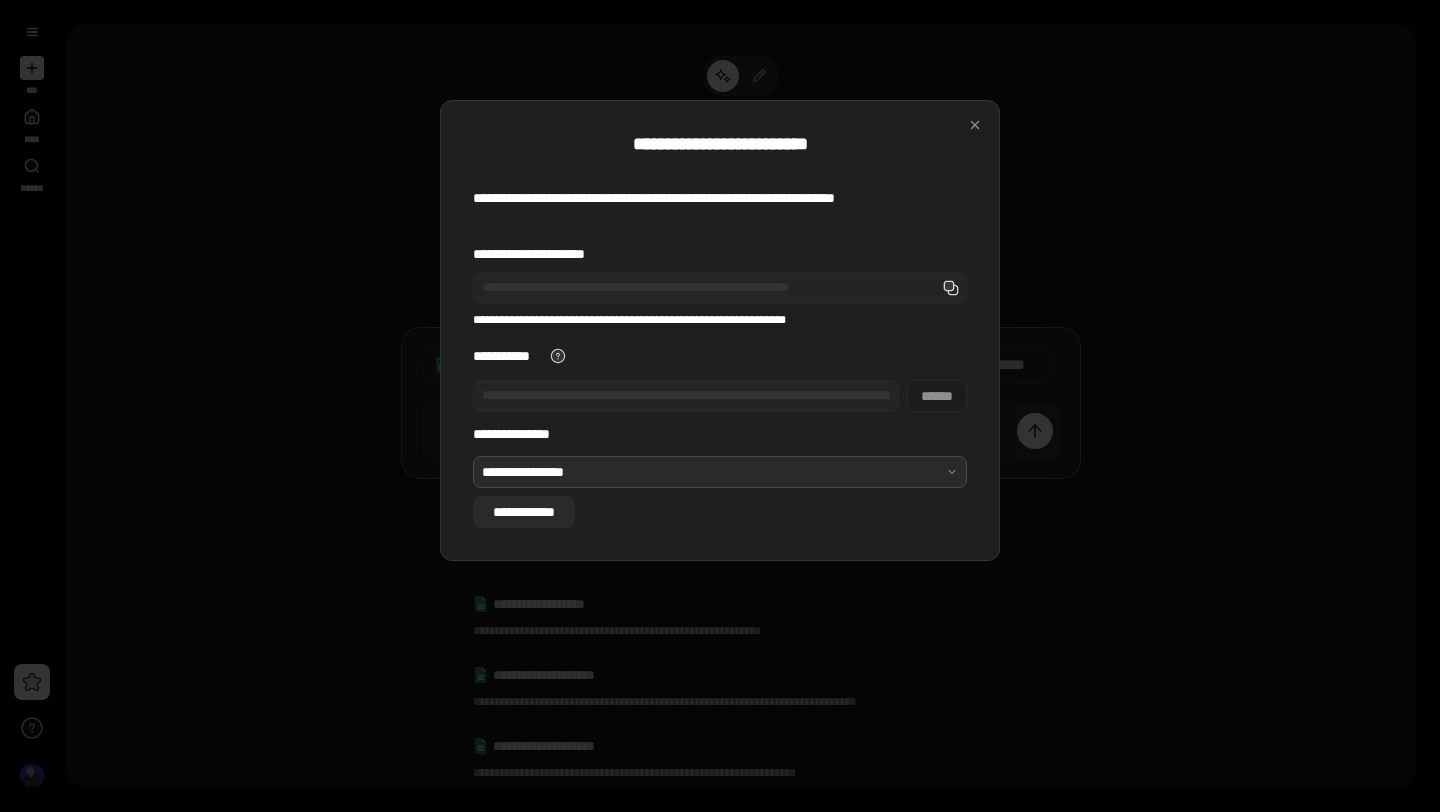 click on "**********" at bounding box center [524, 512] 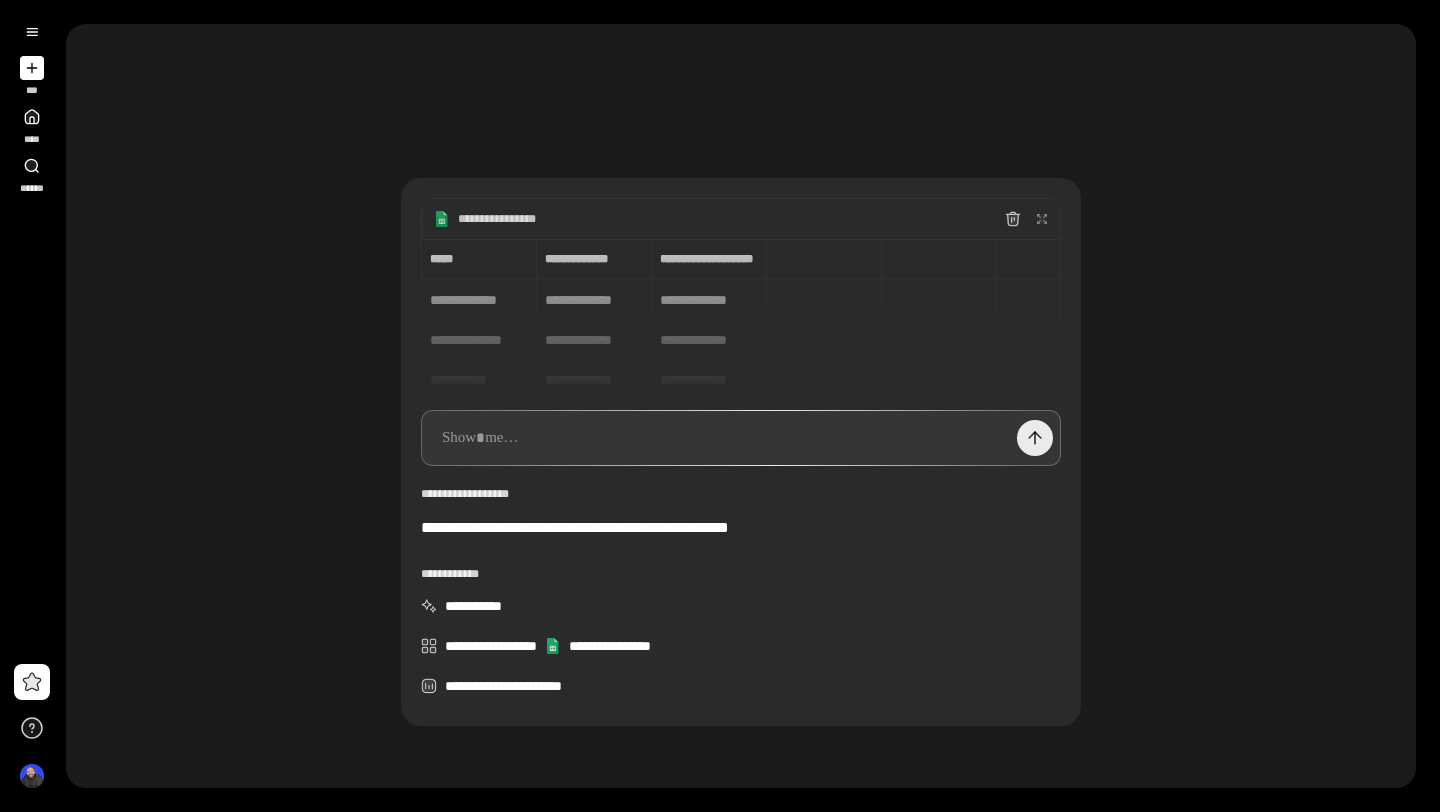 click at bounding box center (1035, 438) 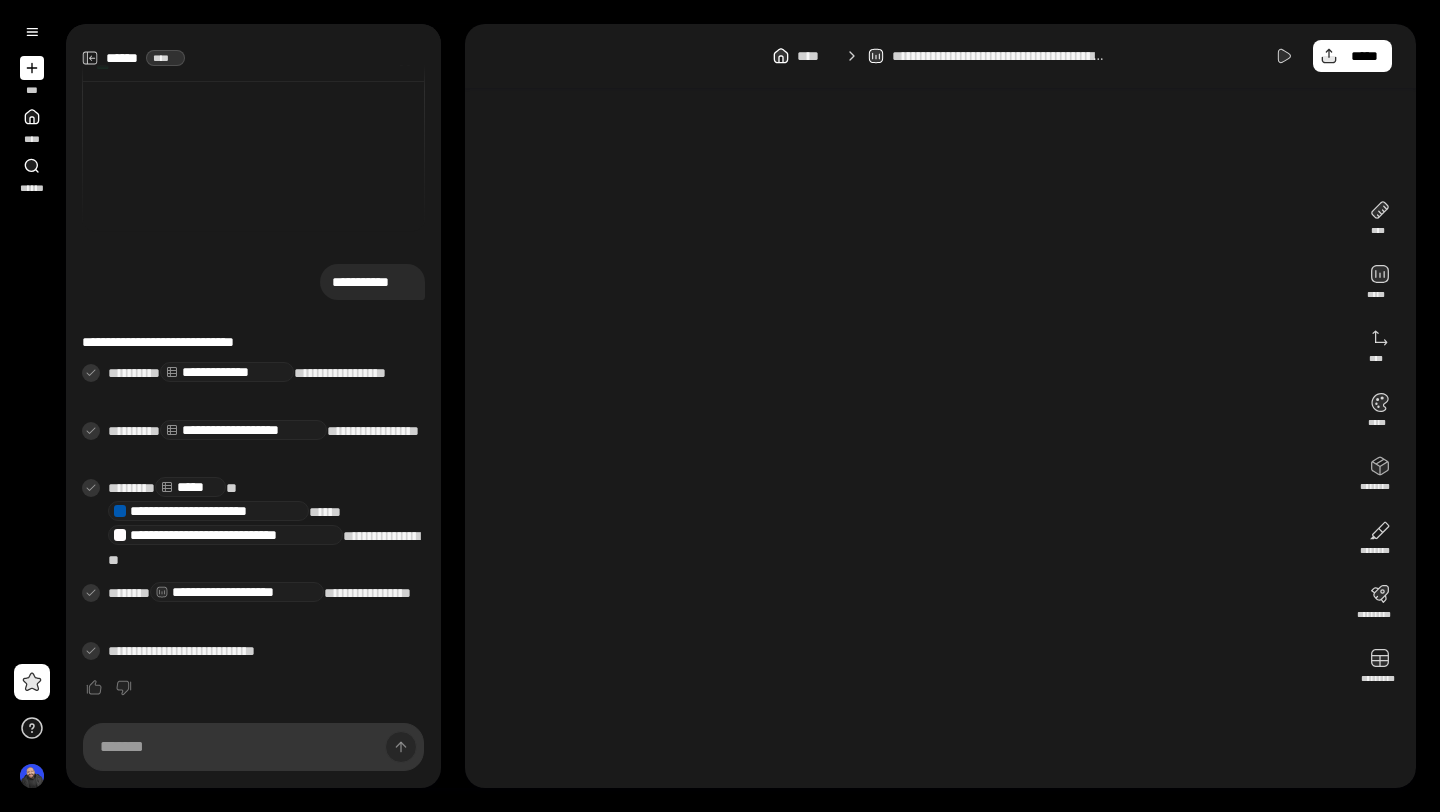 scroll, scrollTop: 3, scrollLeft: 0, axis: vertical 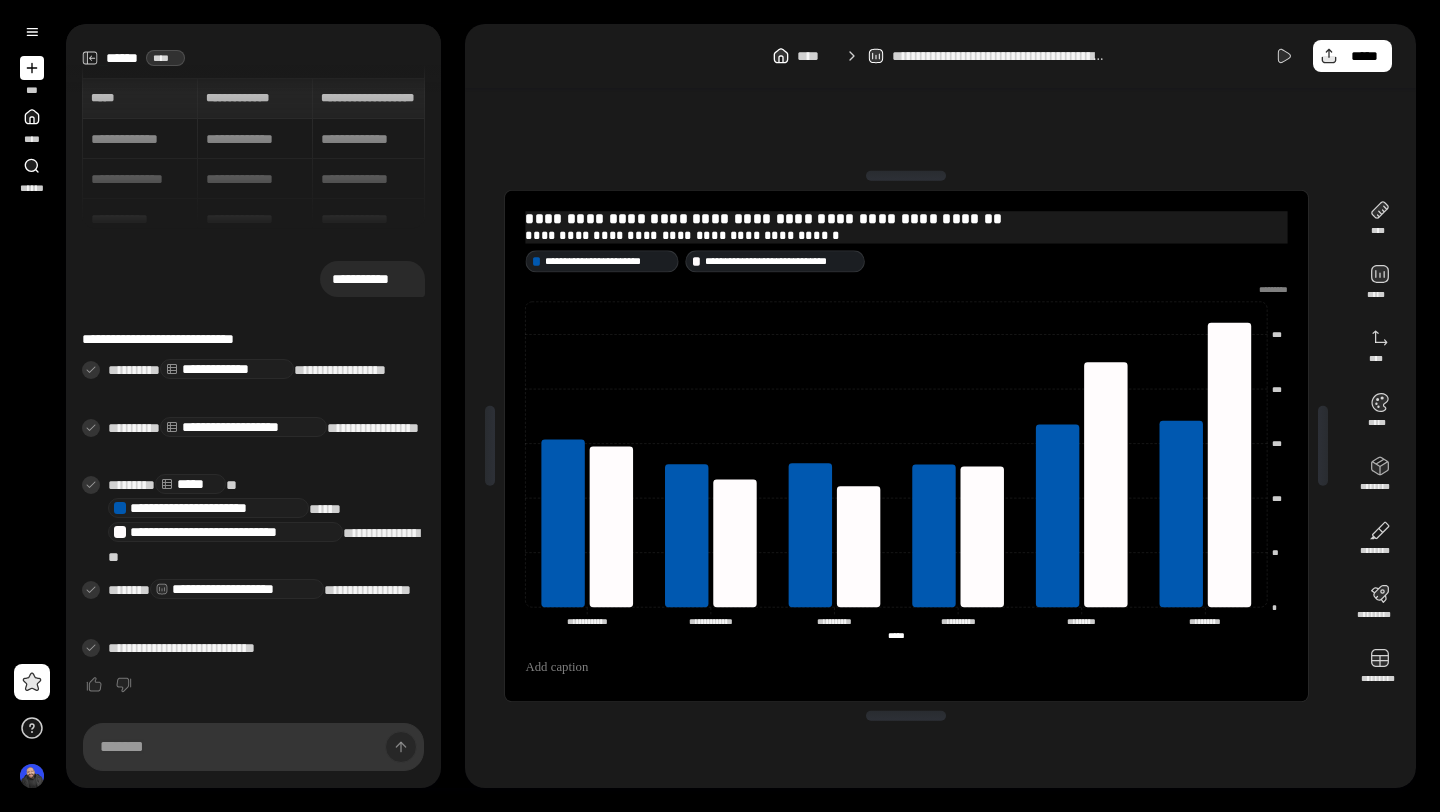 click on "**********" at bounding box center [906, 219] 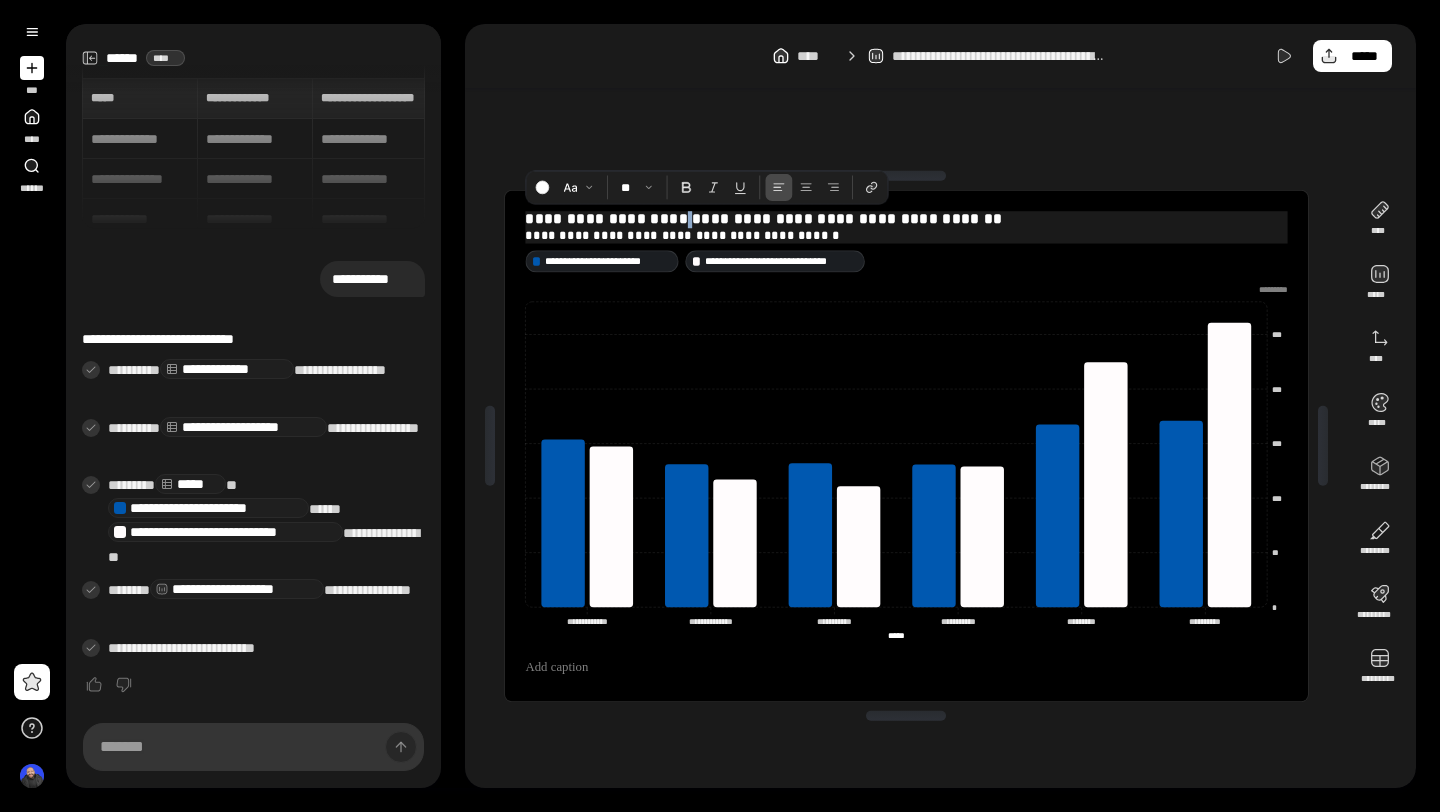 click on "**********" at bounding box center (906, 219) 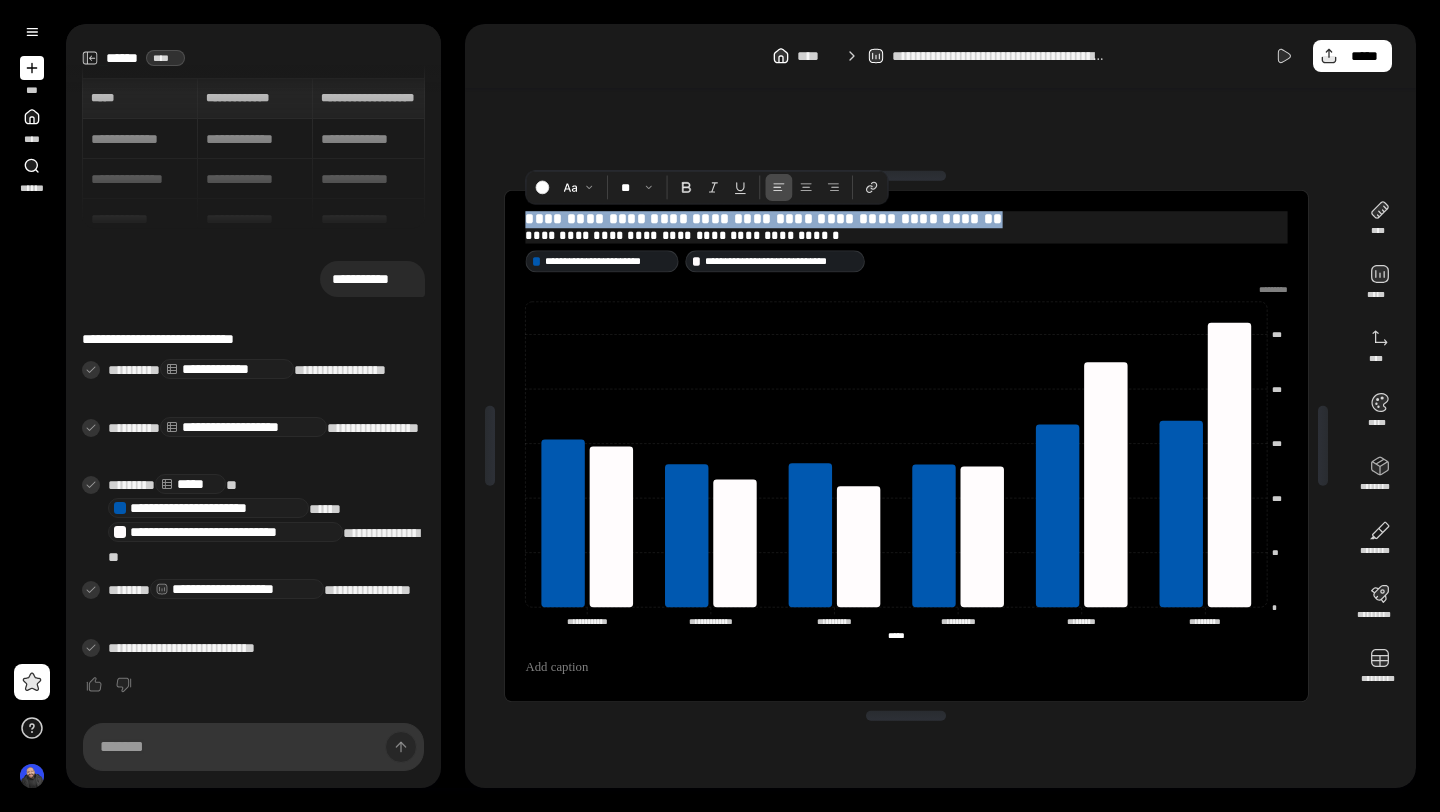 click on "**********" at bounding box center (906, 219) 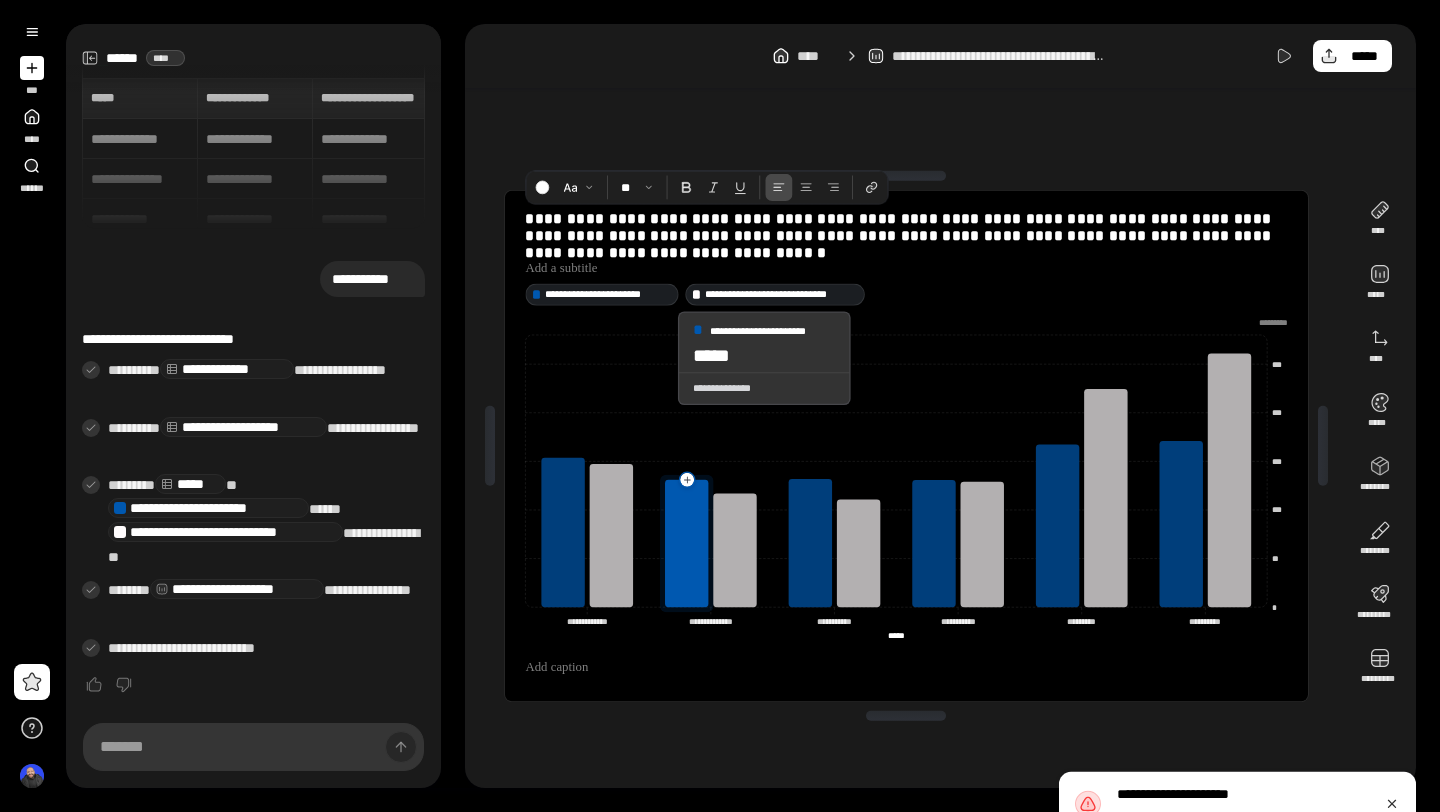 click 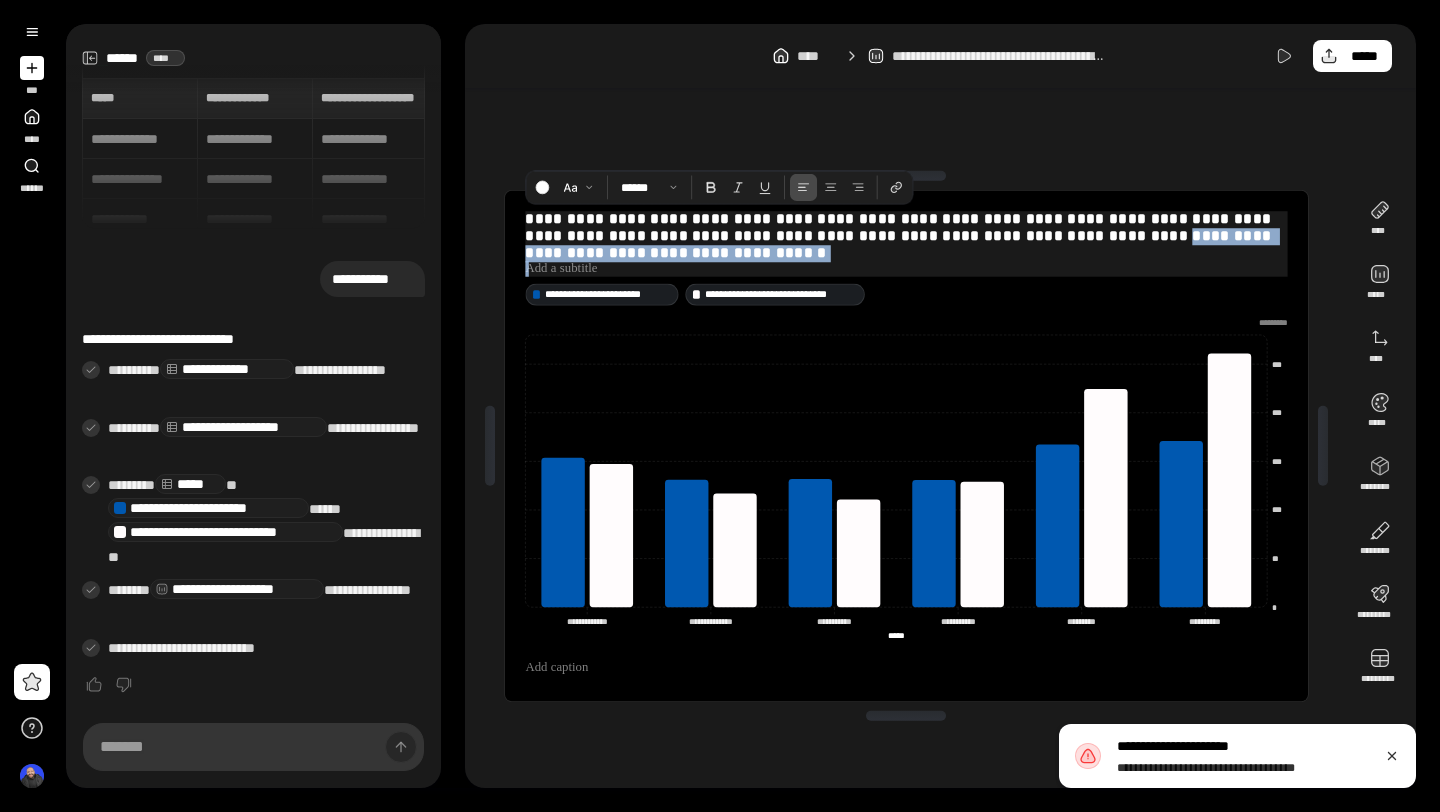 drag, startPoint x: 1102, startPoint y: 235, endPoint x: 1208, endPoint y: 277, distance: 114.01754 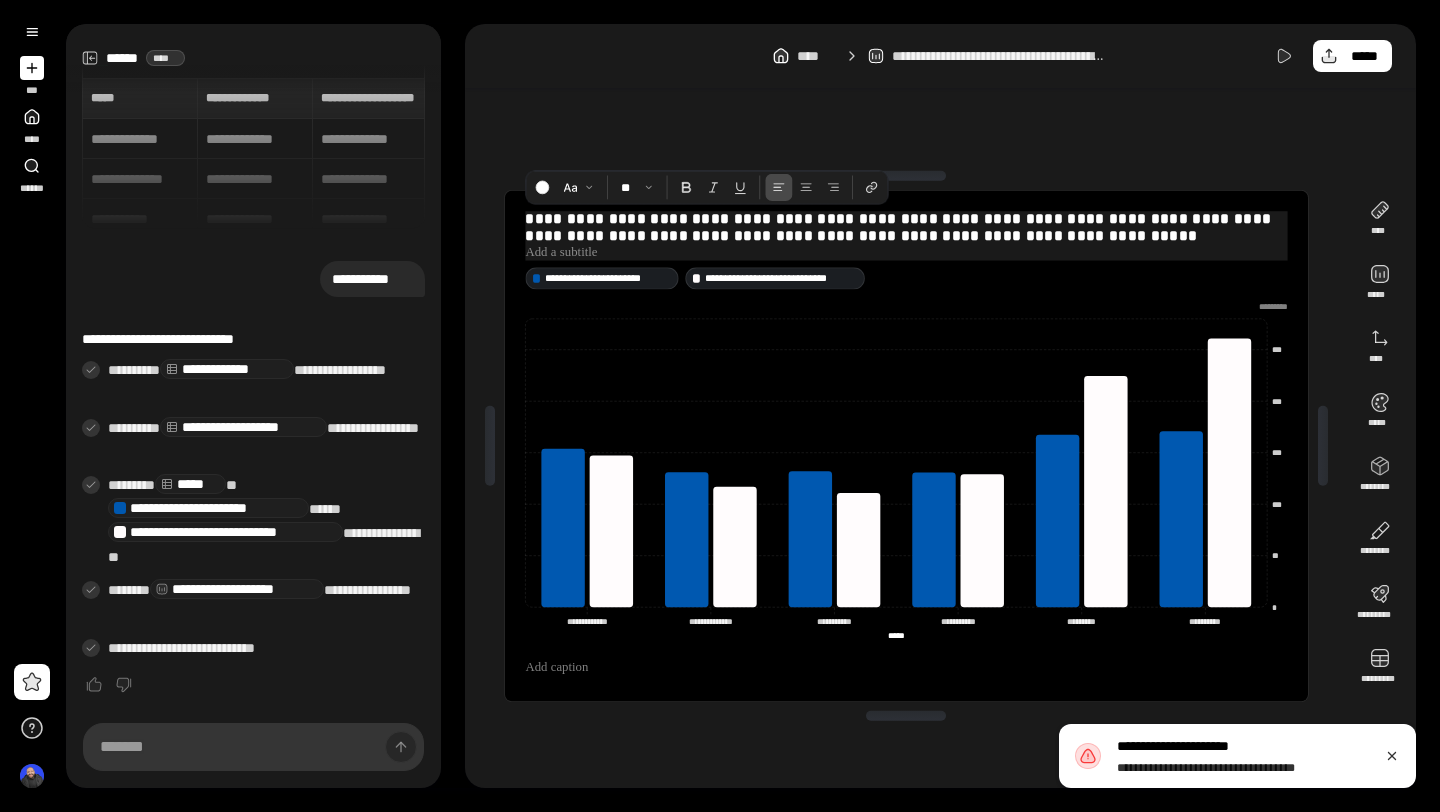 click on "**********" at bounding box center (906, 228) 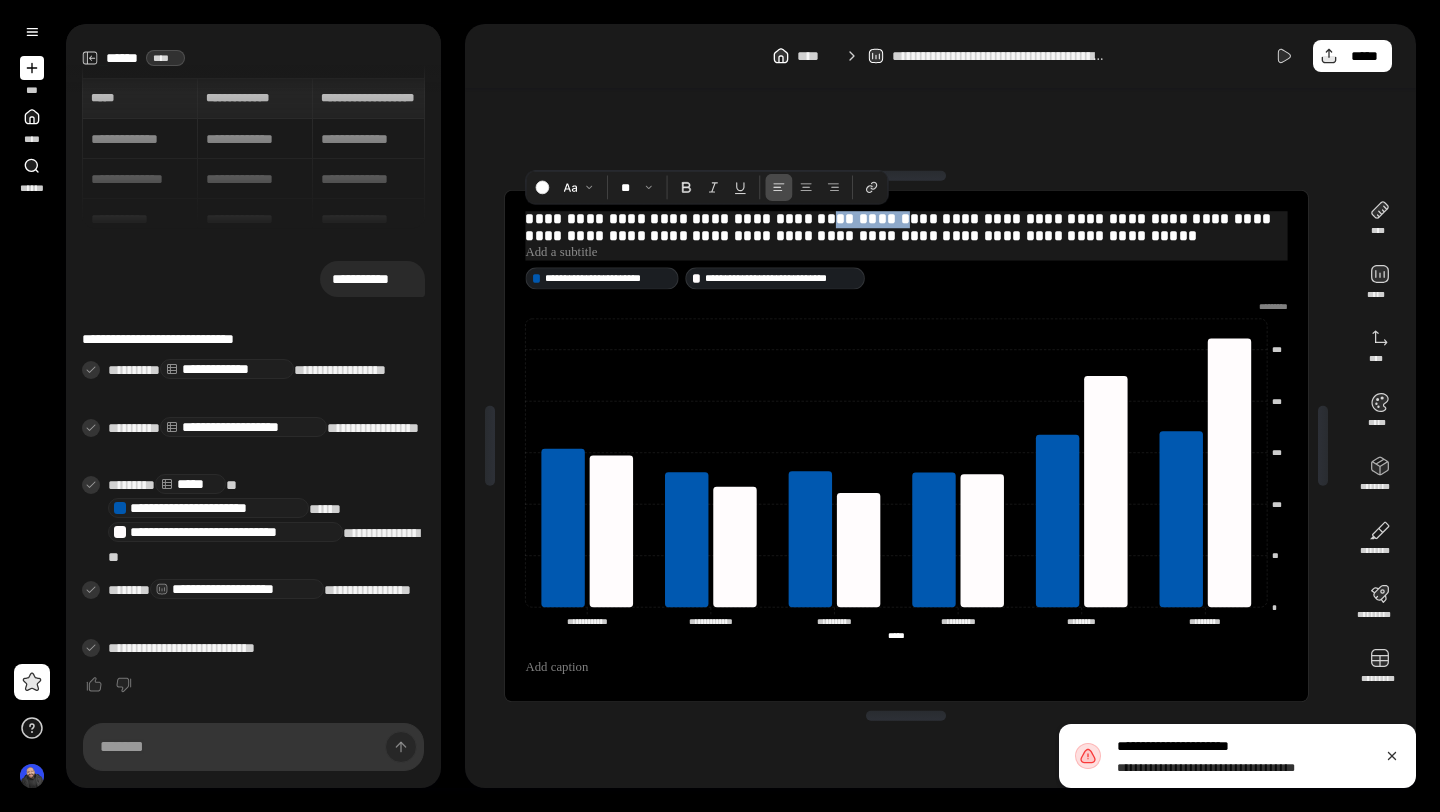 click on "**********" at bounding box center (906, 228) 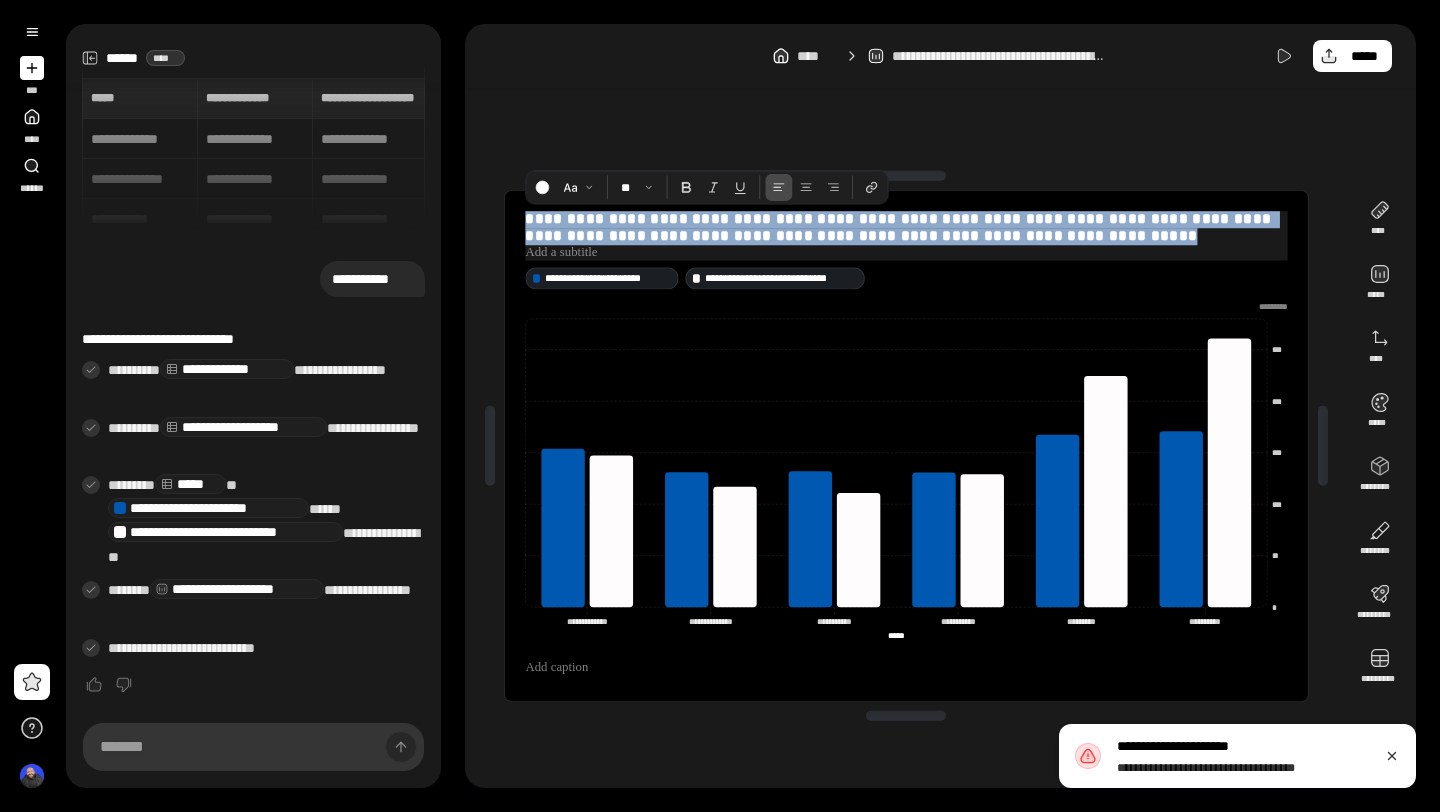 click on "**********" at bounding box center (906, 228) 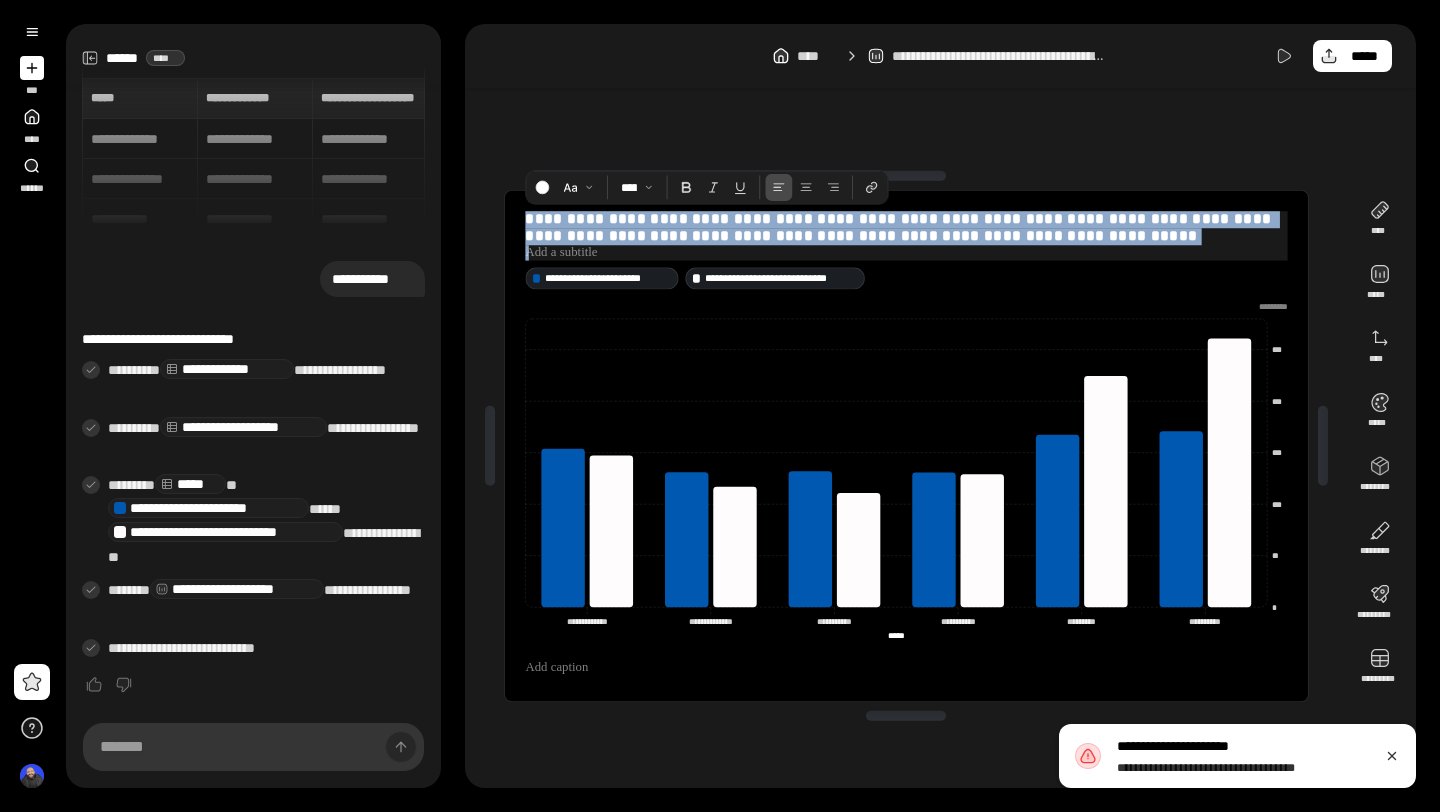 click on "**********" at bounding box center (906, 228) 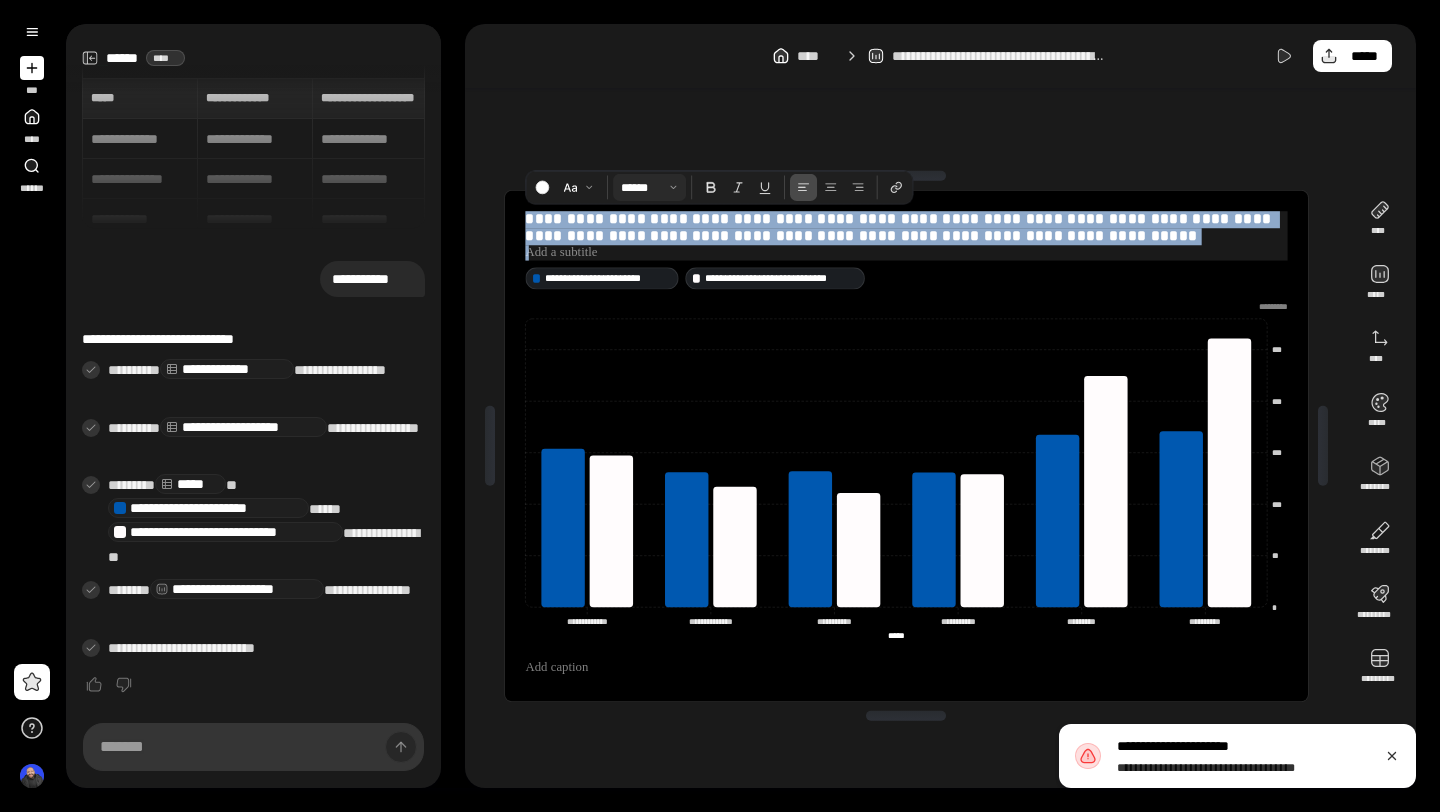 click at bounding box center [650, 188] 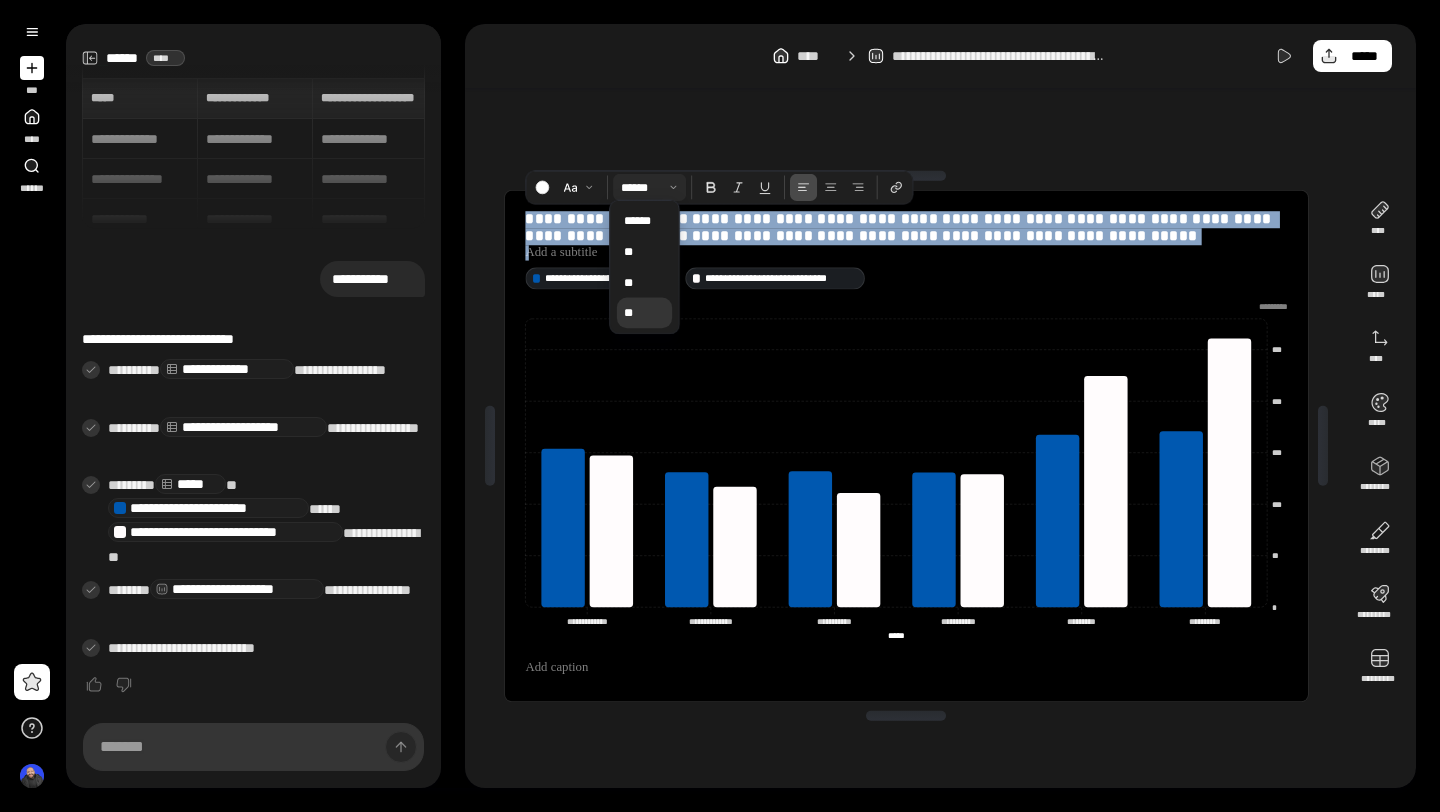 click on "**" at bounding box center [644, 312] 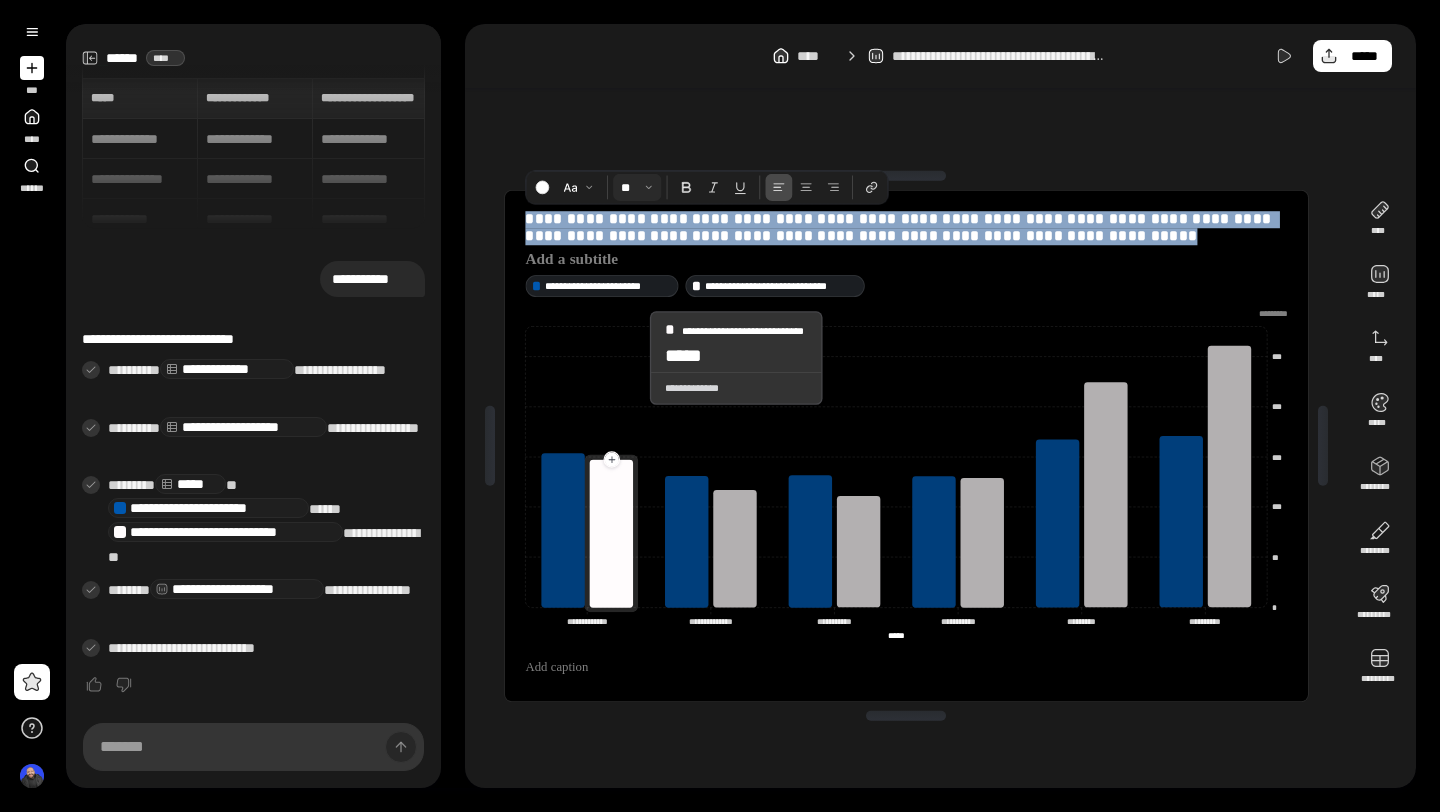 click 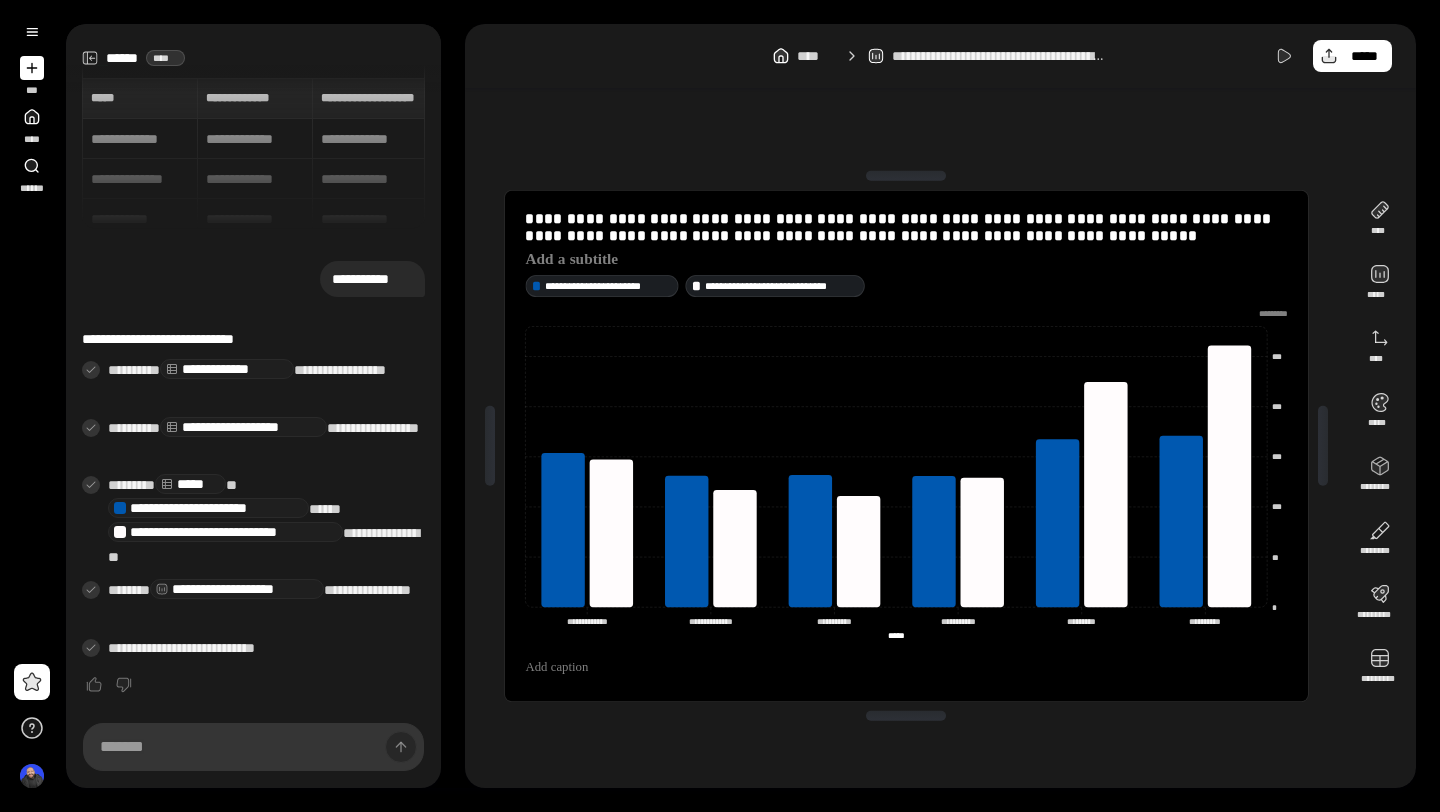 click on "**********" at bounding box center [906, 446] 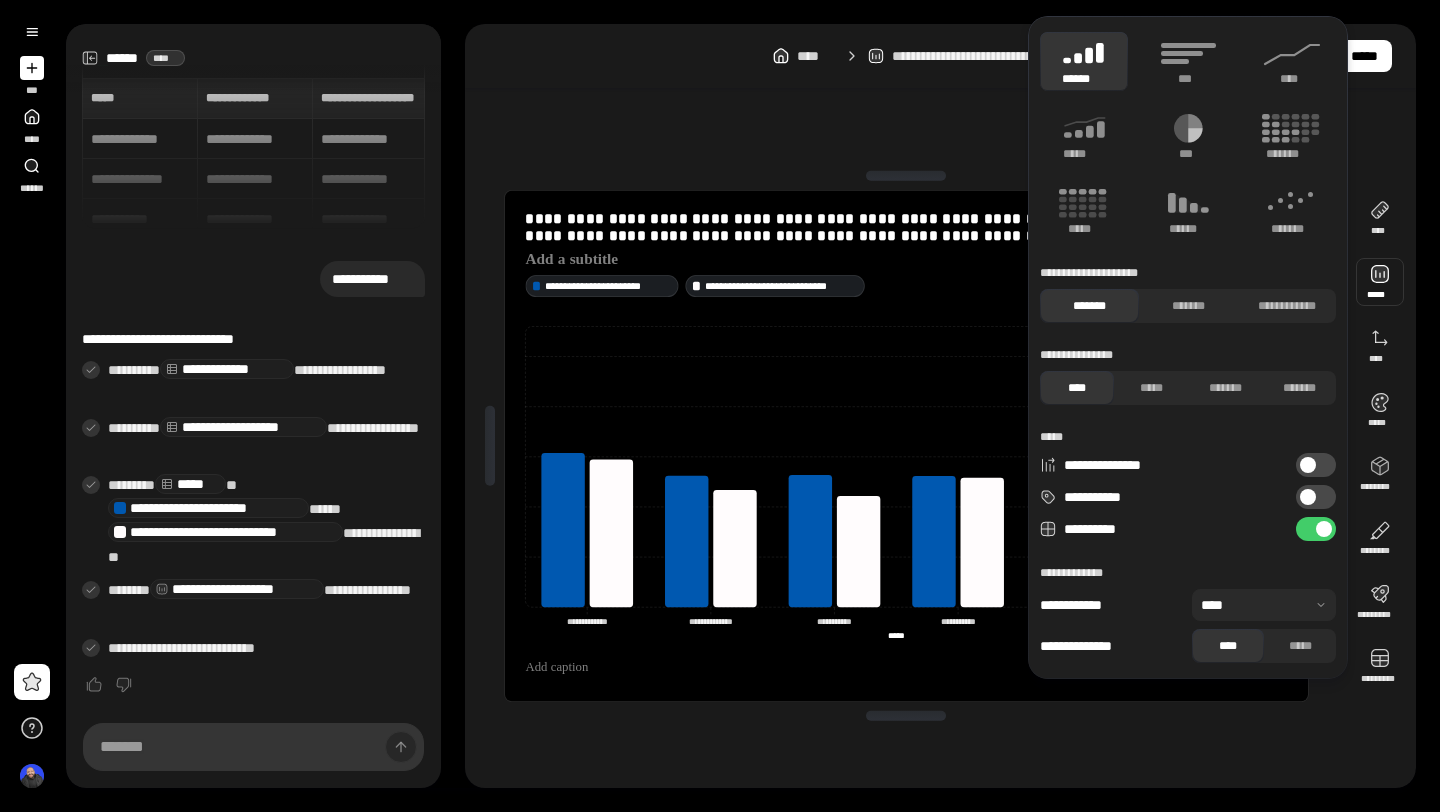click on "**********" at bounding box center [1316, 497] 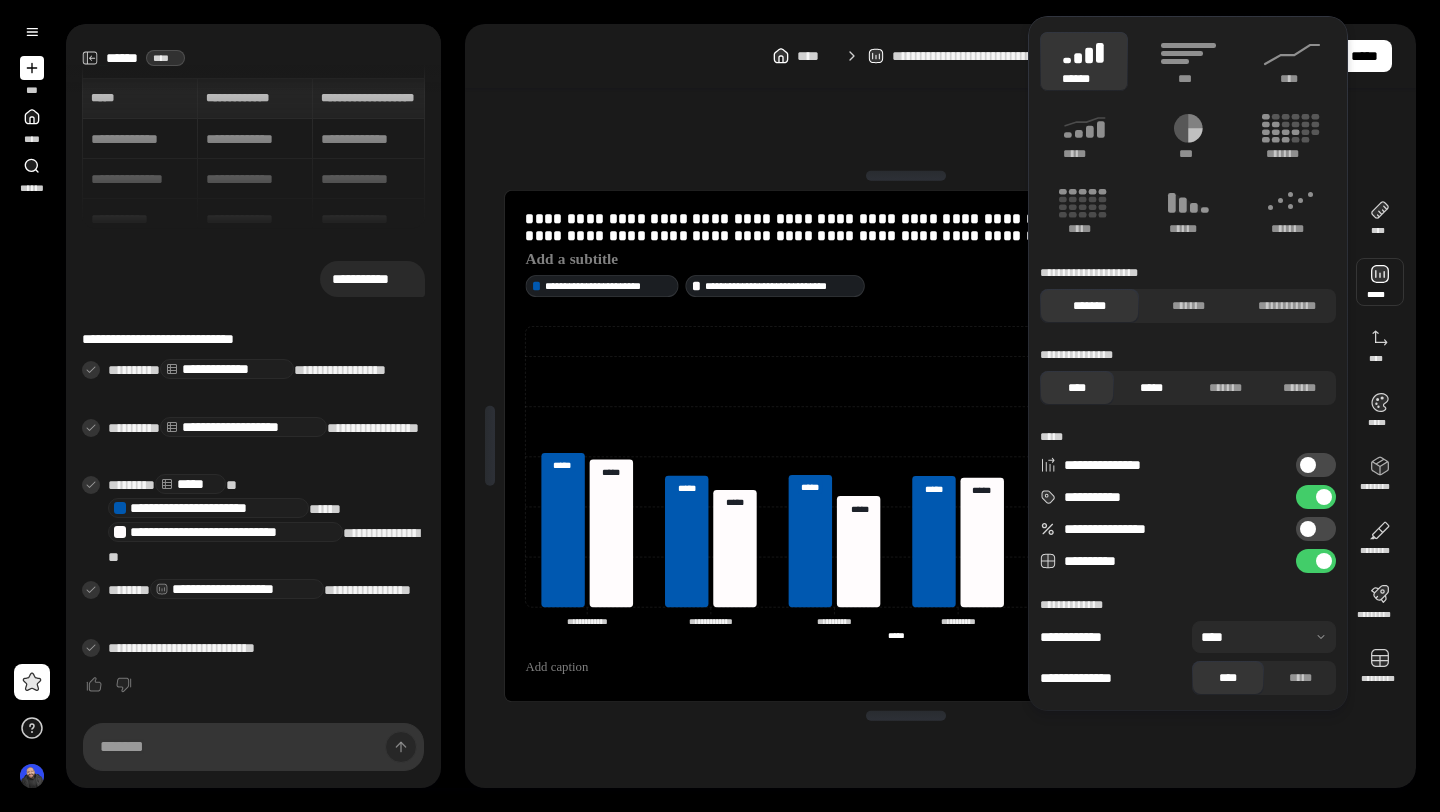 click on "*****" at bounding box center [1151, 388] 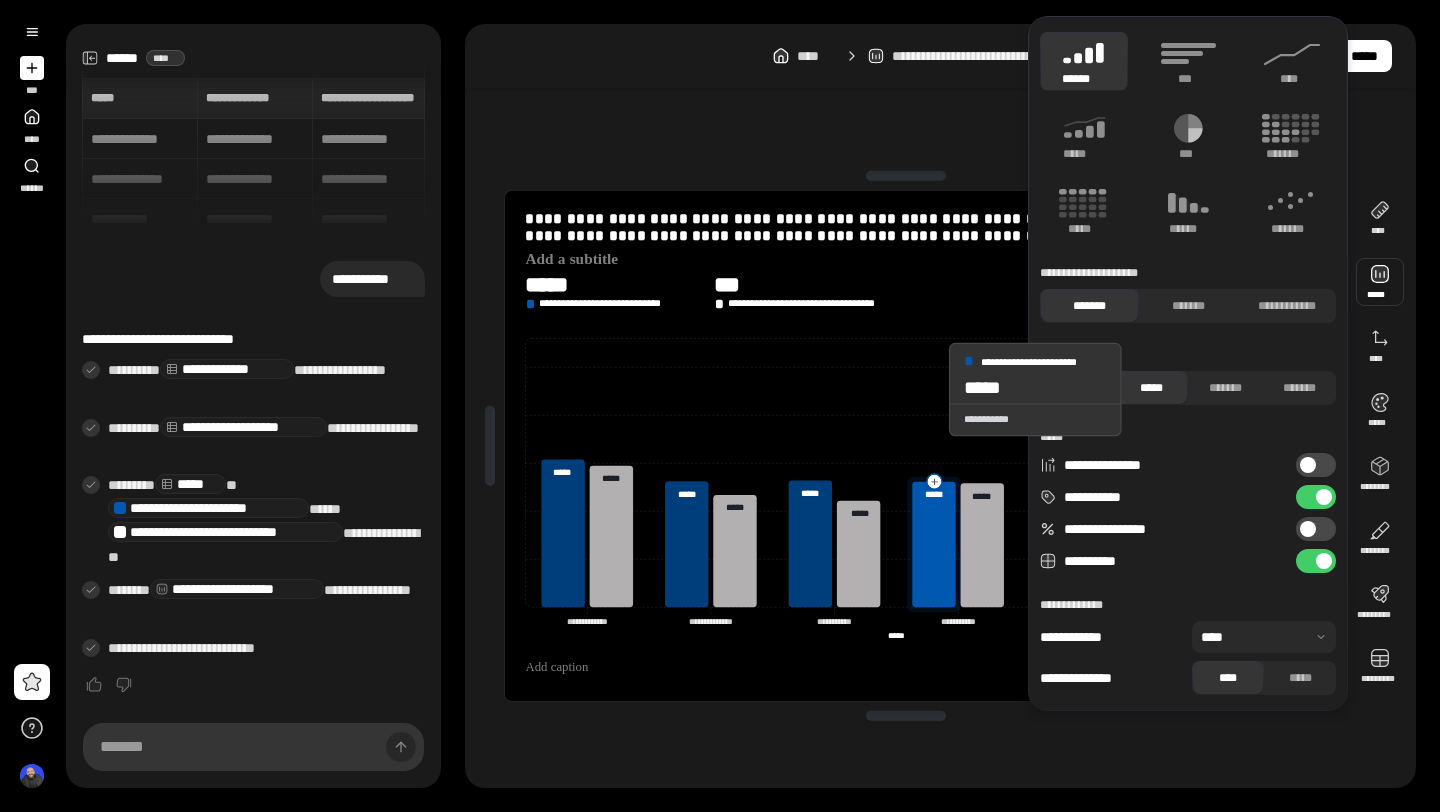 click 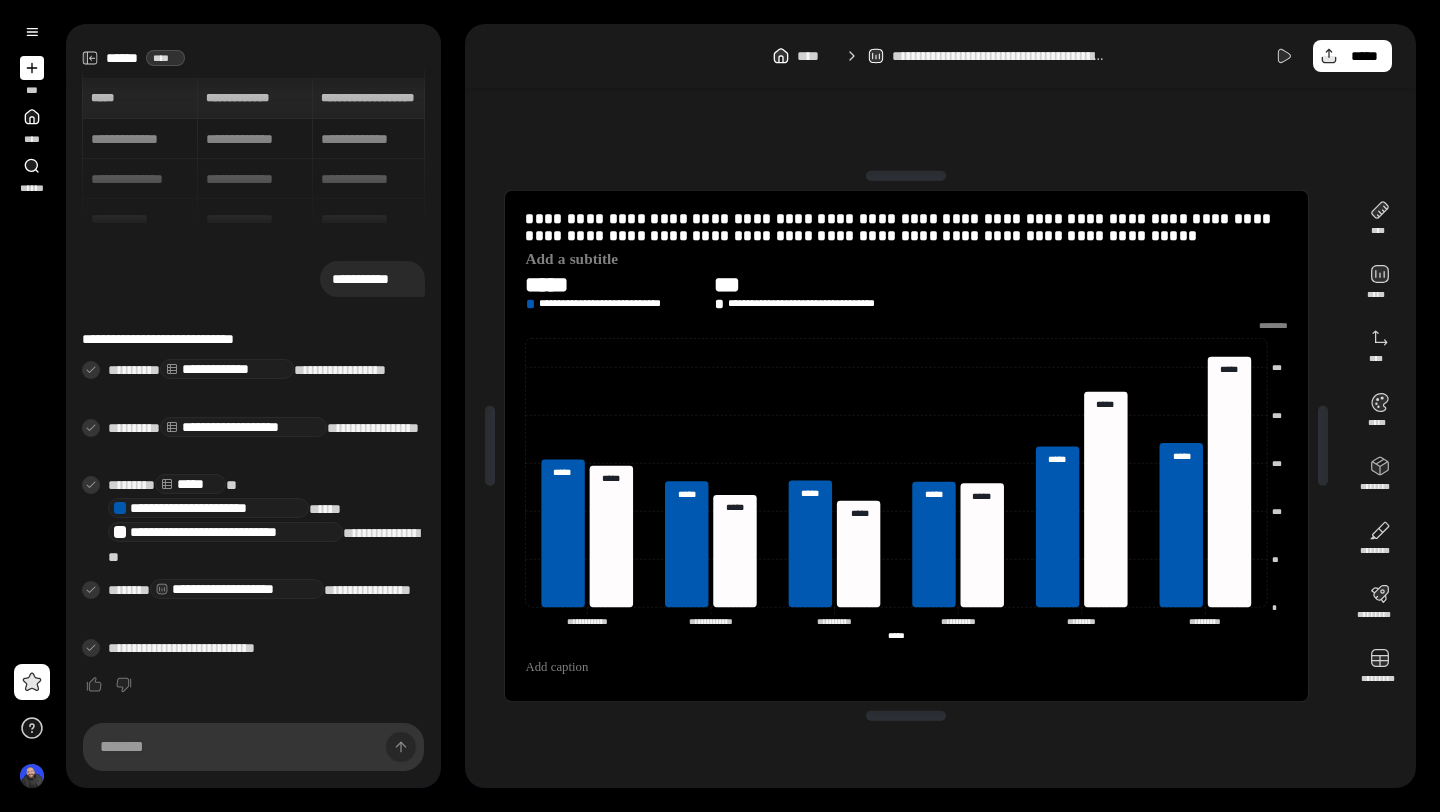 click on "**********" at bounding box center [906, 446] 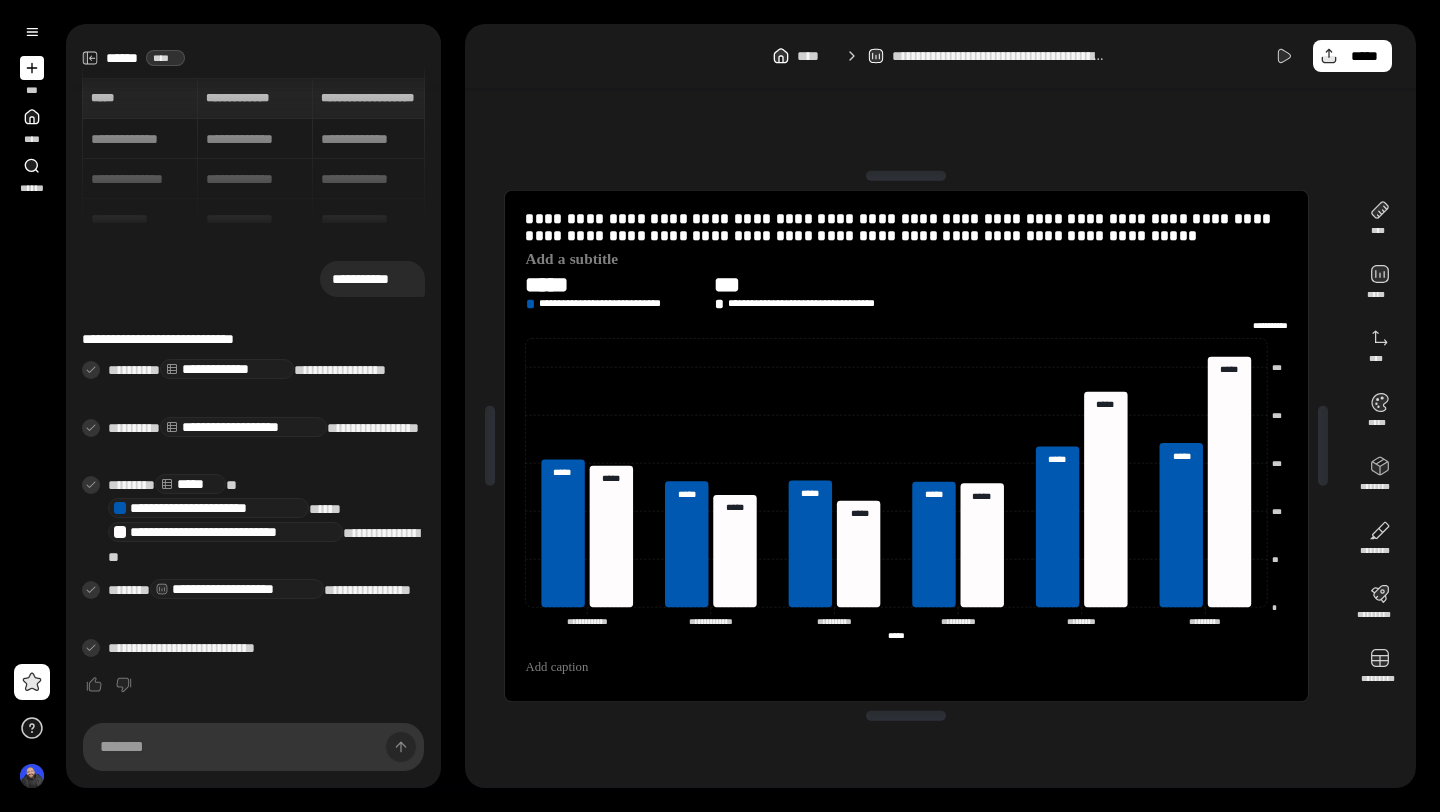 click on "**********" at bounding box center [906, 446] 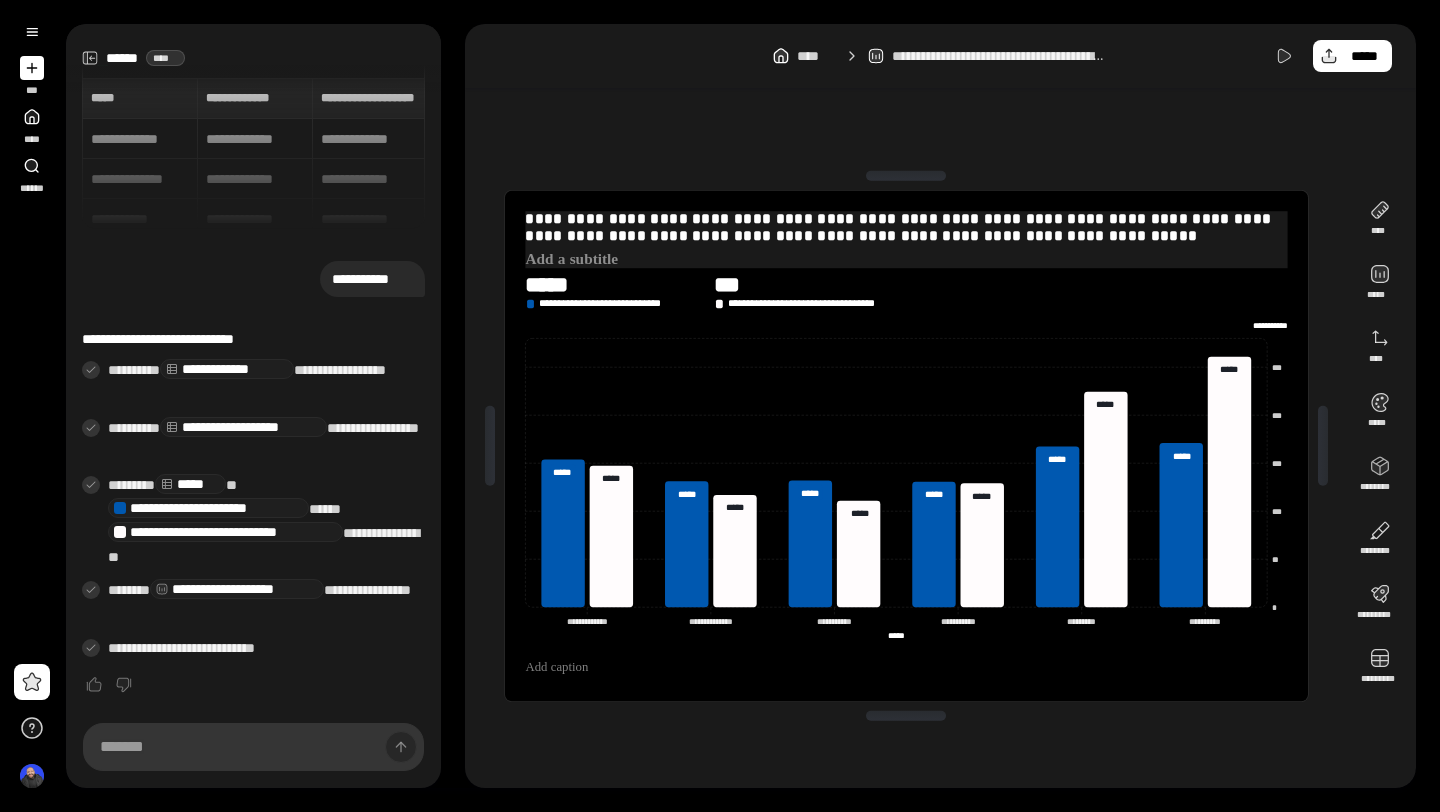 click at bounding box center [906, 260] 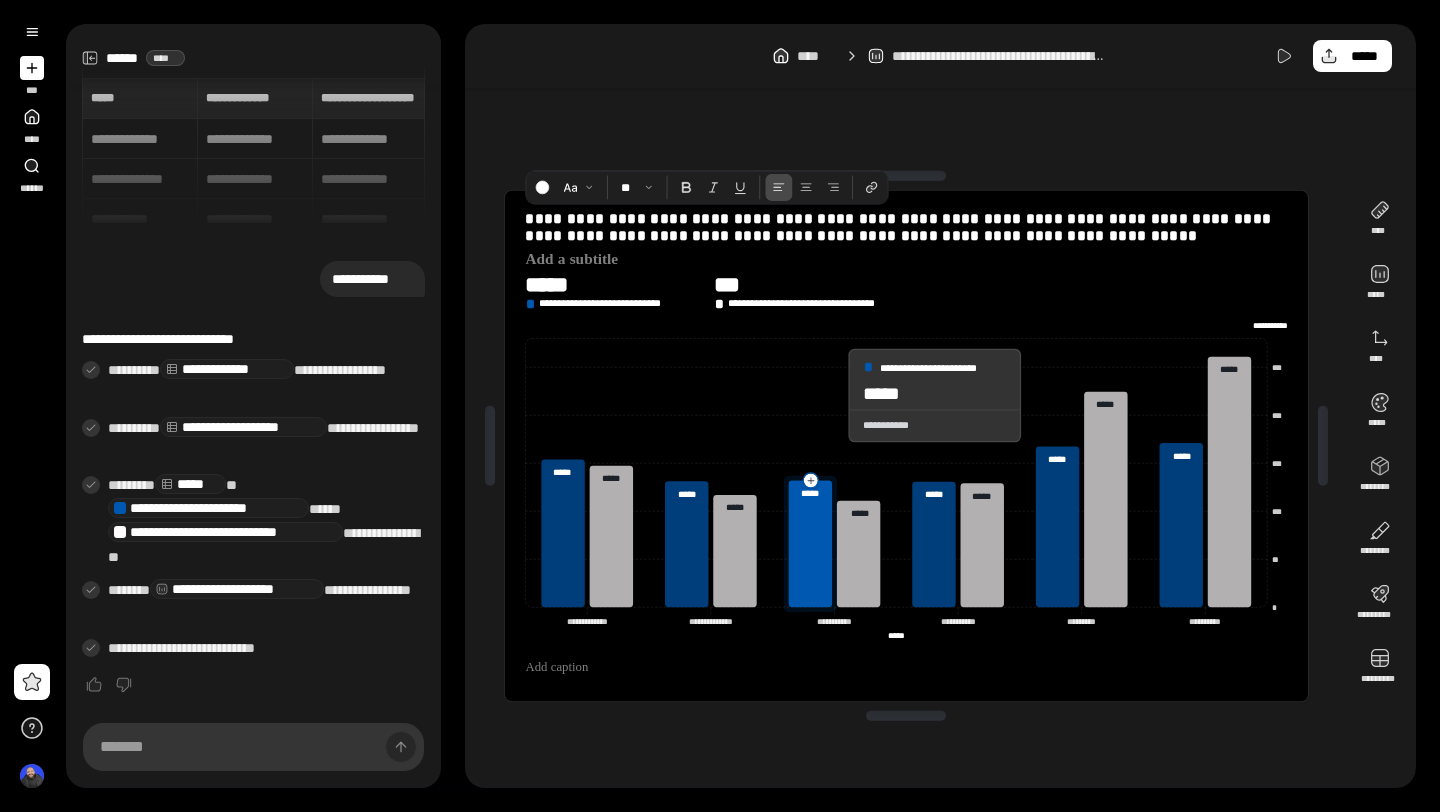 click 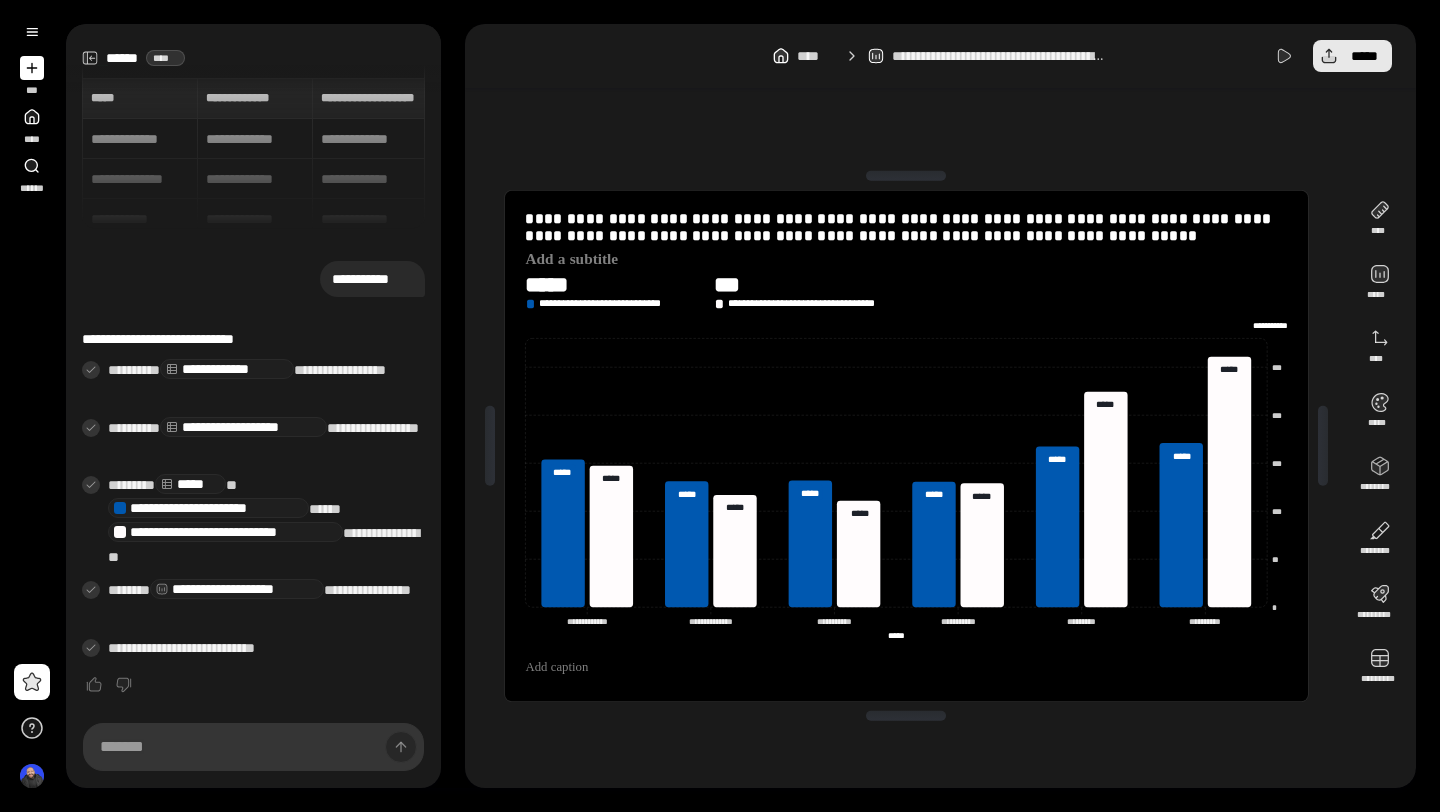 click on "*****" at bounding box center (1364, 56) 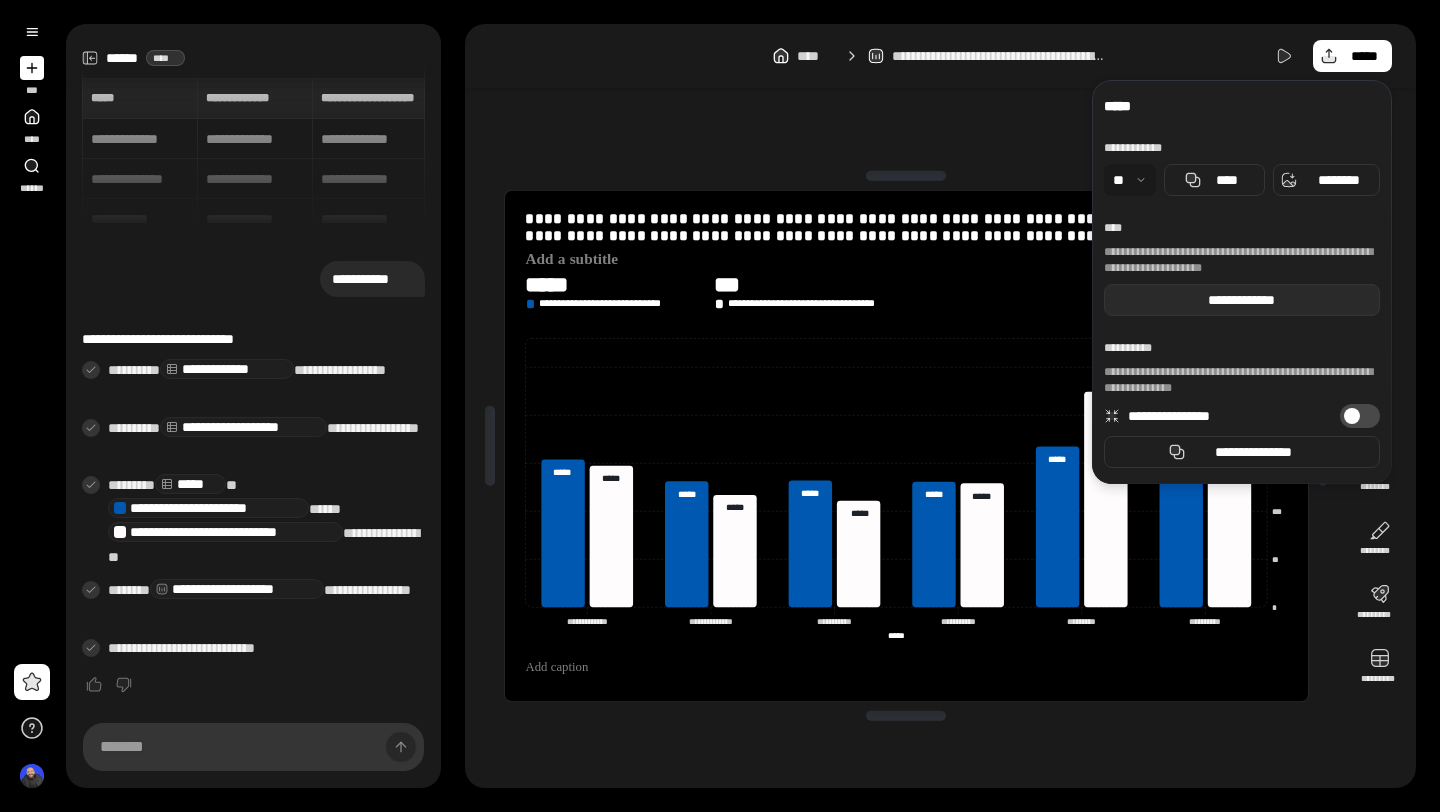 click on "**********" at bounding box center (1242, 300) 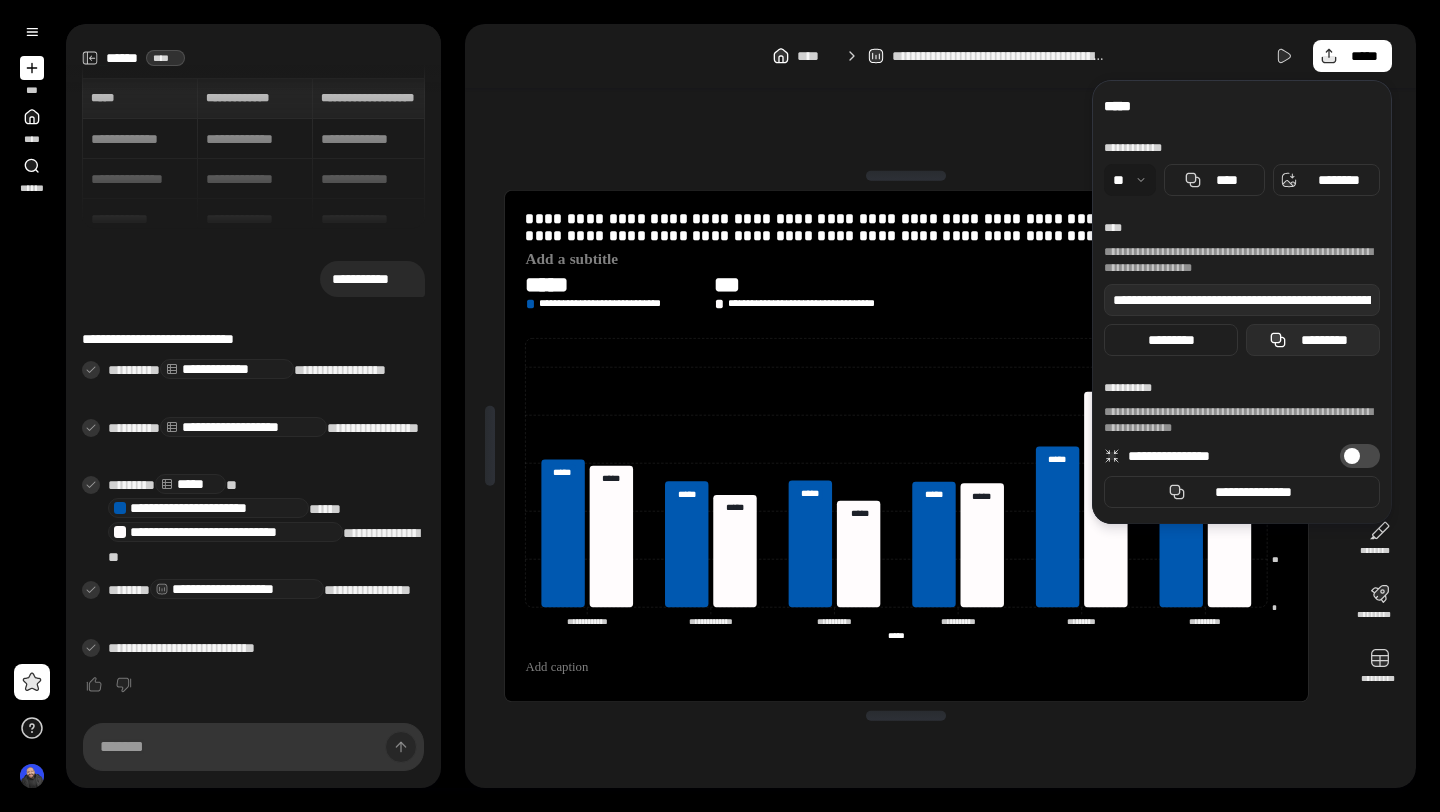 click on "*********" at bounding box center (1313, 340) 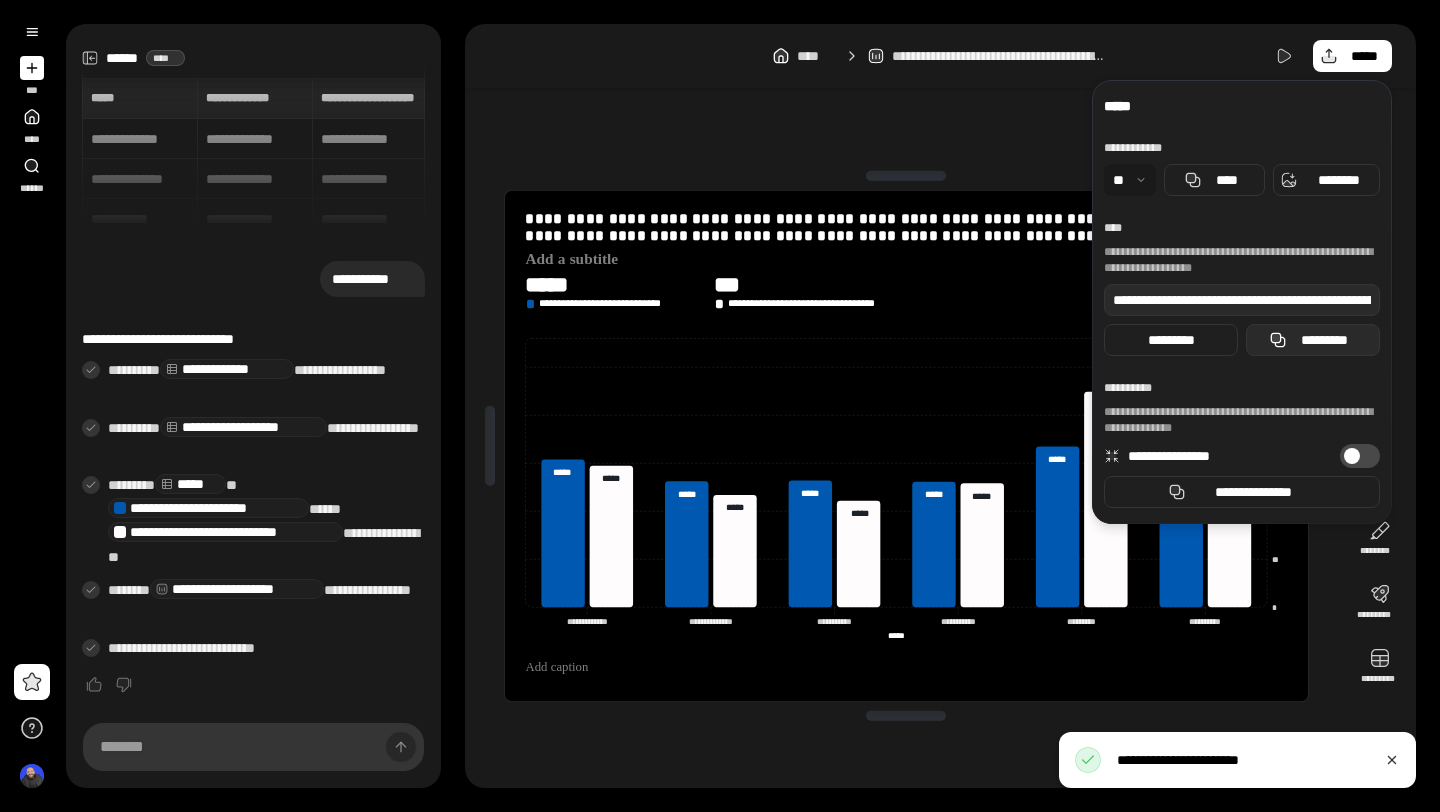 click on "*********" at bounding box center (1313, 340) 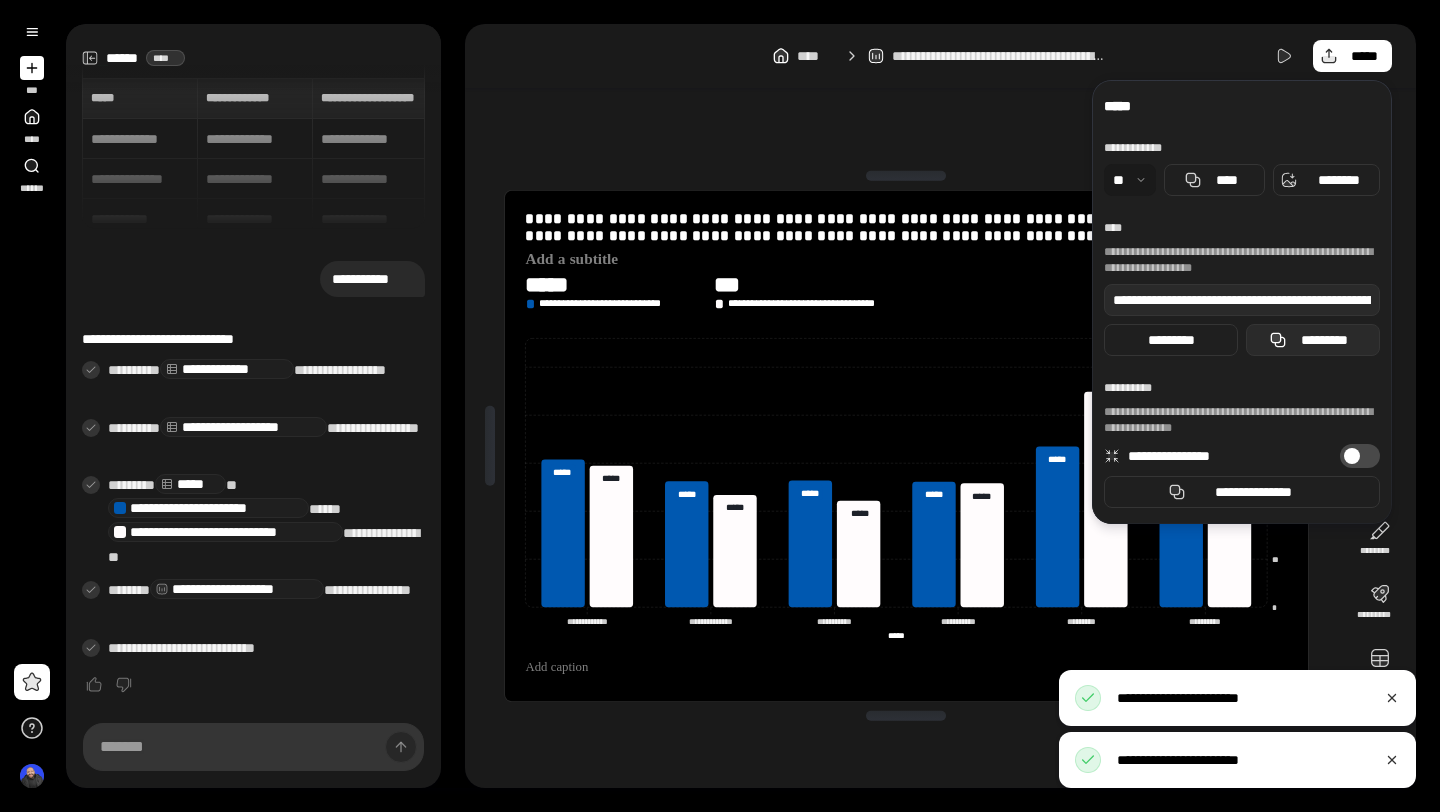 click on "*********" at bounding box center [1313, 340] 